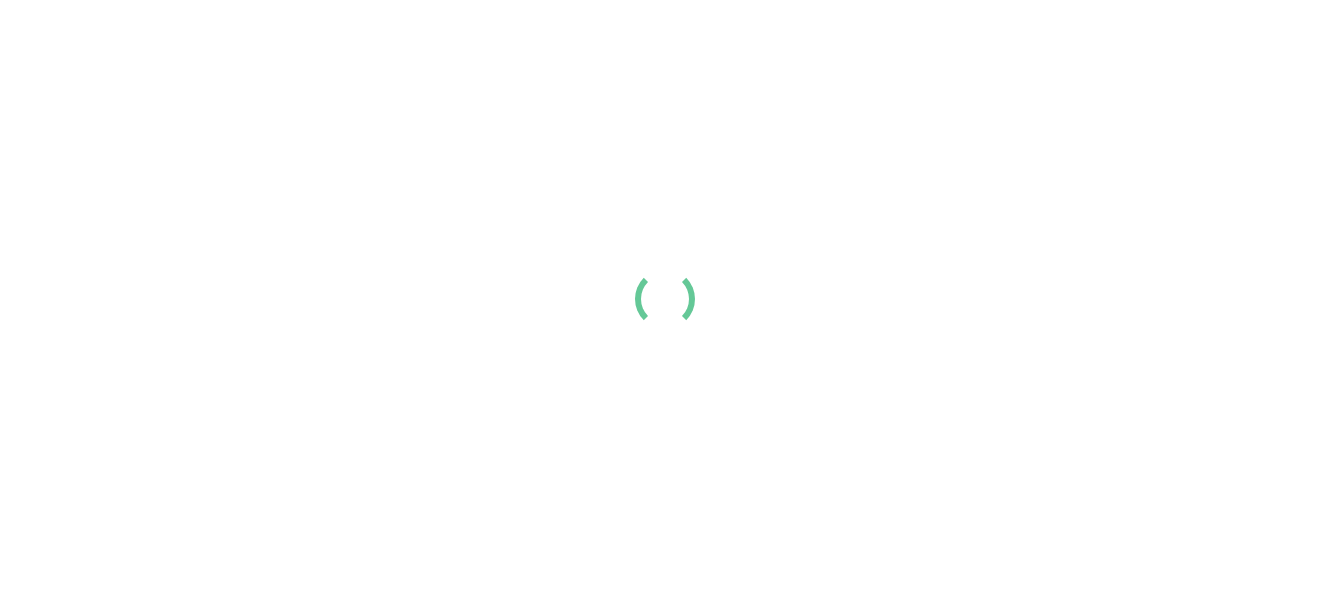 scroll, scrollTop: 0, scrollLeft: 0, axis: both 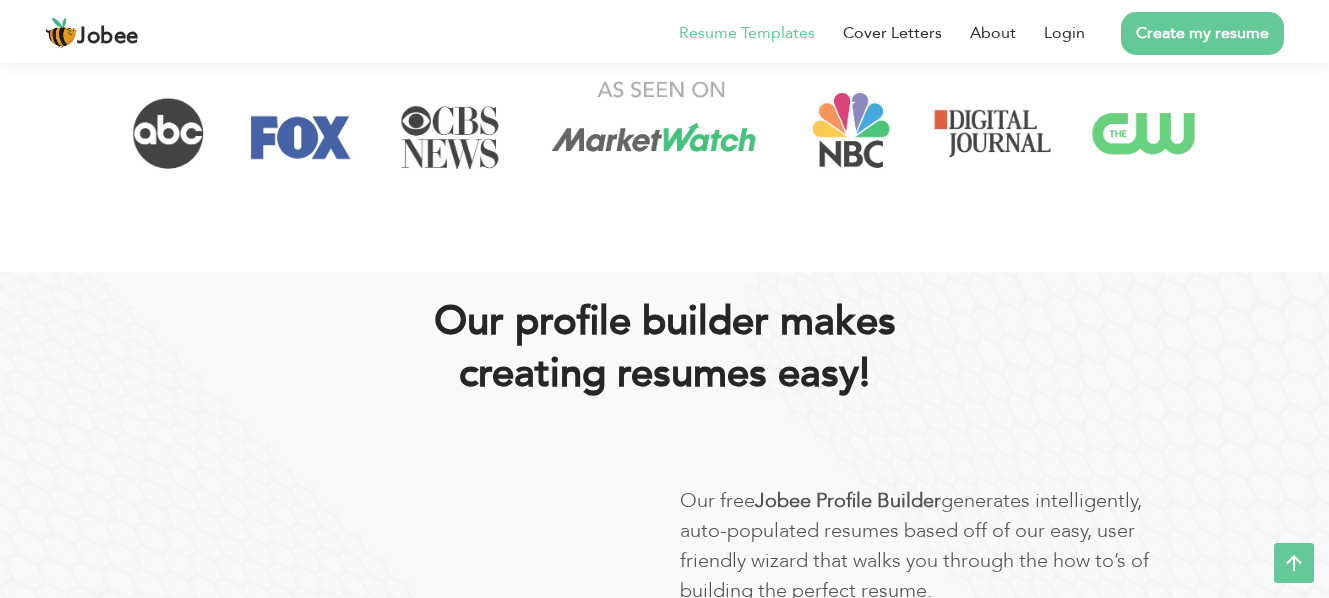 click on "Resume Templates" at bounding box center [747, 33] 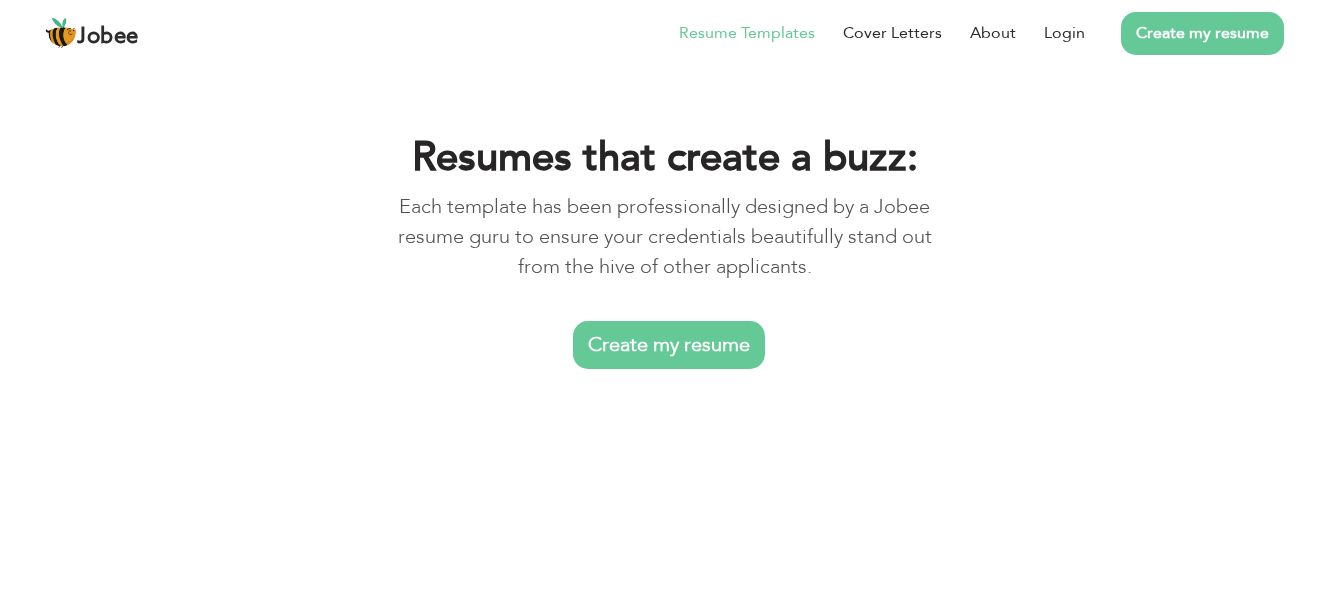 scroll, scrollTop: 0, scrollLeft: 0, axis: both 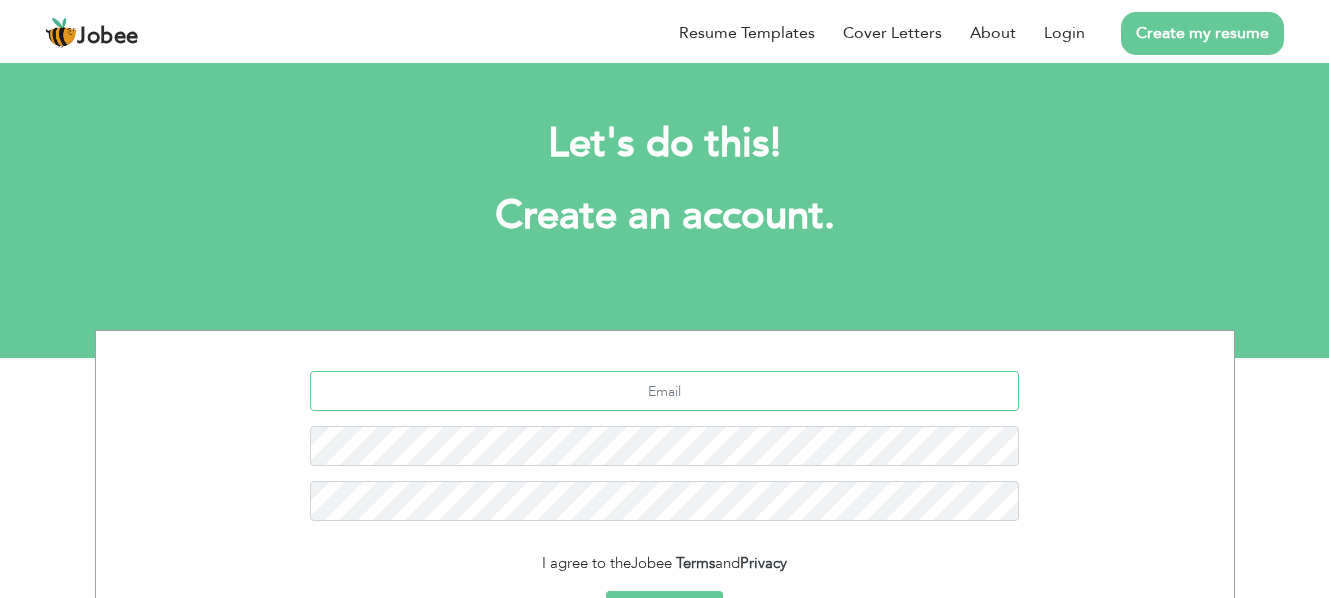 click at bounding box center (664, 391) 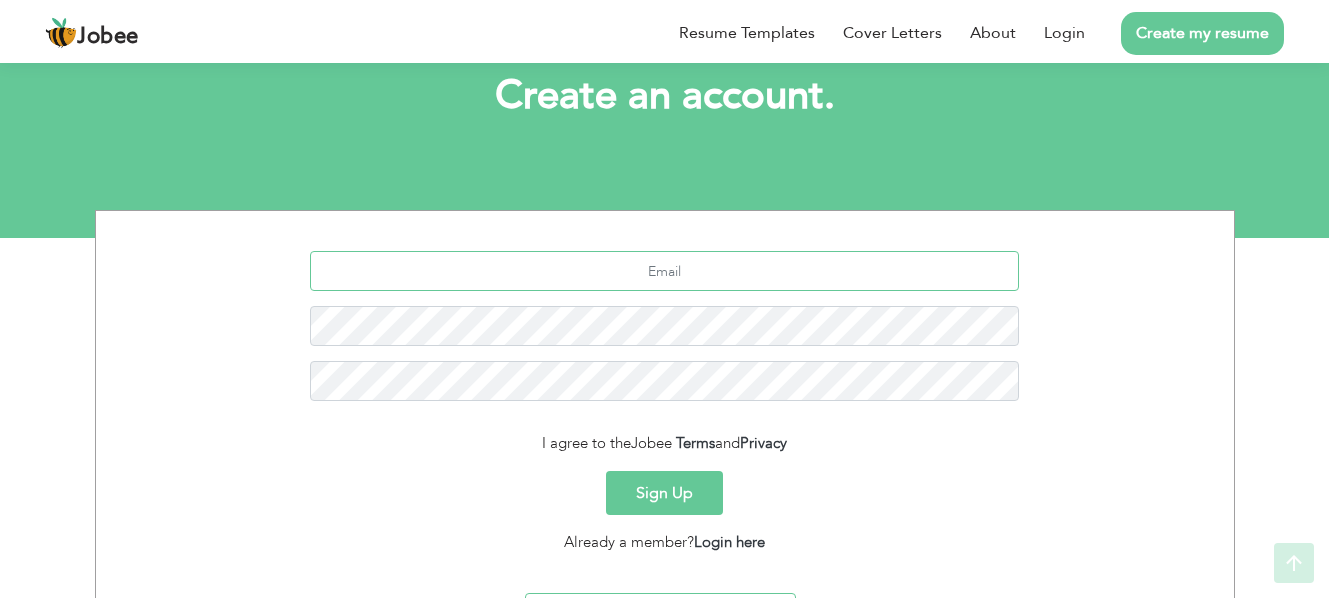 scroll, scrollTop: 232, scrollLeft: 0, axis: vertical 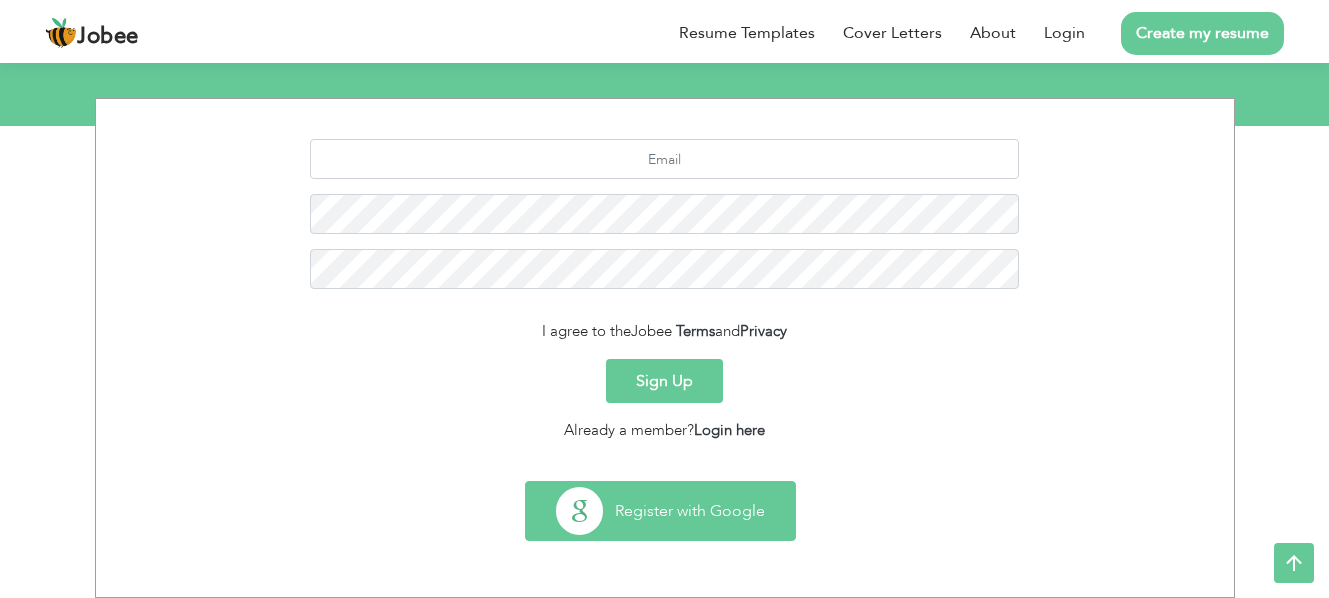 click on "Register with Google" at bounding box center [660, 511] 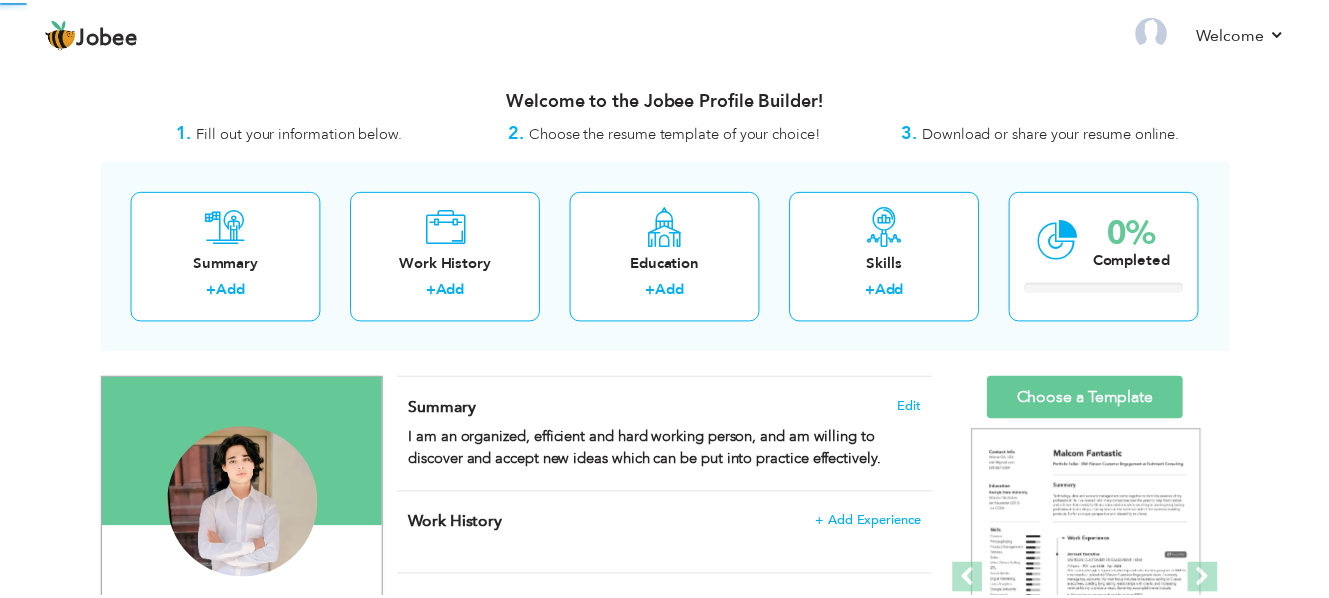scroll, scrollTop: 0, scrollLeft: 0, axis: both 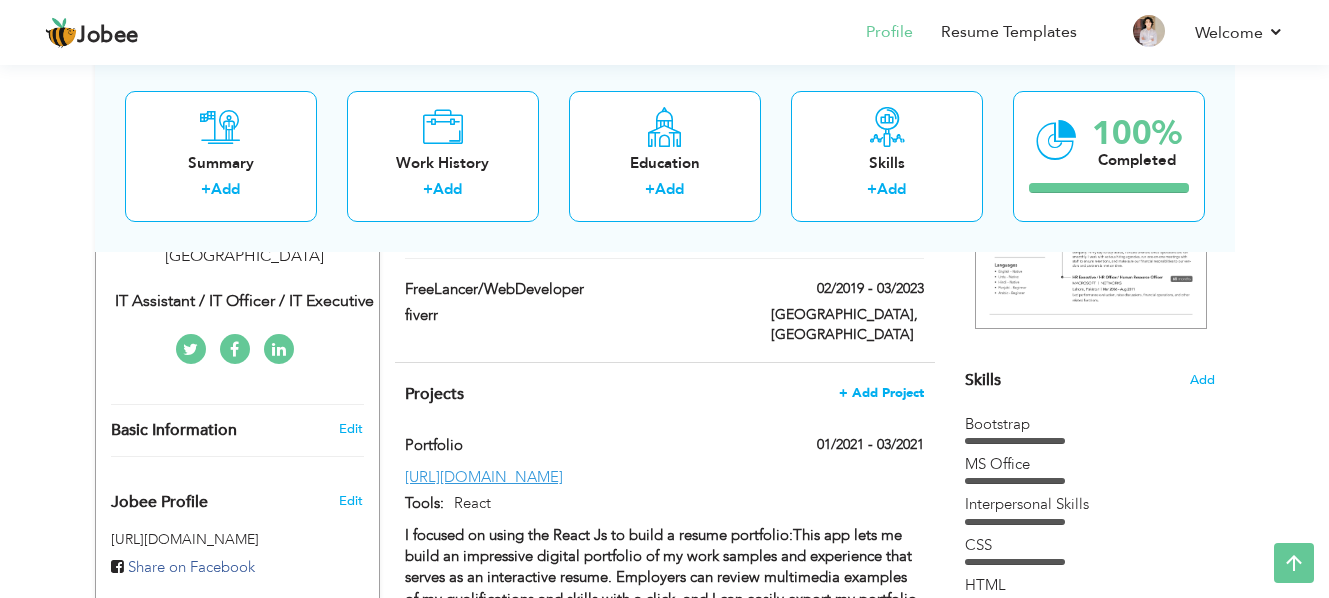 click on "+ Add Project" at bounding box center [881, 393] 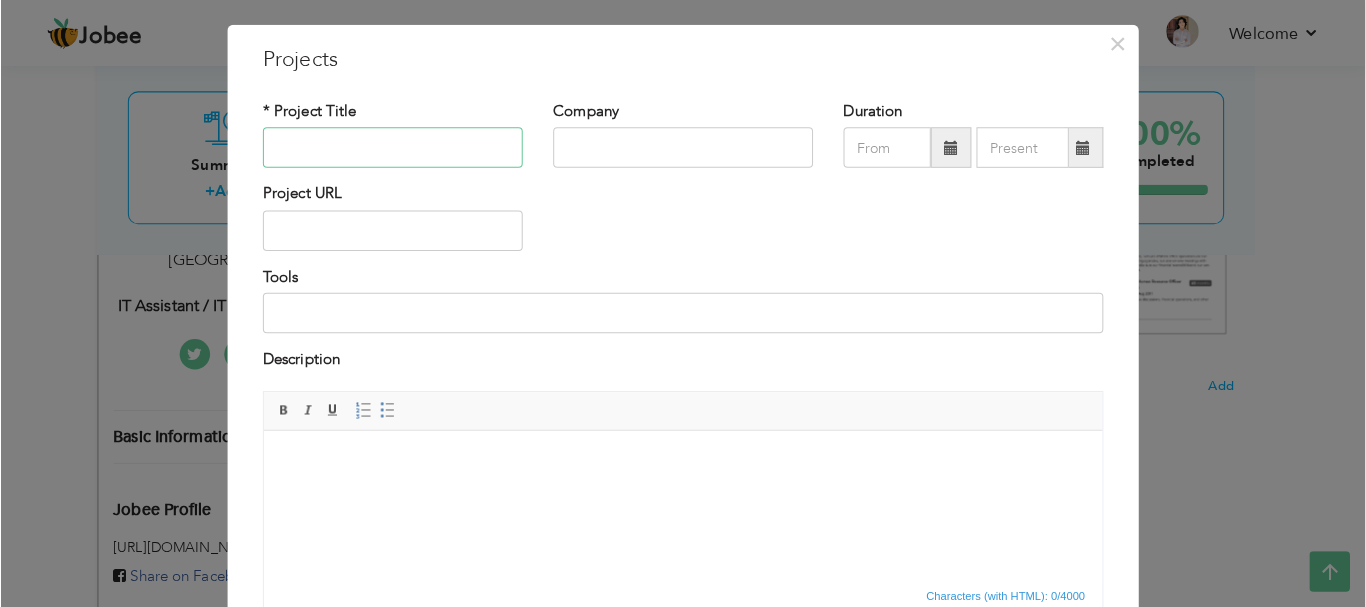 scroll, scrollTop: 0, scrollLeft: 0, axis: both 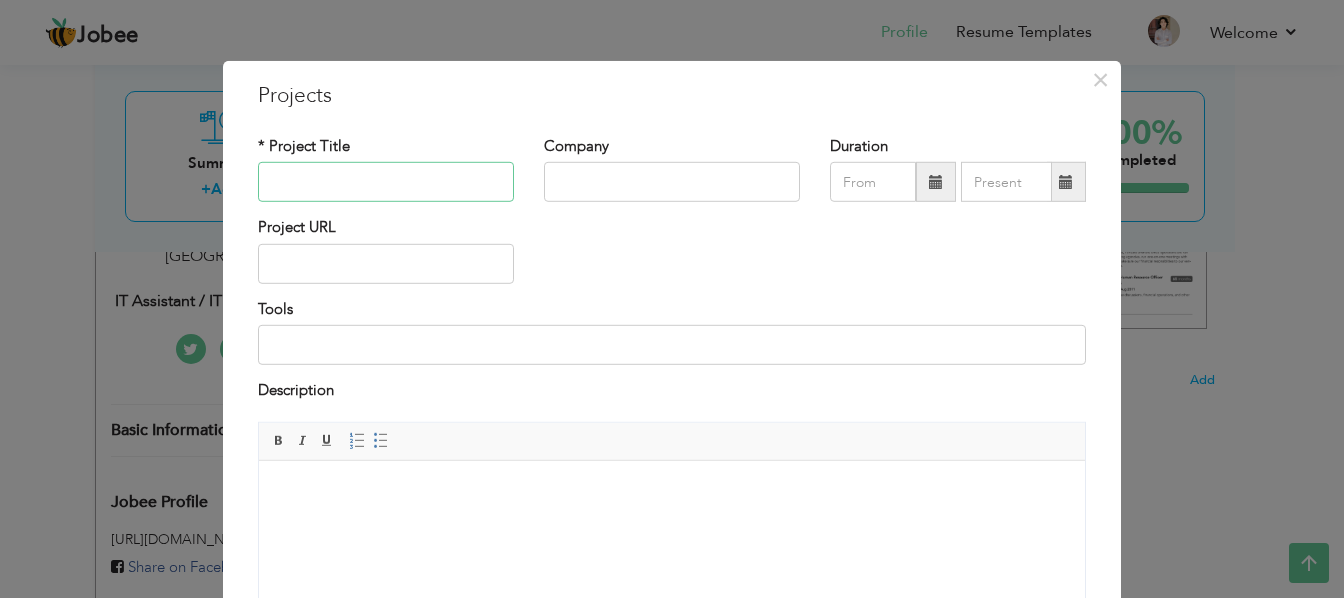 click at bounding box center (386, 182) 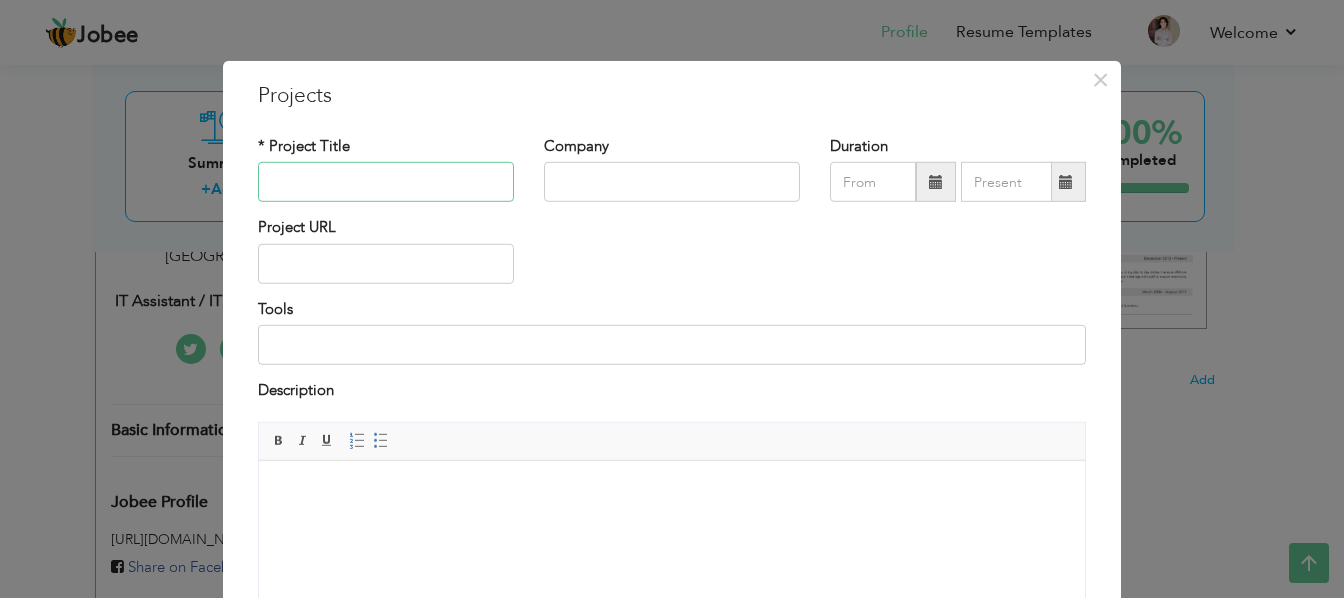 type on "E" 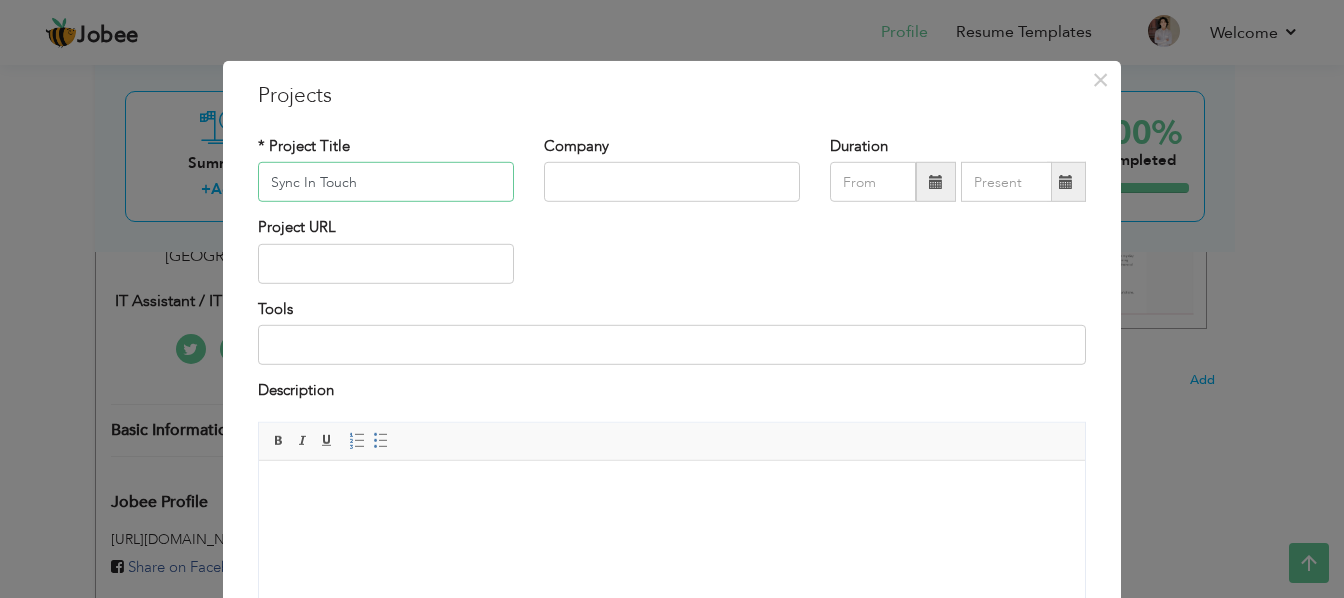 type on "Sync In Touch" 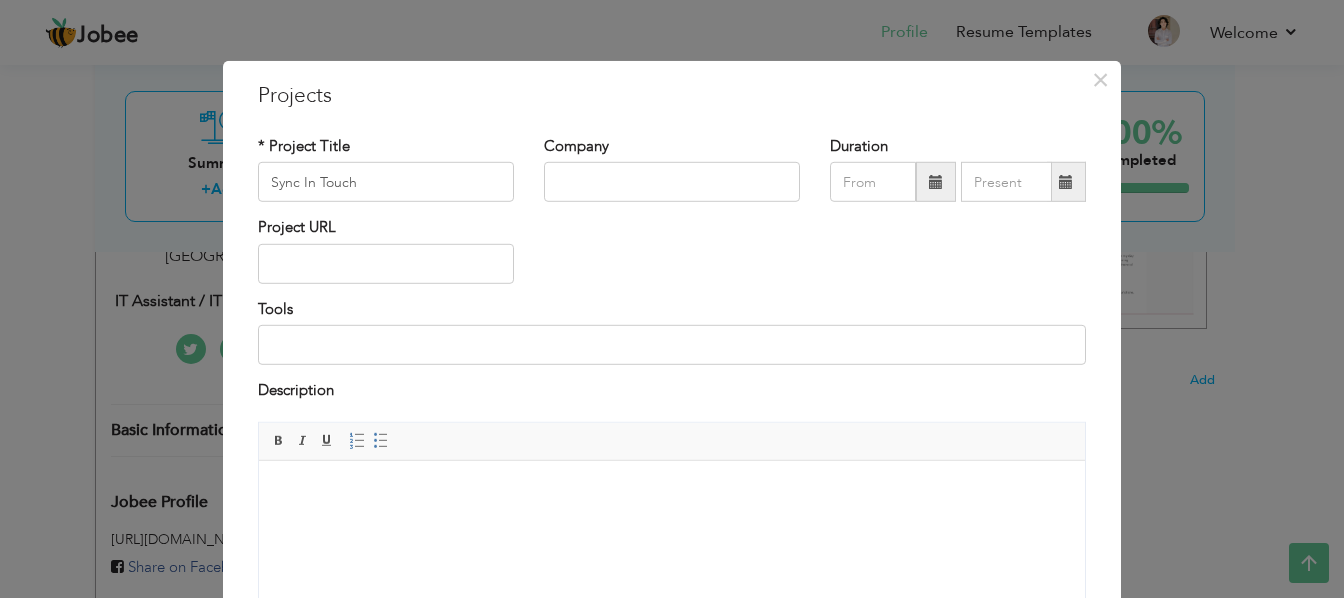 click at bounding box center [936, 182] 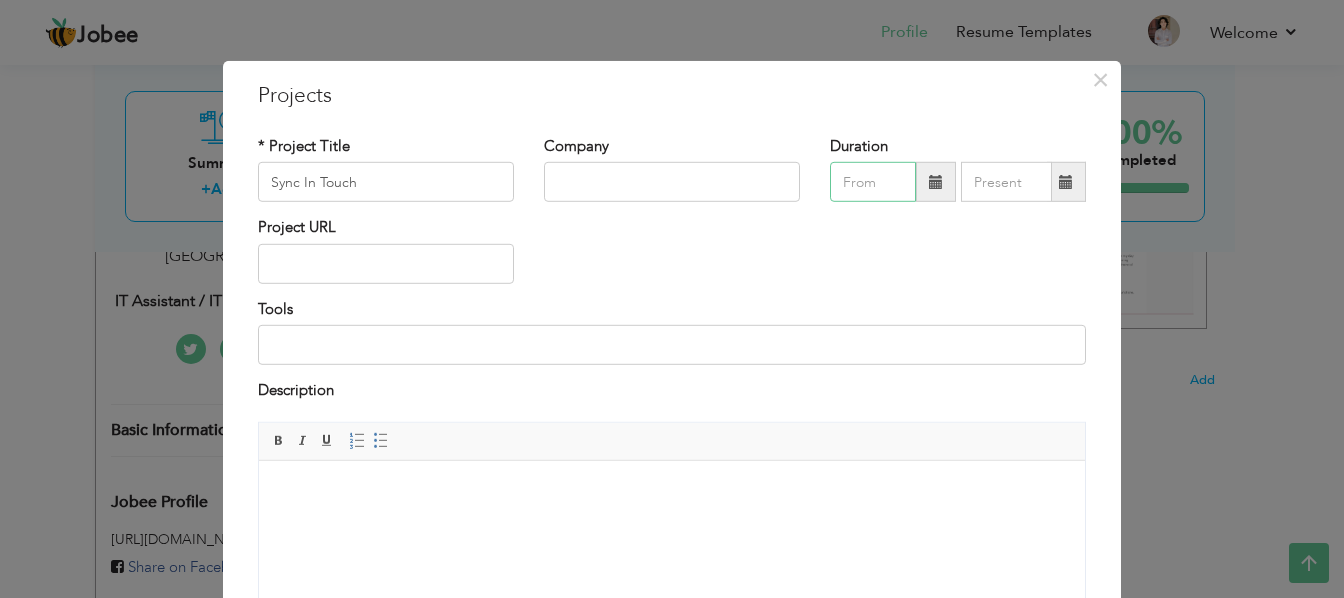 type on "07/2025" 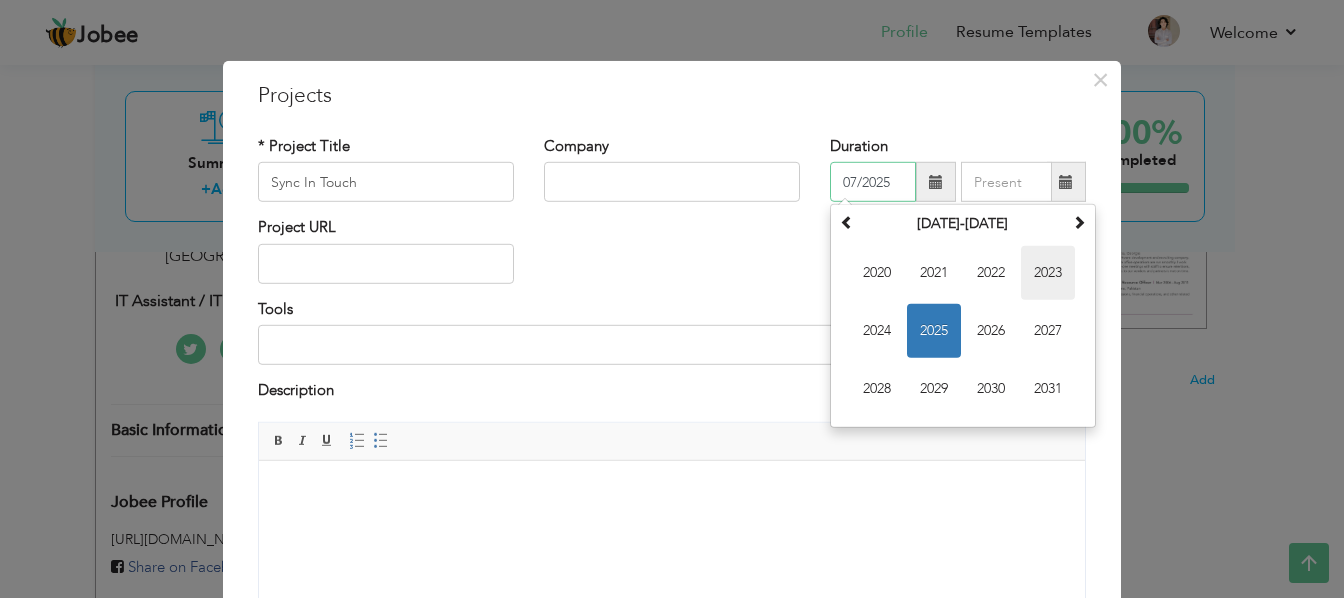 click on "2023" at bounding box center [1048, 273] 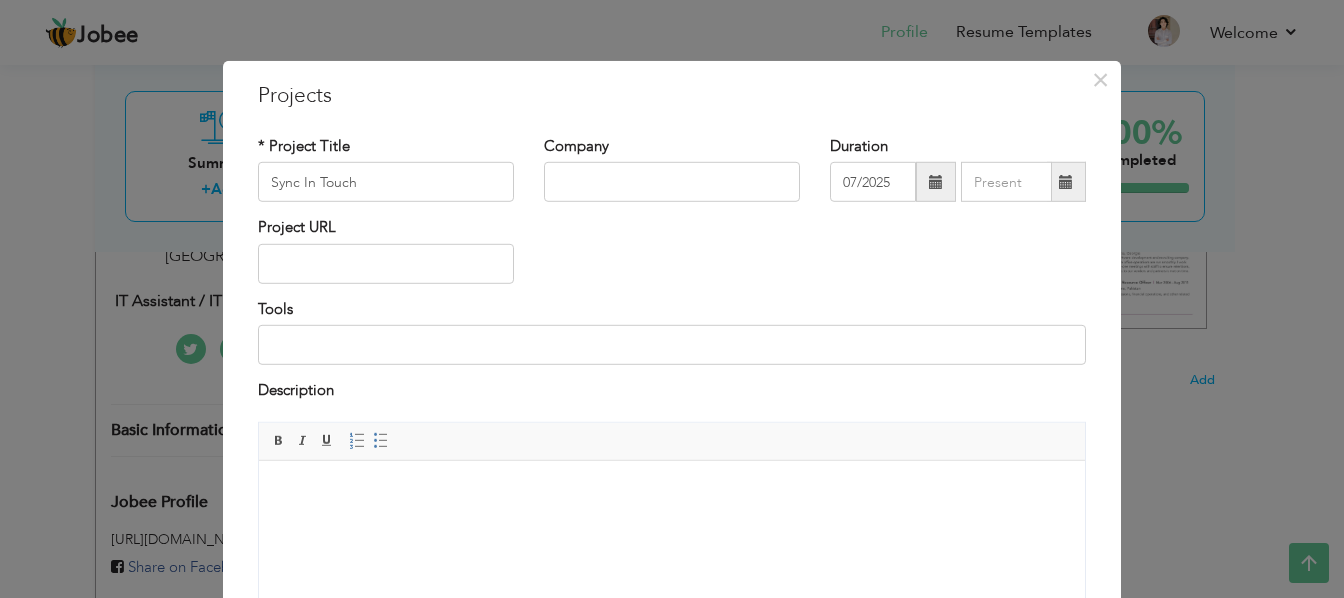 click at bounding box center [1066, 182] 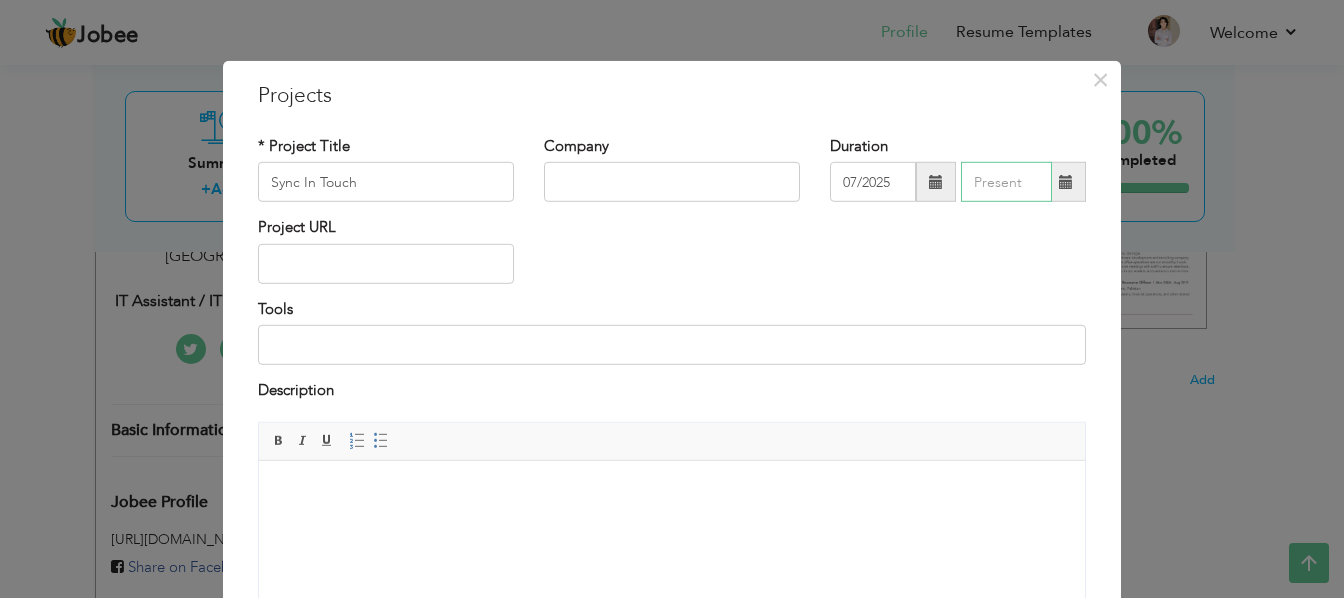 type on "07/2025" 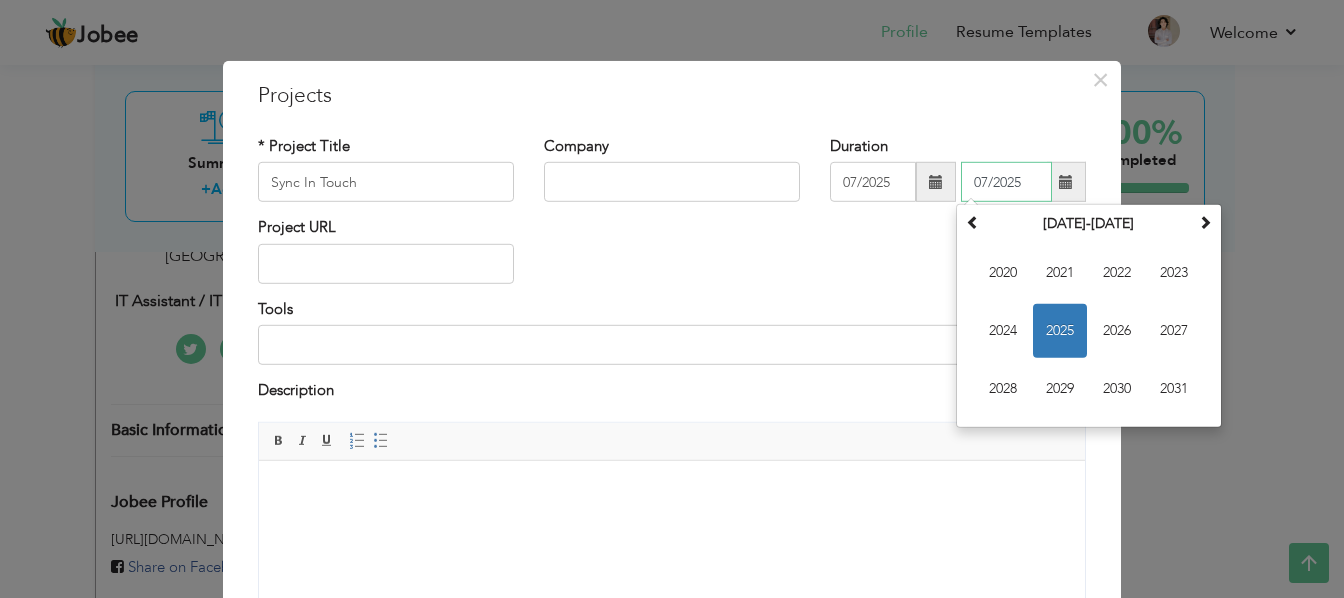 drag, startPoint x: 1006, startPoint y: 327, endPoint x: 1048, endPoint y: 334, distance: 42.579338 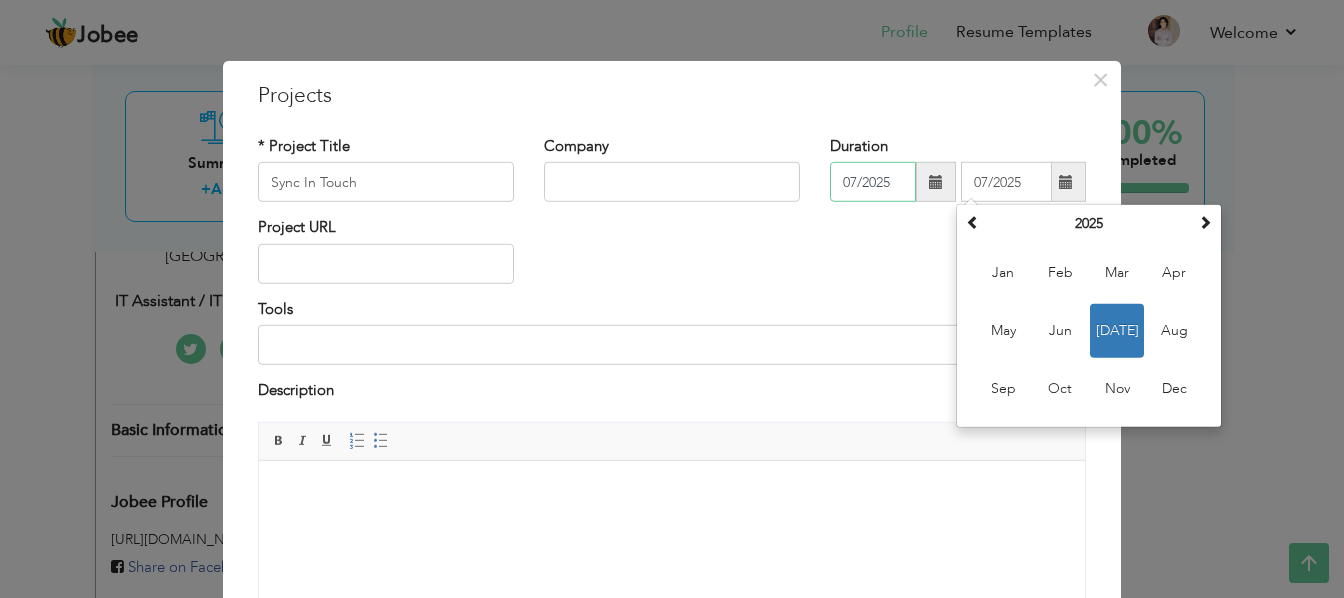click on "07/2025" at bounding box center (873, 182) 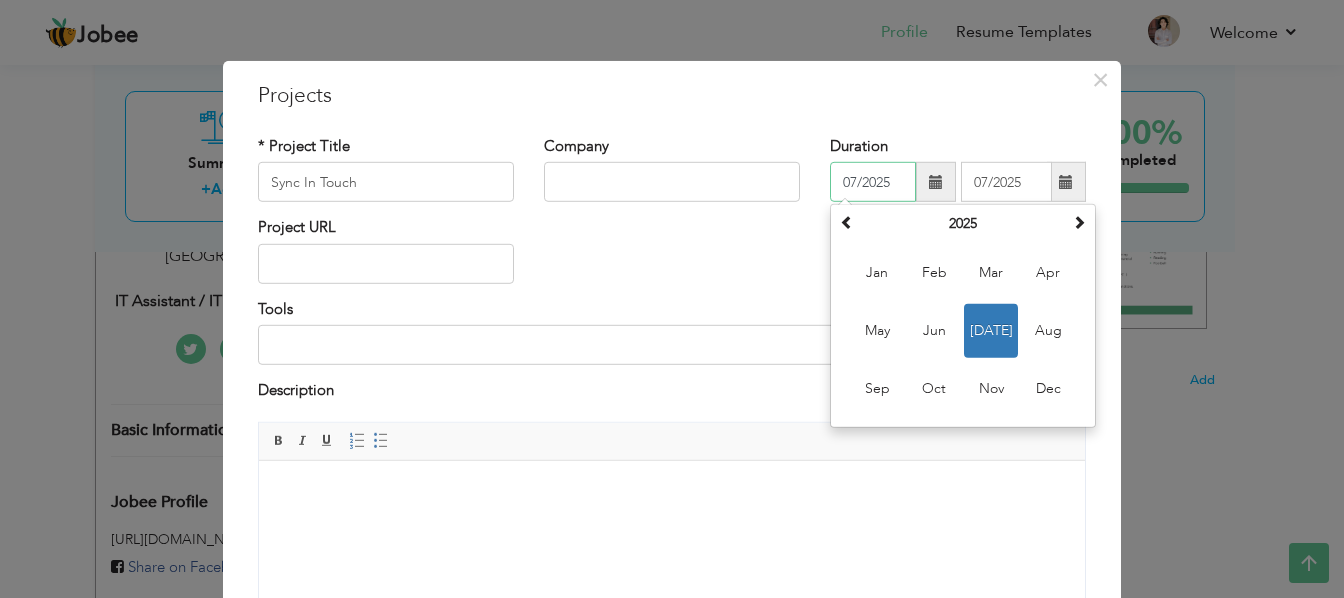click on "Jul" at bounding box center [991, 331] 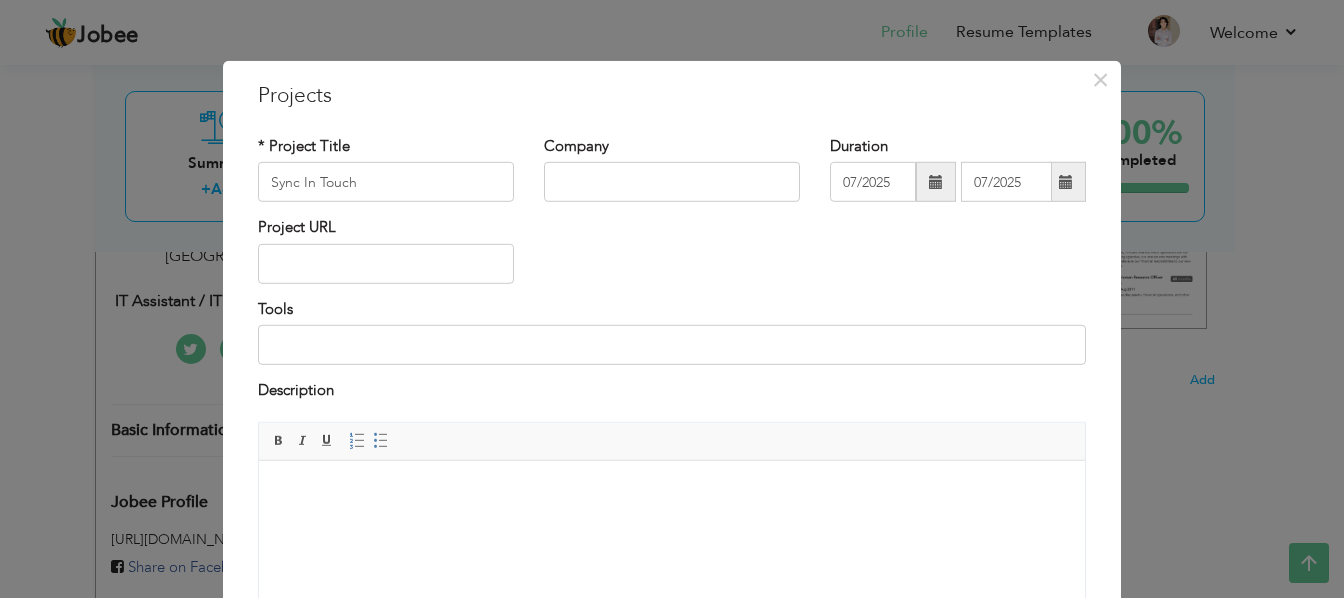 click at bounding box center [936, 182] 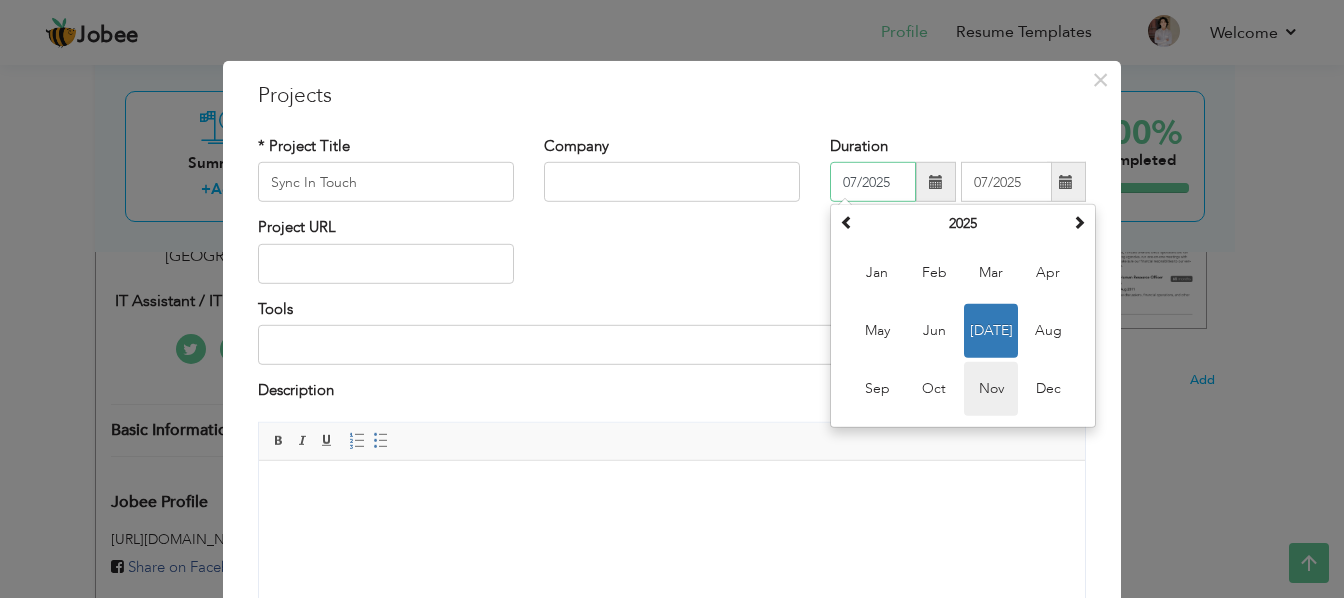 click on "Nov" at bounding box center (991, 389) 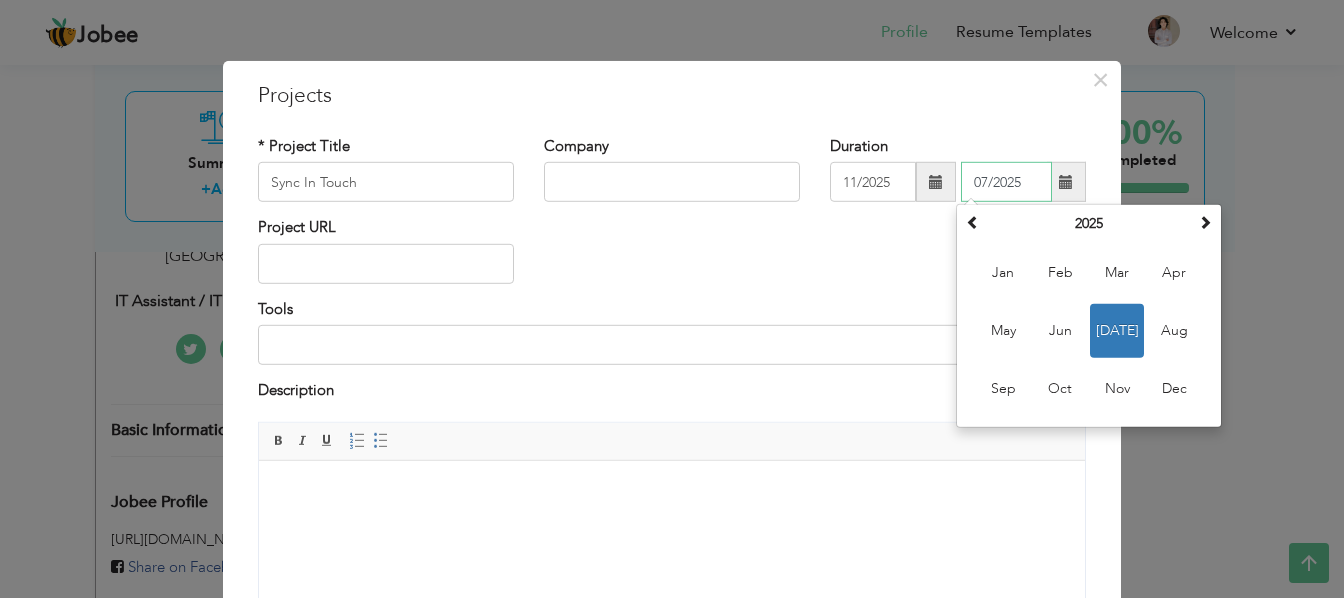 click on "07/2025" at bounding box center (1006, 182) 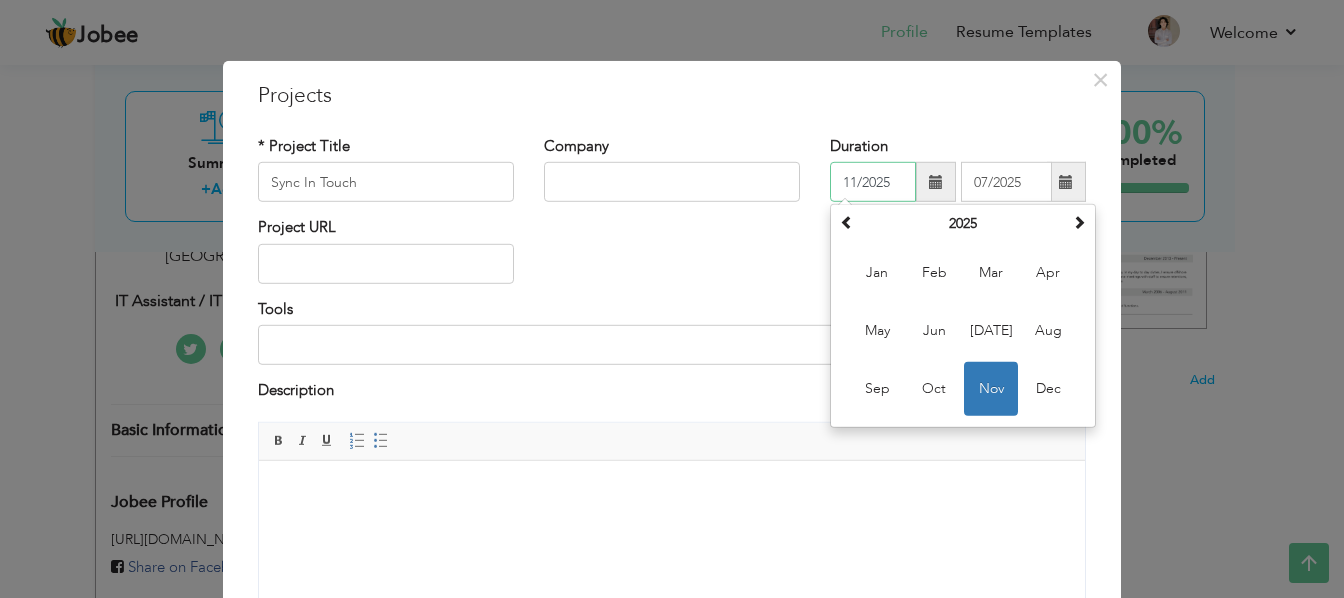 click on "11/2025" at bounding box center (873, 182) 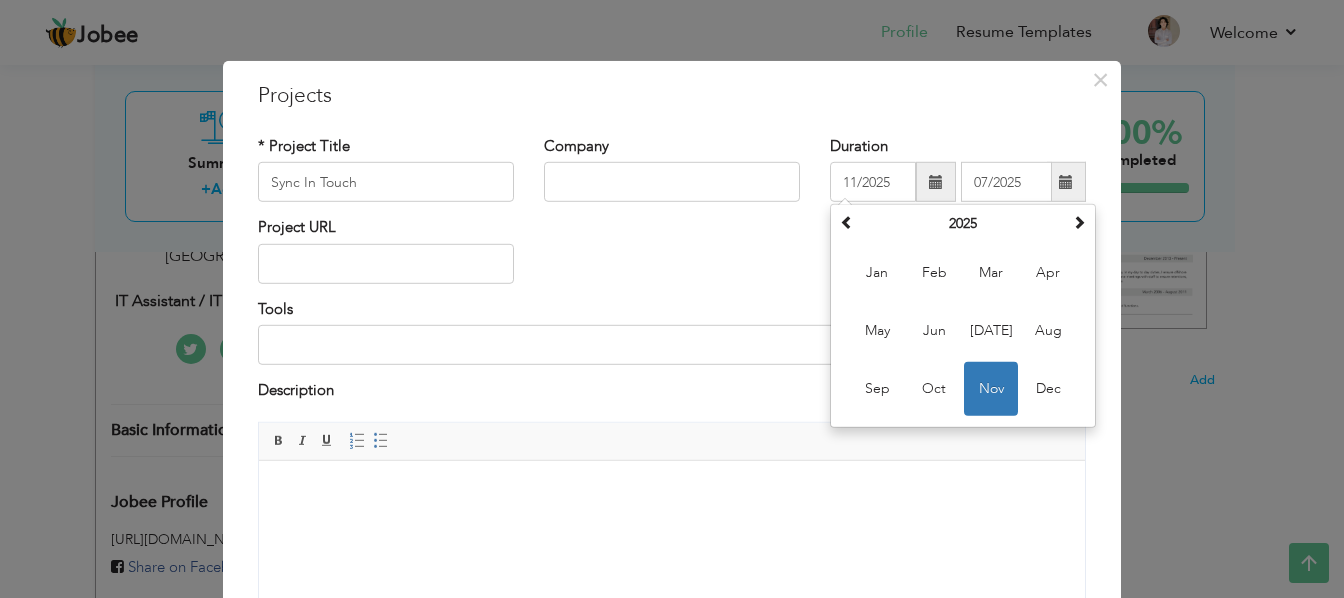 click at bounding box center (936, 182) 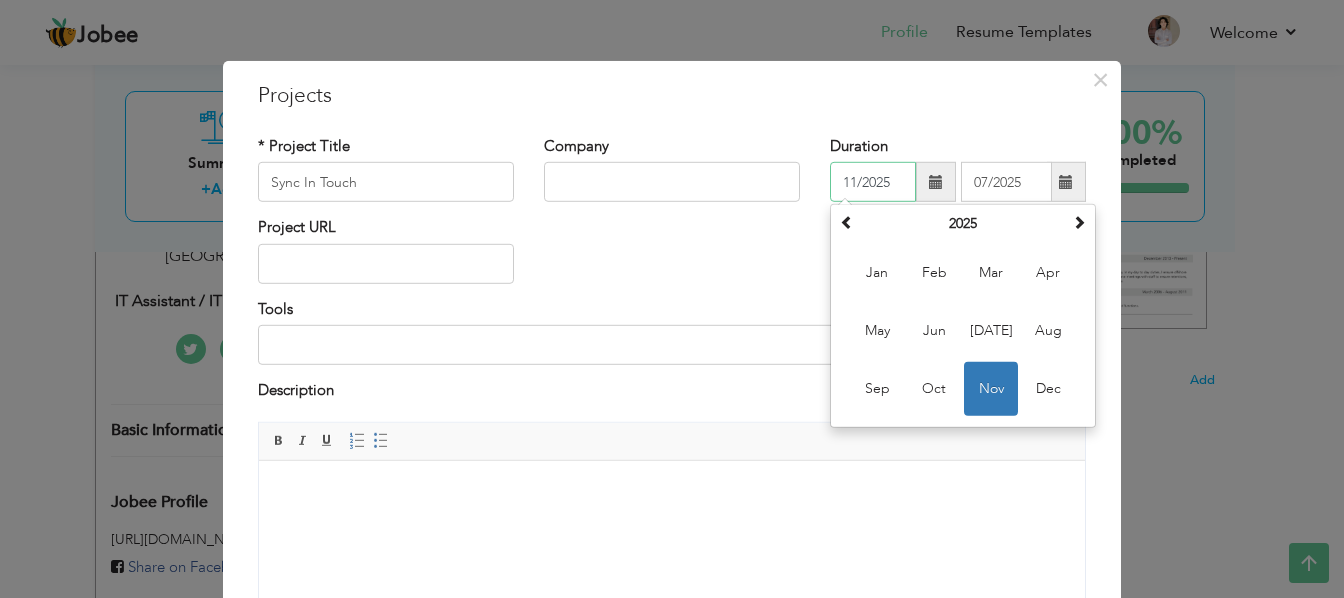 click on "November 2025 Su Mo Tu We Th Fr Sa 26 27 28 29 30 31 1 2 3 4 5 6 7 8 9 10 11 12 13 14 15 16 17 18 19 20 21 22 23 24 25 26 27 28 29 30 1 2 3 4 5 6 2025 Jan Feb Mar Apr May Jun Jul Aug Sep Oct Nov Dec 2020-2031 2020 2021 2022 2023 2024 2025 2026 2027 2028 2029 2030 2031 2000-2107 2000 - 2011 2012 - 2023 2024 - 2035 2036 - 2047 2048 - 2059 2060 - 2071 2072 - 2083 2084 - 2095 2096 - 2107" at bounding box center (963, 316) 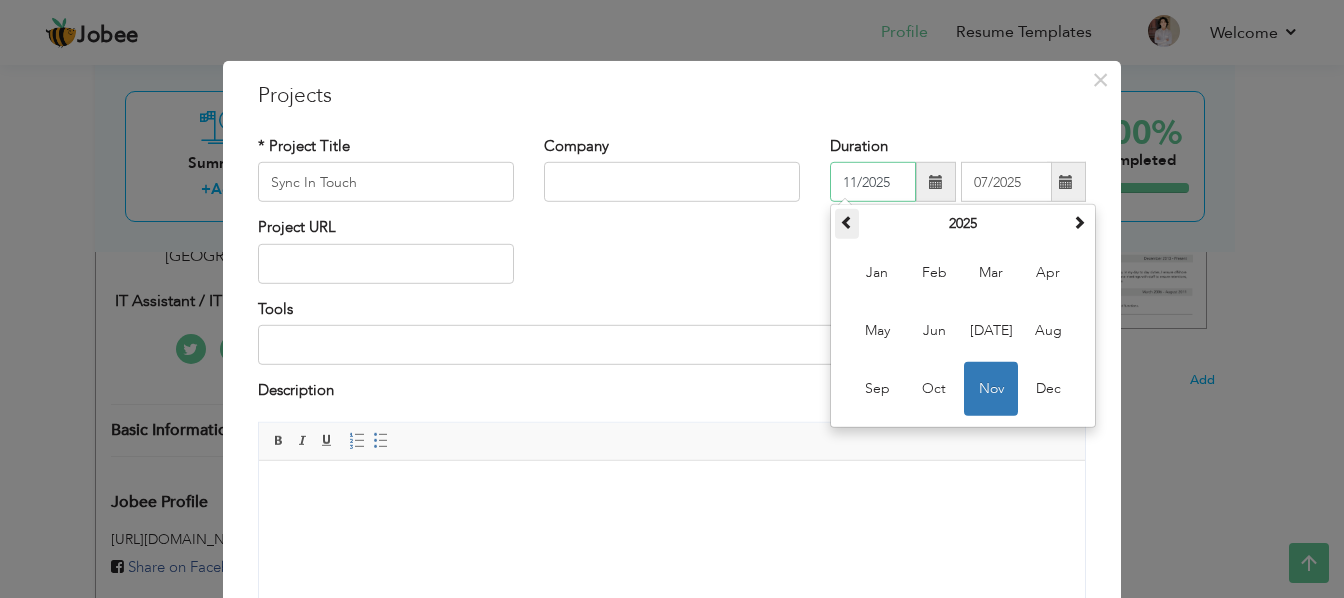 click at bounding box center (847, 222) 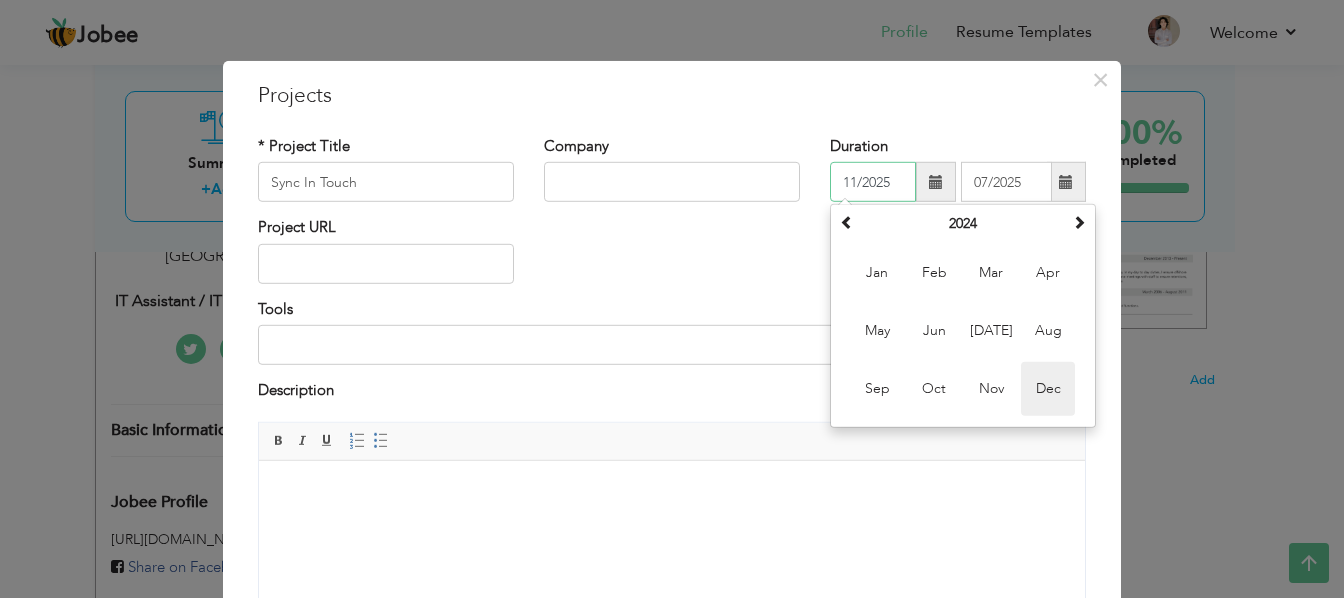 click on "Dec" at bounding box center (1048, 389) 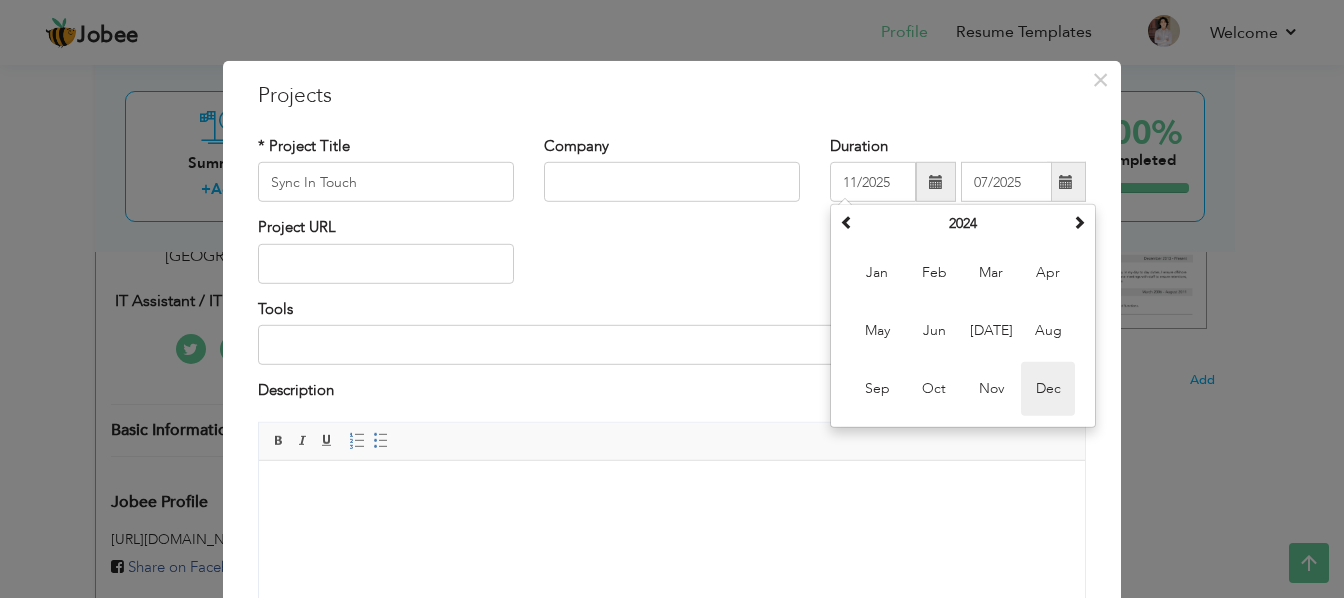 type on "12/2024" 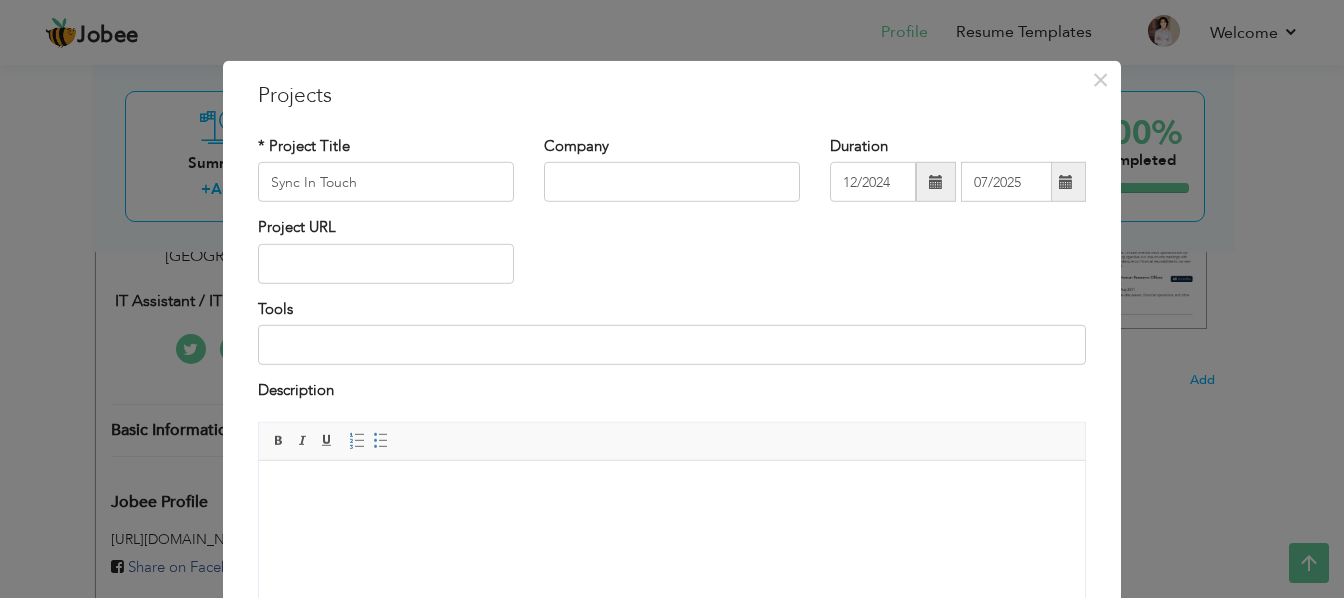 click on "Project URL" at bounding box center (672, 257) 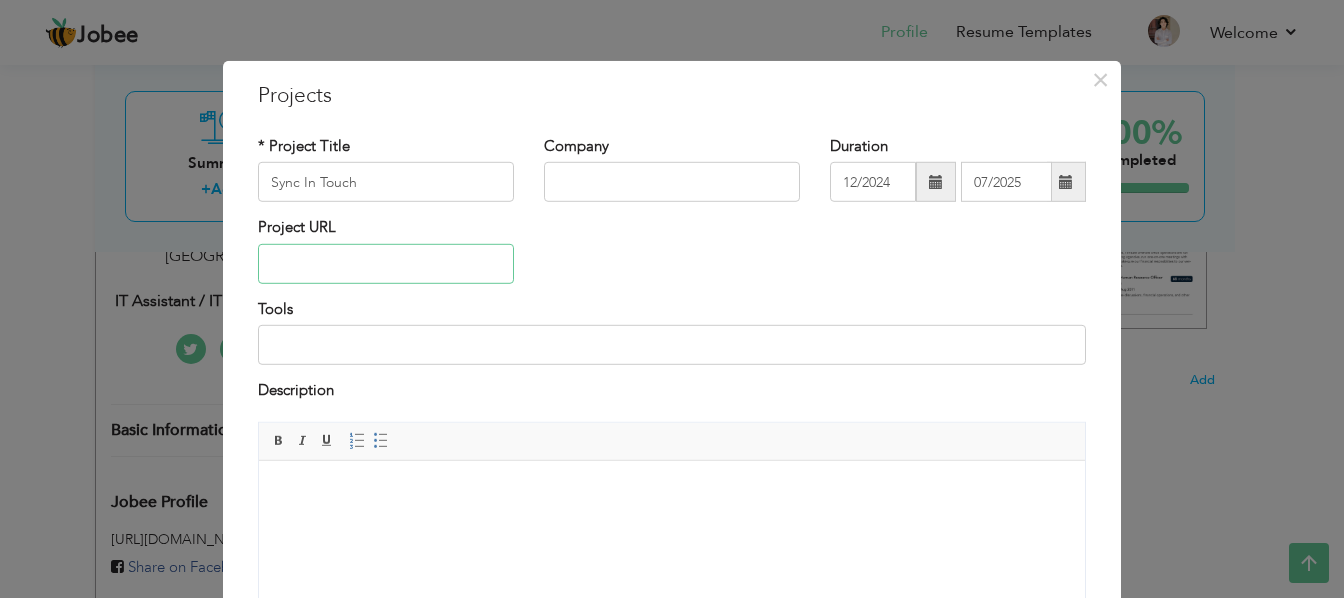 click at bounding box center [386, 264] 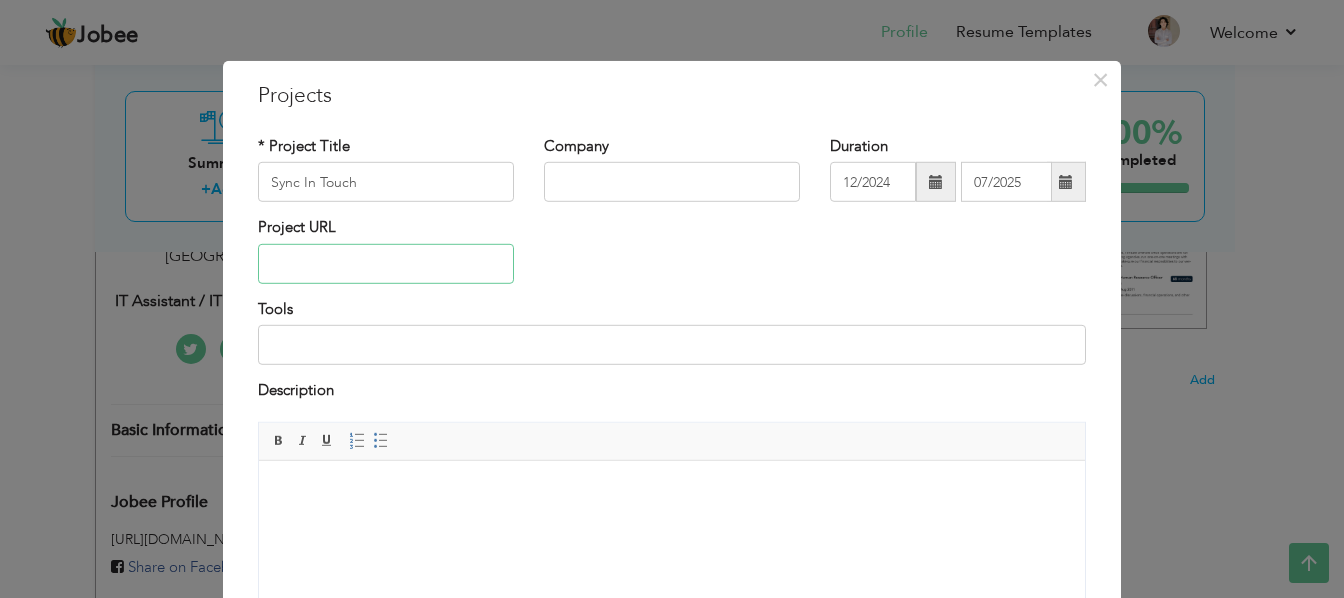 click at bounding box center [386, 264] 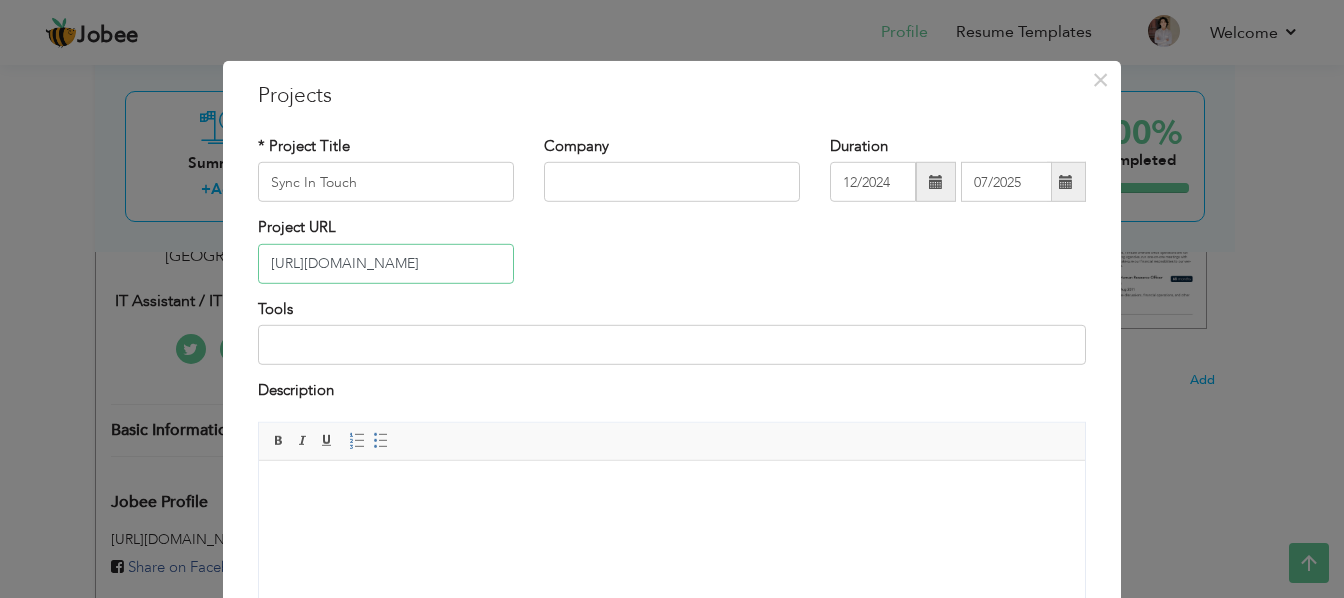 type on "[URL][DOMAIN_NAME]" 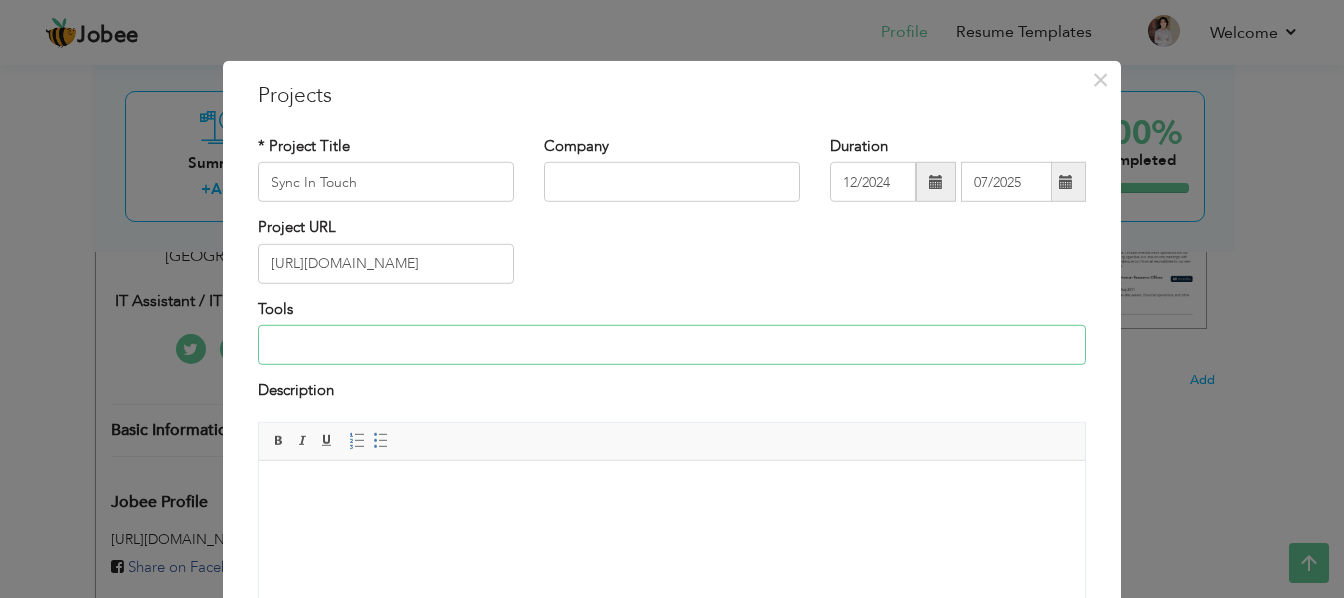 click at bounding box center (672, 345) 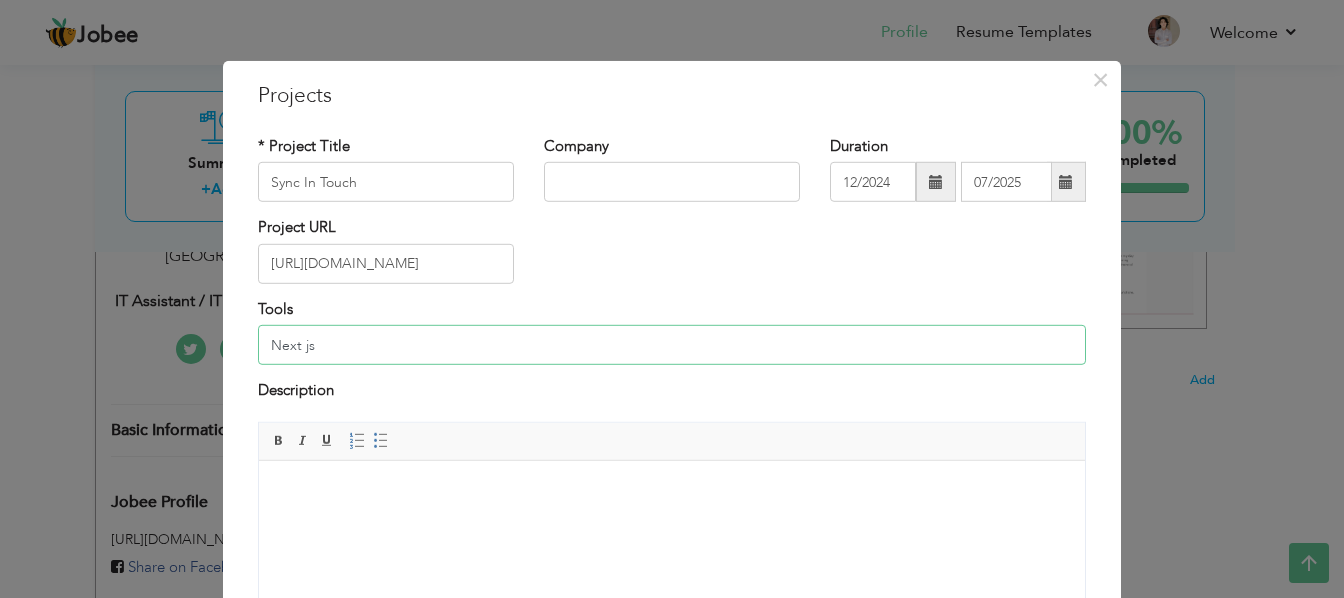 type on "Next js" 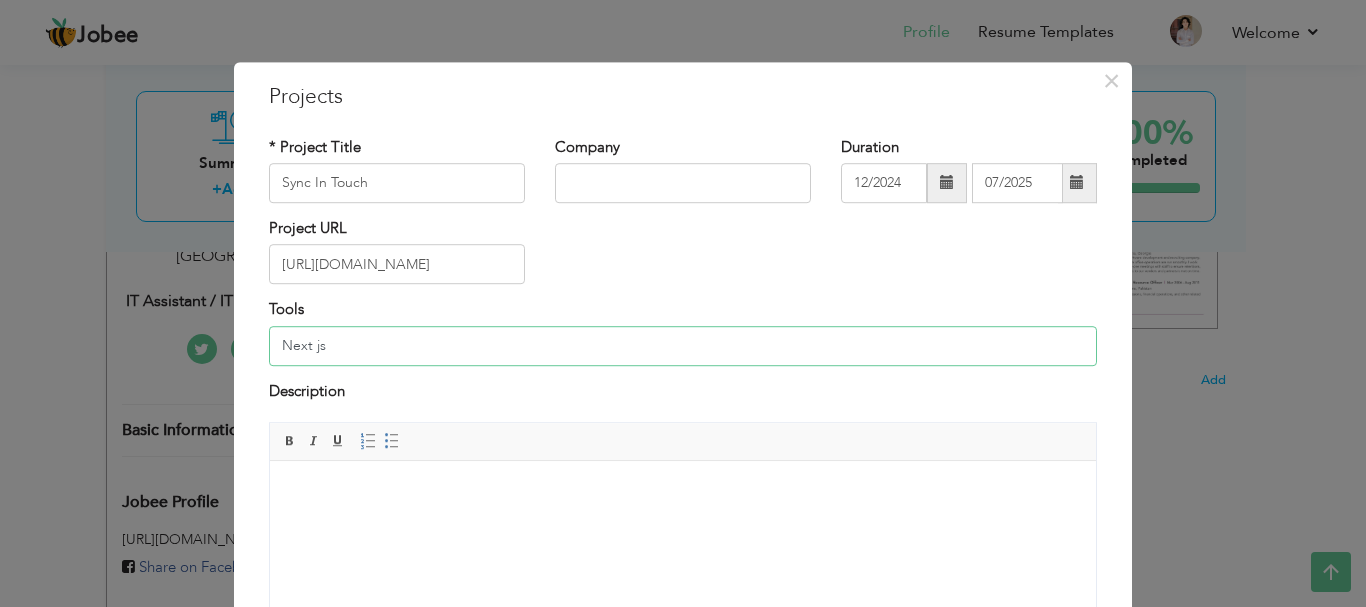 click on "Next js" at bounding box center (683, 346) 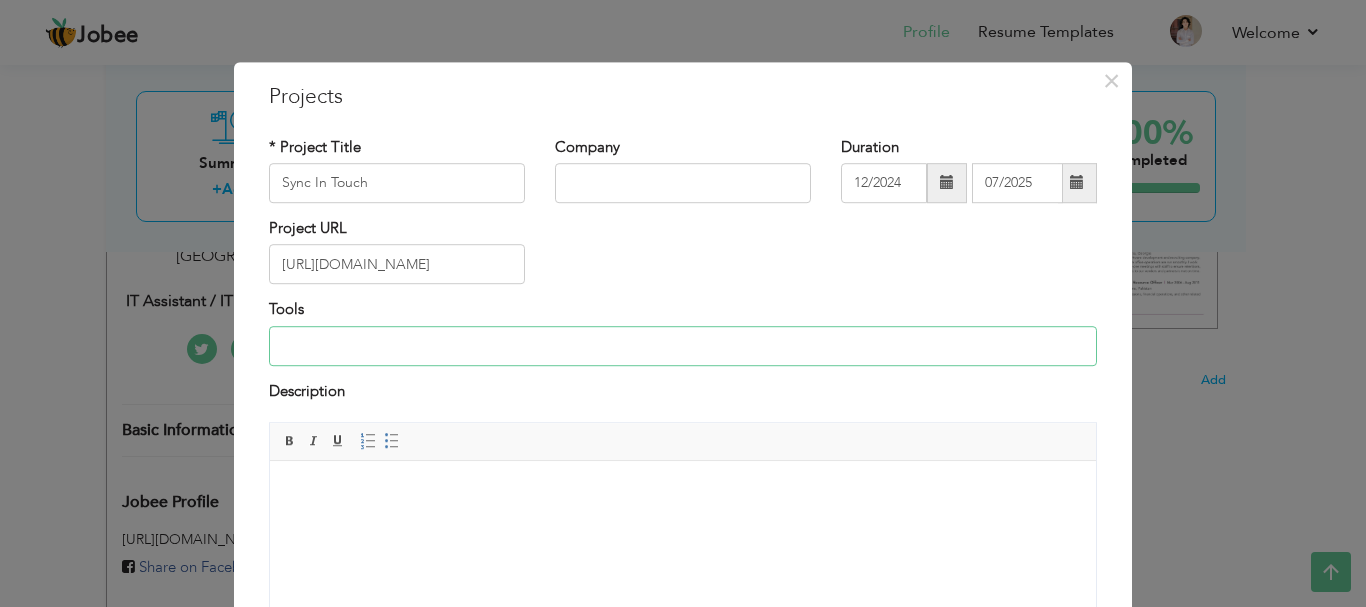 paste on "Next.js (App Router) • React & Tailwind CSS • SQL Server • Microsoft Azure (Authentication & Hosting) • ZK Biometric SDK Integration • Nodemailer (fo" 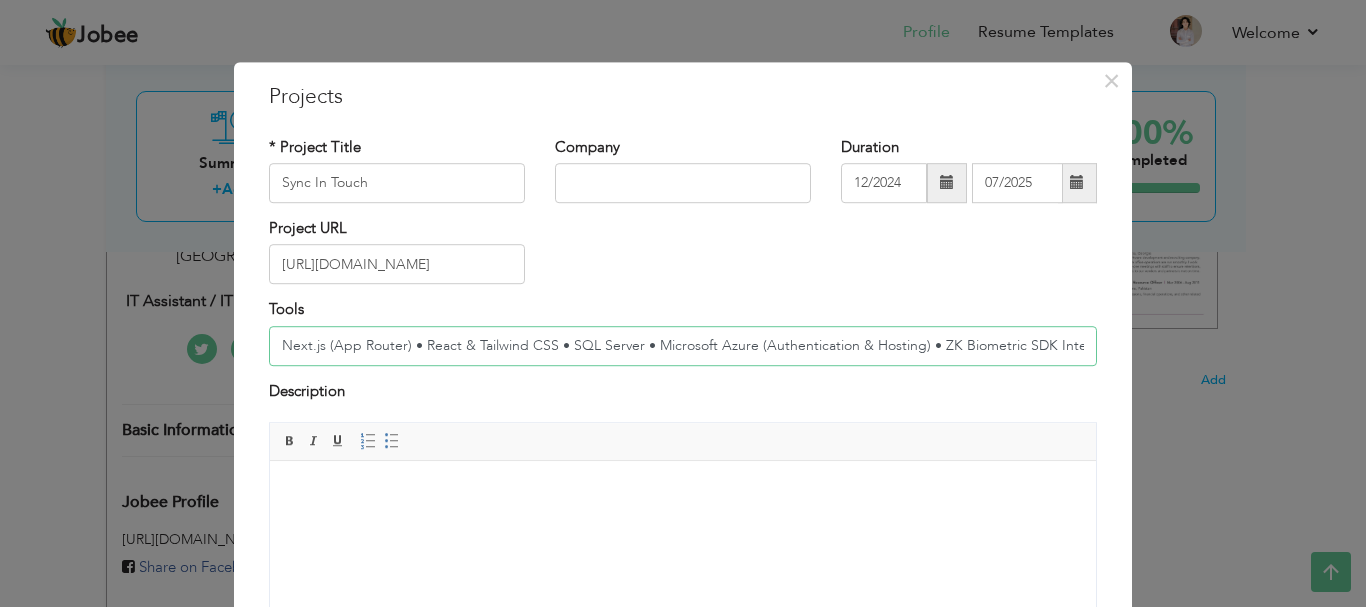 scroll, scrollTop: 0, scrollLeft: 141, axis: horizontal 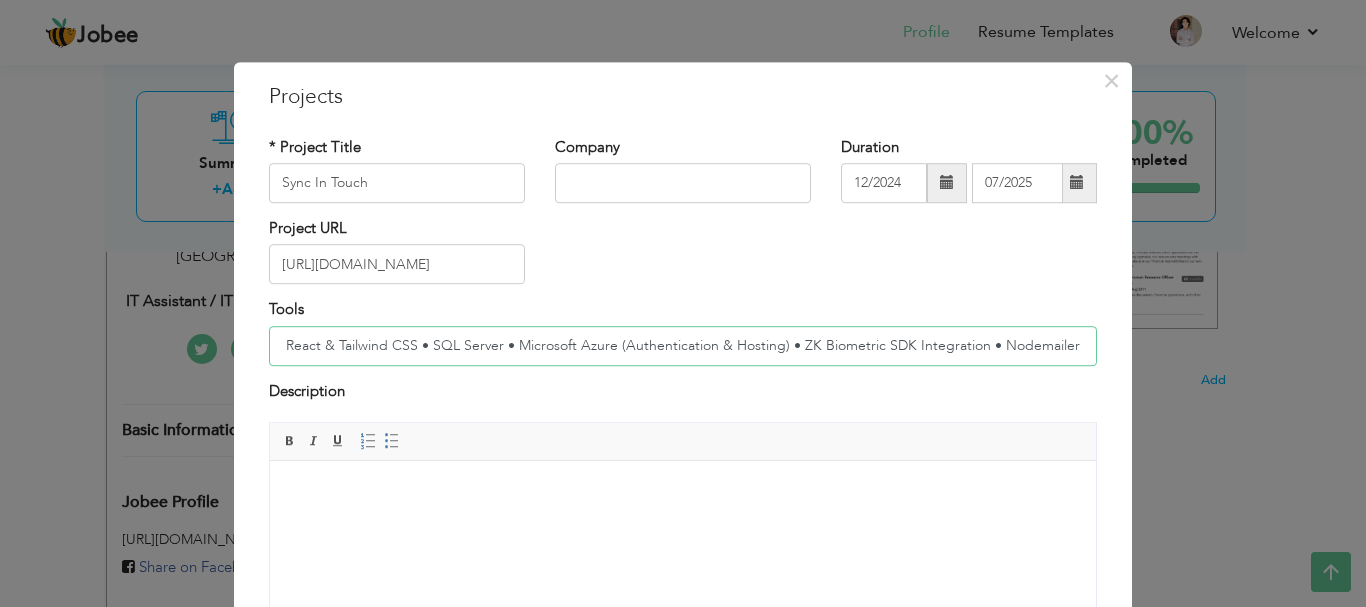 drag, startPoint x: 1076, startPoint y: 347, endPoint x: 1061, endPoint y: 347, distance: 15 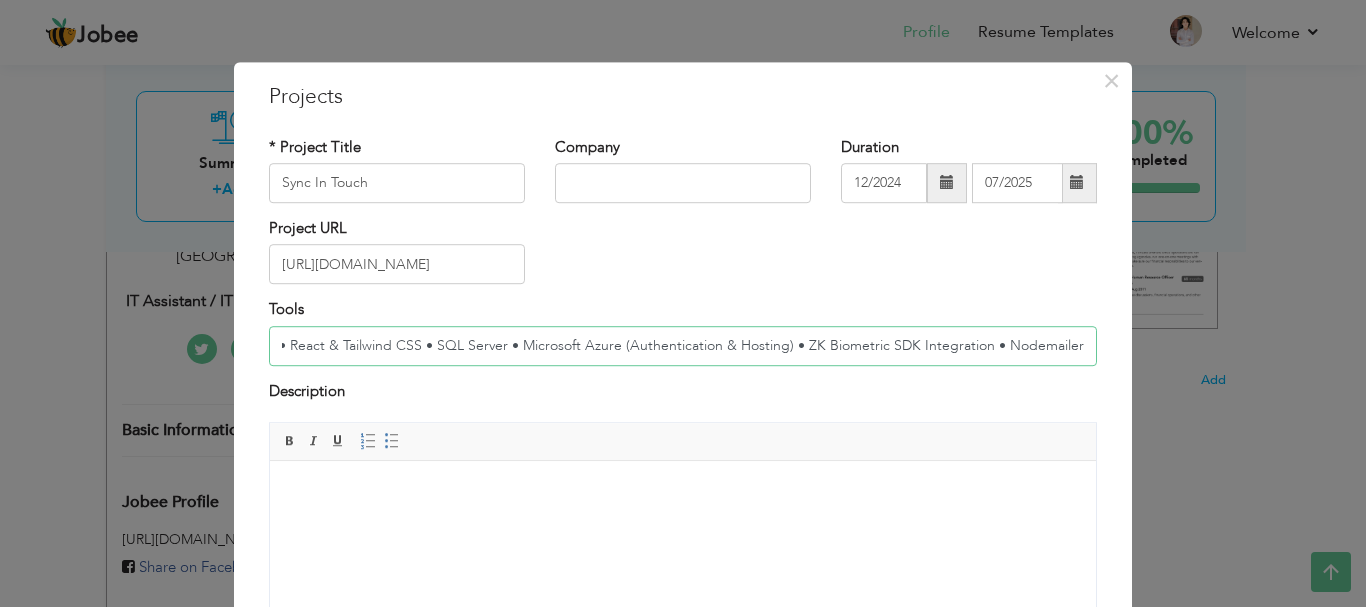 scroll, scrollTop: 0, scrollLeft: 125, axis: horizontal 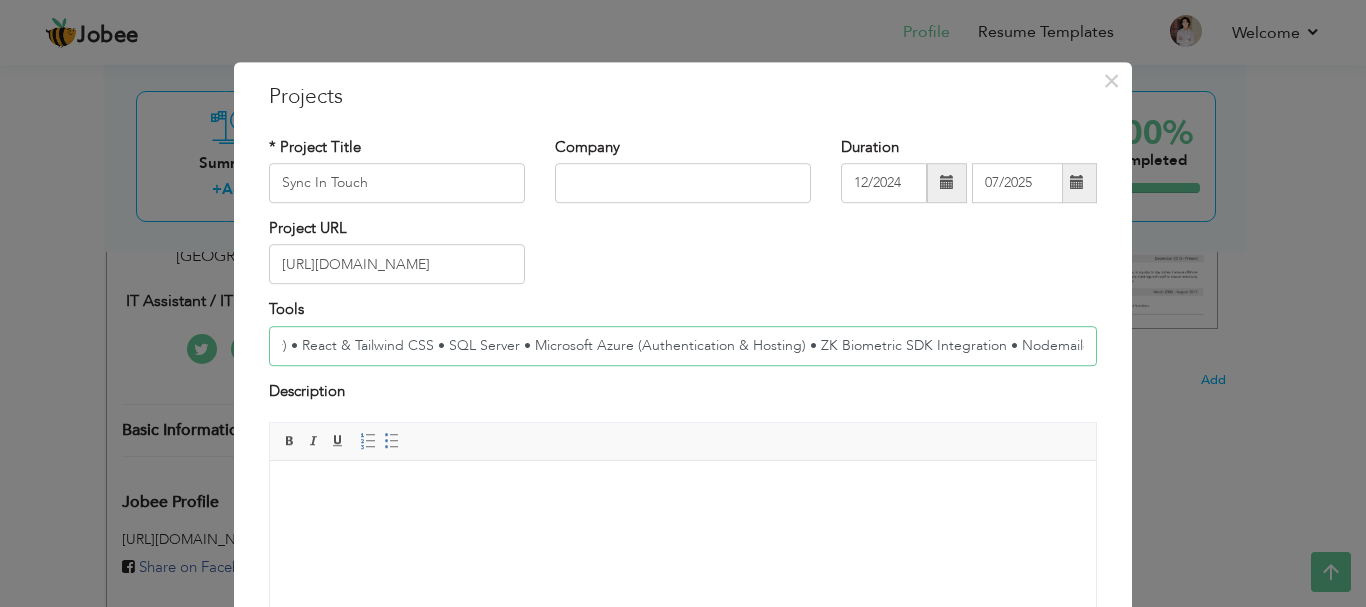 drag, startPoint x: 623, startPoint y: 344, endPoint x: 783, endPoint y: 348, distance: 160.04999 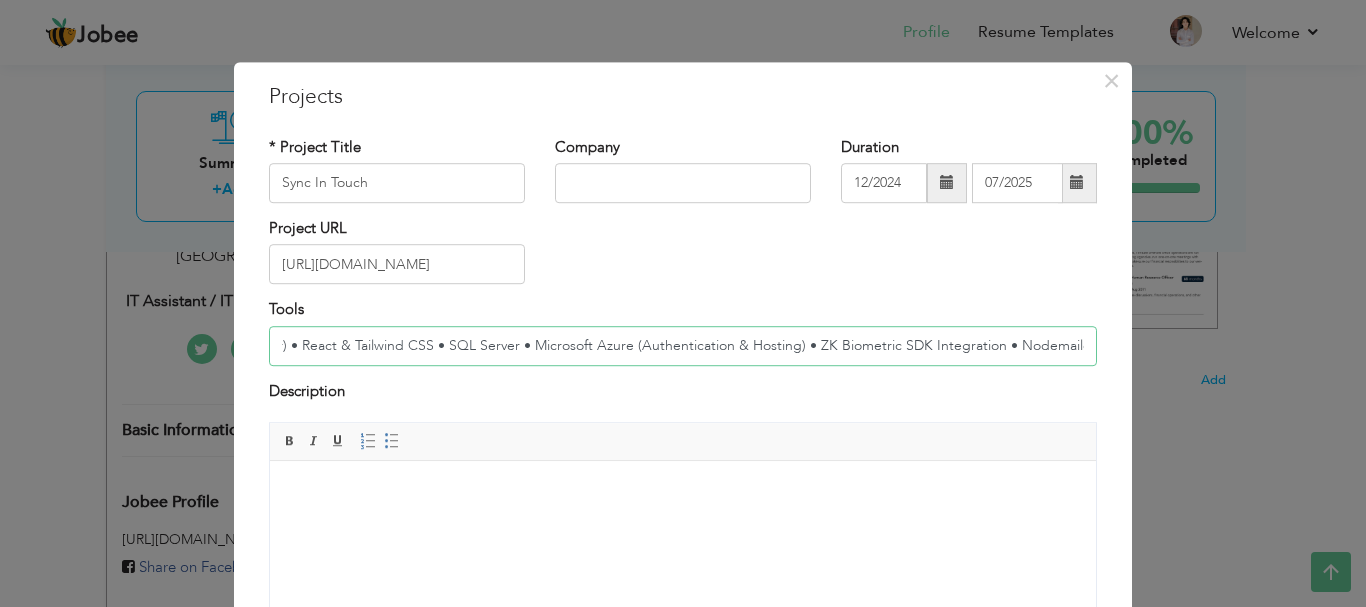 click on "Next.js (App Router) • React & Tailwind CSS • SQL Server • Microsoft Azure (Authentication & Hosting) • ZK Biometric SDK Integration • Nodemailer" at bounding box center (683, 346) 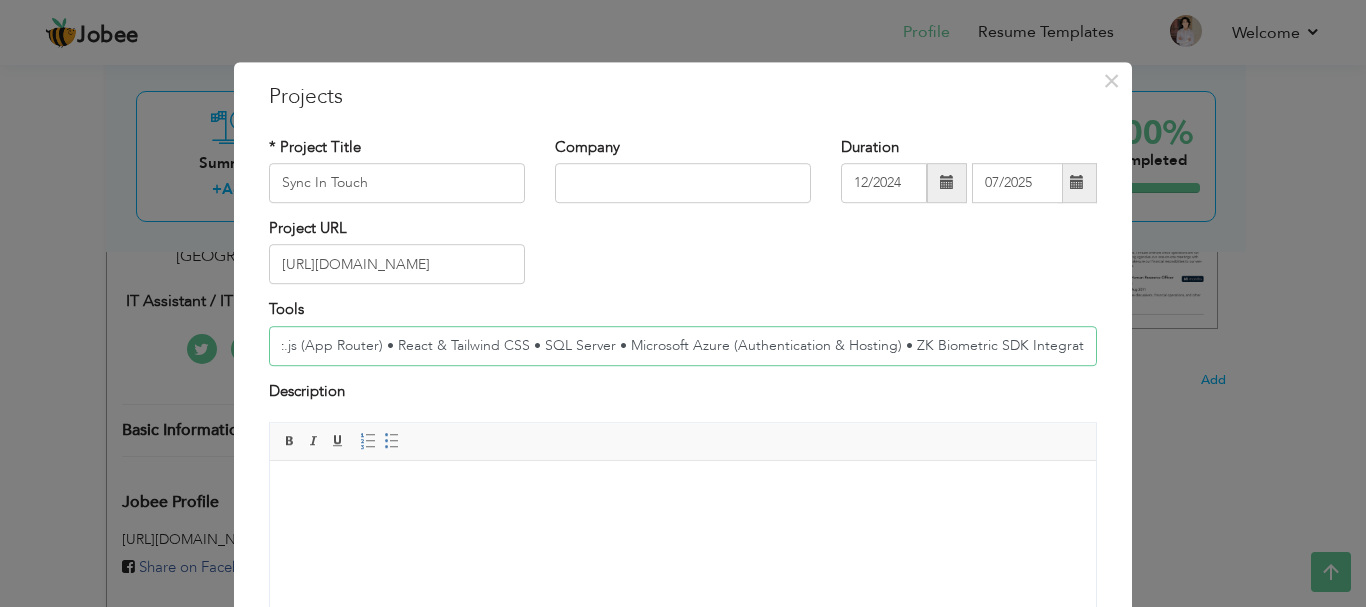 scroll, scrollTop: 0, scrollLeft: 0, axis: both 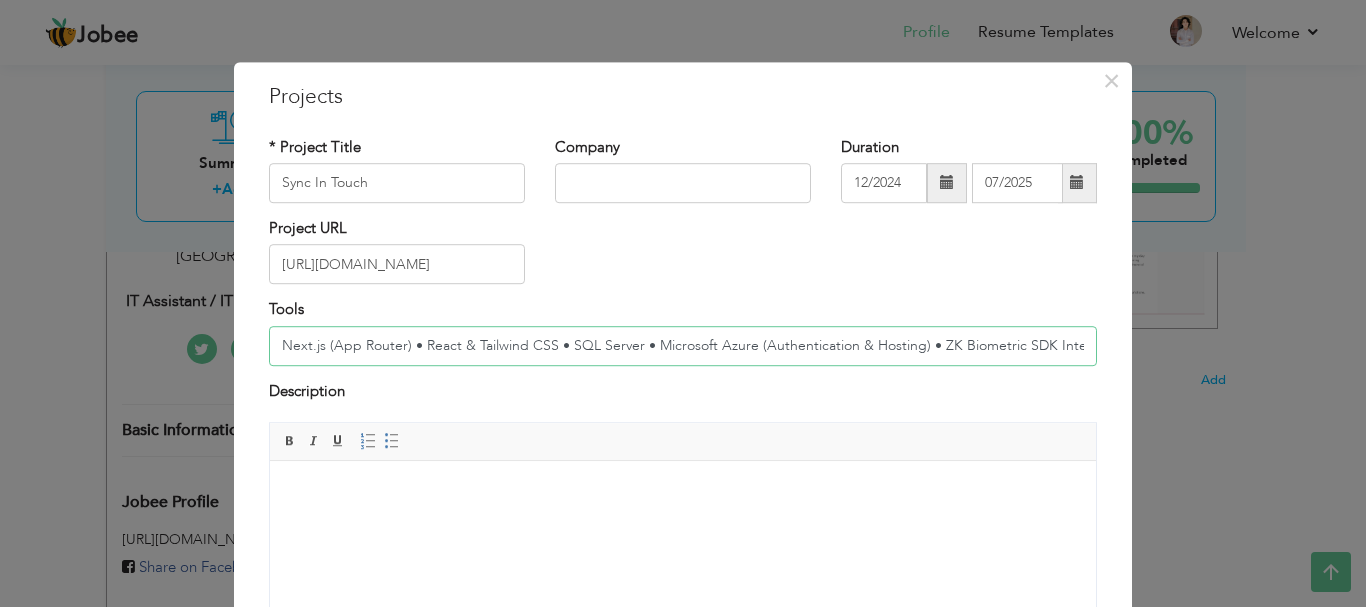 click on "Next.js (App Router) • React & Tailwind CSS • SQL Server • Microsoft Azure (Authentication & Hosting) • ZK Biometric SDK Integration • Nodemailer" at bounding box center [683, 346] 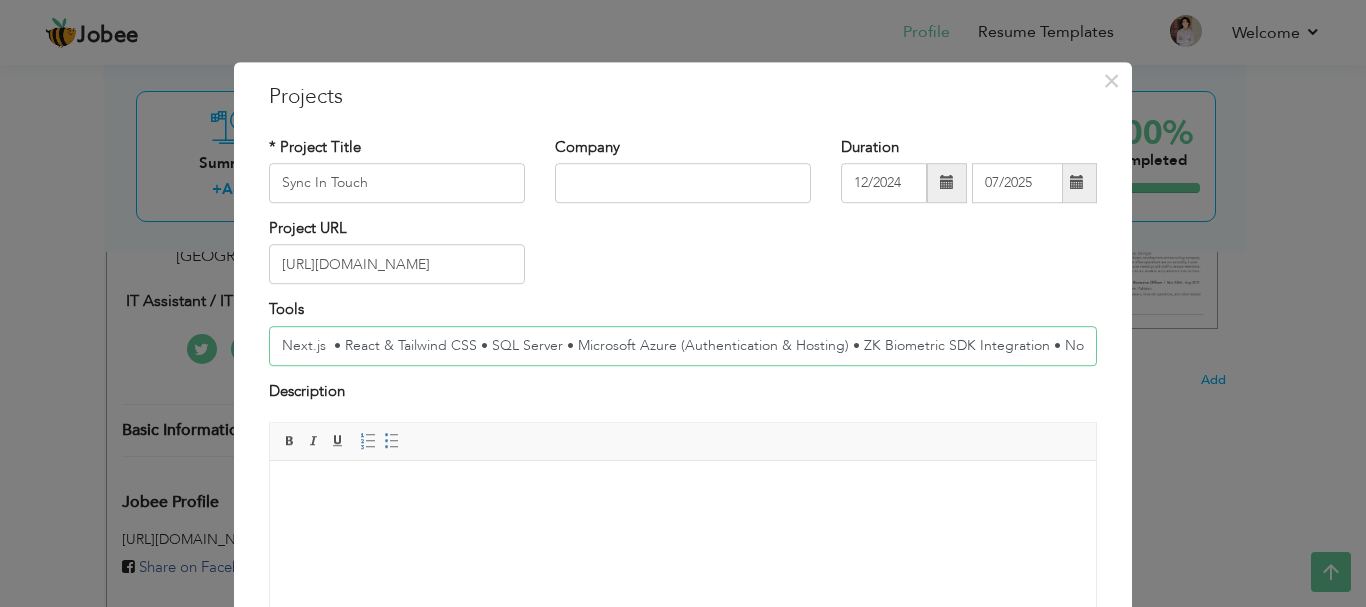 type on "Next.js  • React & Tailwind CSS • SQL Server • Microsoft Azure (Authentication & Hosting) • ZK Biometric SDK Integration • Nodemailer" 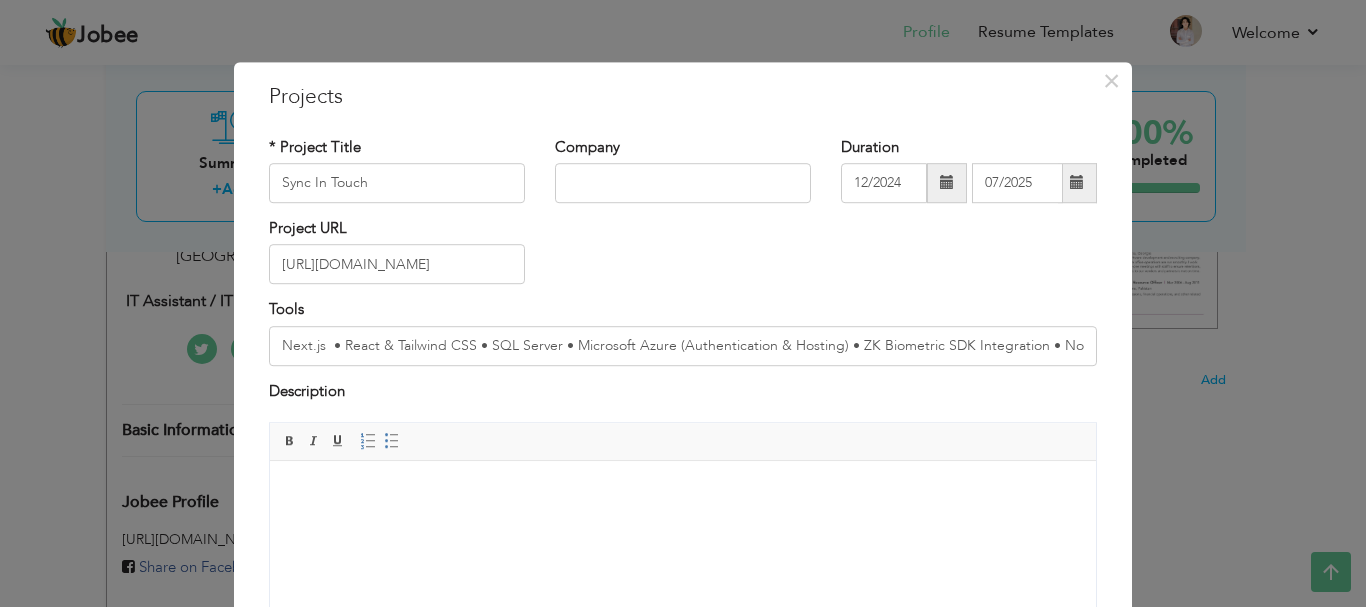 click at bounding box center [683, 491] 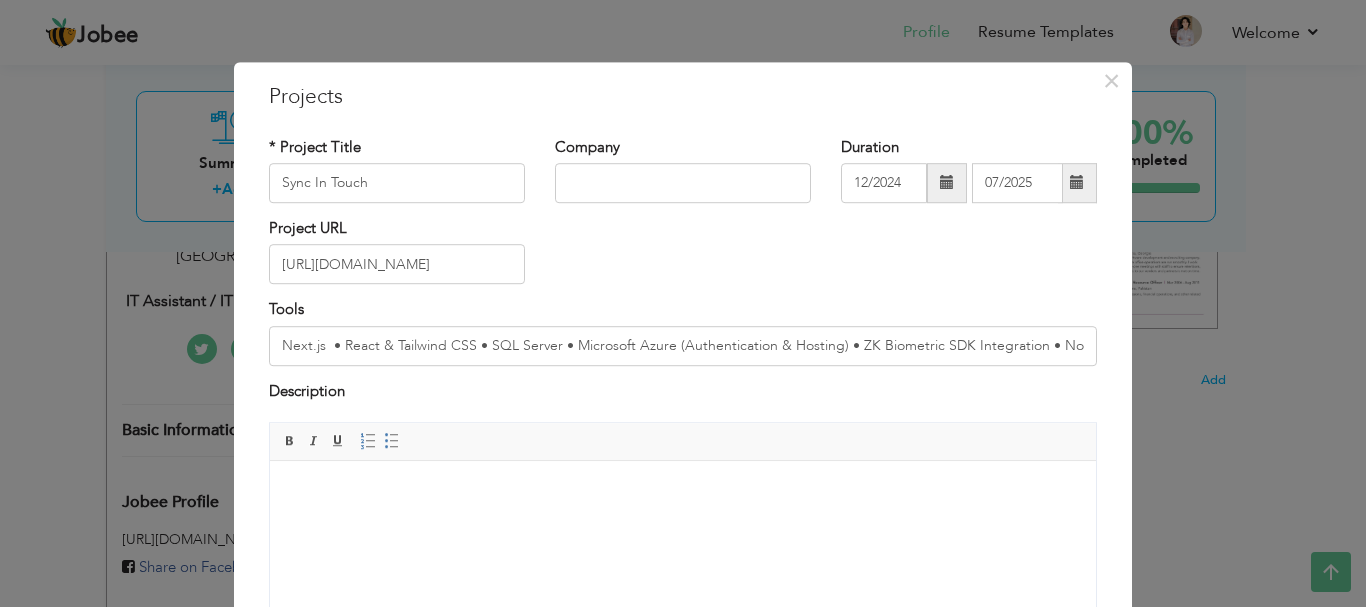 click at bounding box center (683, 491) 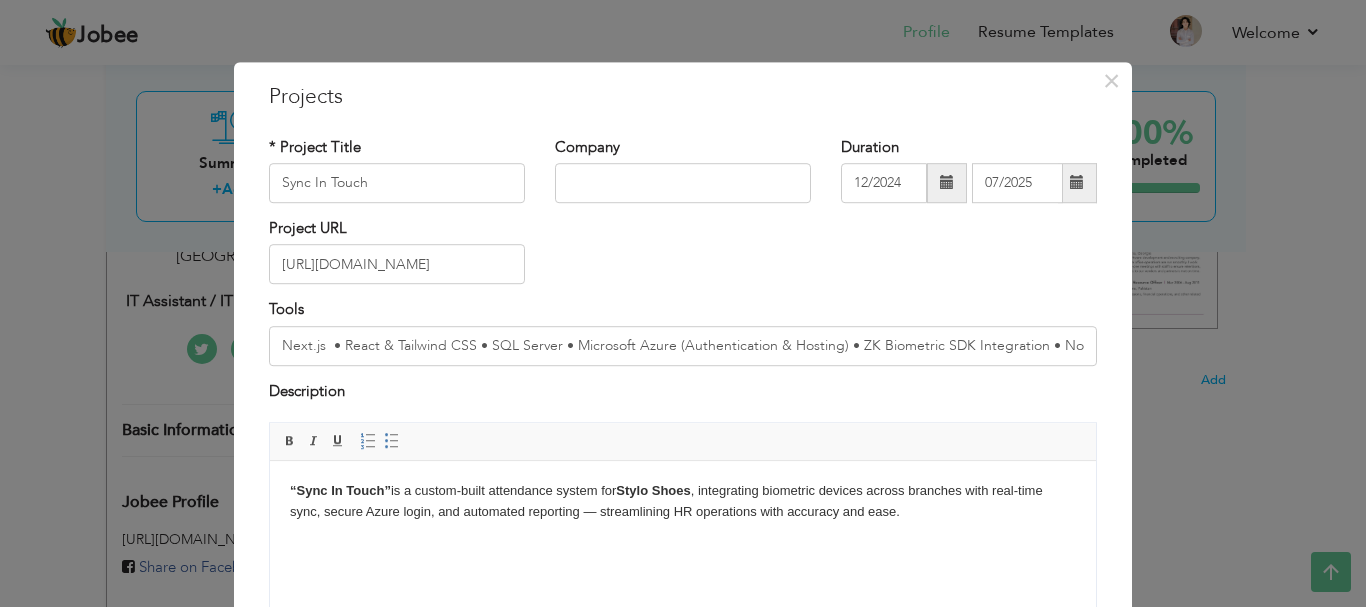 scroll, scrollTop: 191, scrollLeft: 0, axis: vertical 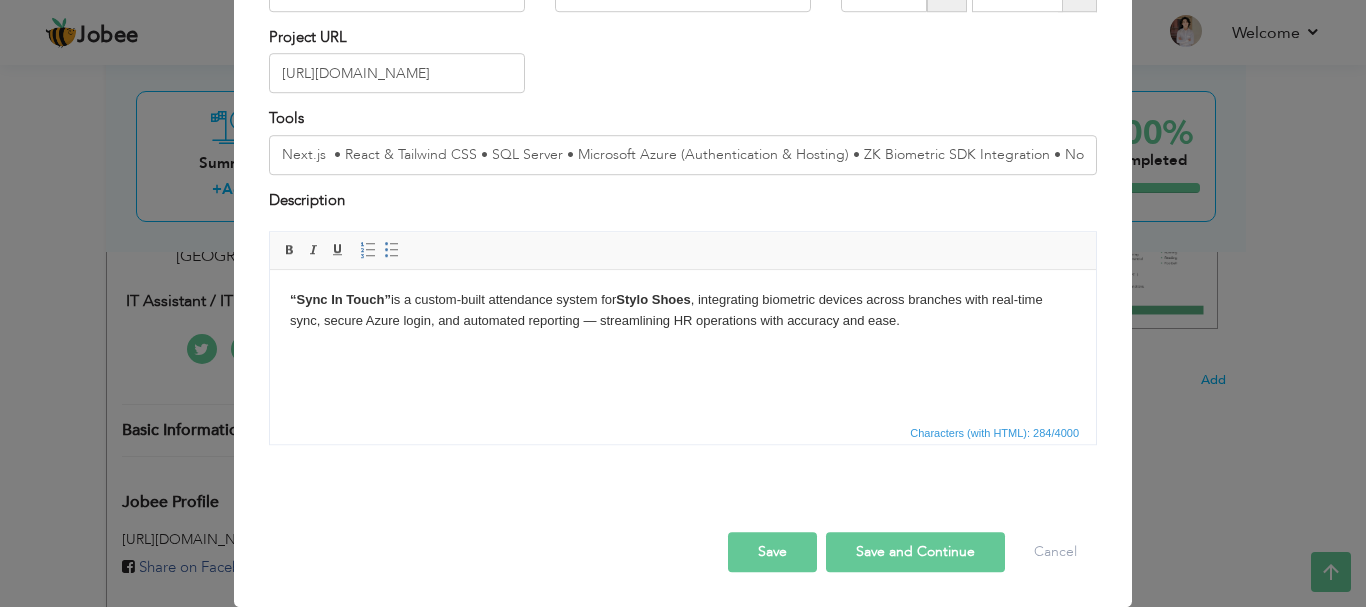 click on "Save and Continue" at bounding box center [915, 552] 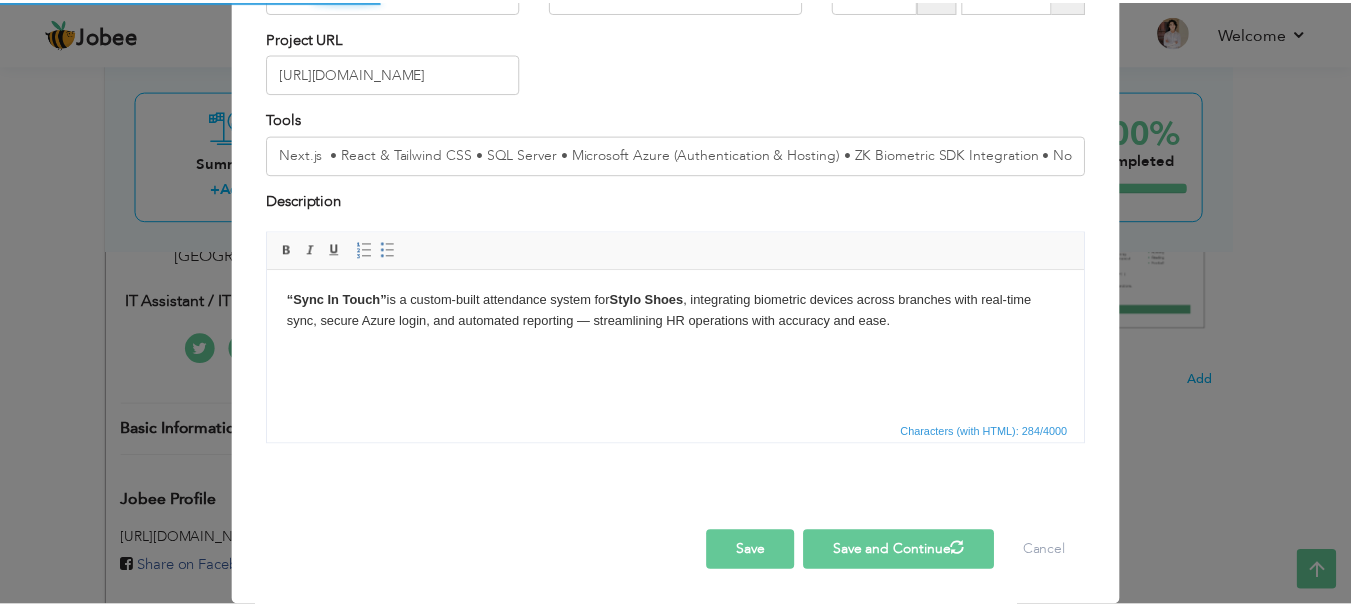 scroll, scrollTop: 0, scrollLeft: 0, axis: both 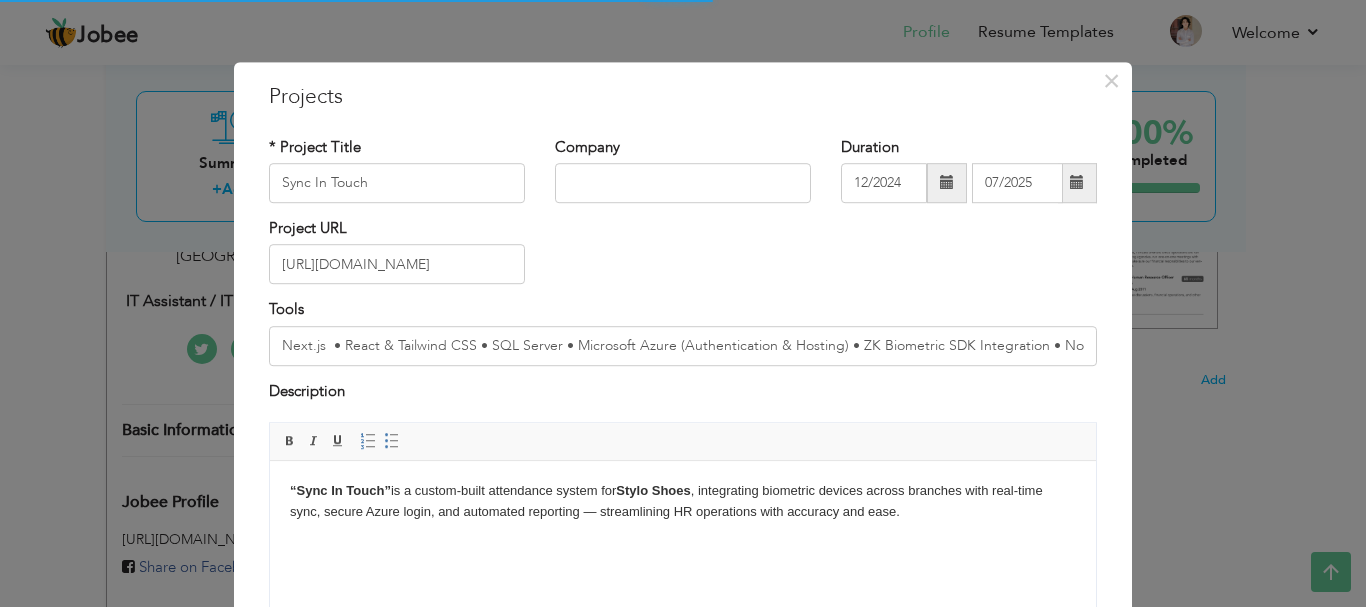 type 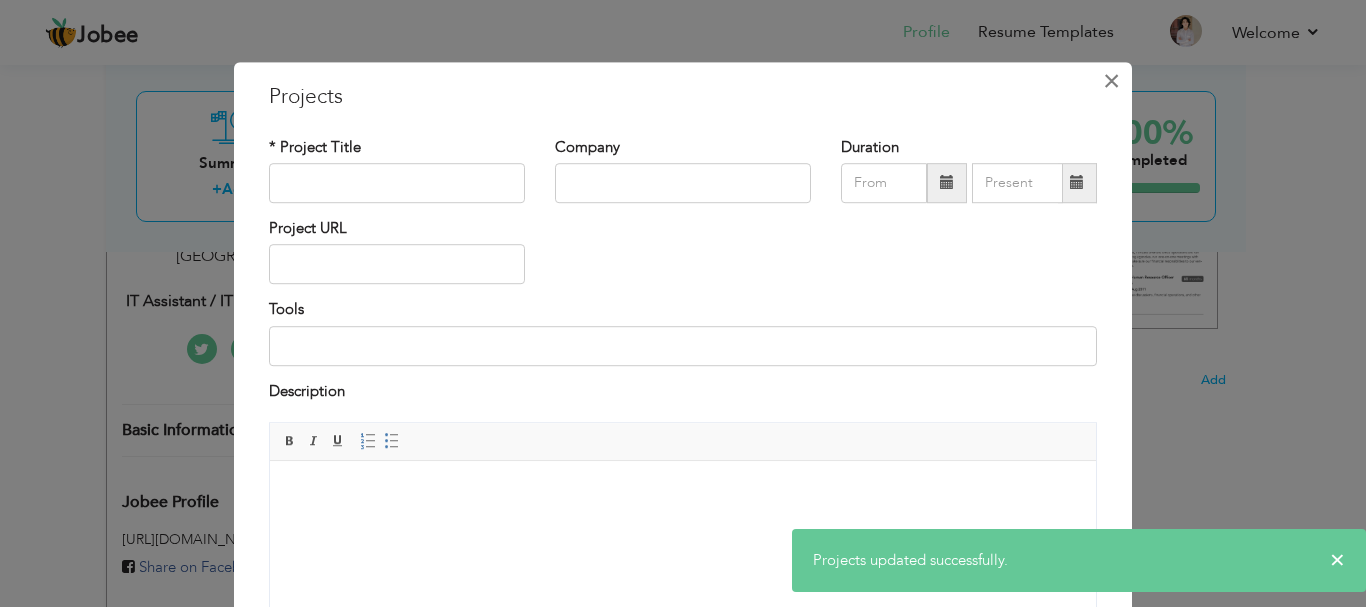 click on "×" at bounding box center [1111, 81] 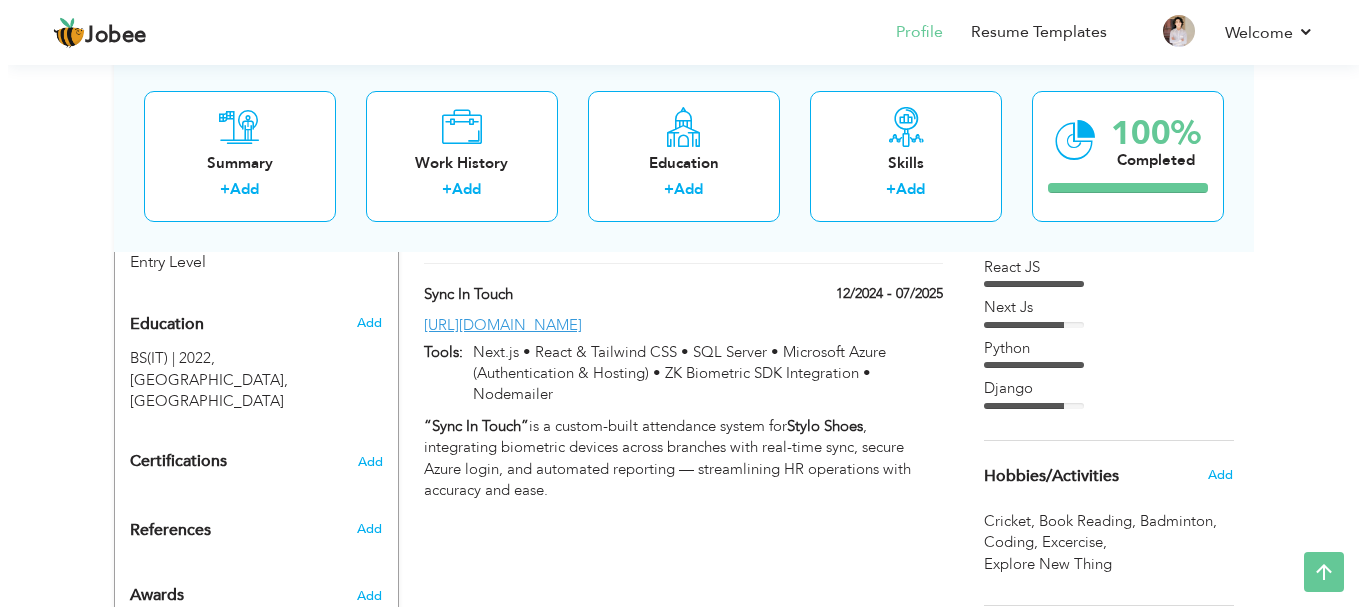 scroll, scrollTop: 800, scrollLeft: 0, axis: vertical 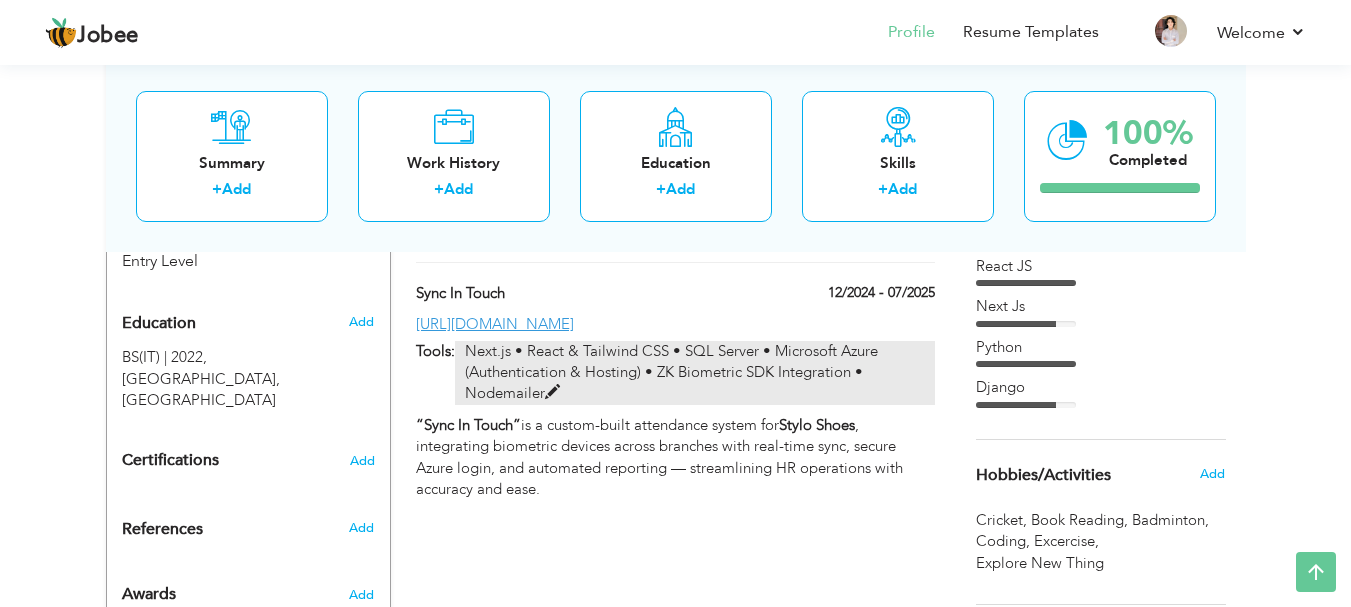 click at bounding box center (552, 392) 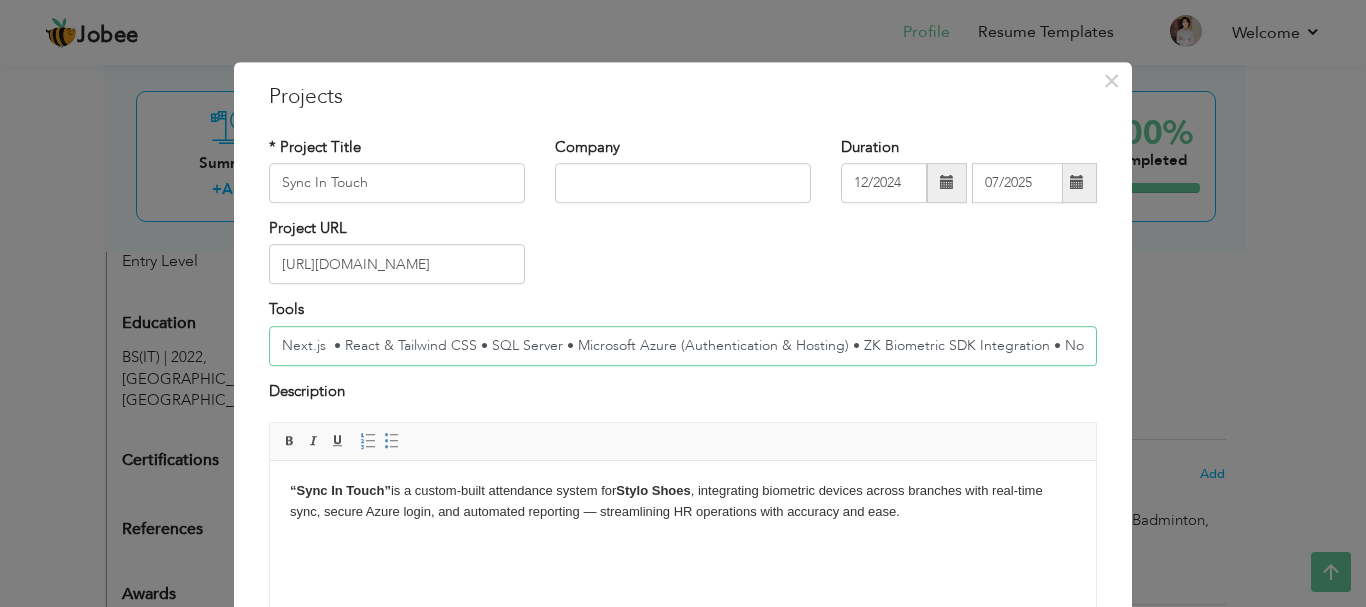 scroll, scrollTop: 0, scrollLeft: 38, axis: horizontal 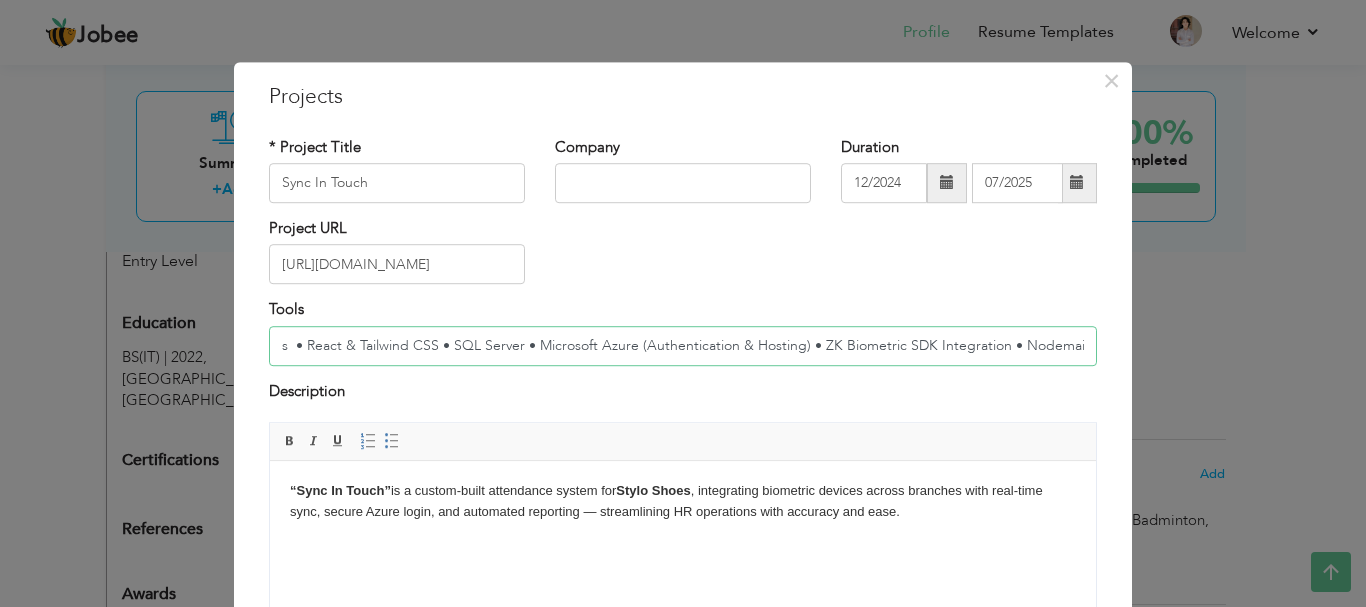 drag, startPoint x: 835, startPoint y: 339, endPoint x: 1149, endPoint y: 343, distance: 314.02548 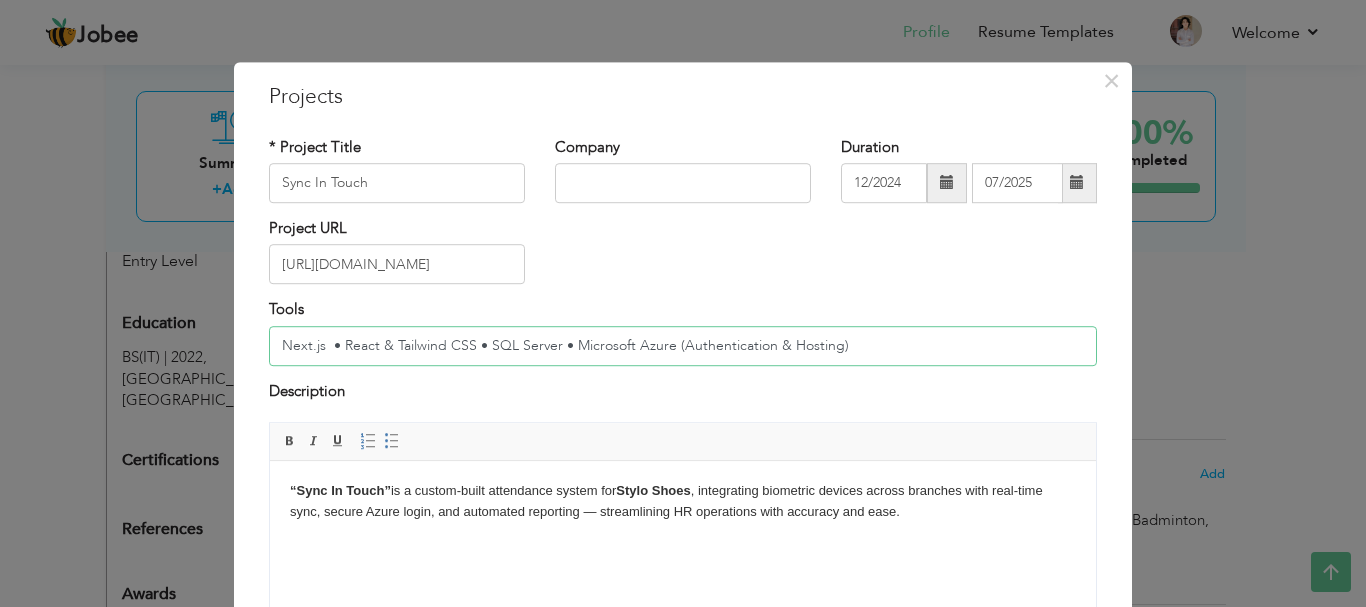 scroll, scrollTop: 0, scrollLeft: 0, axis: both 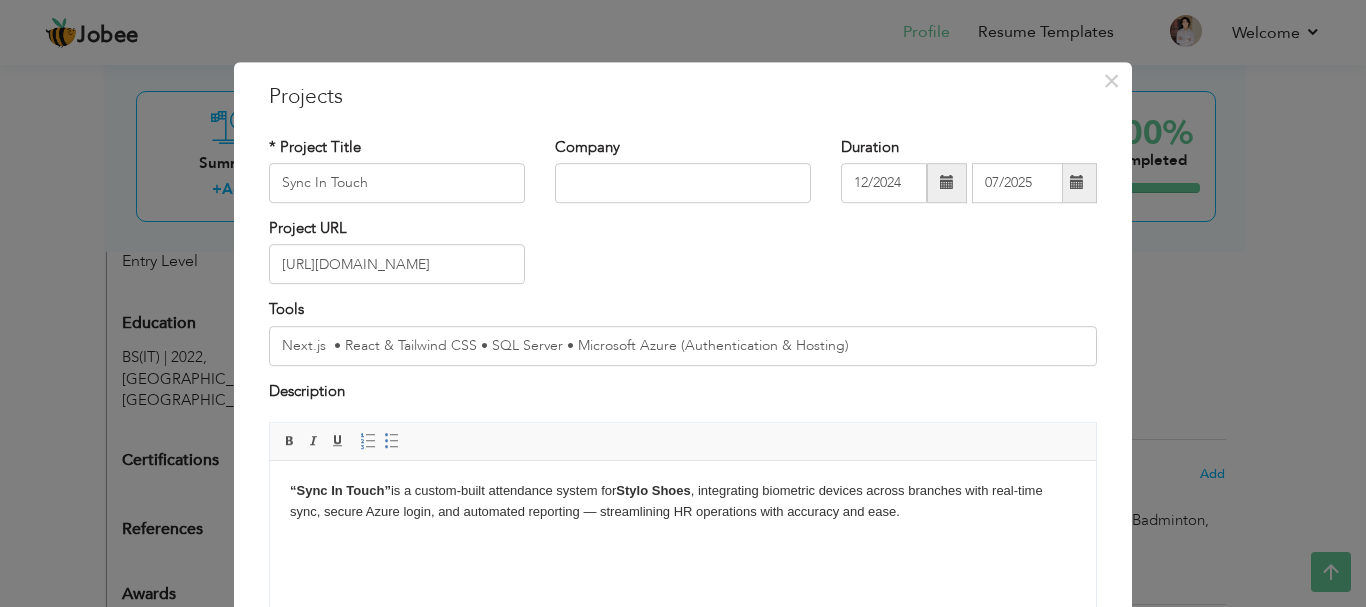 click at bounding box center [947, 183] 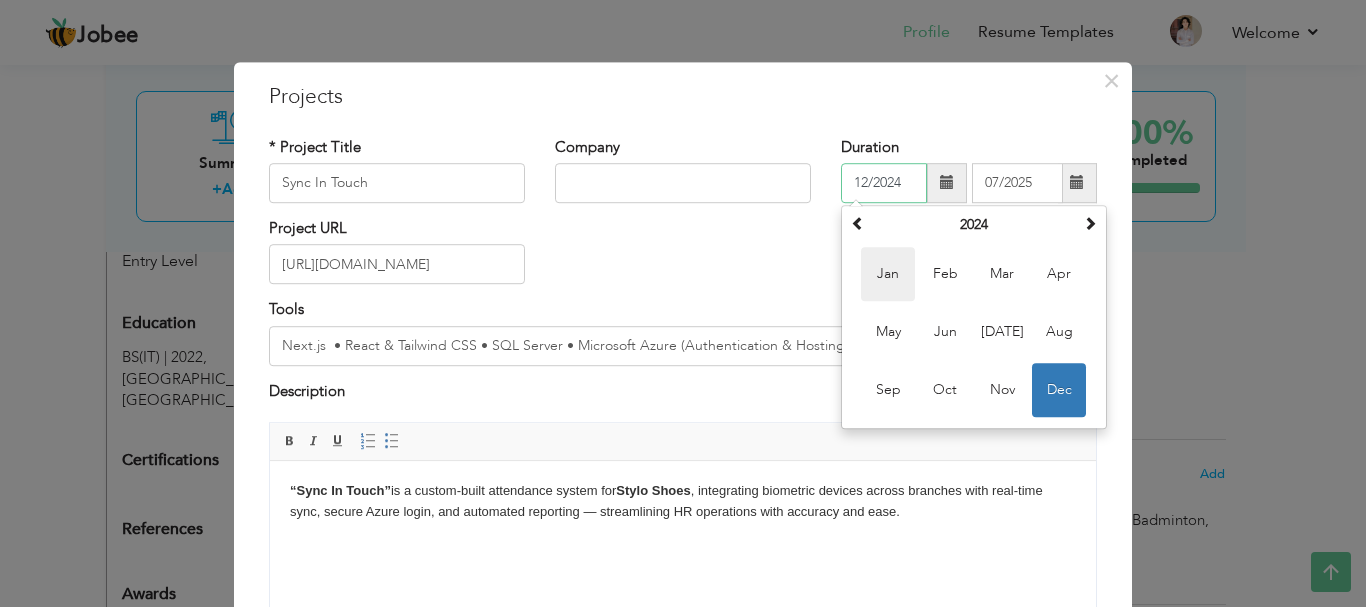 click on "Jan" at bounding box center [888, 274] 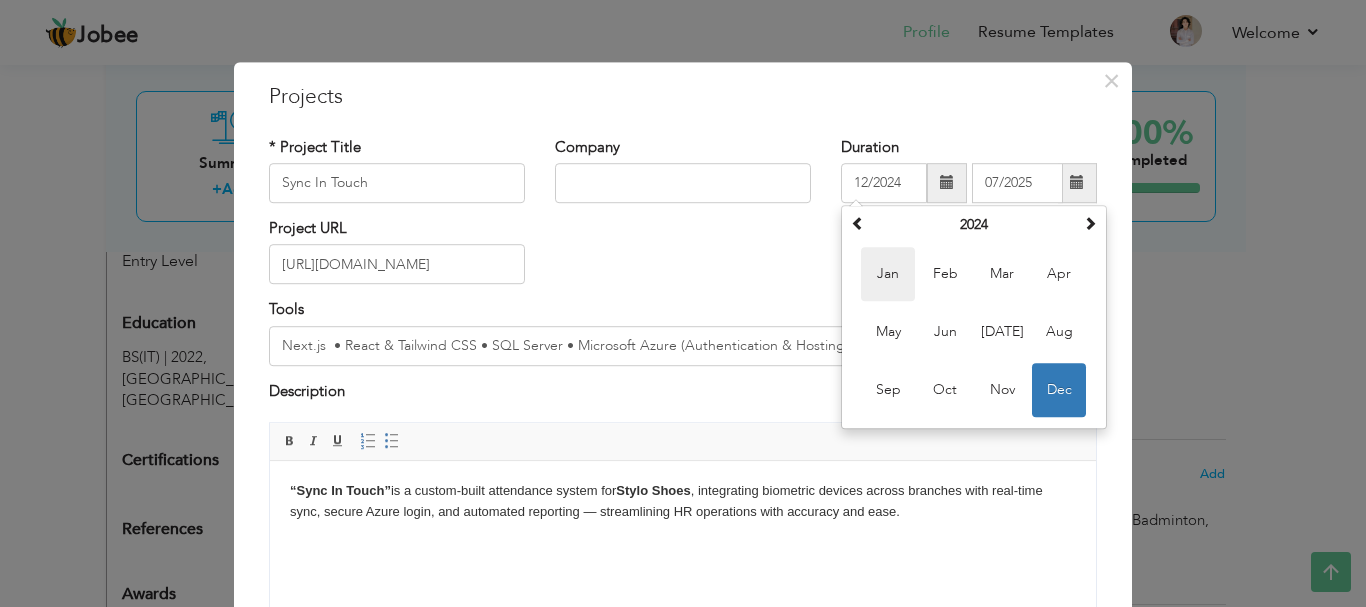 type on "01/2024" 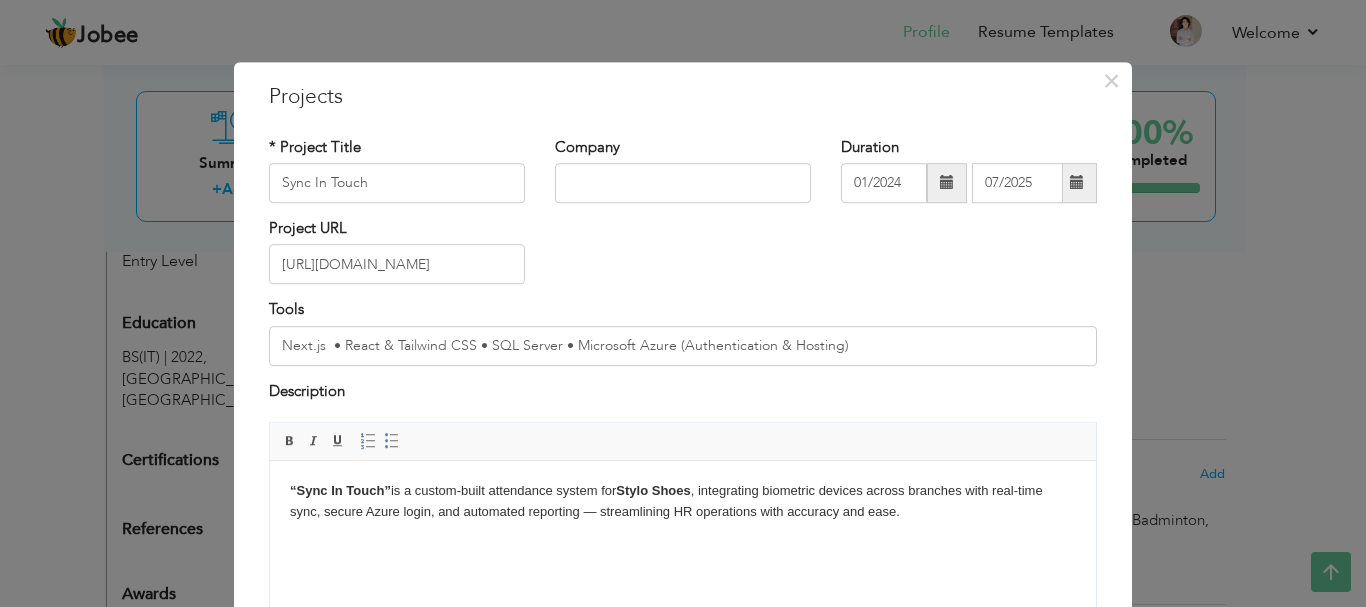 click on "Project URL
https://sit.ssis.pk:10443/" at bounding box center (683, 258) 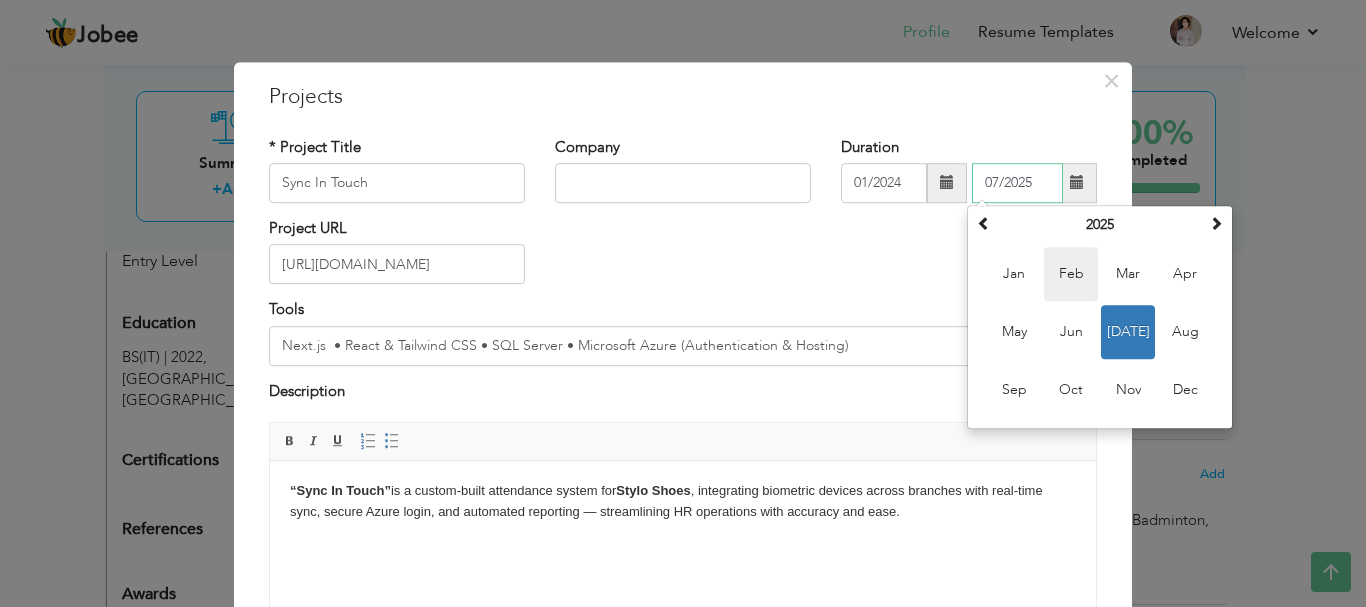 click on "Feb" at bounding box center (1071, 274) 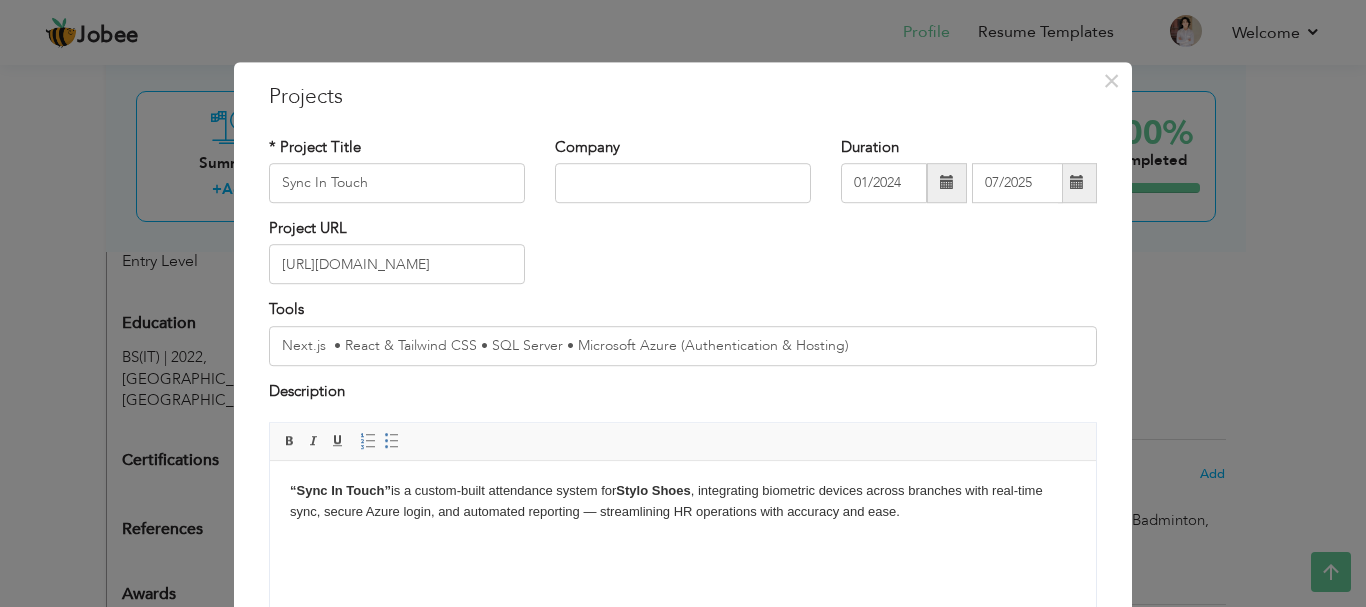 type on "02/2025" 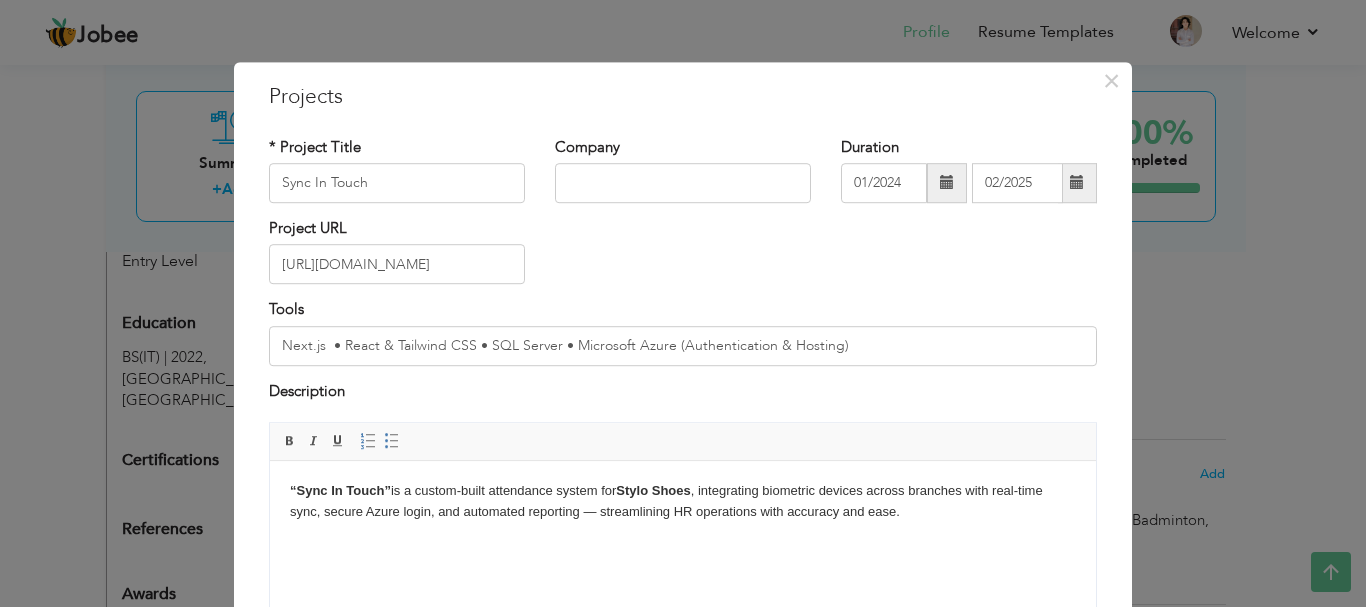 click on "Project URL
https://sit.ssis.pk:10443/" at bounding box center [683, 258] 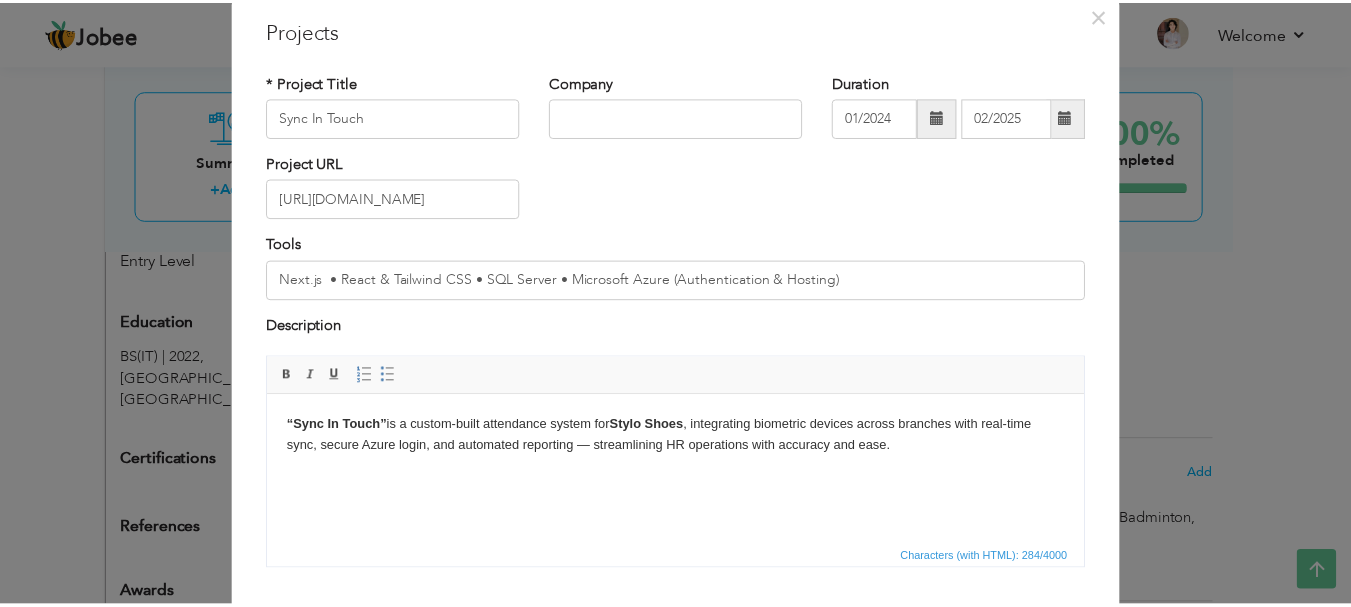 scroll, scrollTop: 191, scrollLeft: 0, axis: vertical 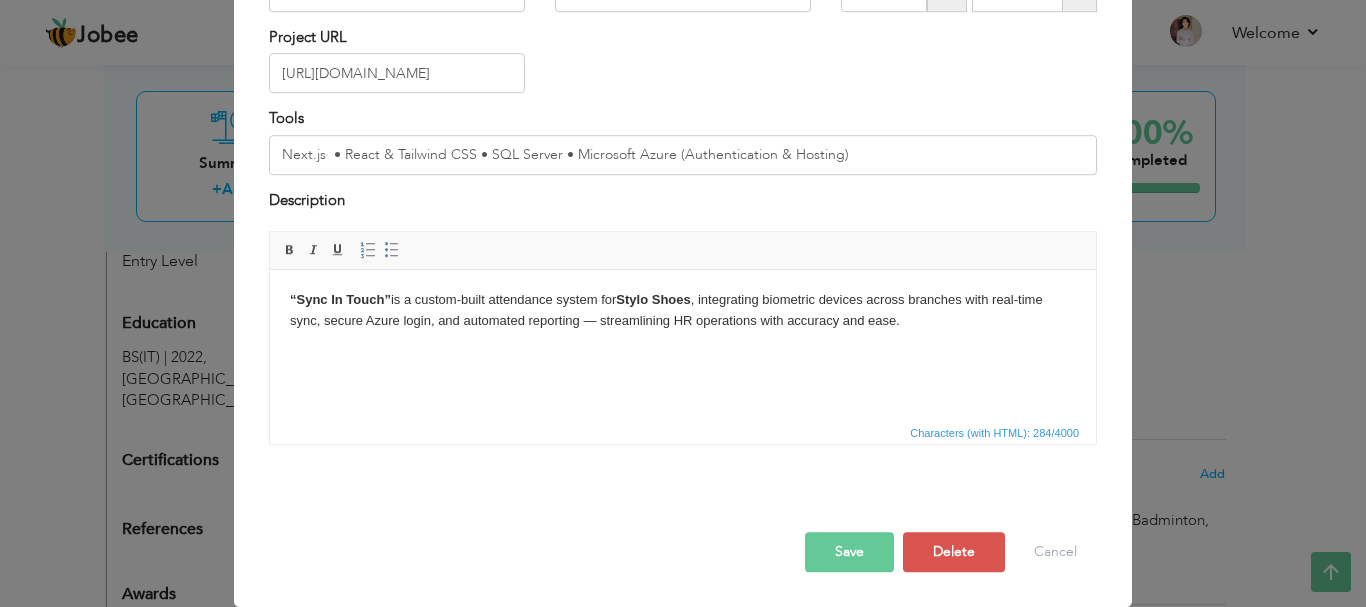 click on "Save" at bounding box center [849, 552] 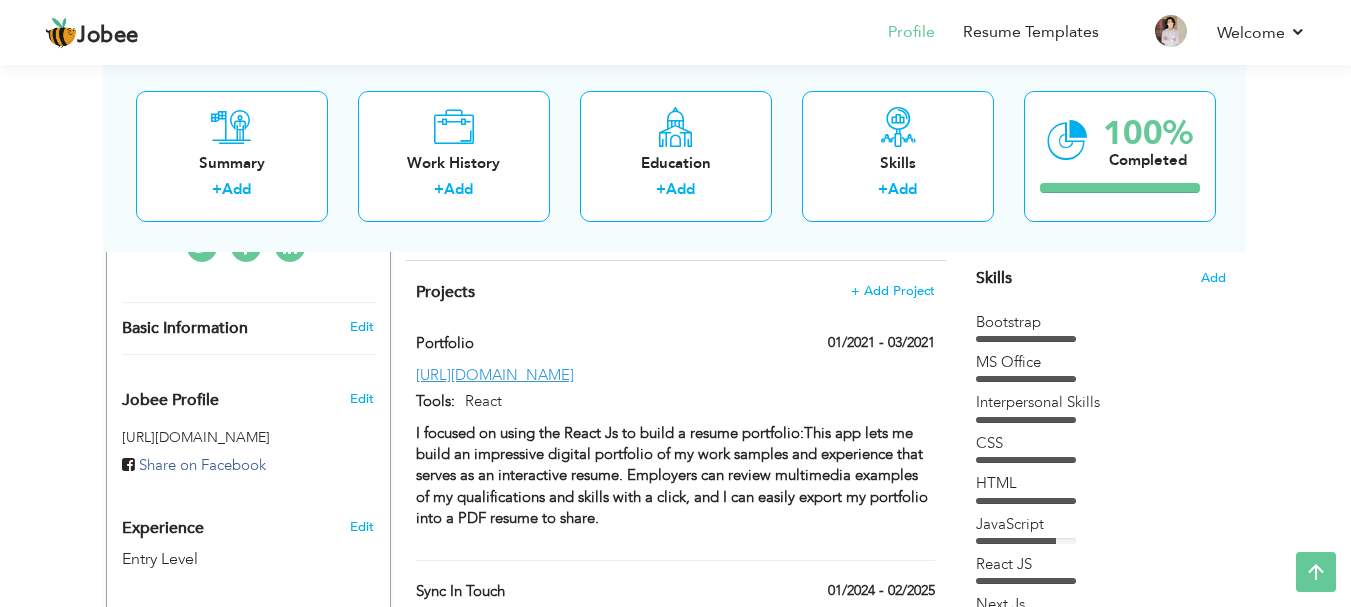 scroll, scrollTop: 500, scrollLeft: 0, axis: vertical 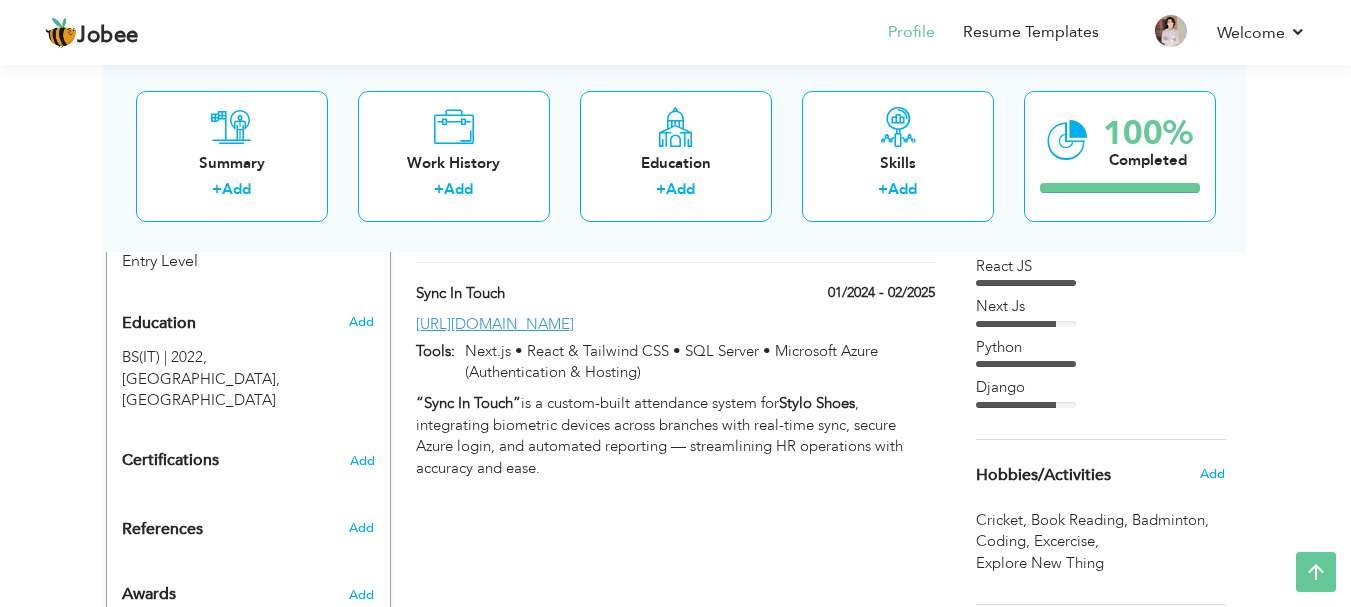 click on "CV Import
Profile Strength
0%
Select an Item from right menu
Work History
* Job Title Tools" at bounding box center (676, 208) 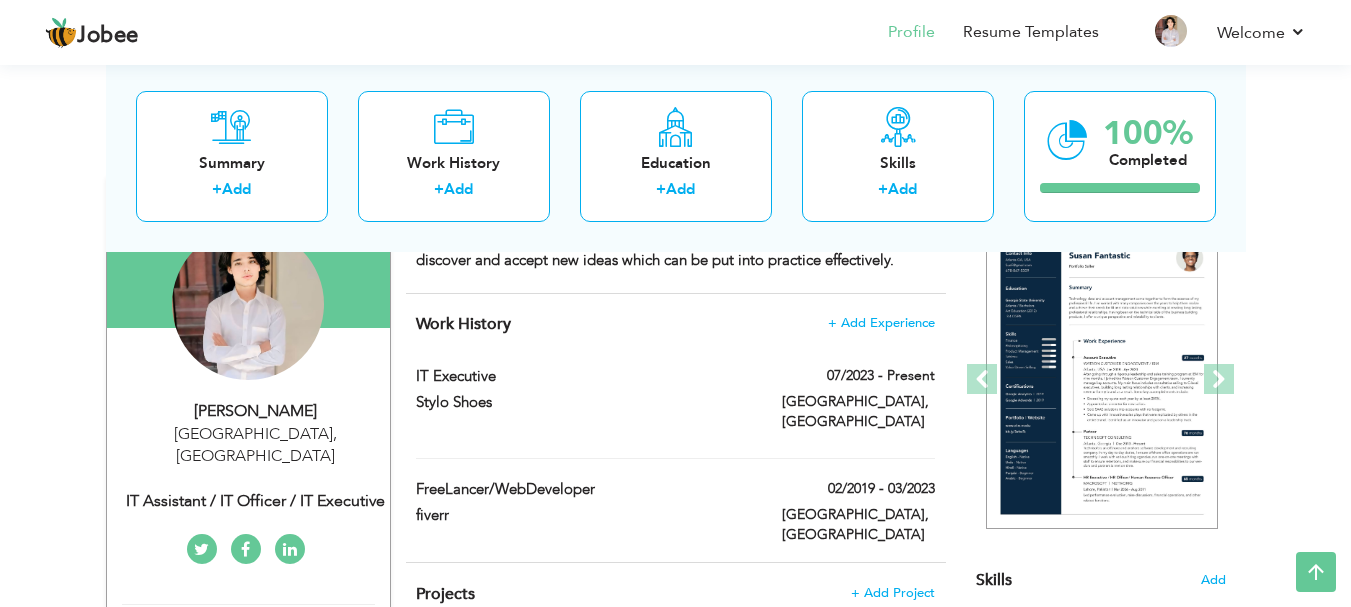 scroll, scrollTop: 0, scrollLeft: 0, axis: both 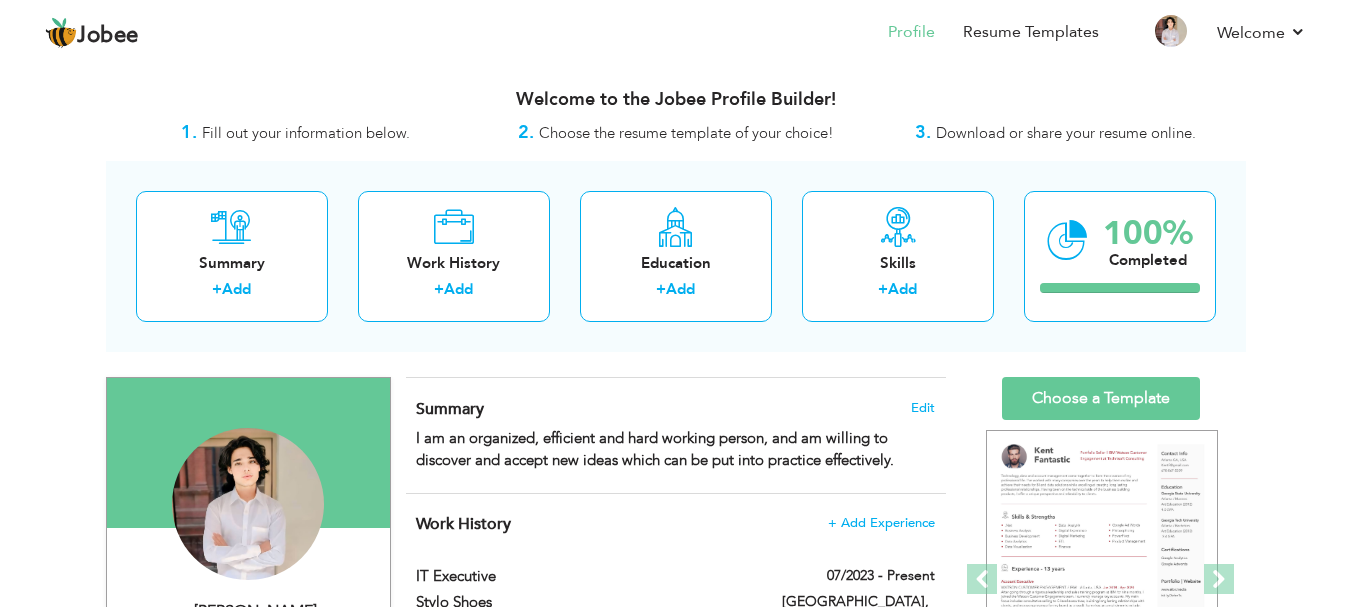 click on "Download or share your resume online." at bounding box center [1066, 133] 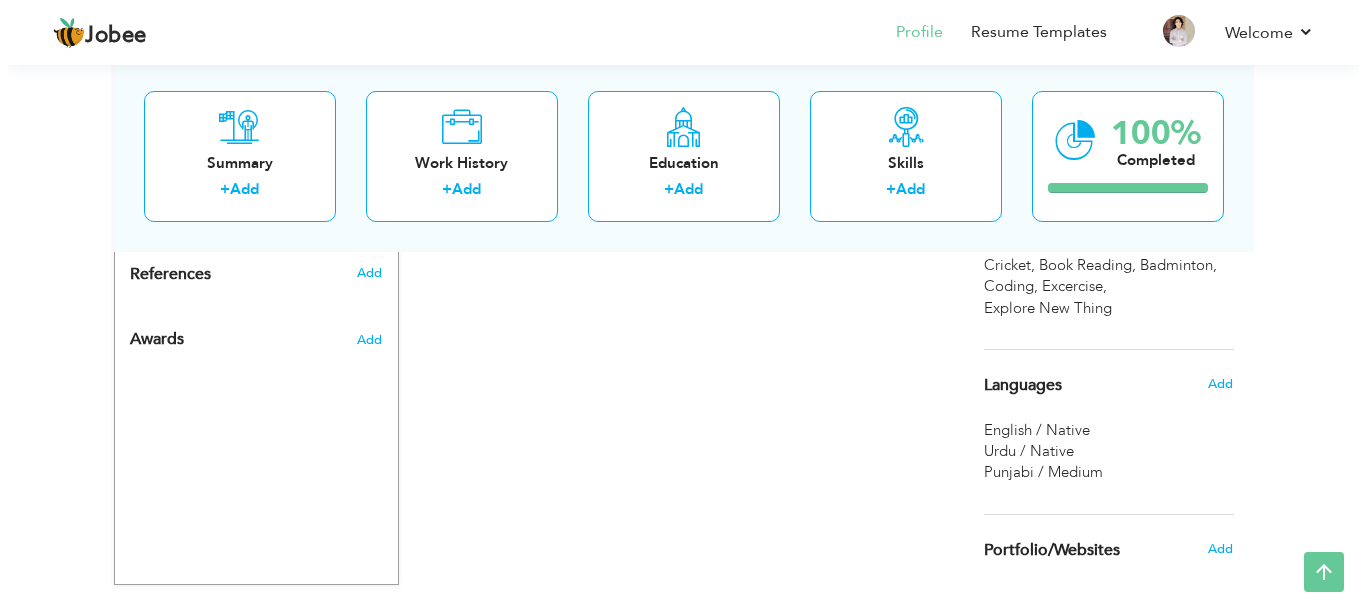 scroll, scrollTop: 1117, scrollLeft: 0, axis: vertical 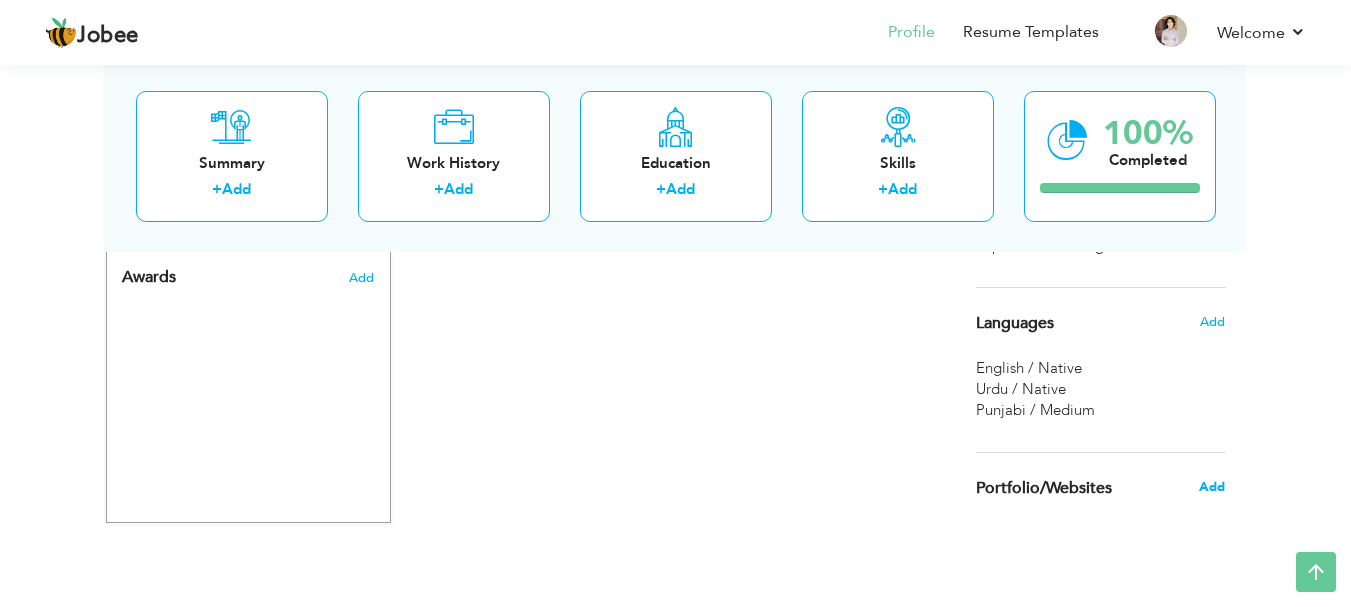 click on "Add" at bounding box center [1212, 487] 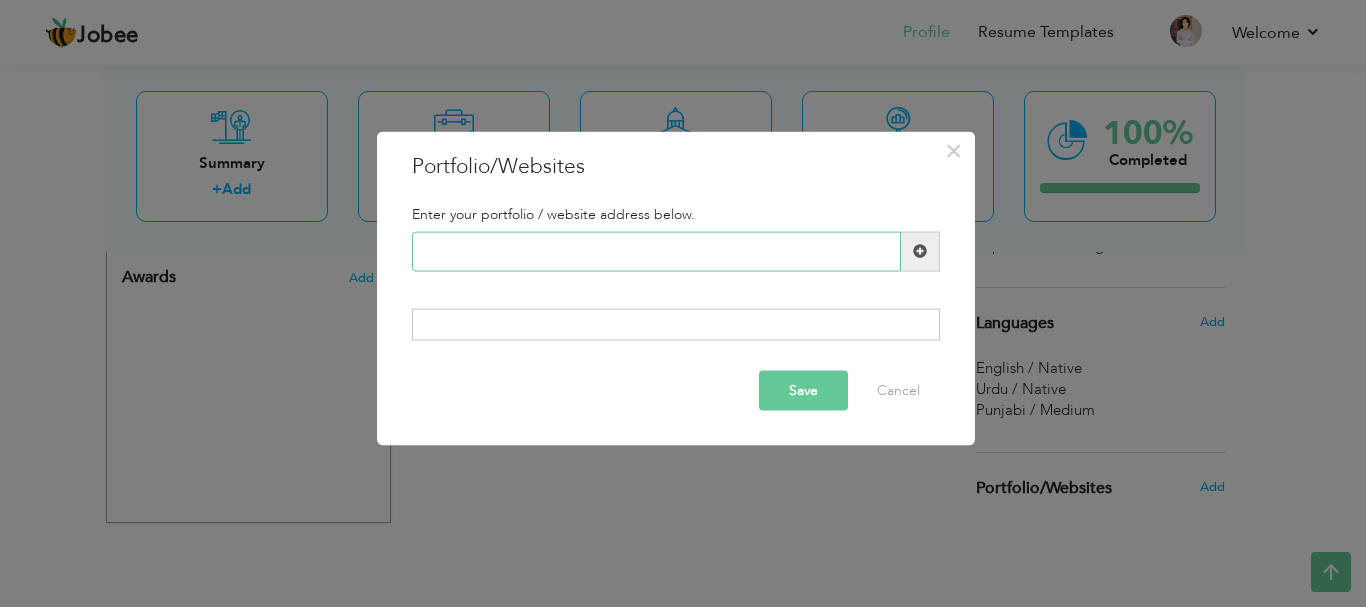 click at bounding box center [656, 251] 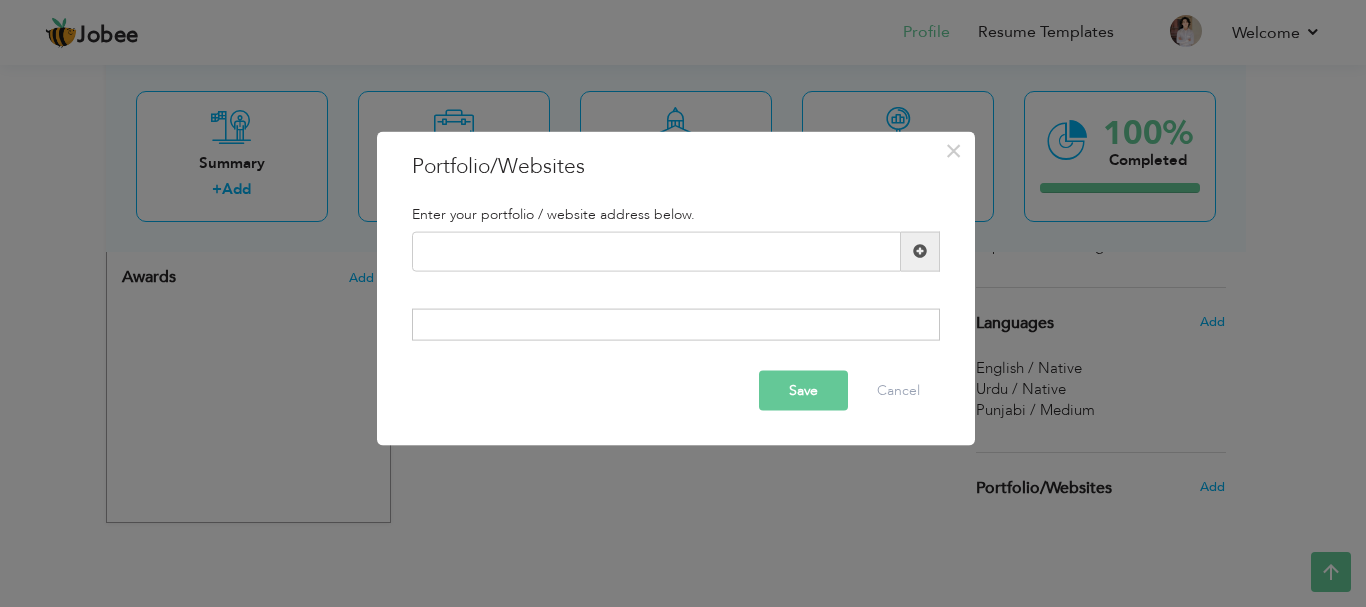 click on "×
Portfolio/Websites
Enter your portfolio / website address below.
Save Cancel" at bounding box center [676, 288] 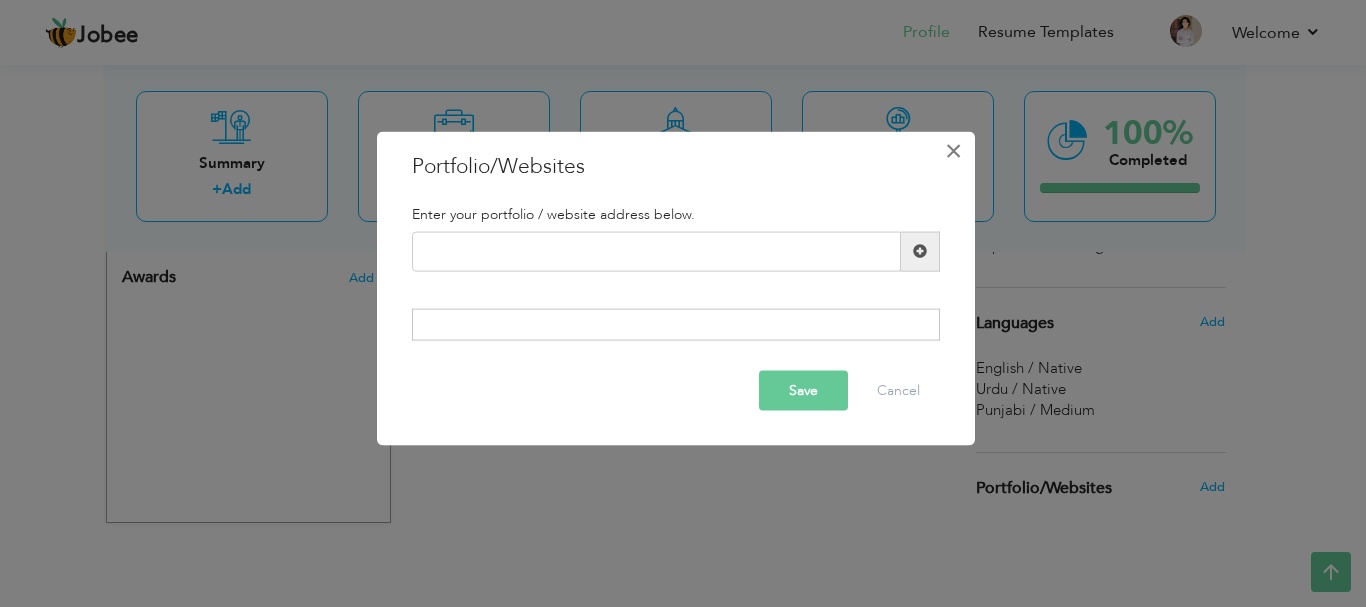 click on "×" at bounding box center [953, 150] 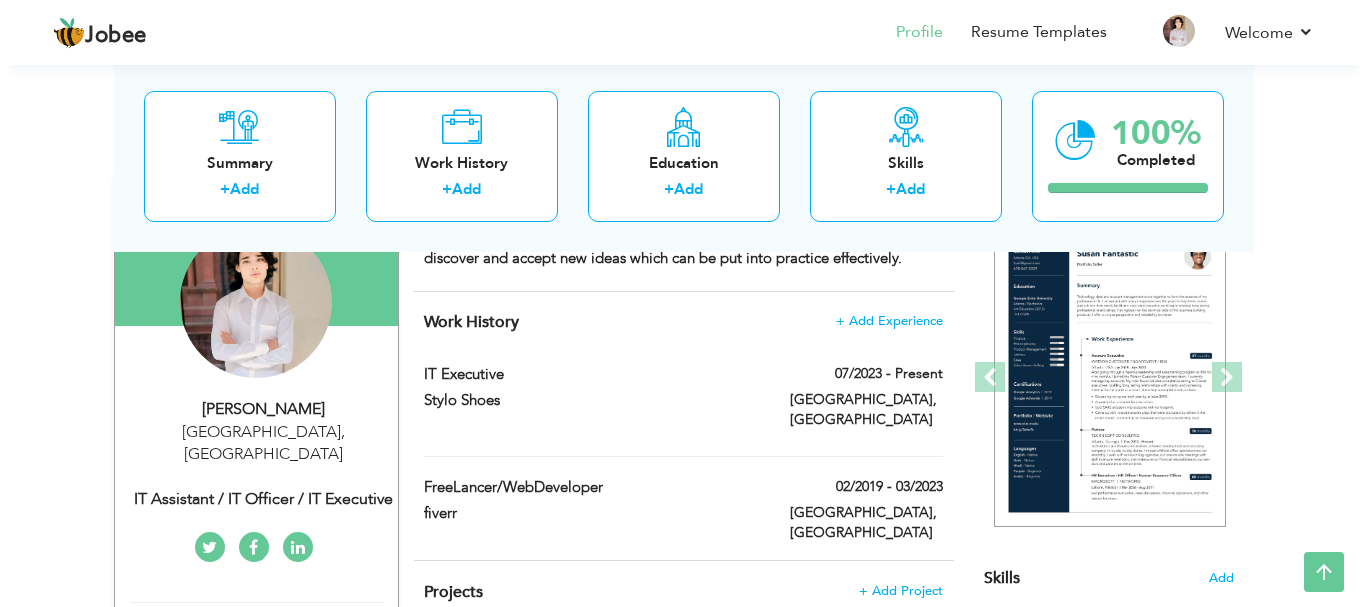 scroll, scrollTop: 200, scrollLeft: 0, axis: vertical 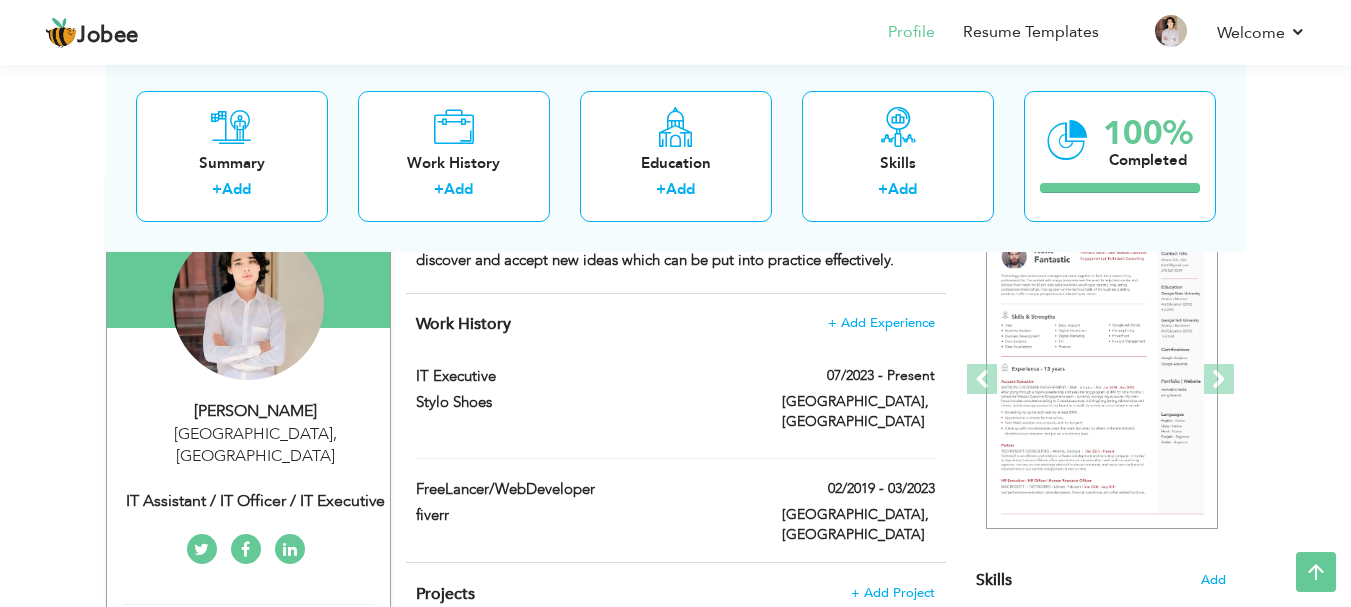 click on "IT Assistant / IT Officer / IT Executive" at bounding box center (256, 501) 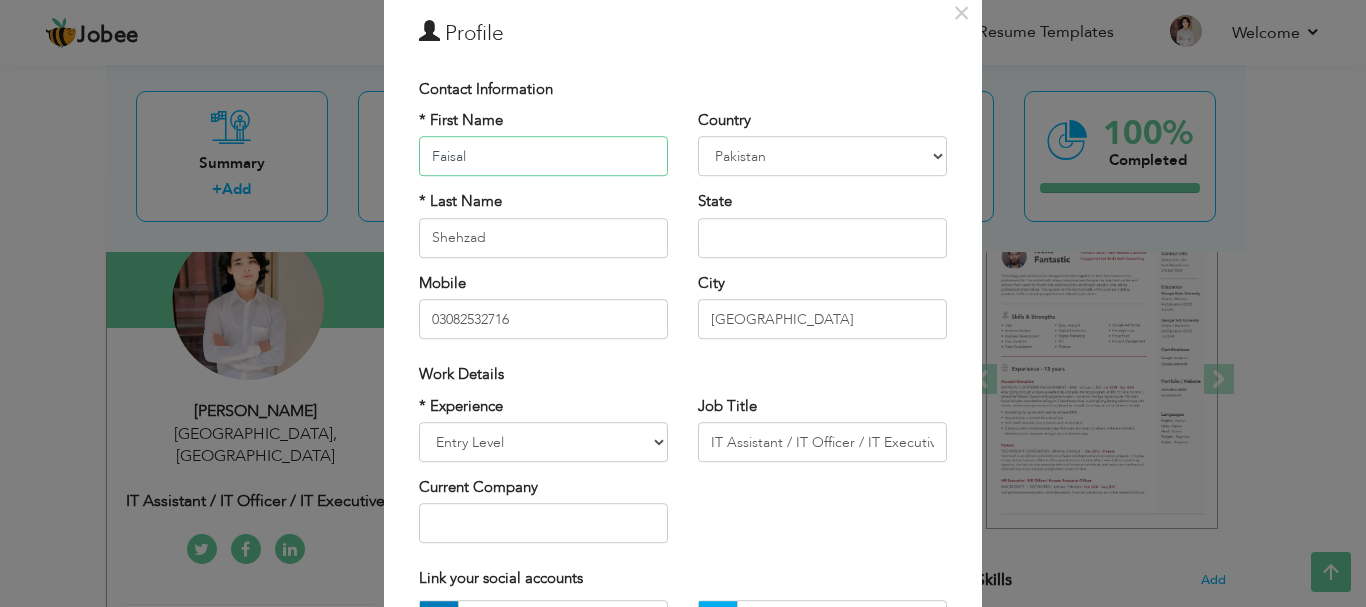scroll, scrollTop: 200, scrollLeft: 0, axis: vertical 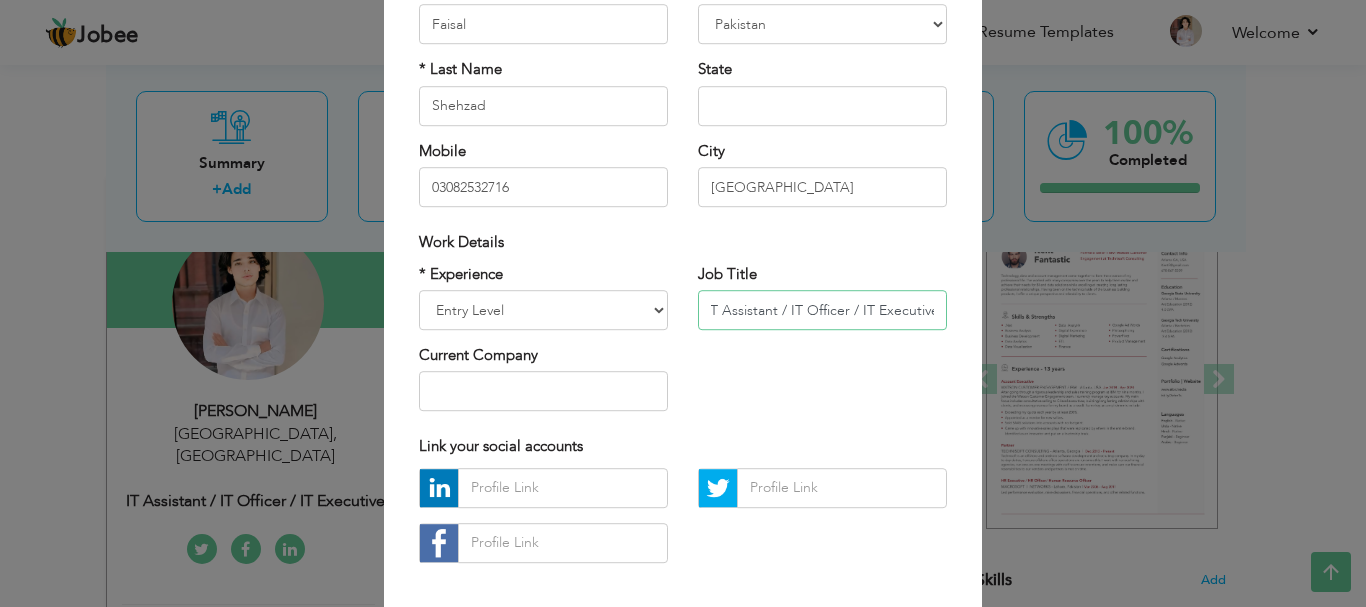 drag, startPoint x: 702, startPoint y: 310, endPoint x: 1005, endPoint y: 315, distance: 303.04126 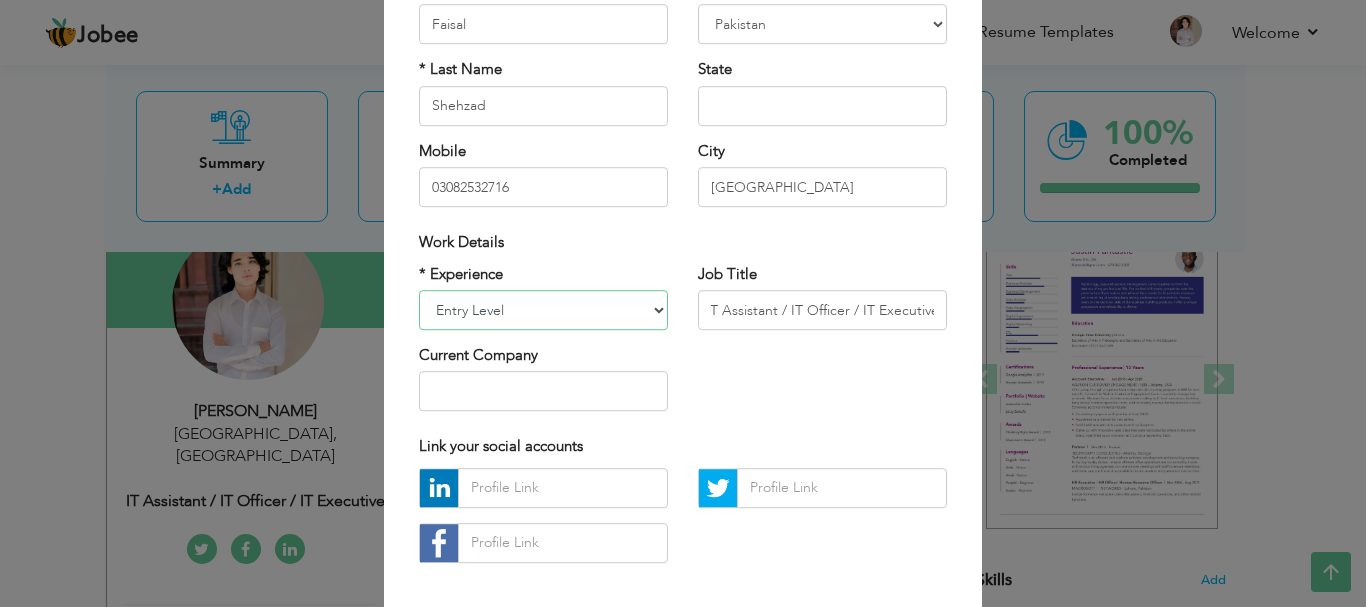 scroll, scrollTop: 0, scrollLeft: 0, axis: both 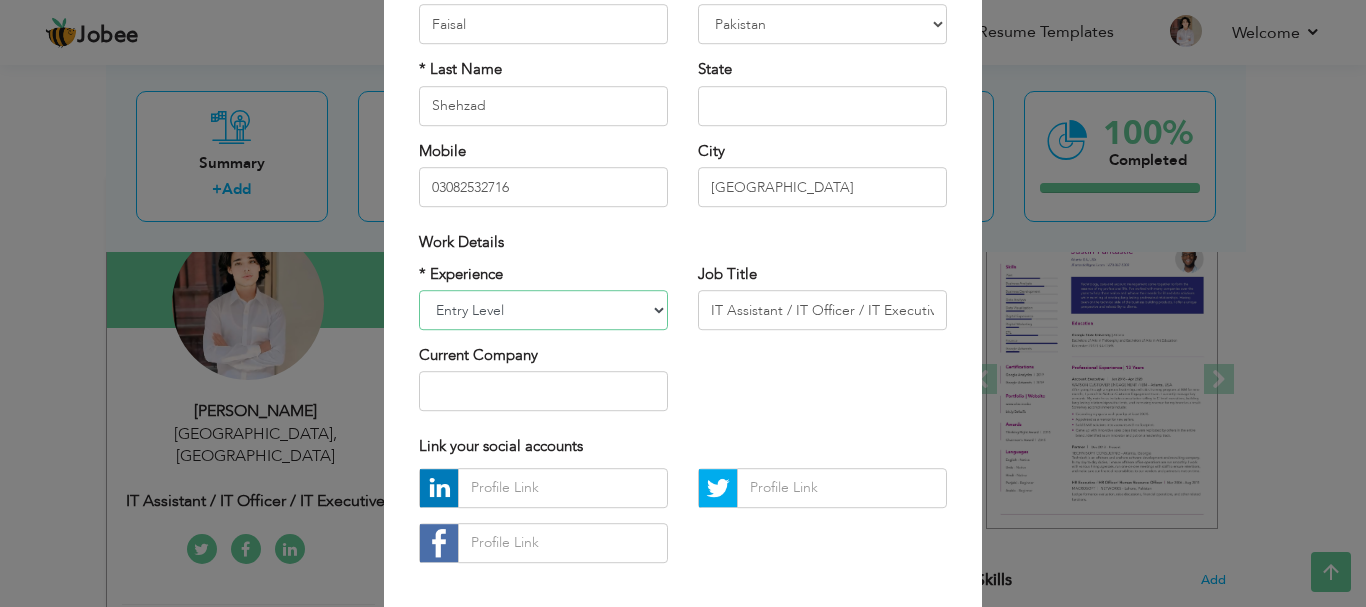 click on "Entry Level Less than 1 Year 1 Year 2 Years 3 Years 4 Years 5 Years 6 Years 7 Years 8 Years 9 Years 10 Years 11 Years 12 Years 13 Years 14 Years 15 Years 16 Years 17 Years 18 Years 19 Years 20 Years 21 Years 22 Years 23 Years 24 Years 25 Years 26 Years 27 Years 28 Years 29 Years 30 Years 31 Years 32 Years 33 Years 34 Years 35 Years More than 35 Years" at bounding box center [543, 310] 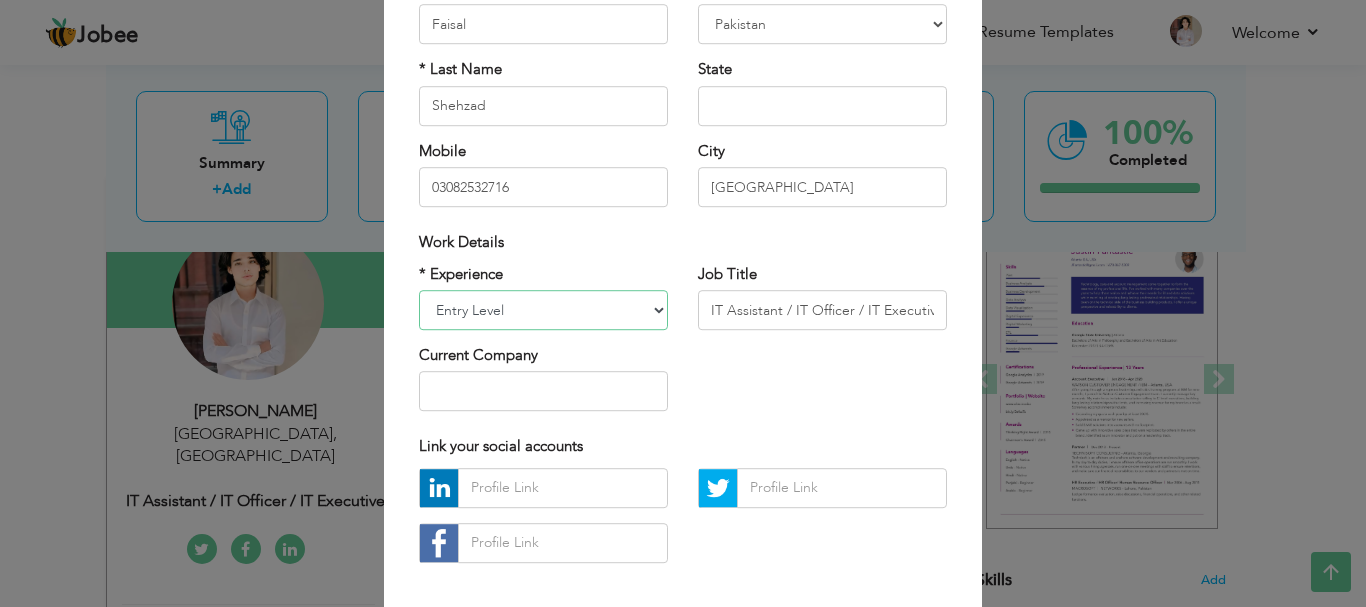 select on "number:4" 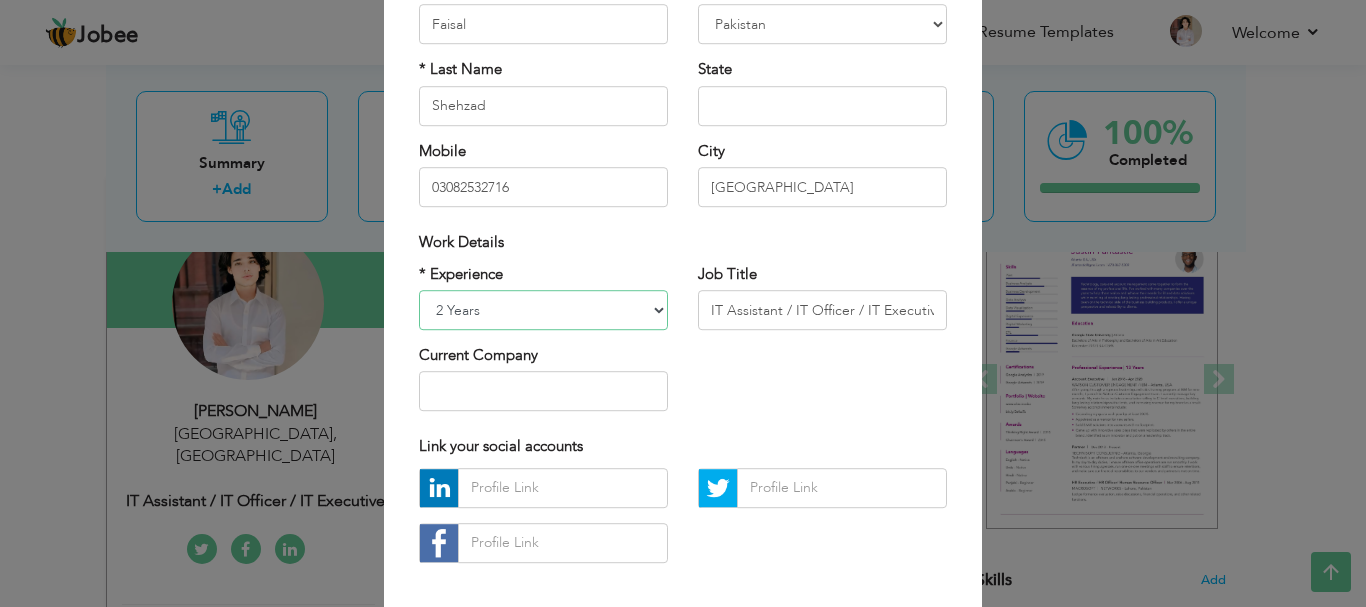 click on "Entry Level Less than 1 Year 1 Year 2 Years 3 Years 4 Years 5 Years 6 Years 7 Years 8 Years 9 Years 10 Years 11 Years 12 Years 13 Years 14 Years 15 Years 16 Years 17 Years 18 Years 19 Years 20 Years 21 Years 22 Years 23 Years 24 Years 25 Years 26 Years 27 Years 28 Years 29 Years 30 Years 31 Years 32 Years 33 Years 34 Years 35 Years More than 35 Years" at bounding box center (543, 310) 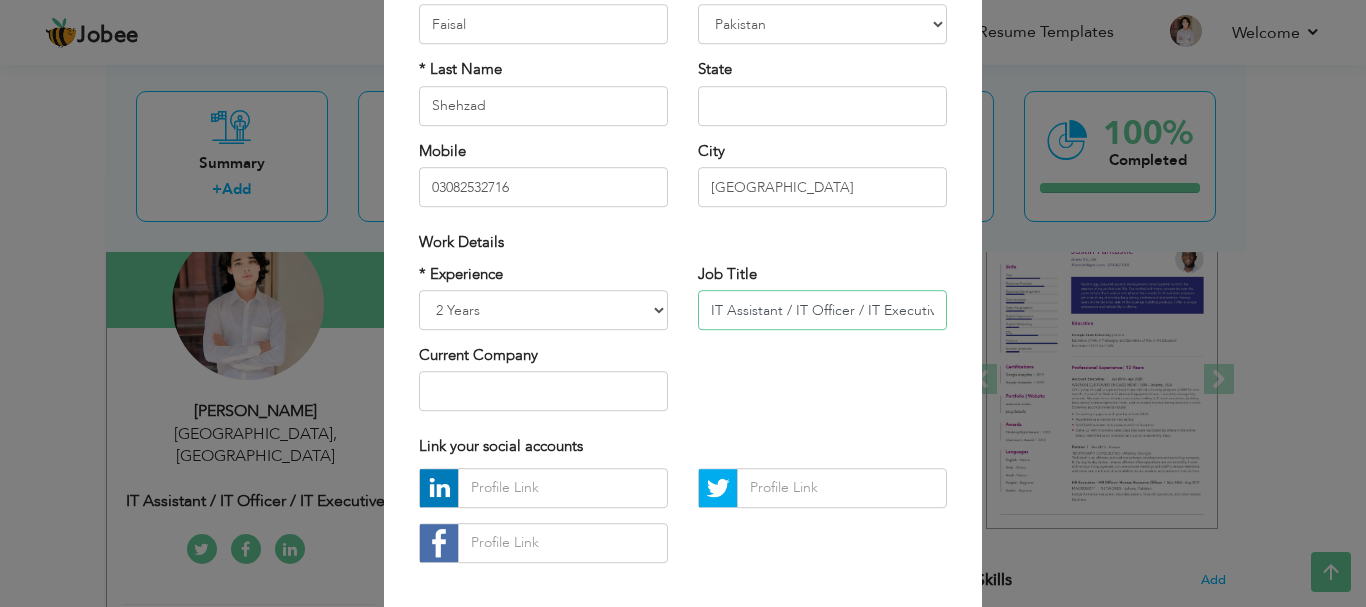 click on "IT Assistant / IT Officer / IT Executive" at bounding box center (822, 310) 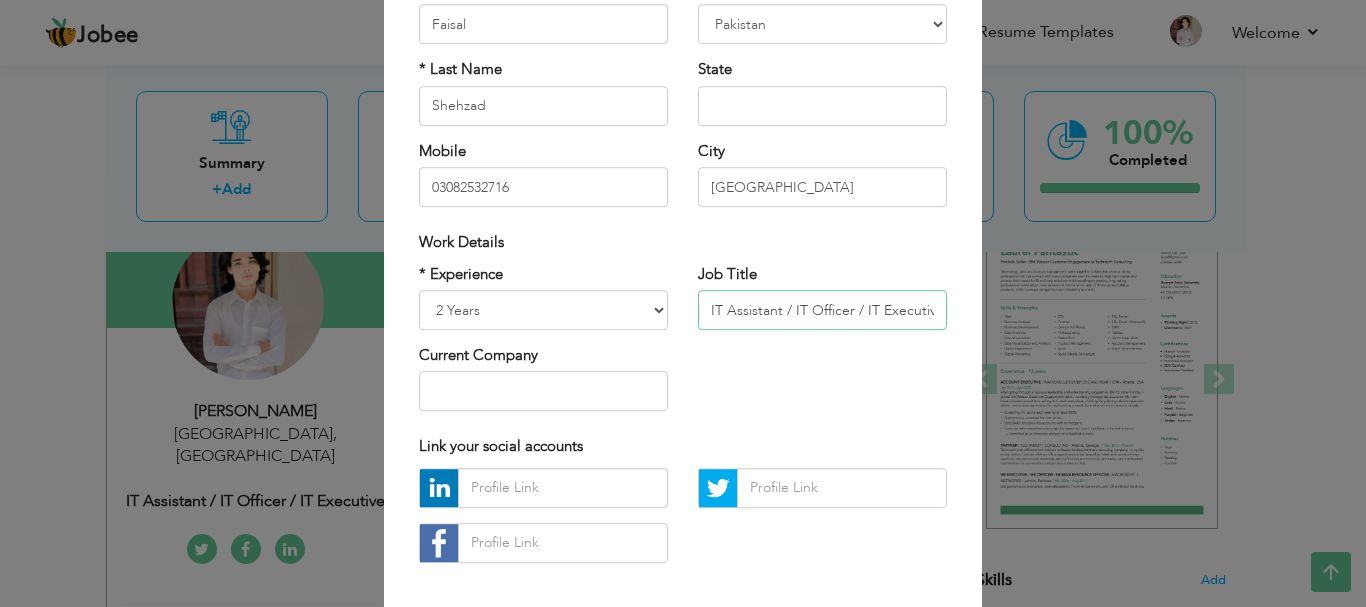scroll, scrollTop: 0, scrollLeft: 5, axis: horizontal 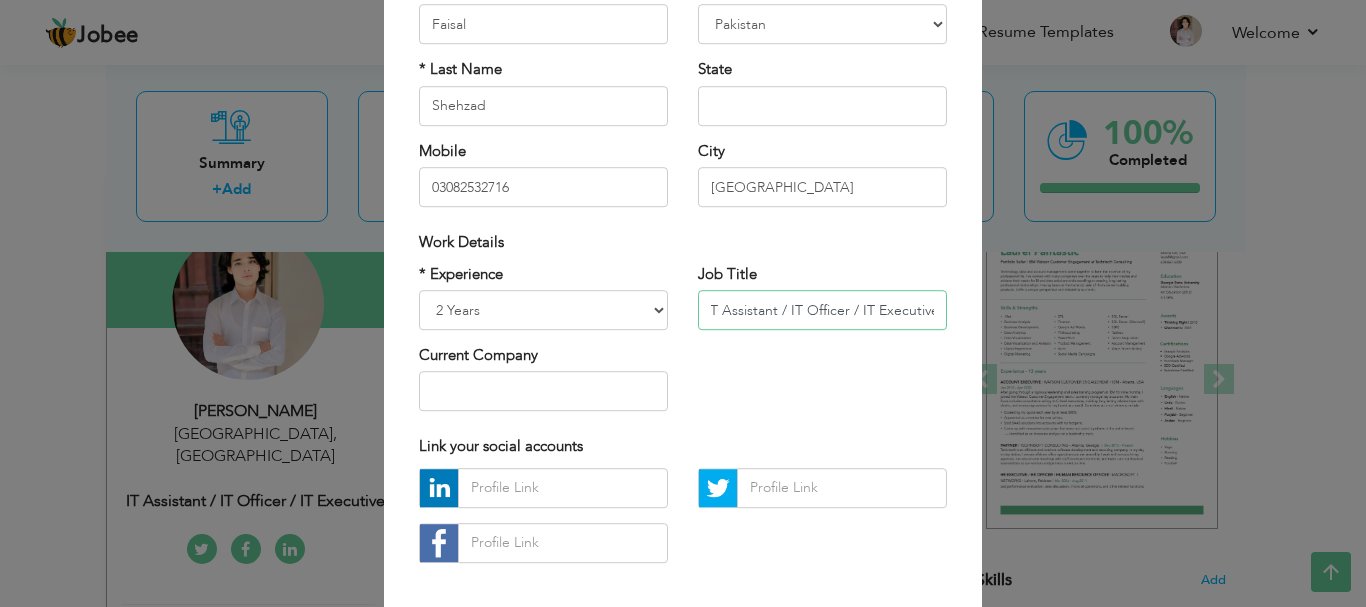 drag, startPoint x: 703, startPoint y: 307, endPoint x: 964, endPoint y: 317, distance: 261.1915 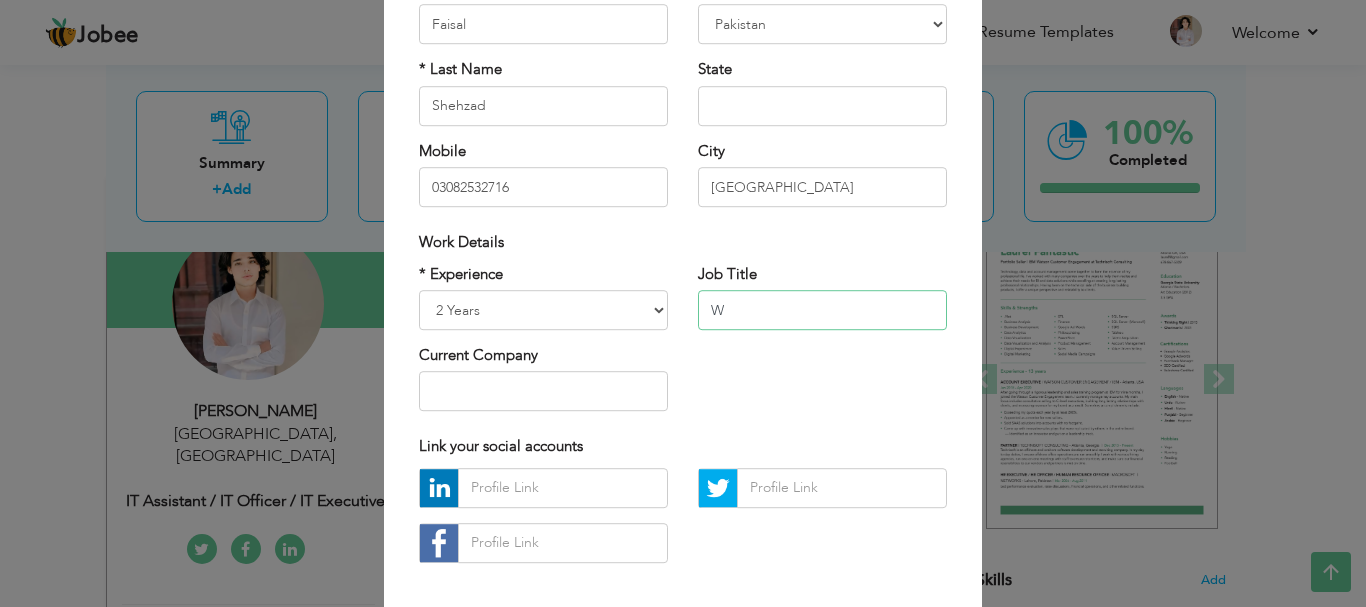 scroll, scrollTop: 0, scrollLeft: 0, axis: both 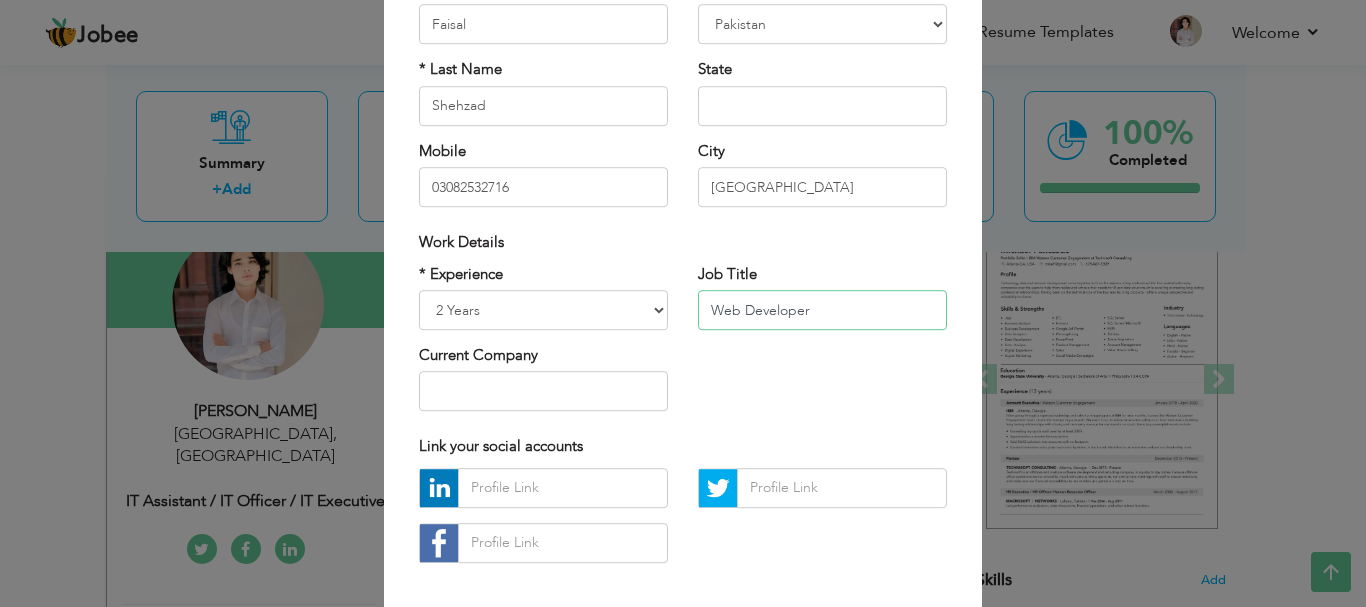 type on "Web Developer" 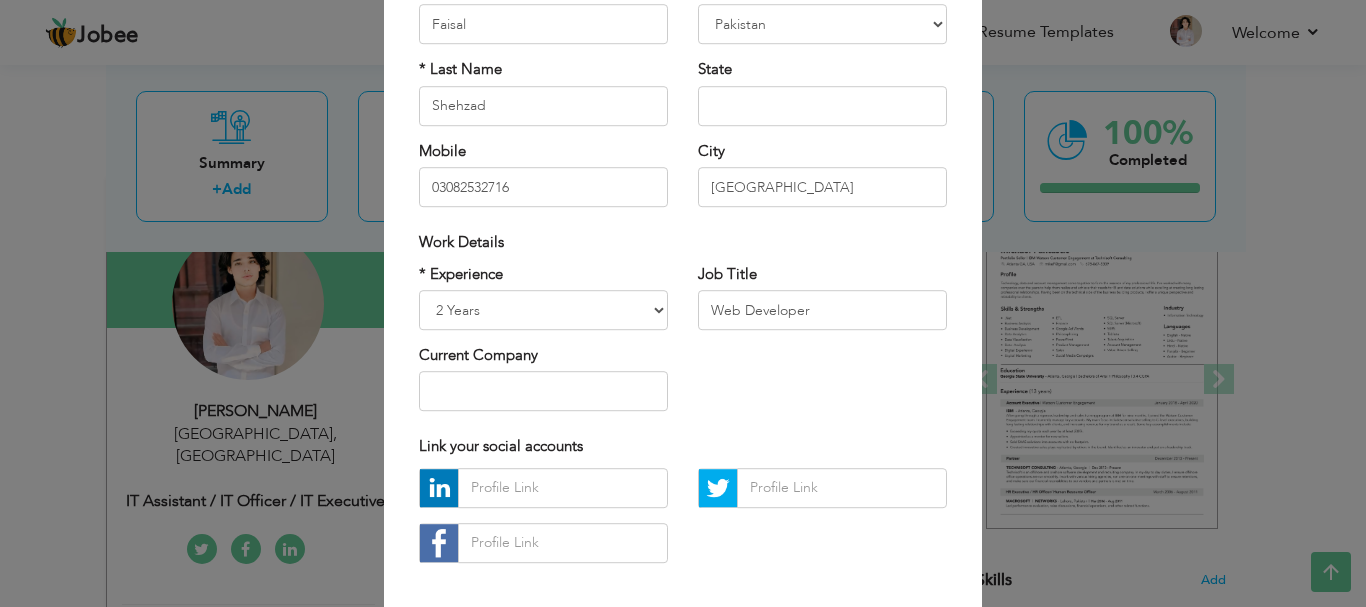 click on "* Experience
Entry Level Less than 1 Year 1 Year 2 Years 3 Years 4 Years 5 Years 6 Years 7 Years 8 Years 9 Years 10 Years 11 Years 12 Years 13 Years 14 Years 15 Years 16 Years 17 Years 18 Years 19 Years 20 Years 21 Years 22 Years 23 Years 24 Years 25 Years 26 Years 27 Years 28 Years 29 Years 30 Years 31 Years 32 Years 33 Years 34 Years 35 Years More than 35 Years
Current Company" at bounding box center [543, 345] 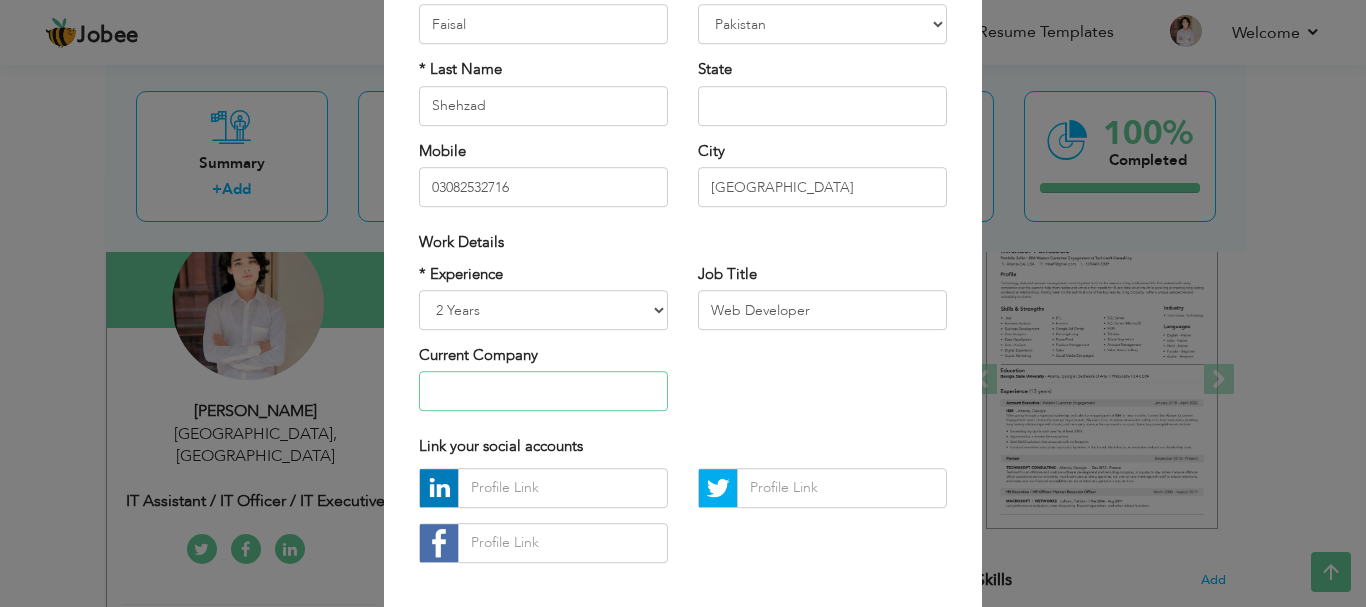 click at bounding box center [543, 392] 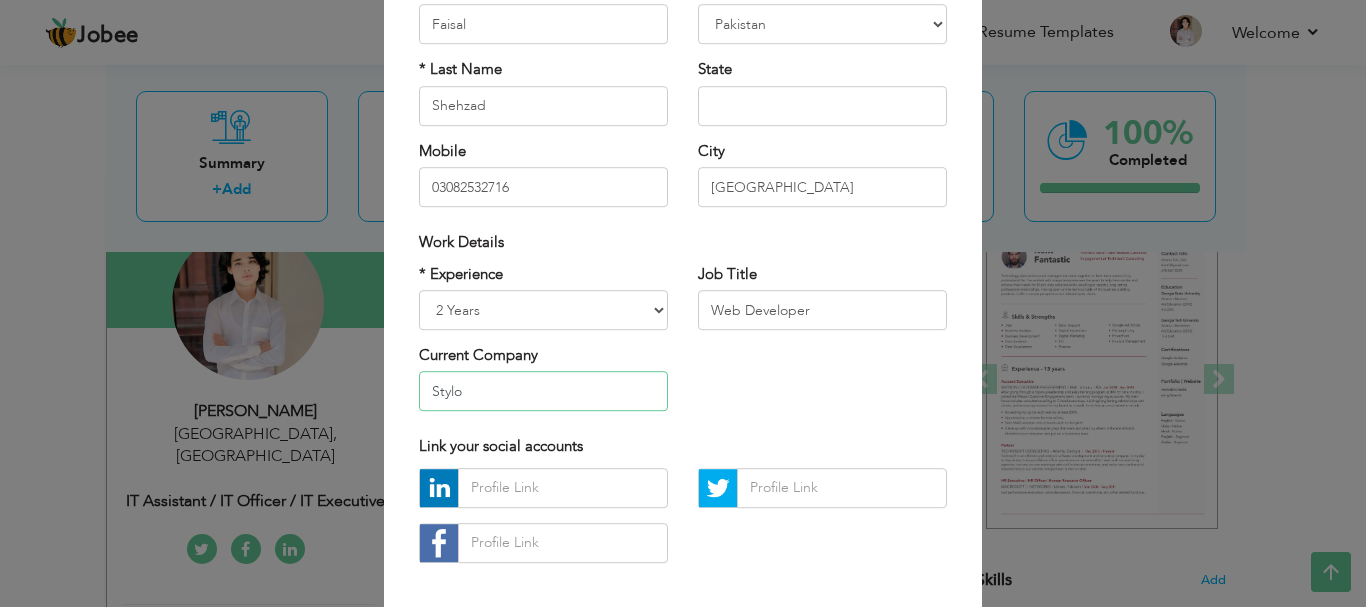 type on "Stylo" 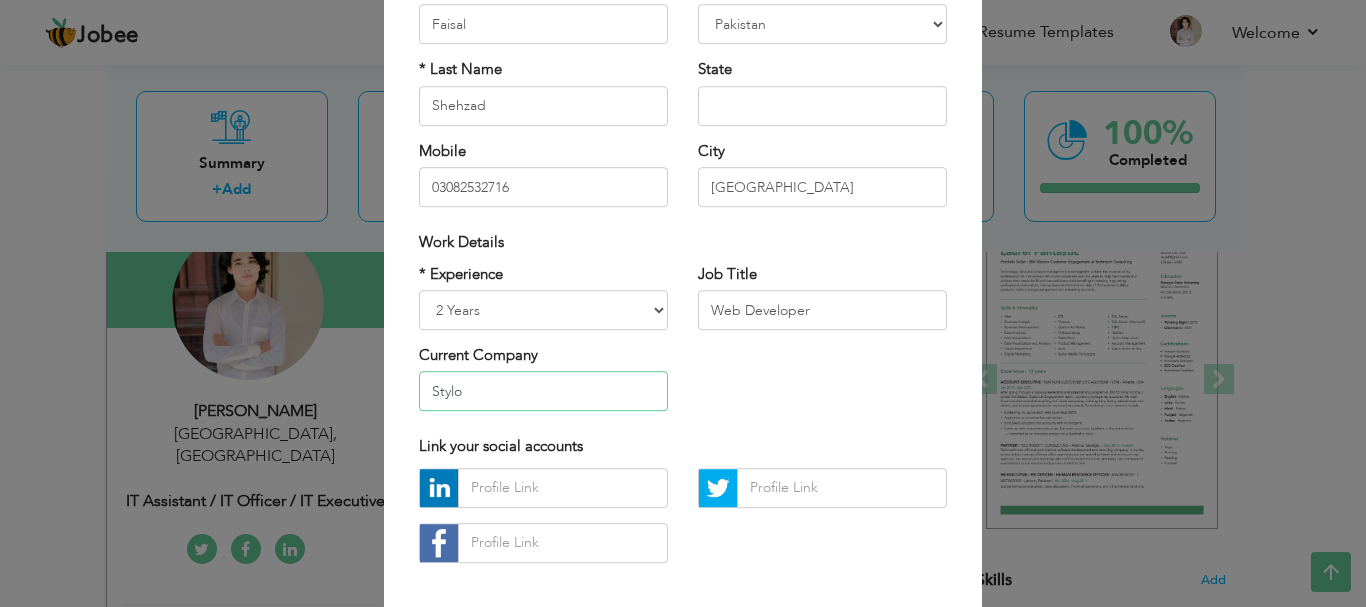 click on "Stylo" at bounding box center [543, 392] 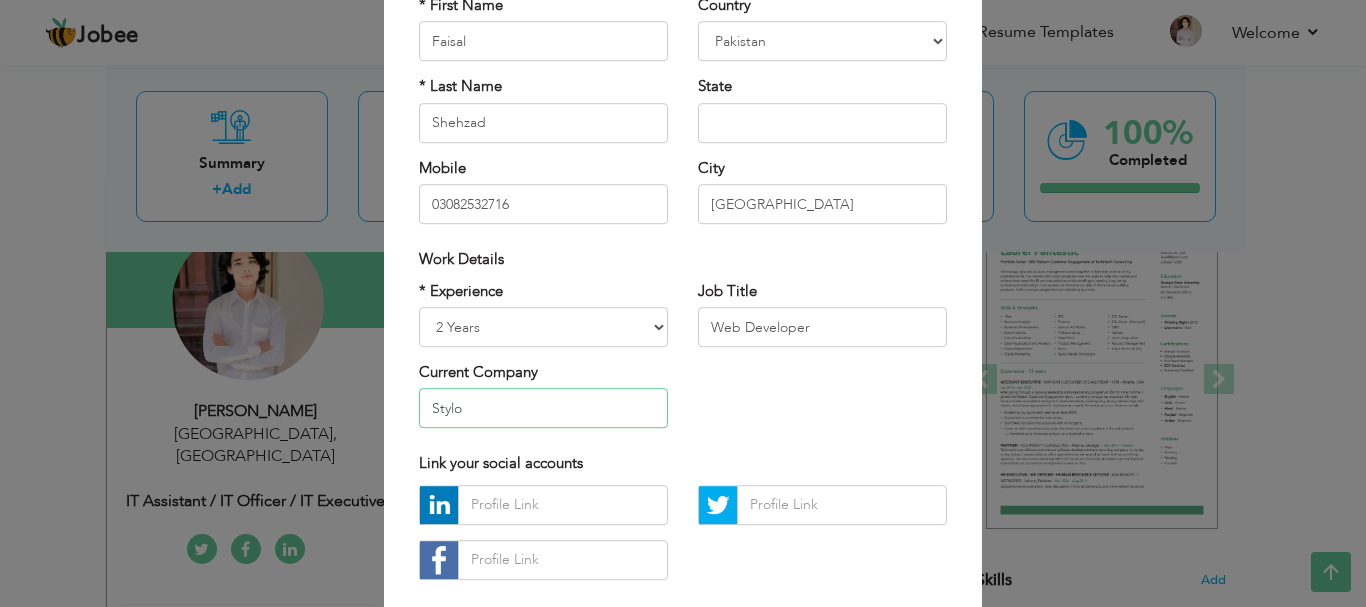 scroll, scrollTop: 292, scrollLeft: 0, axis: vertical 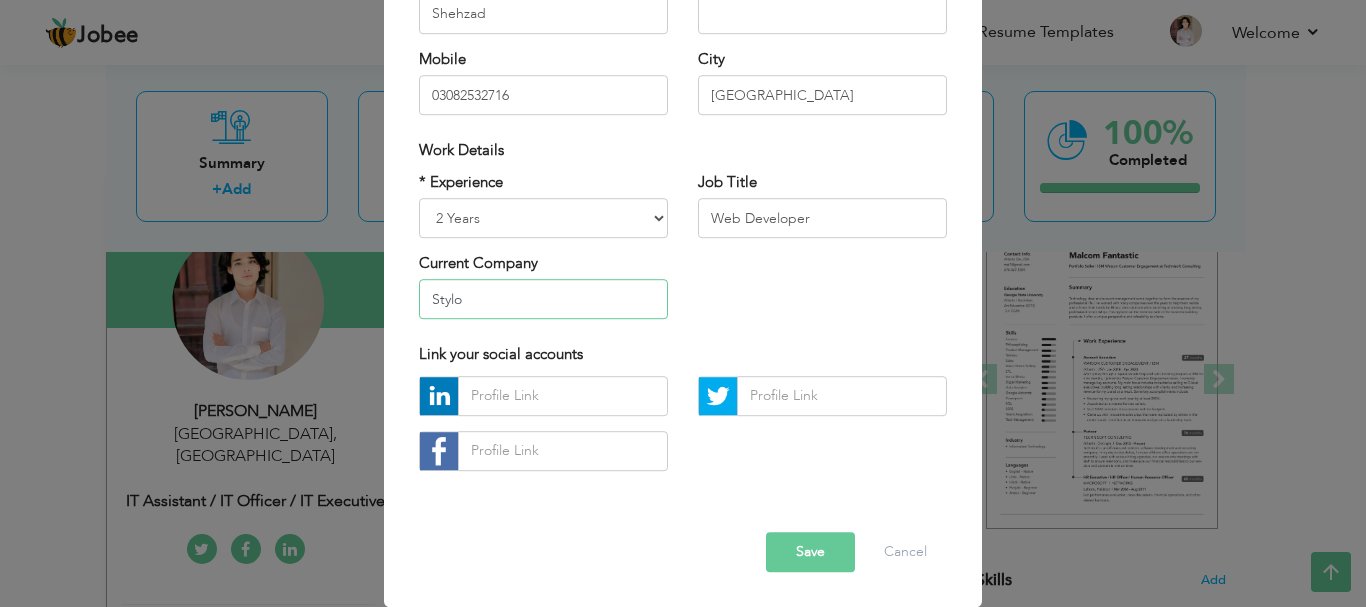 drag, startPoint x: 479, startPoint y: 300, endPoint x: 371, endPoint y: 307, distance: 108.226616 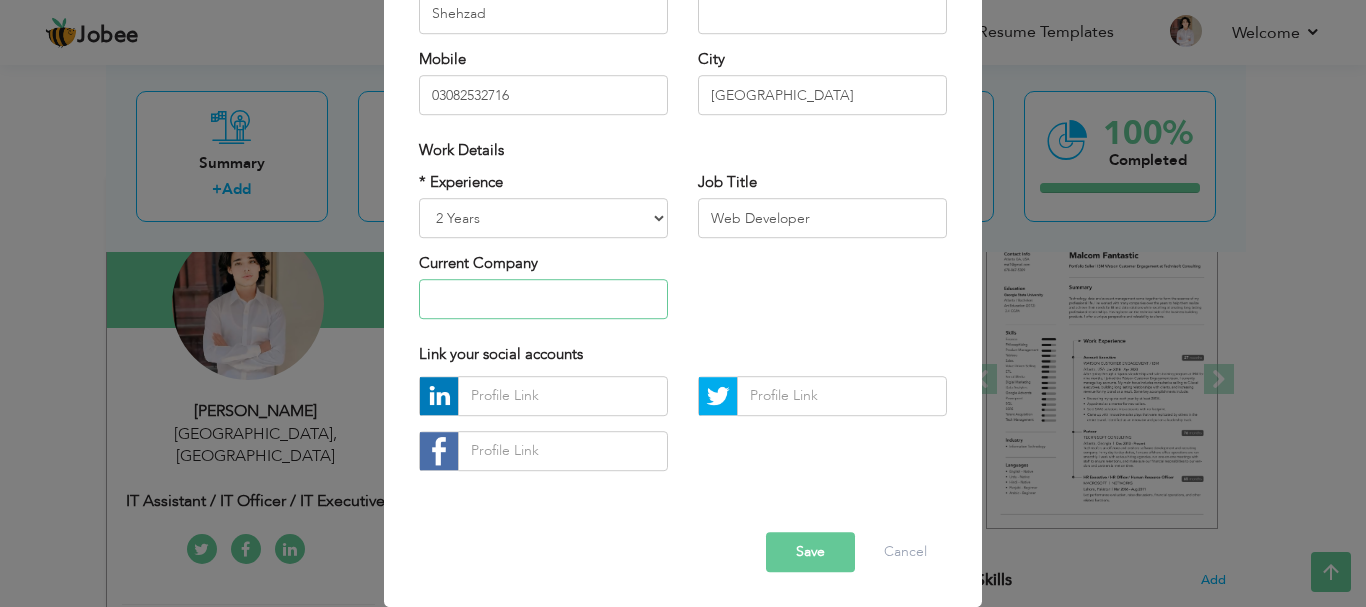 type 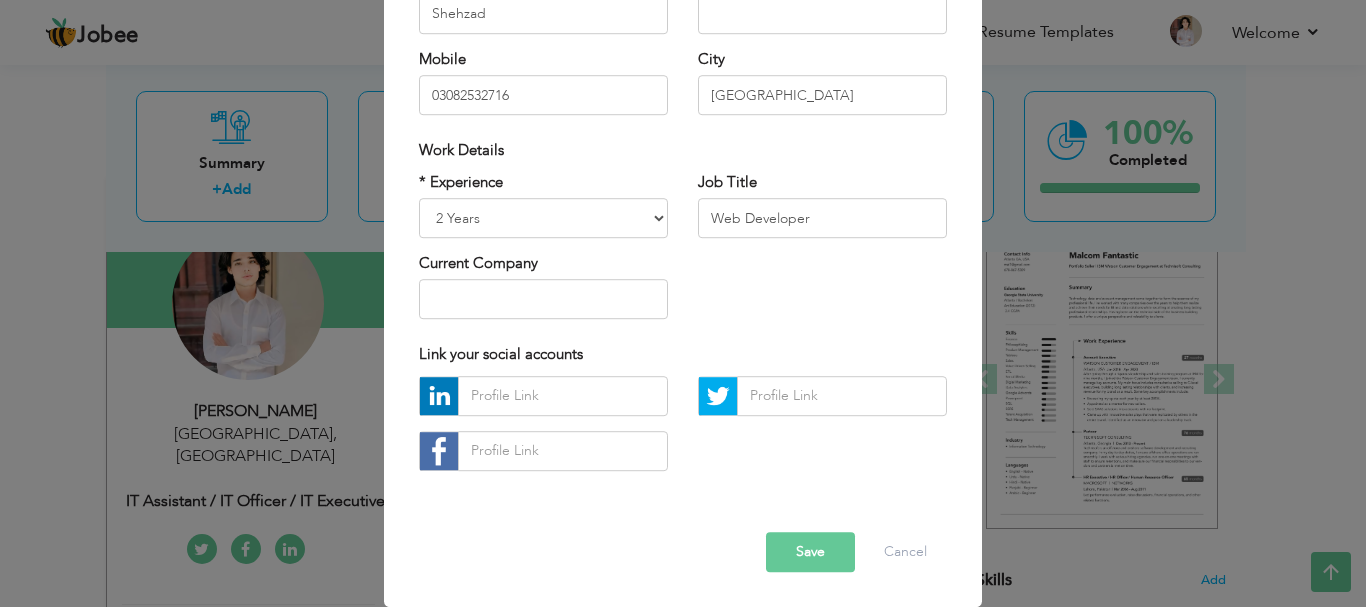 click on "Save" at bounding box center [810, 552] 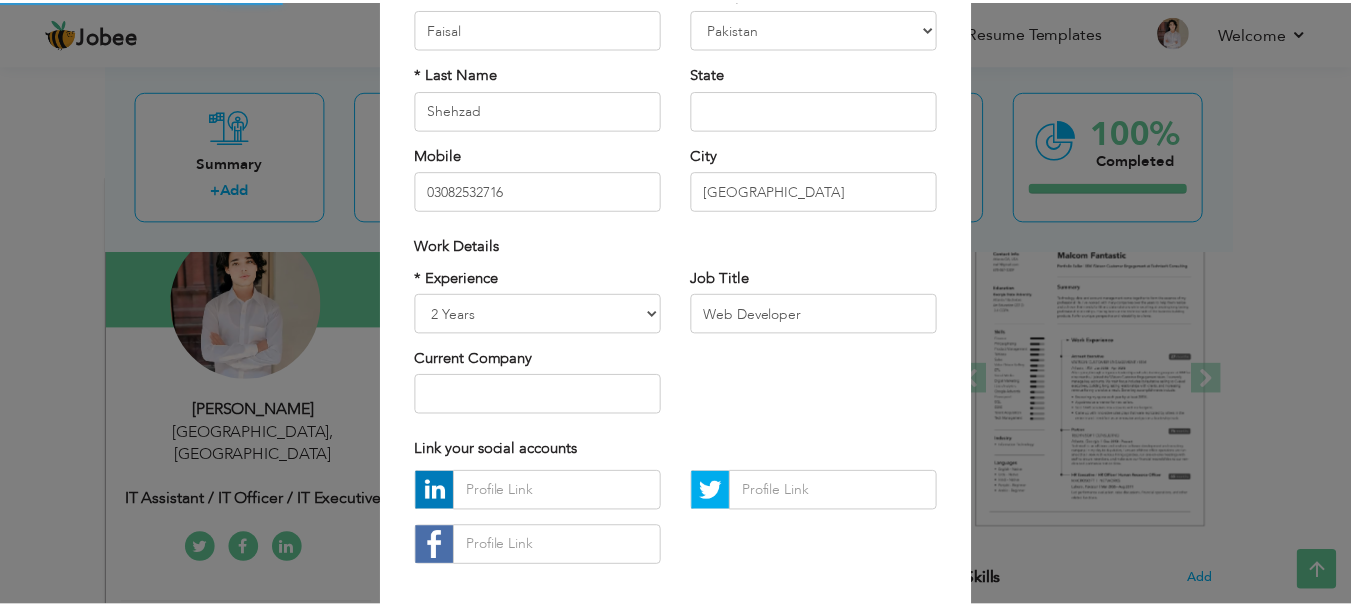 scroll, scrollTop: 0, scrollLeft: 0, axis: both 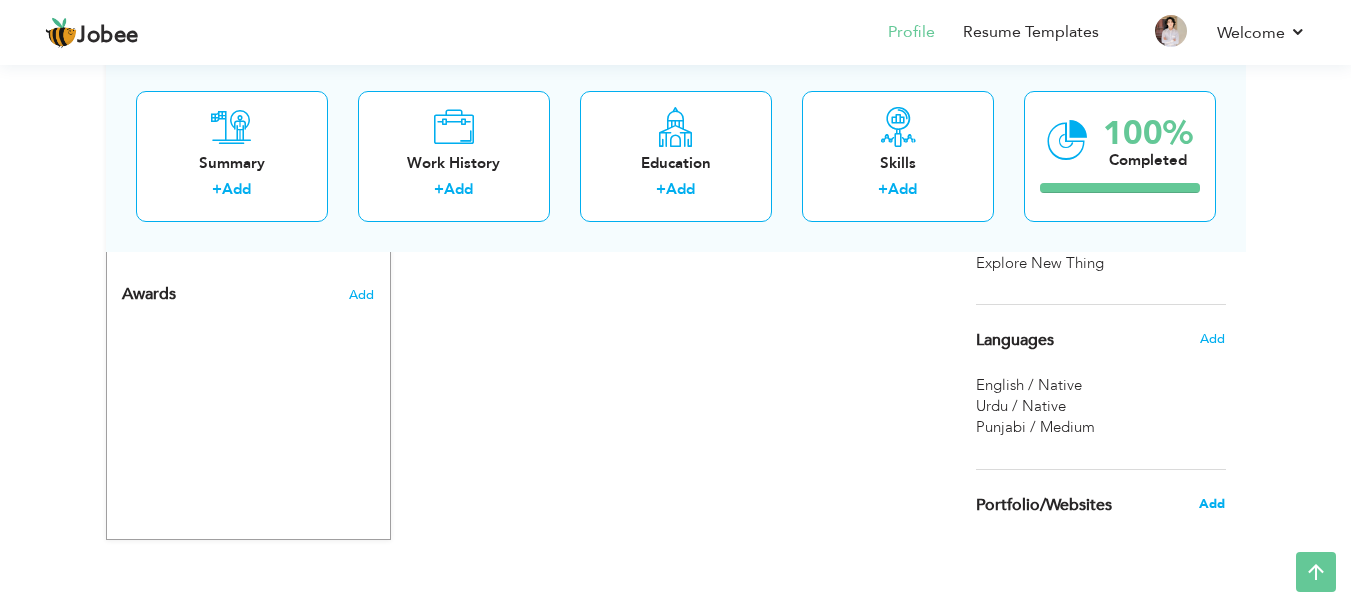 click on "Add" at bounding box center (1212, 504) 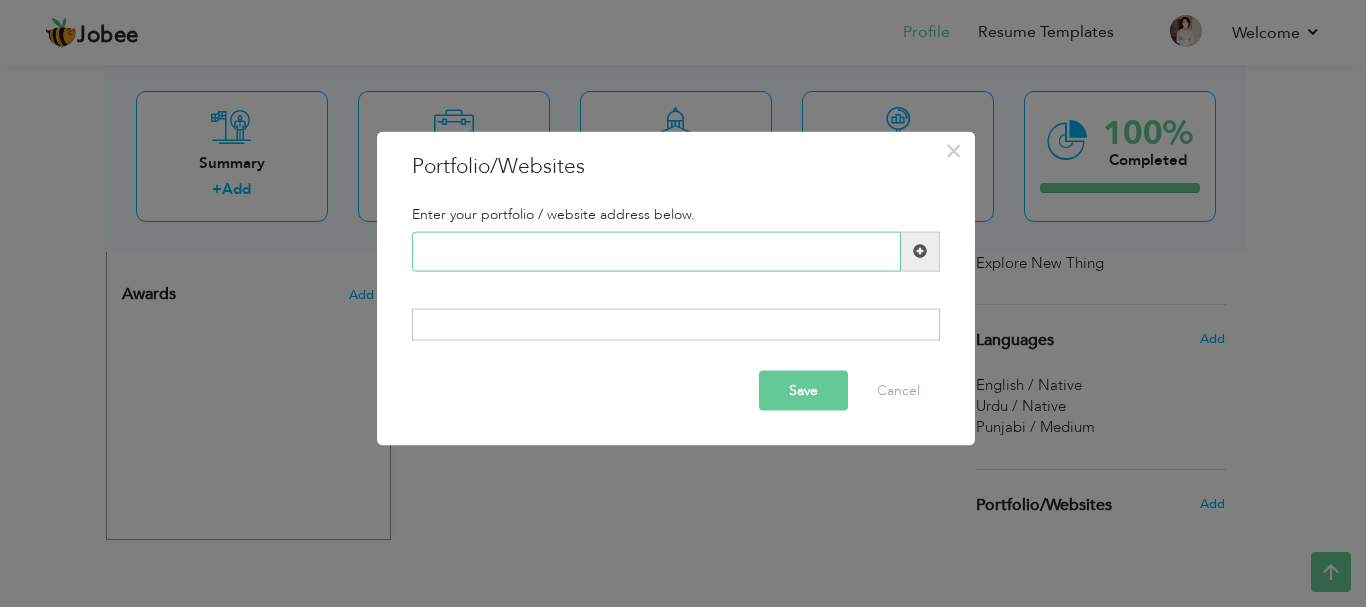 click at bounding box center (656, 251) 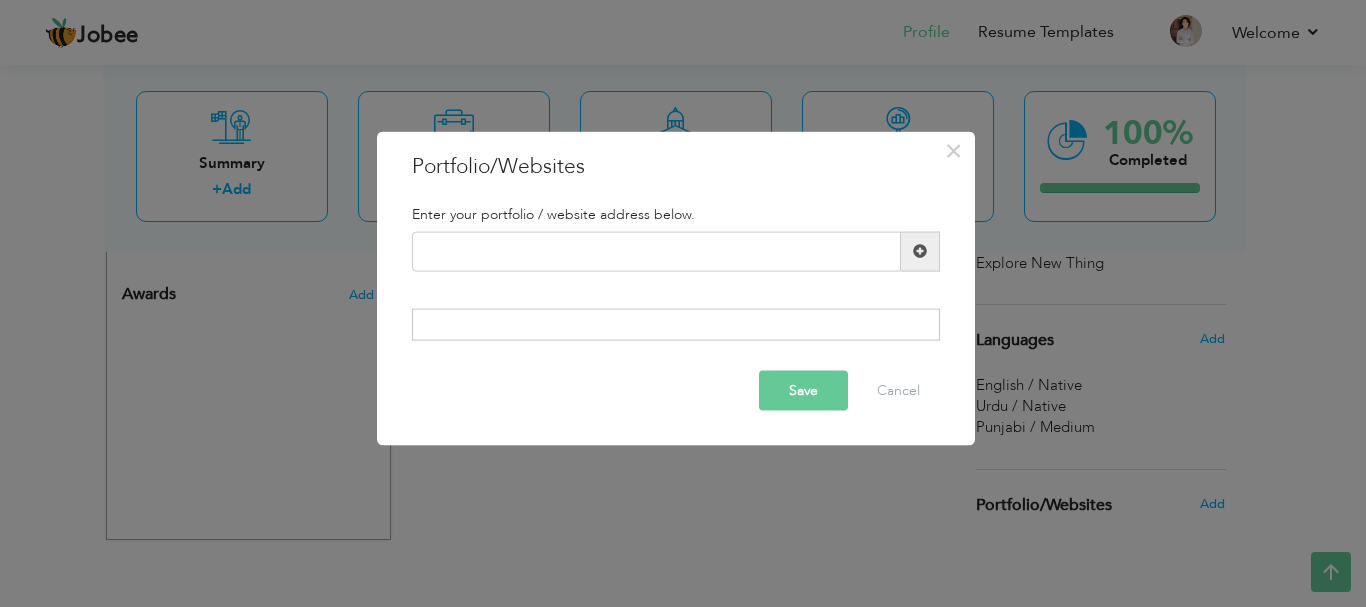 click at bounding box center [676, 325] 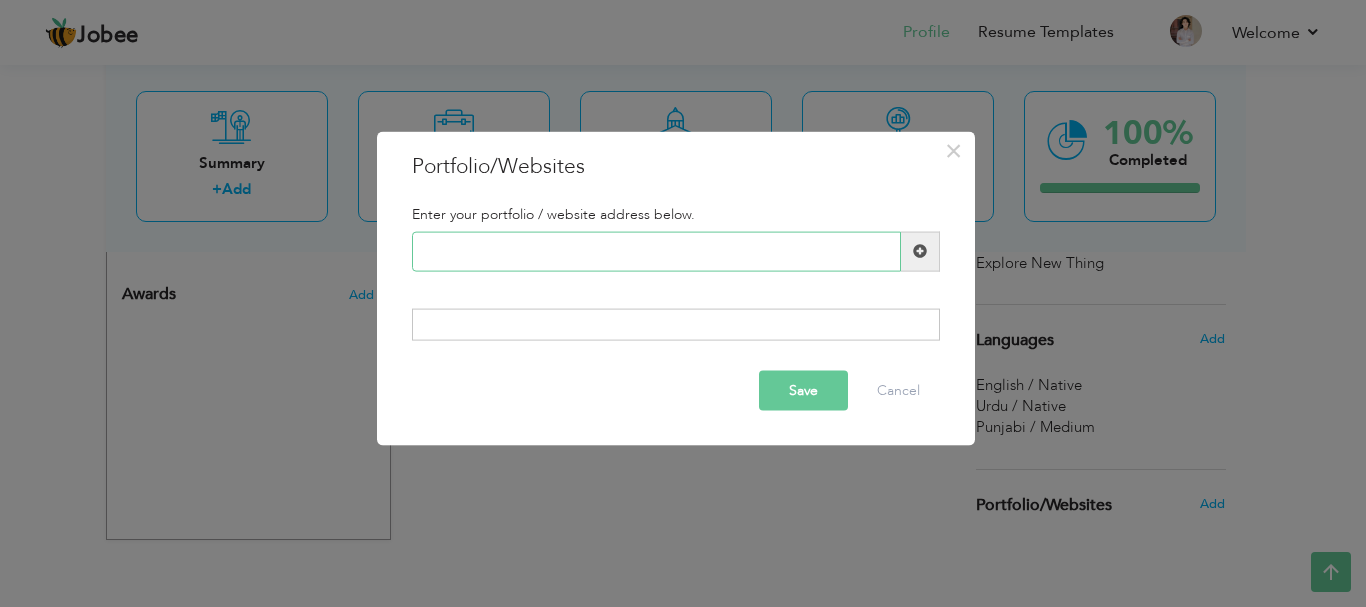click at bounding box center (656, 251) 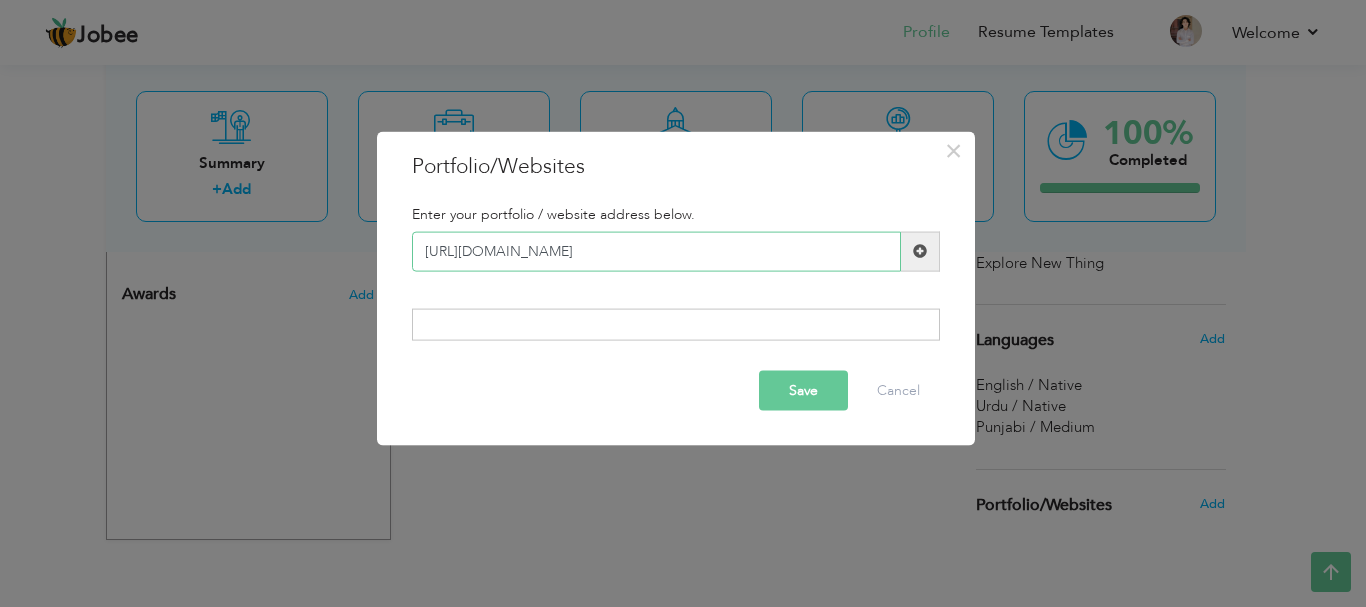 type on "[URL][DOMAIN_NAME]" 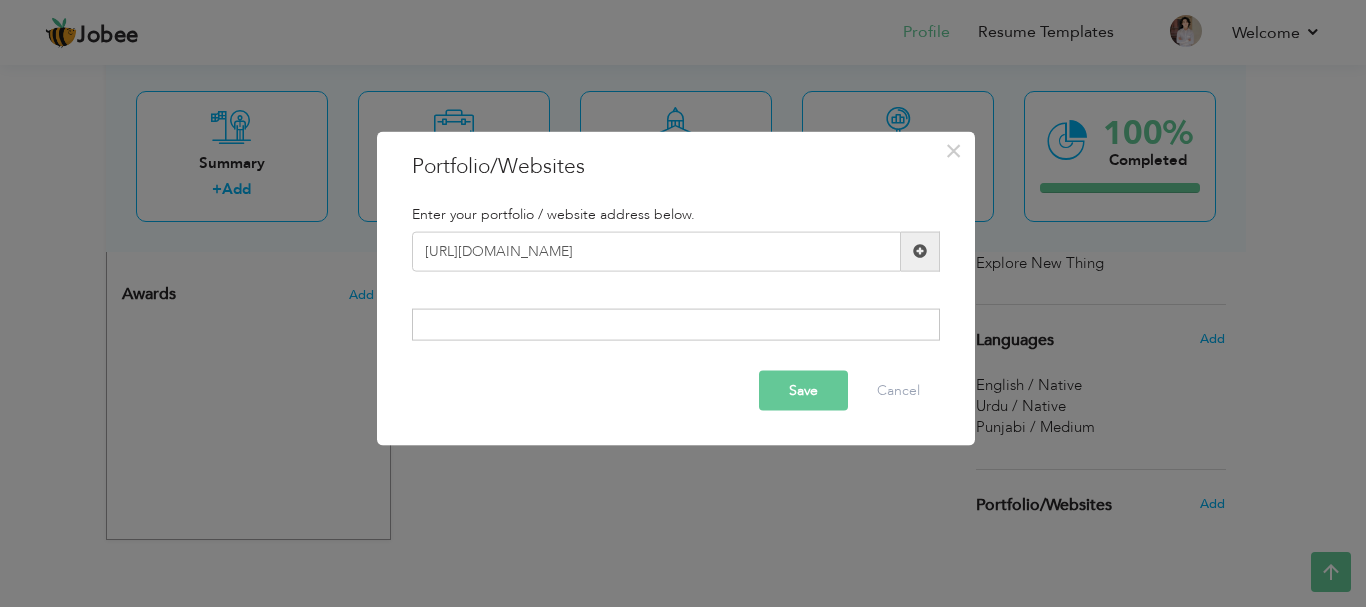 click at bounding box center [676, 325] 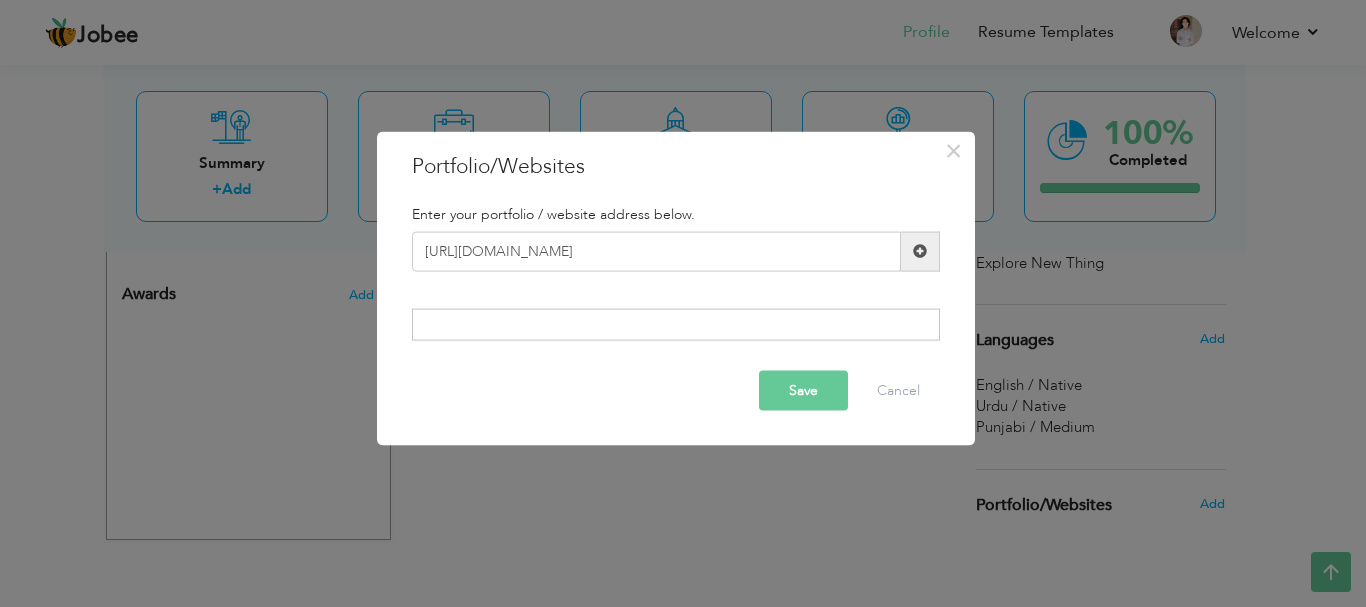 click at bounding box center (920, 251) 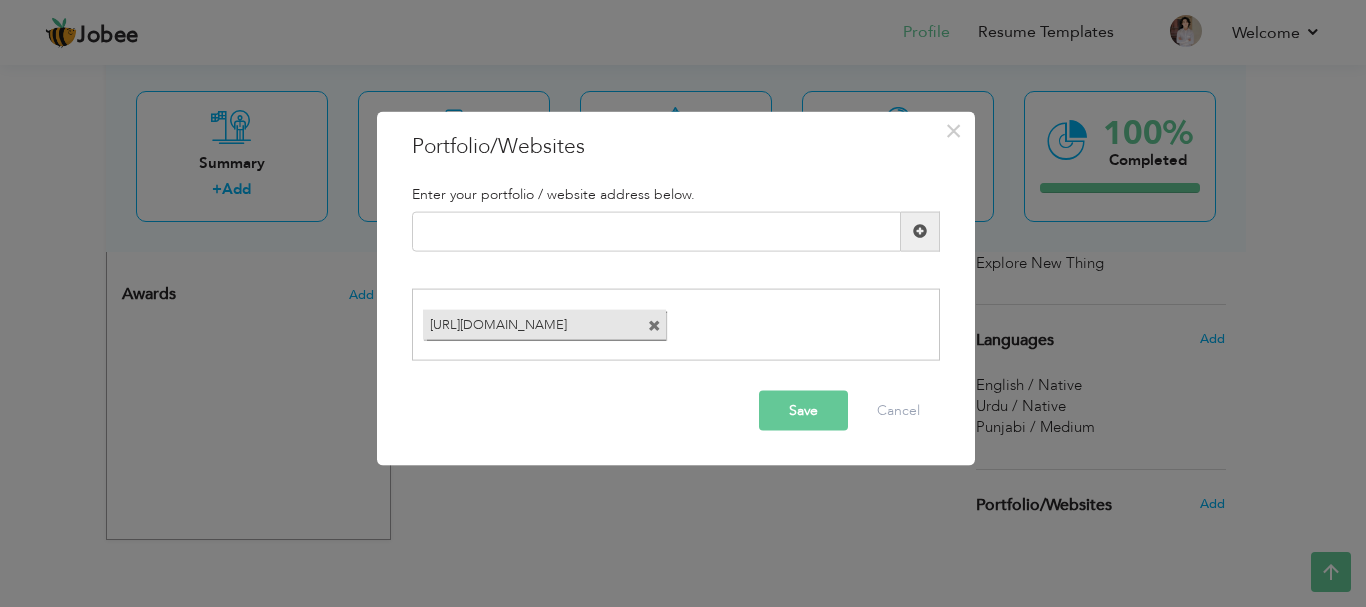 click on "Save" at bounding box center (803, 411) 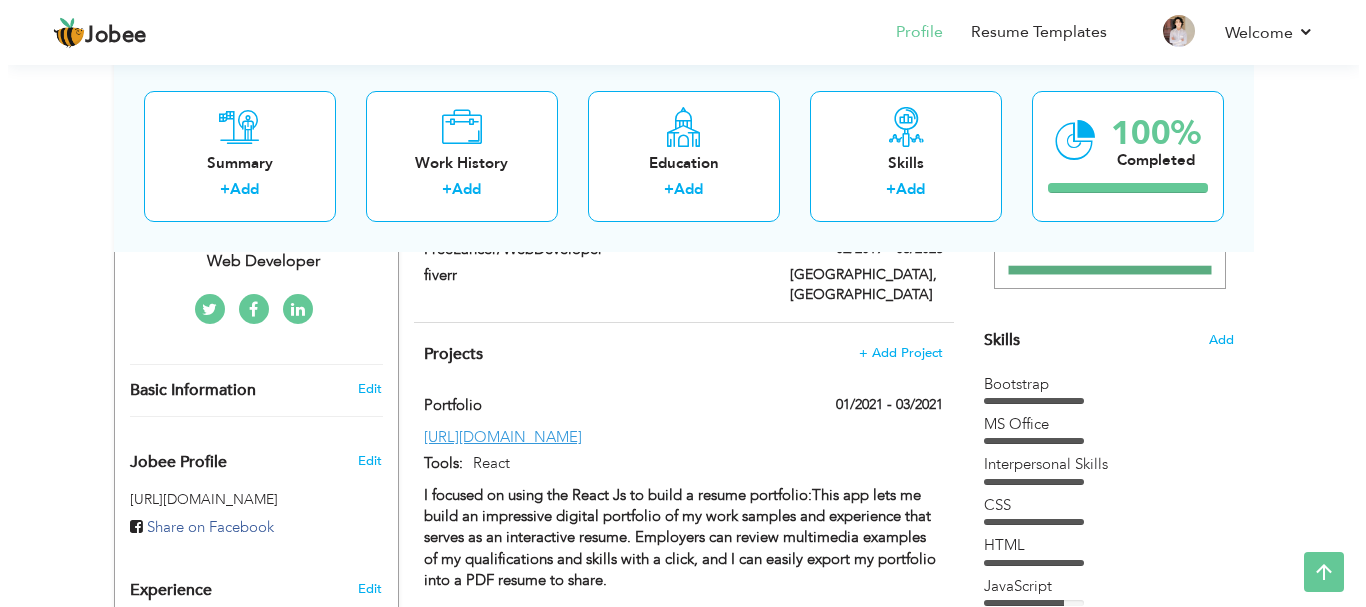 scroll, scrollTop: 439, scrollLeft: 0, axis: vertical 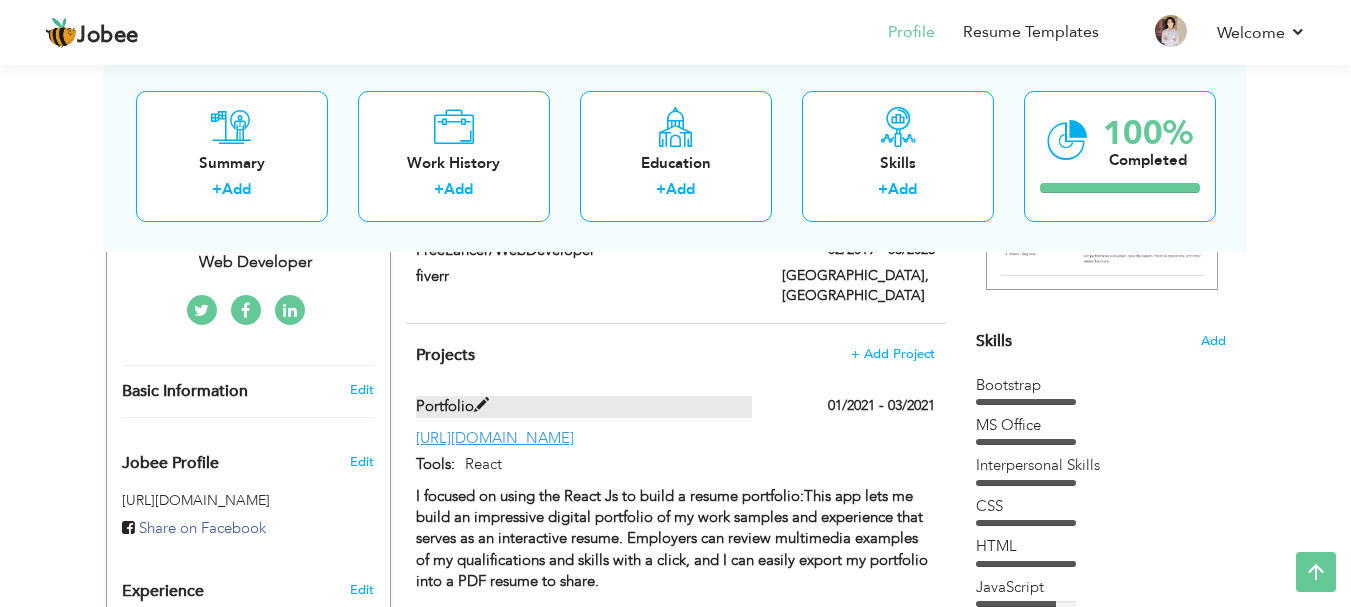 click at bounding box center (481, 405) 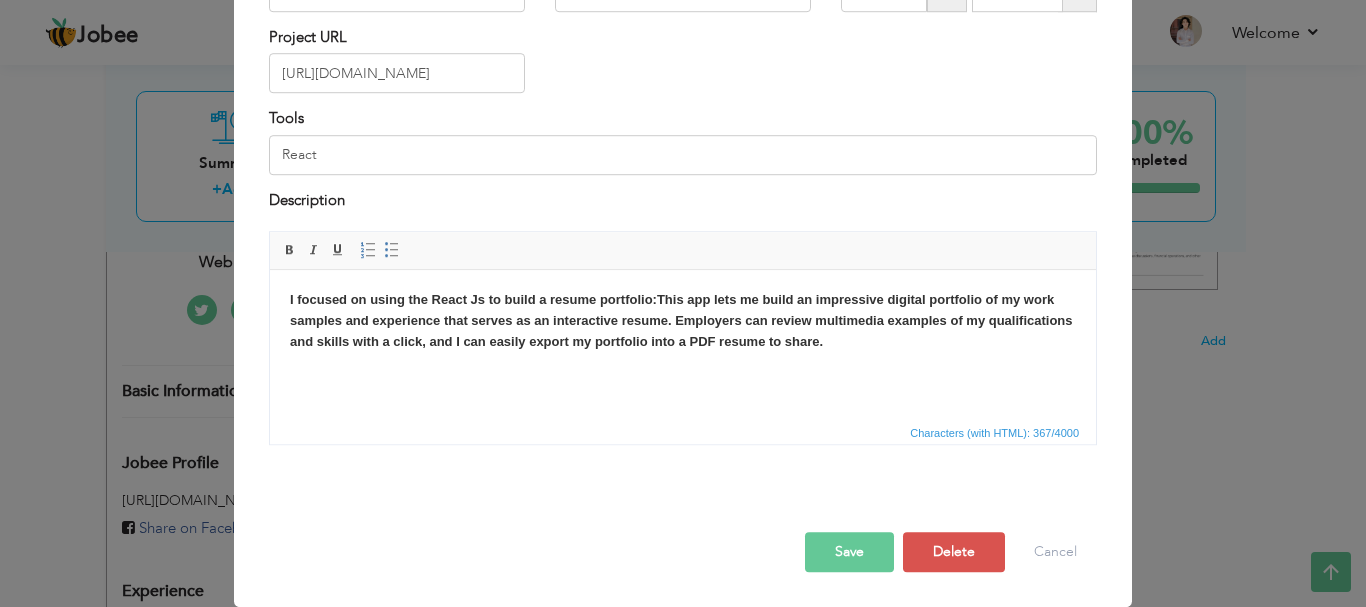 scroll, scrollTop: 0, scrollLeft: 0, axis: both 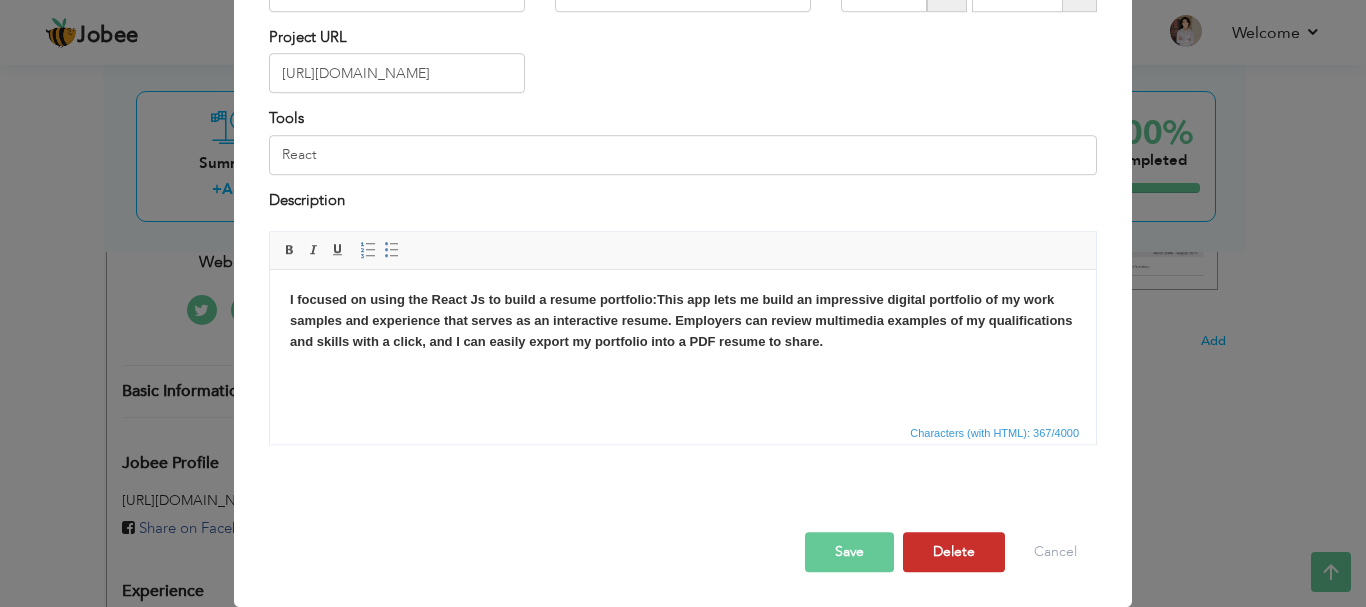 click on "Delete" at bounding box center (954, 552) 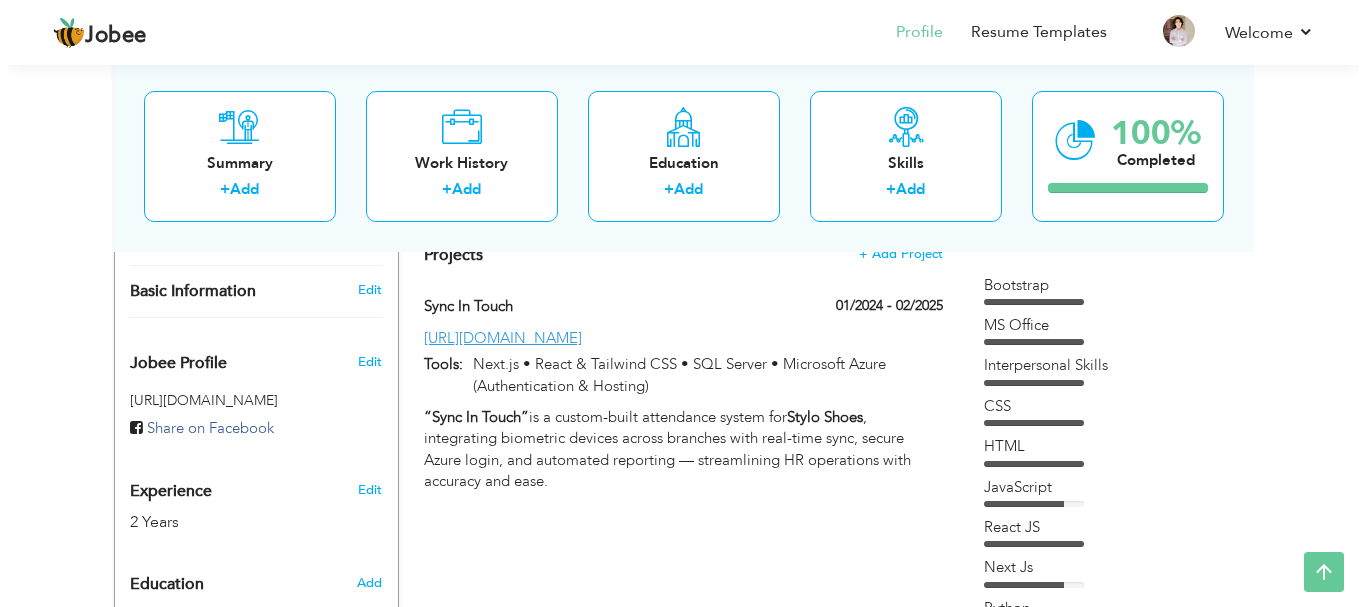 scroll, scrollTop: 0, scrollLeft: 0, axis: both 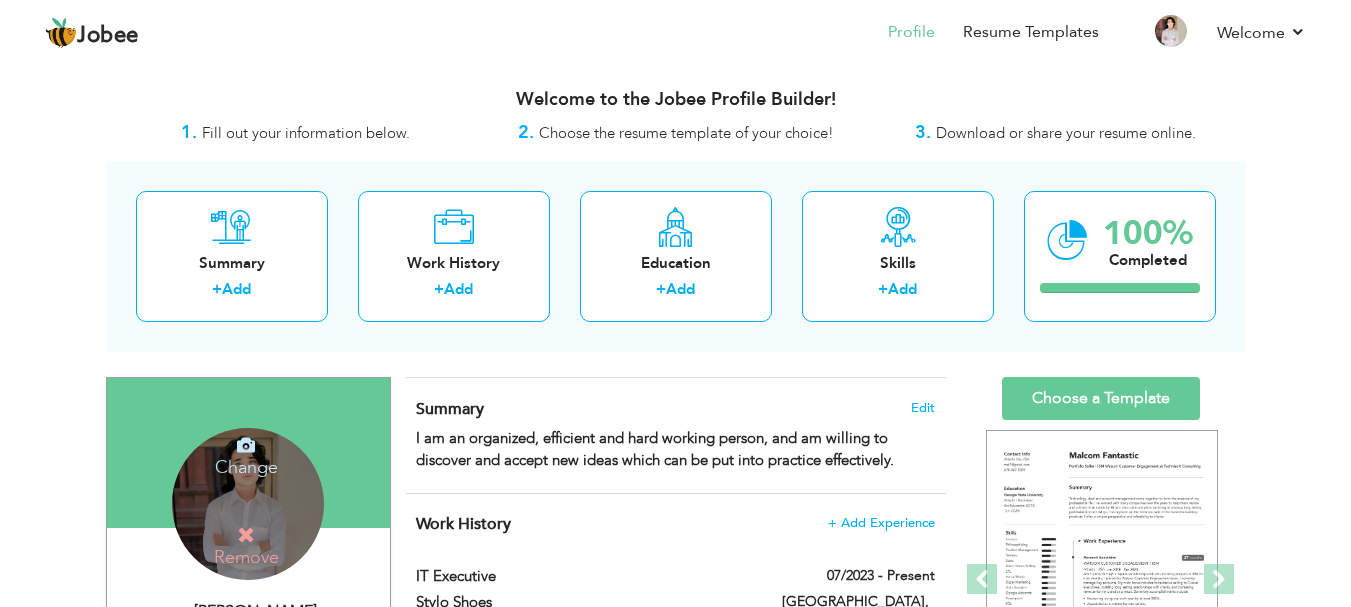 click on "Change" at bounding box center (246, 454) 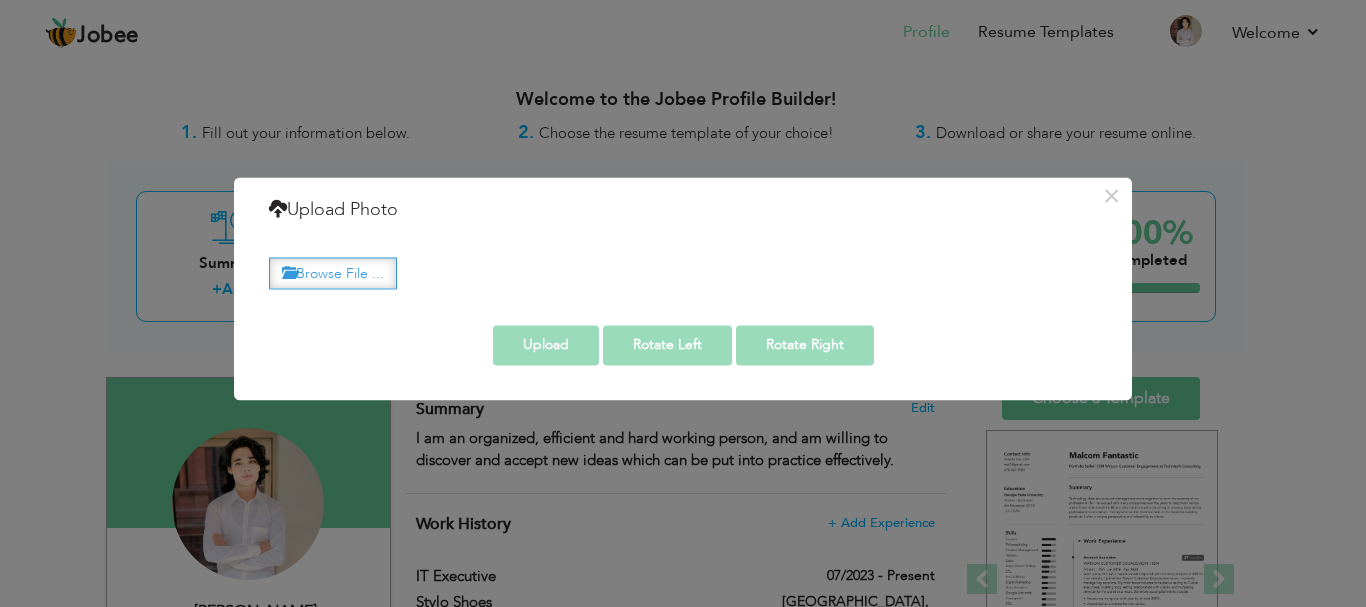 click on "Browse File ..." at bounding box center (333, 273) 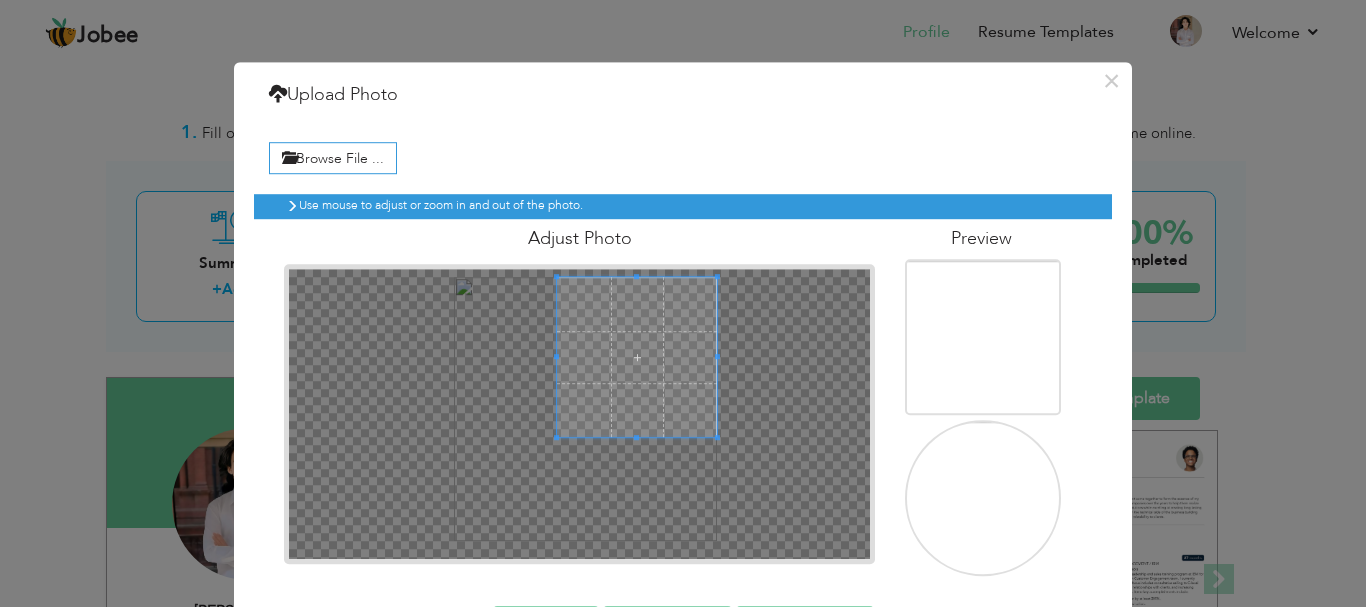 click at bounding box center [579, 414] 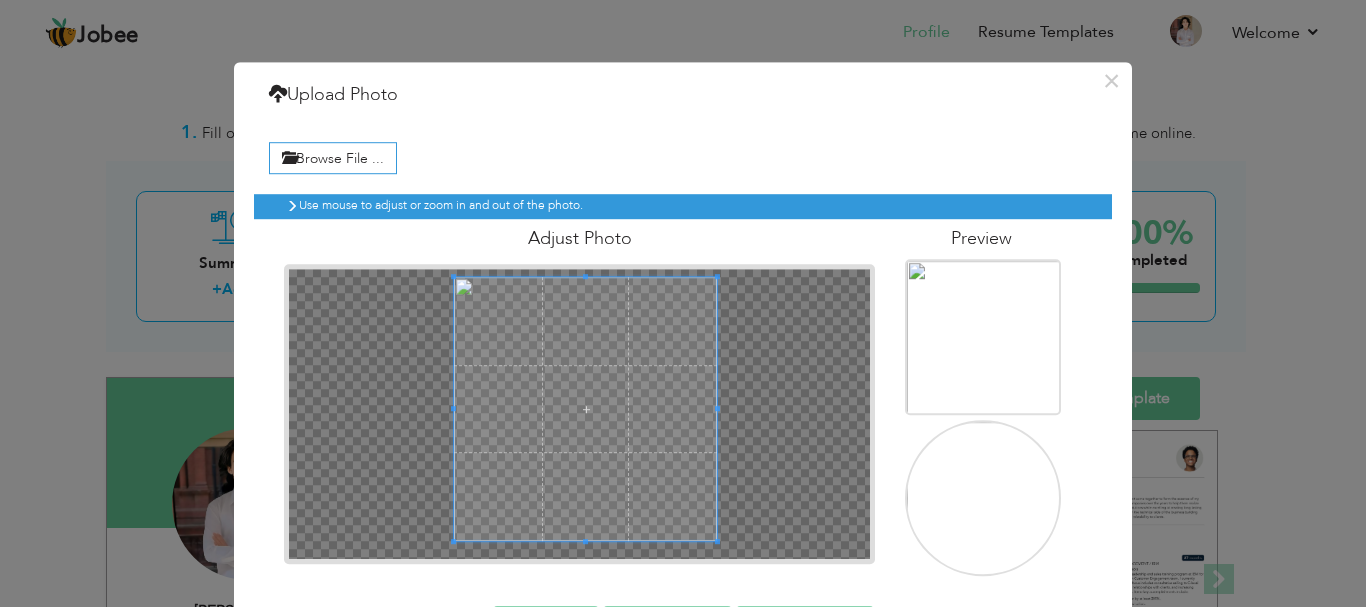 click at bounding box center (579, 414) 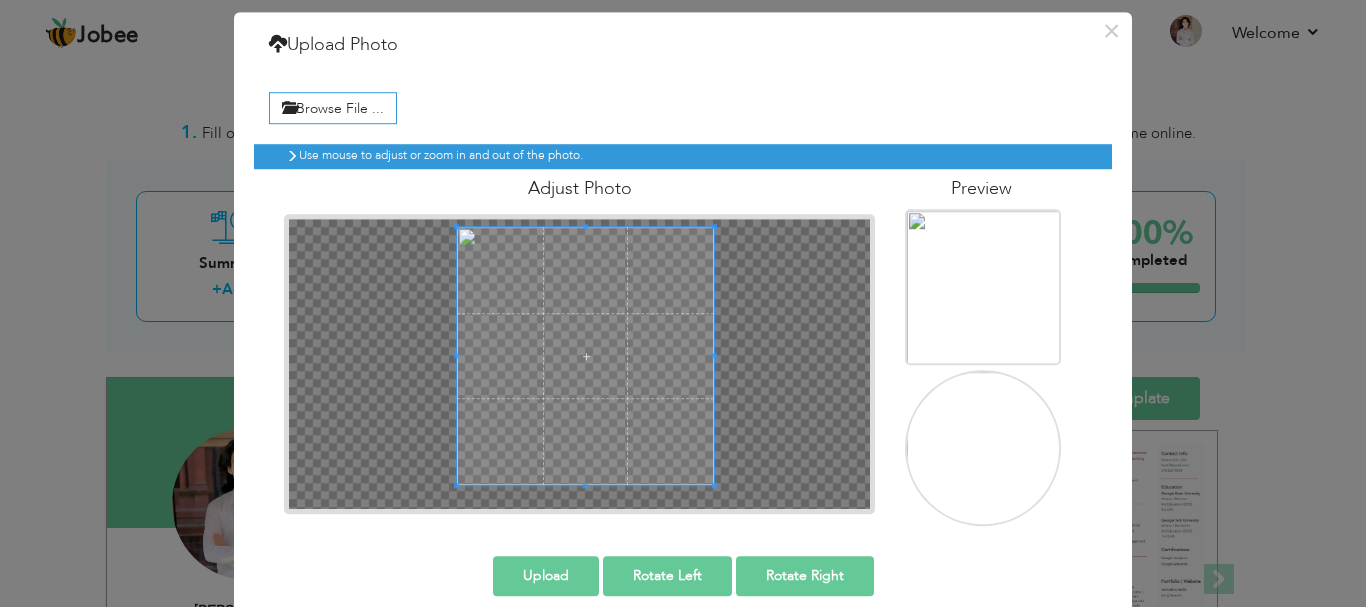 scroll, scrollTop: 74, scrollLeft: 0, axis: vertical 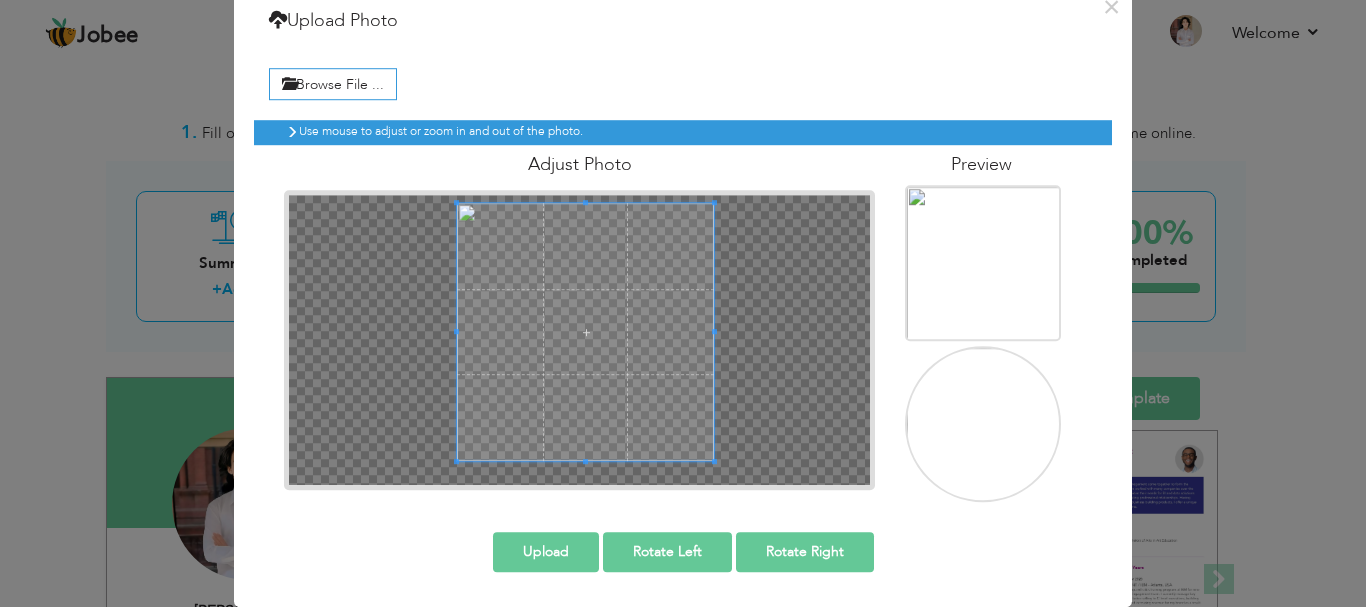 click on "Upload" at bounding box center [546, 552] 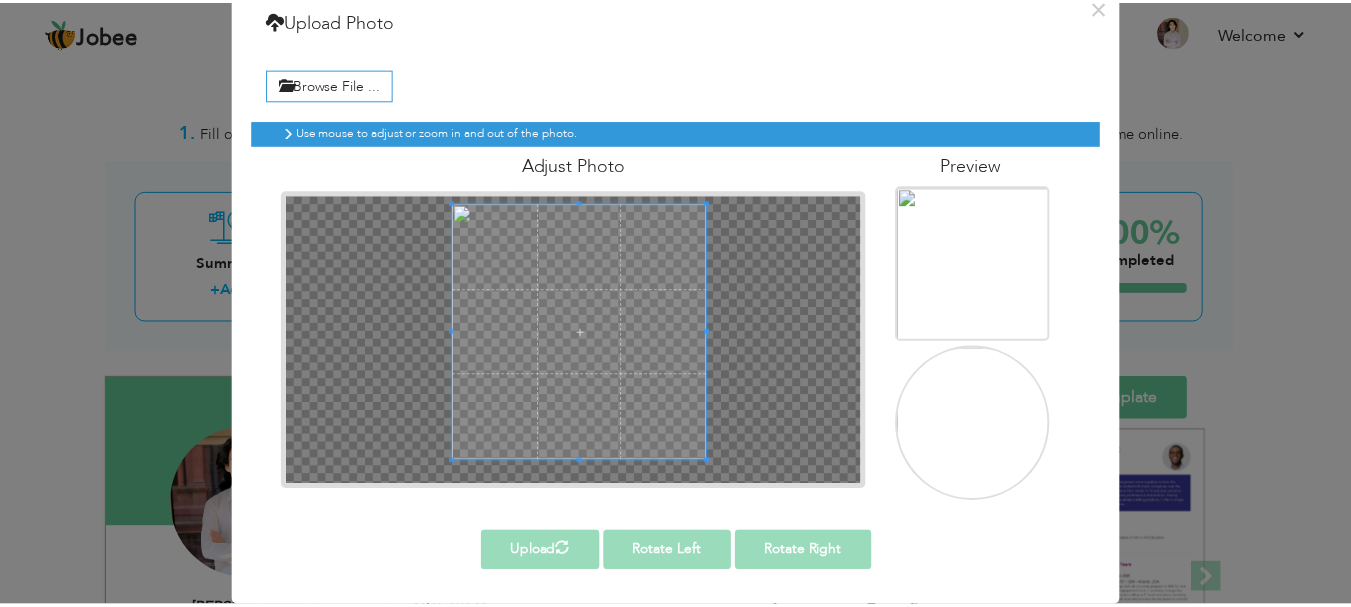scroll, scrollTop: 0, scrollLeft: 0, axis: both 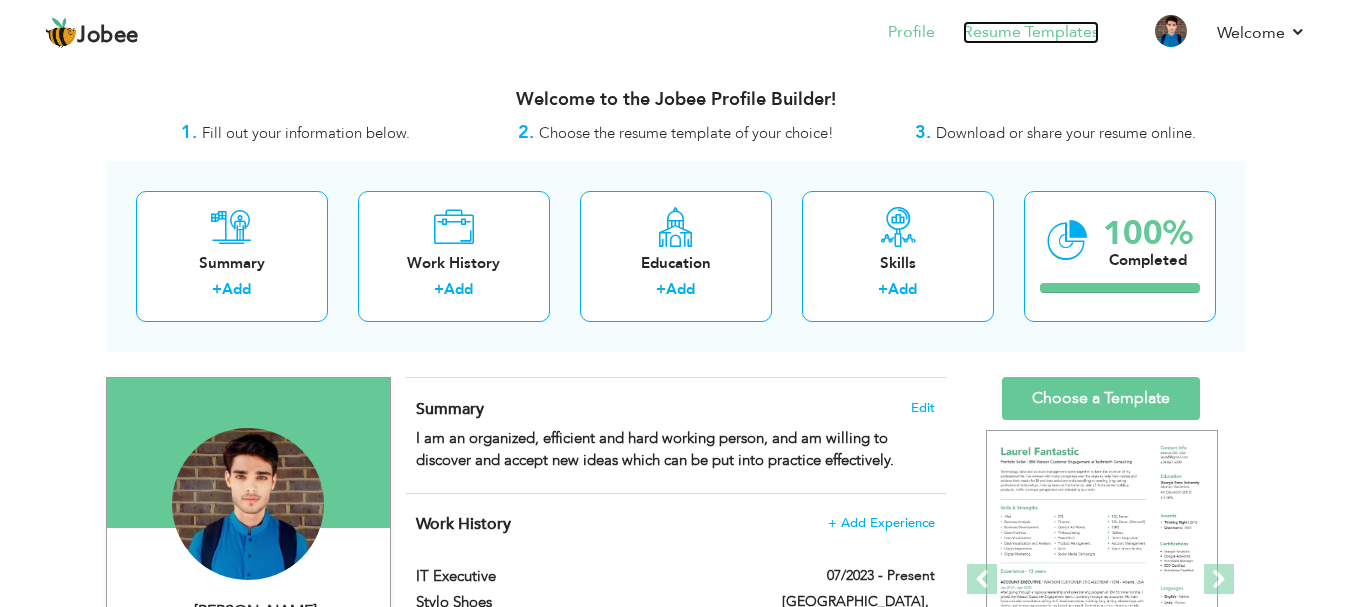 click on "Resume Templates" at bounding box center (1031, 32) 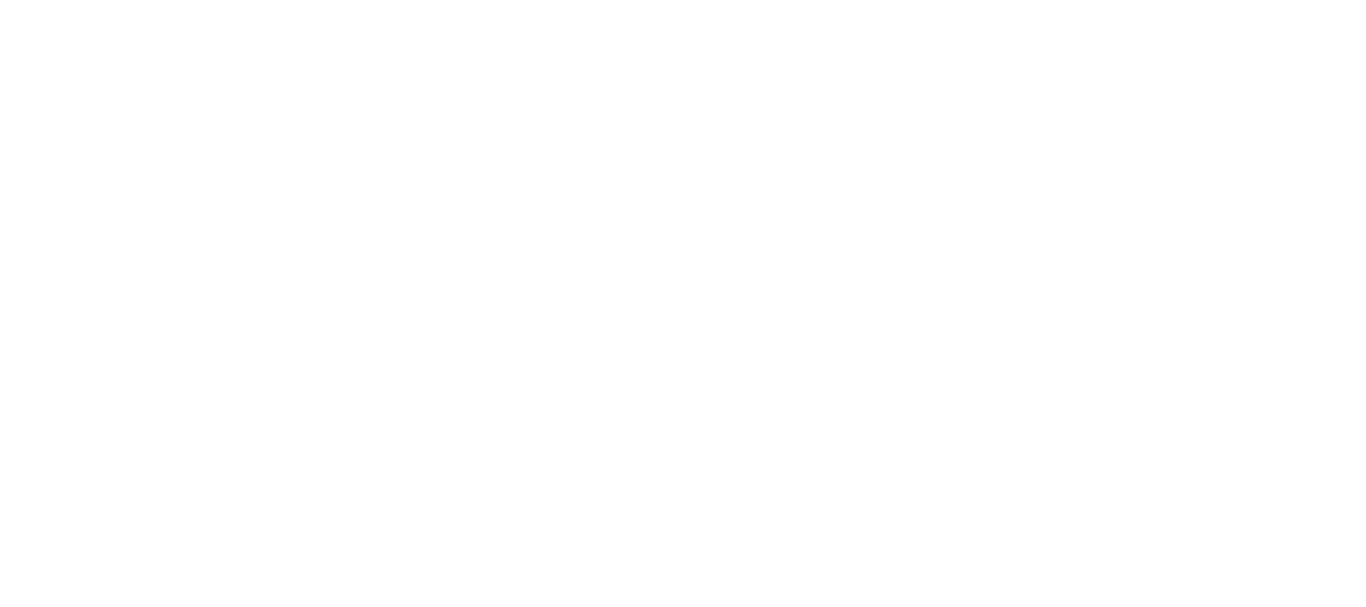 scroll, scrollTop: 0, scrollLeft: 0, axis: both 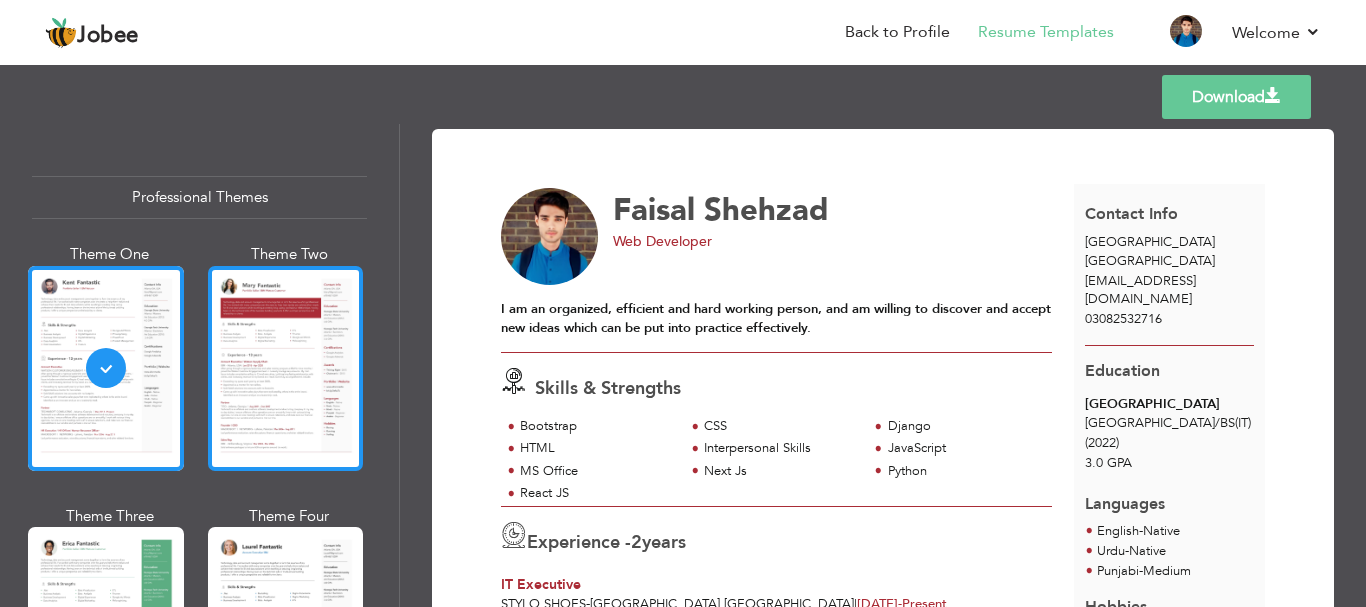 click at bounding box center [286, 368] 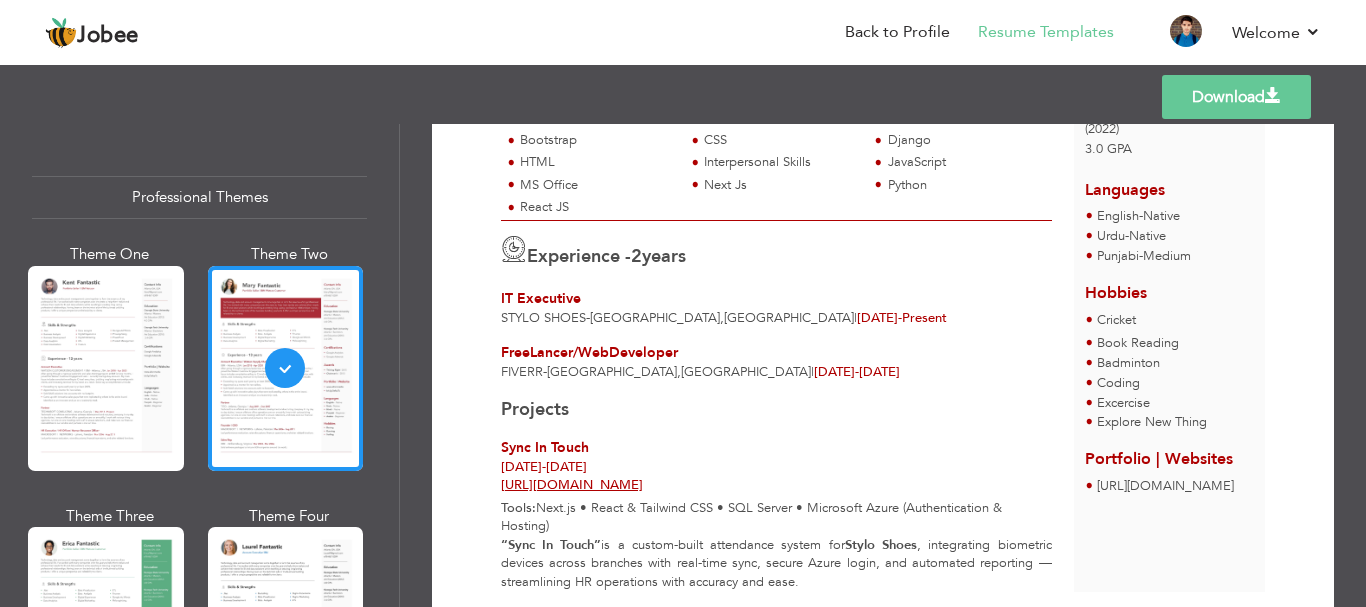 scroll, scrollTop: 382, scrollLeft: 0, axis: vertical 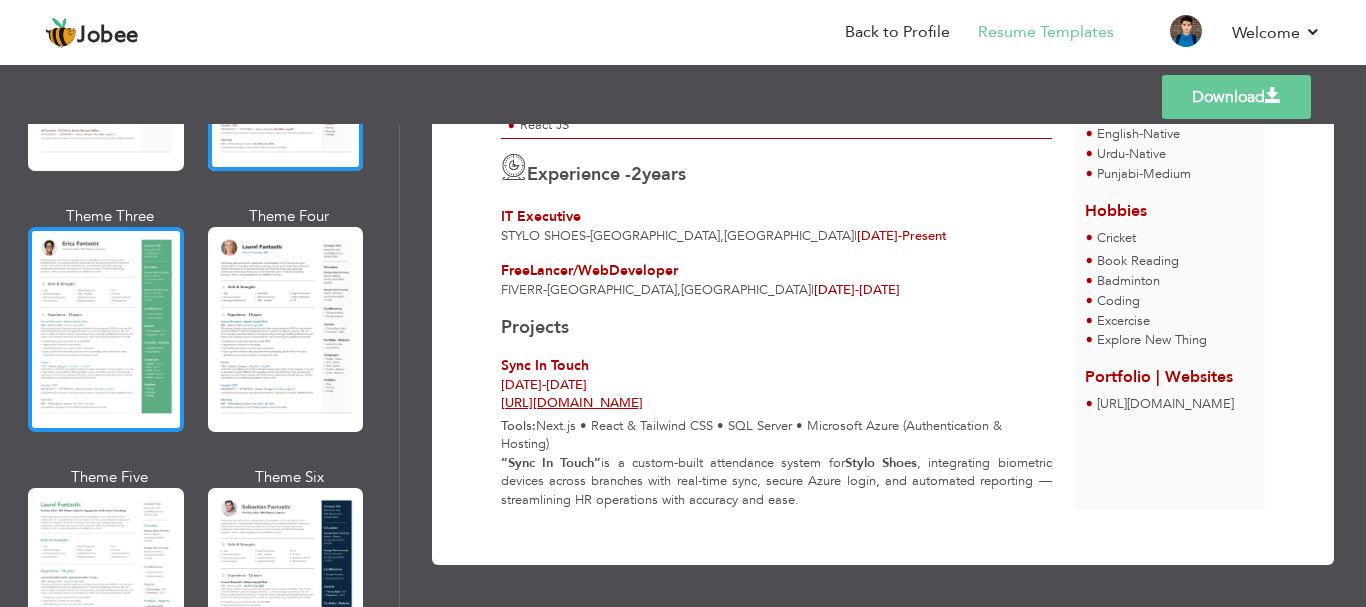 click at bounding box center (106, 329) 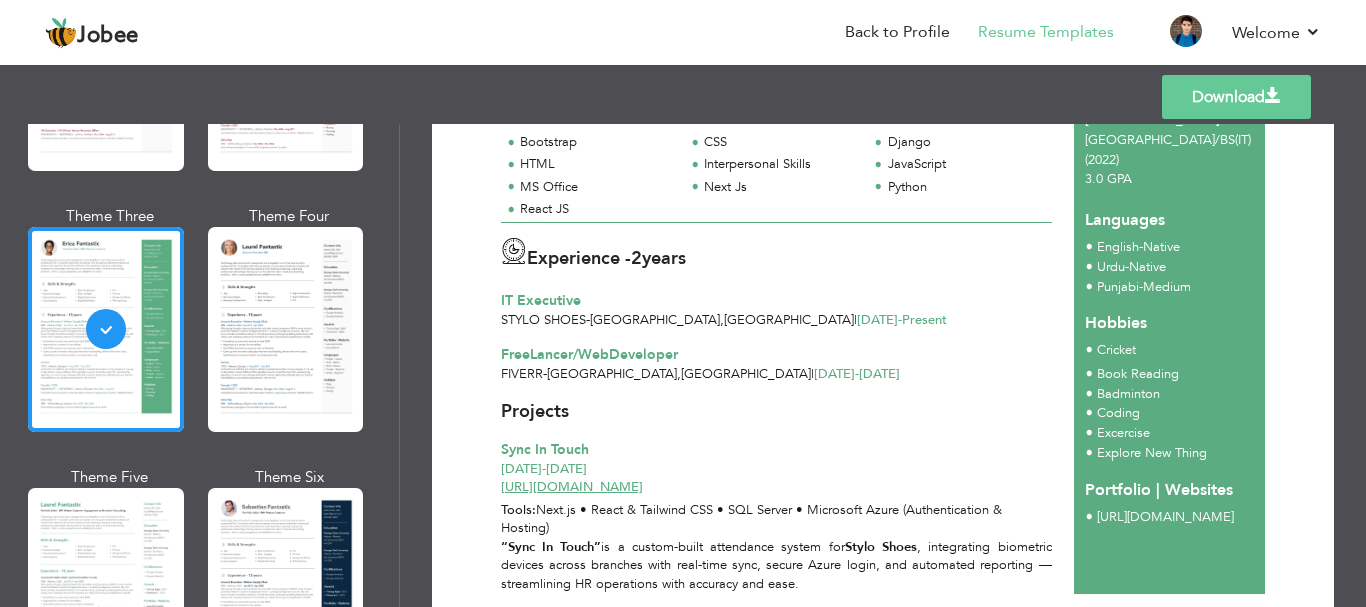 scroll, scrollTop: 368, scrollLeft: 0, axis: vertical 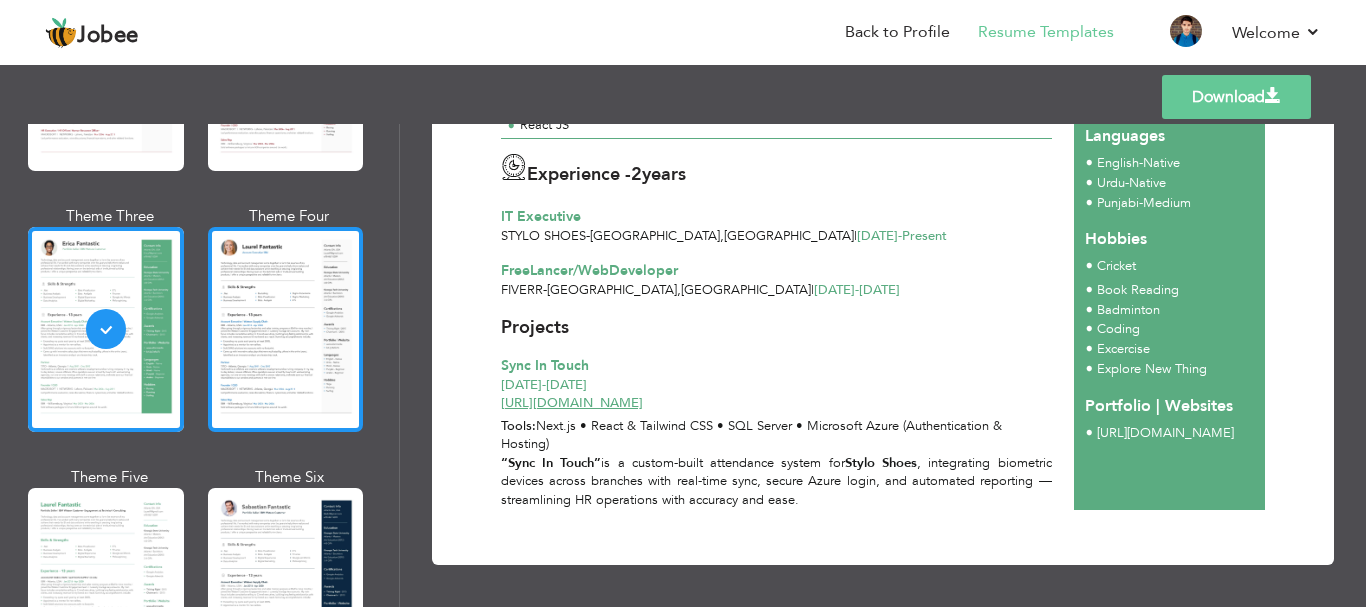 click at bounding box center (286, 329) 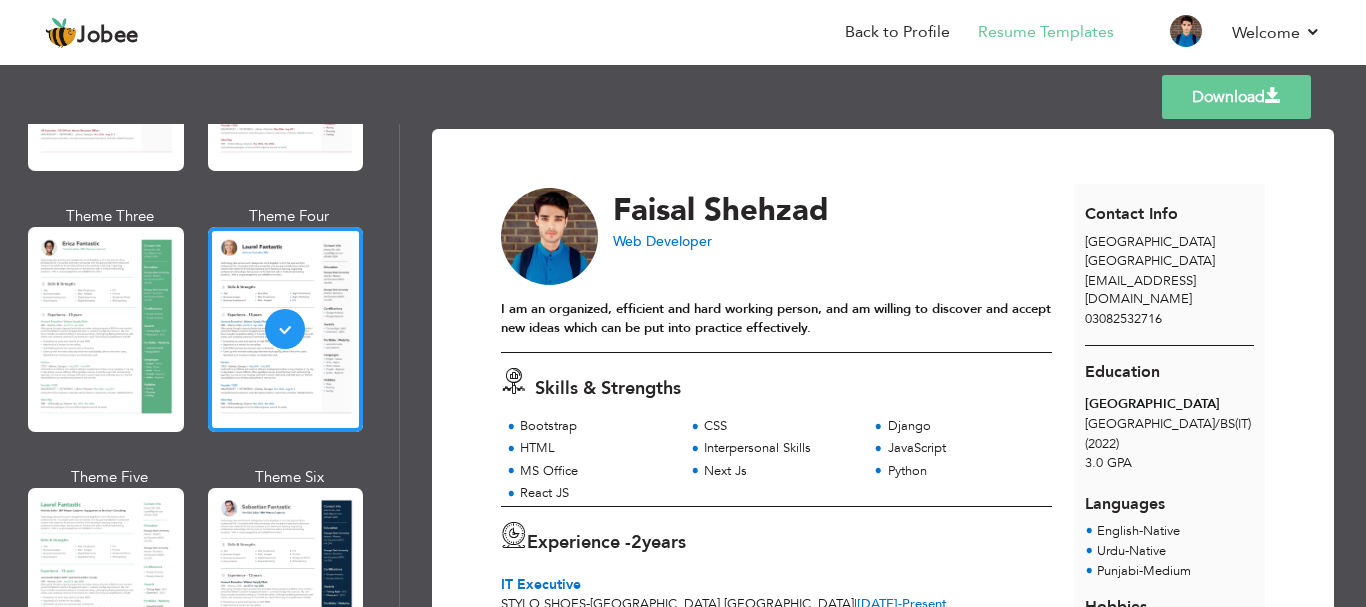 scroll, scrollTop: 368, scrollLeft: 0, axis: vertical 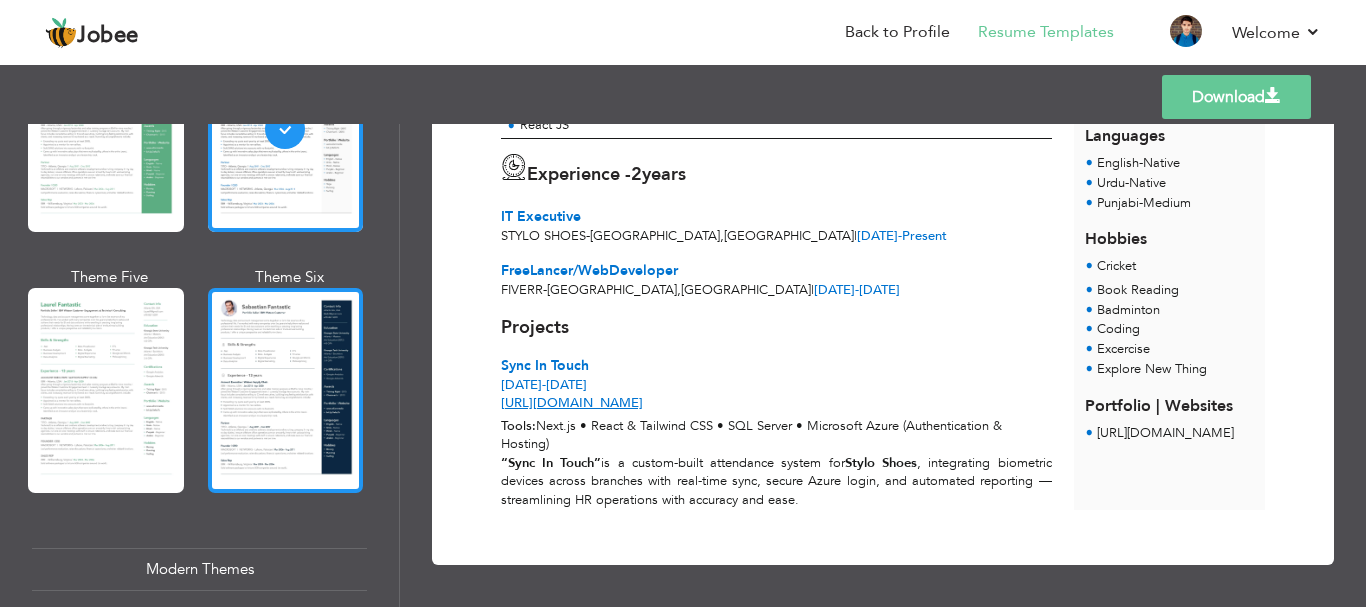 click at bounding box center [286, 390] 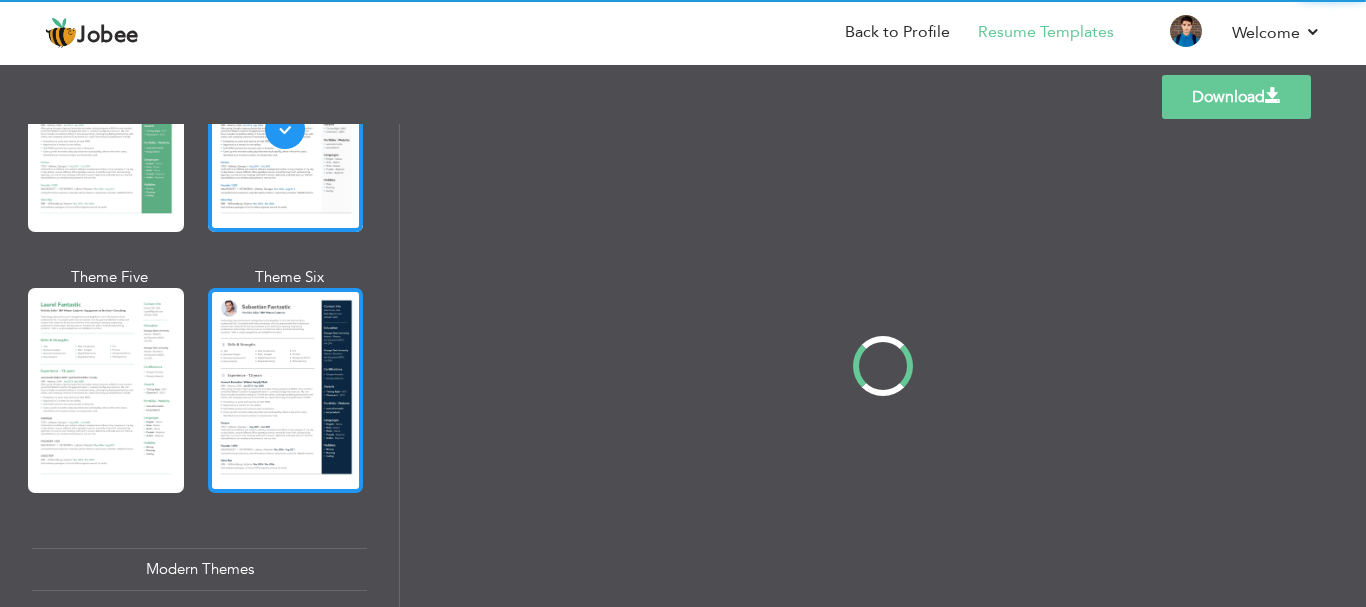 scroll, scrollTop: 0, scrollLeft: 0, axis: both 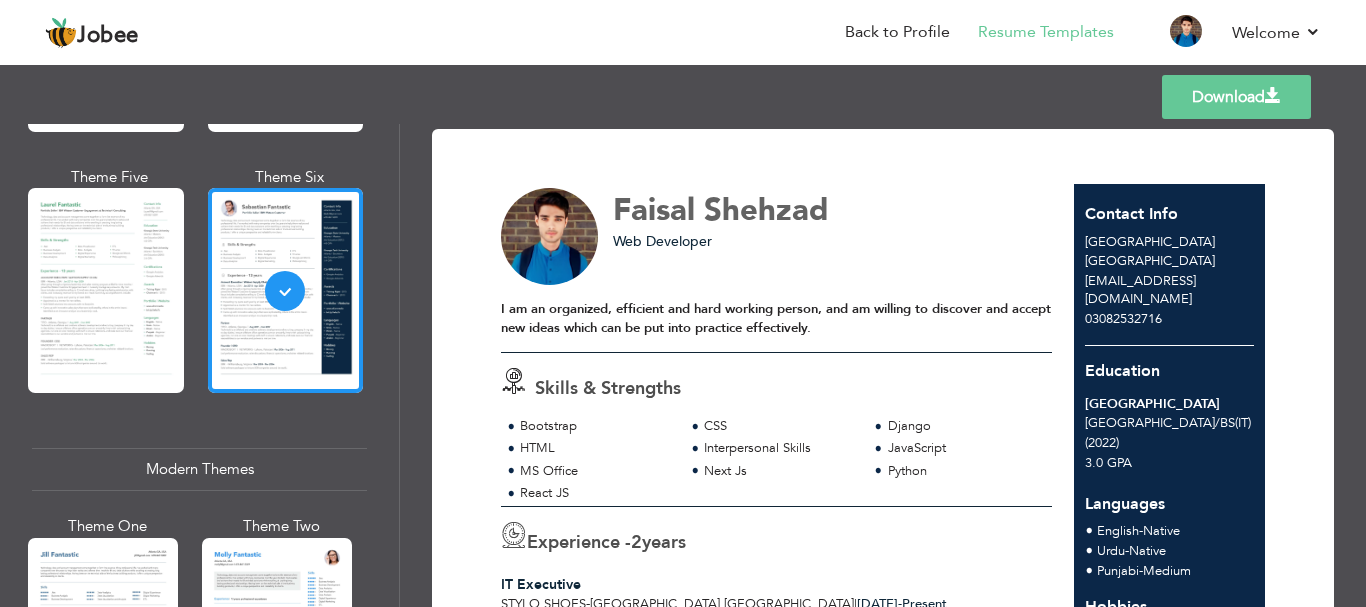 drag, startPoint x: 202, startPoint y: 454, endPoint x: 227, endPoint y: 446, distance: 26.24881 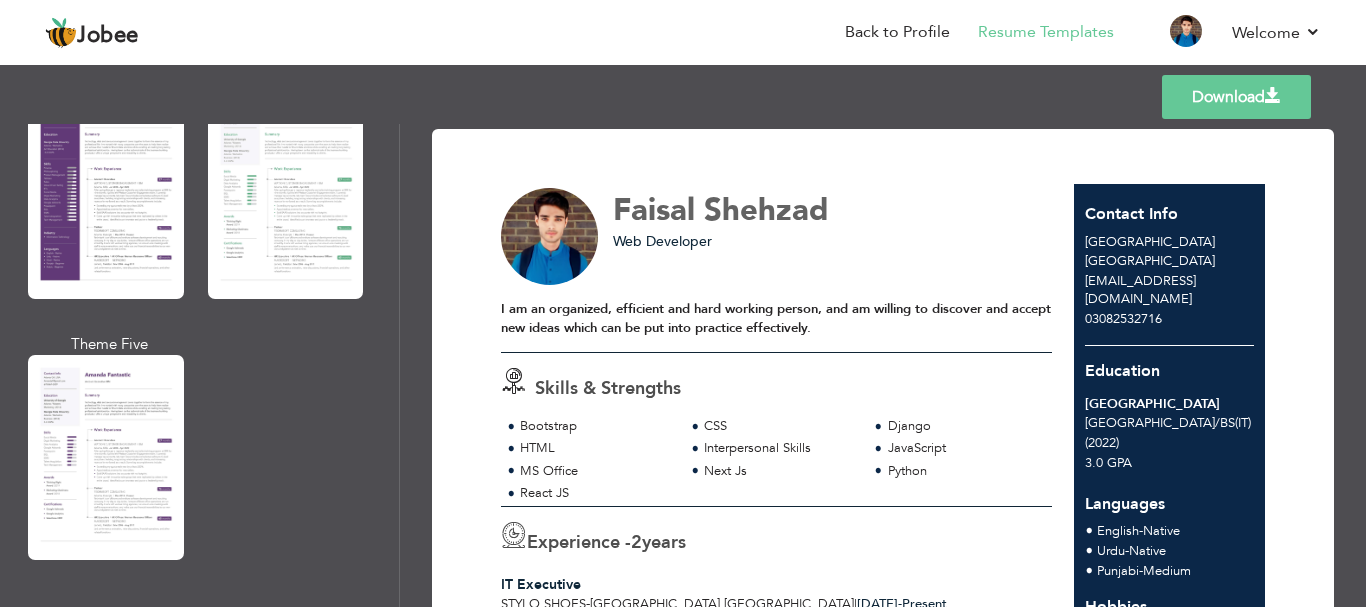 scroll, scrollTop: 1800, scrollLeft: 0, axis: vertical 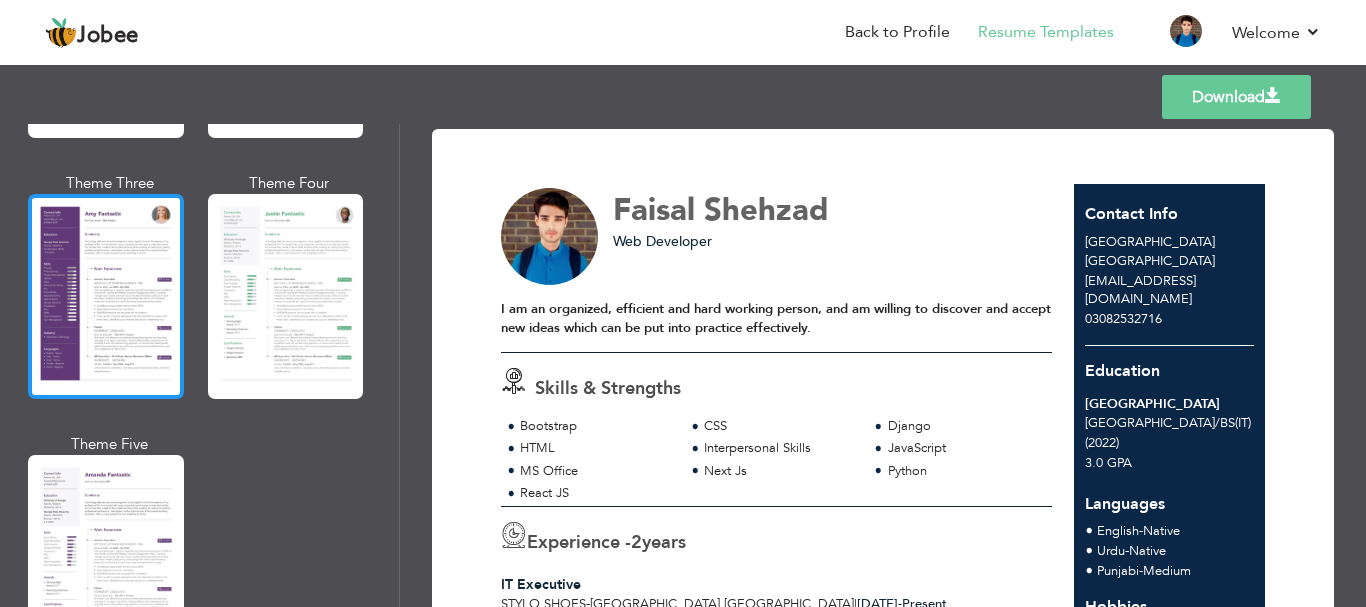click at bounding box center [106, 296] 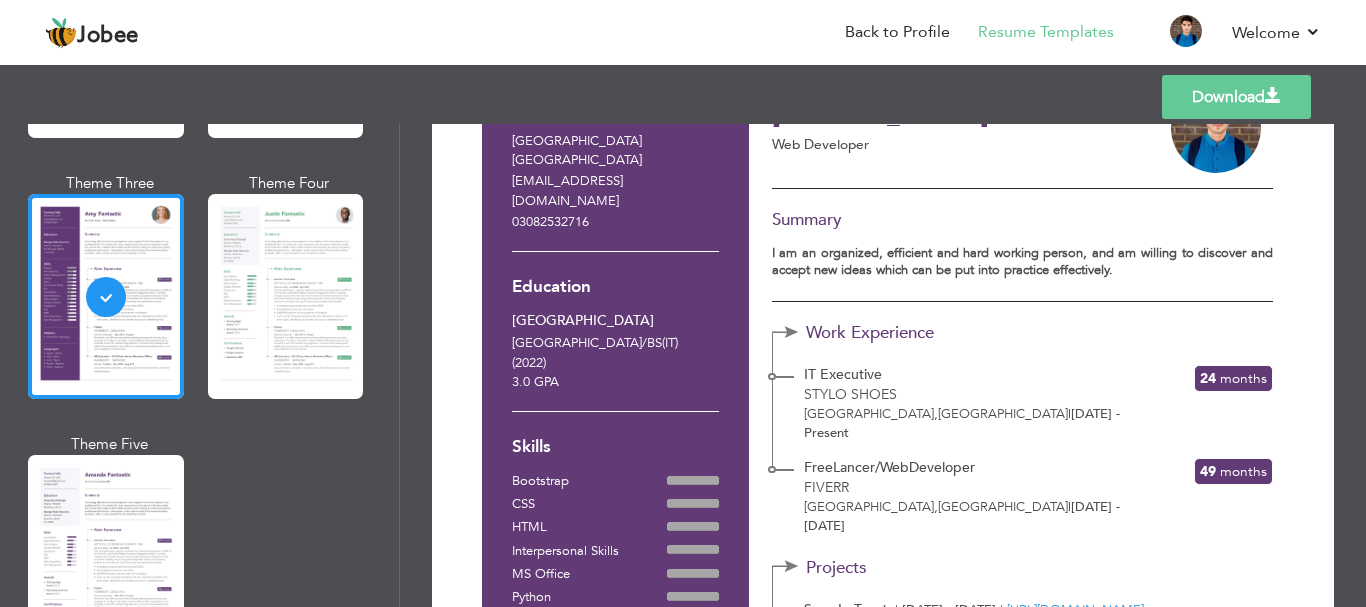 scroll, scrollTop: 100, scrollLeft: 0, axis: vertical 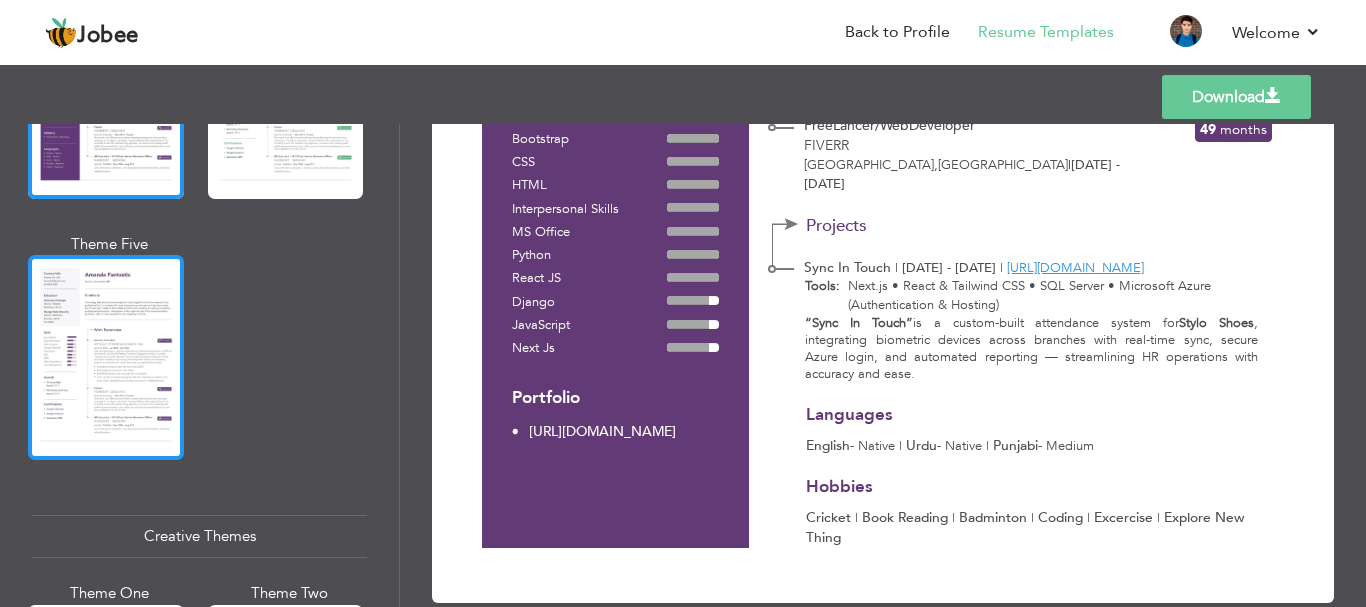click at bounding box center (106, 357) 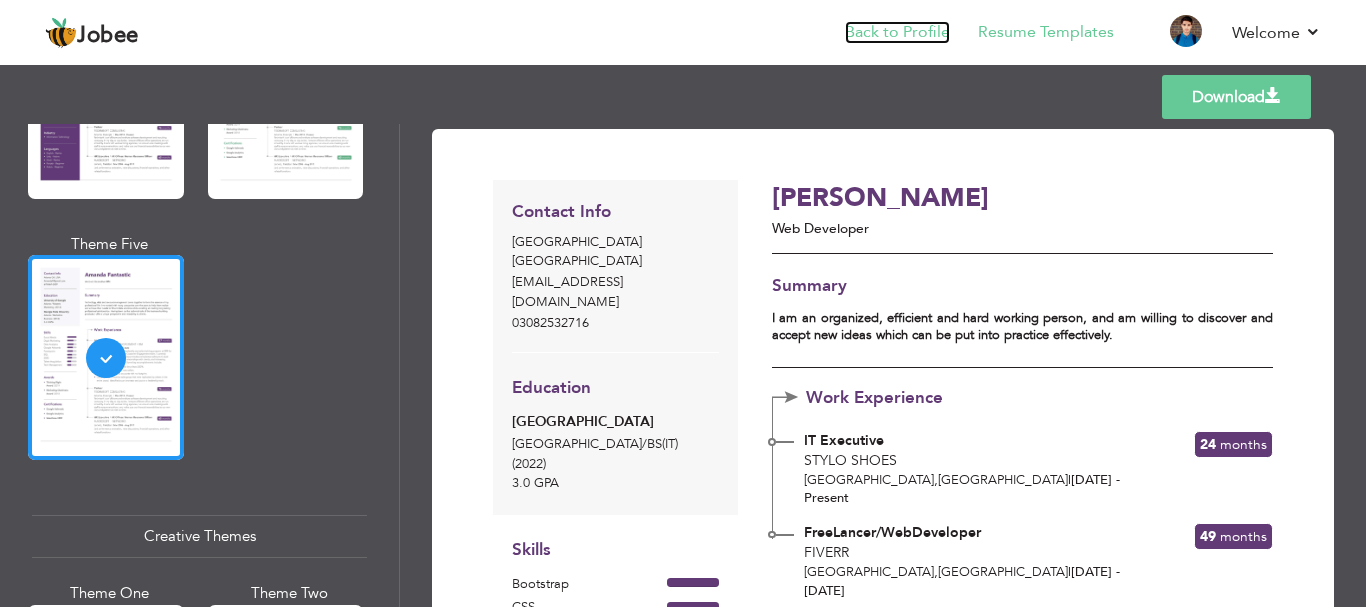 click on "Back to Profile" at bounding box center [897, 32] 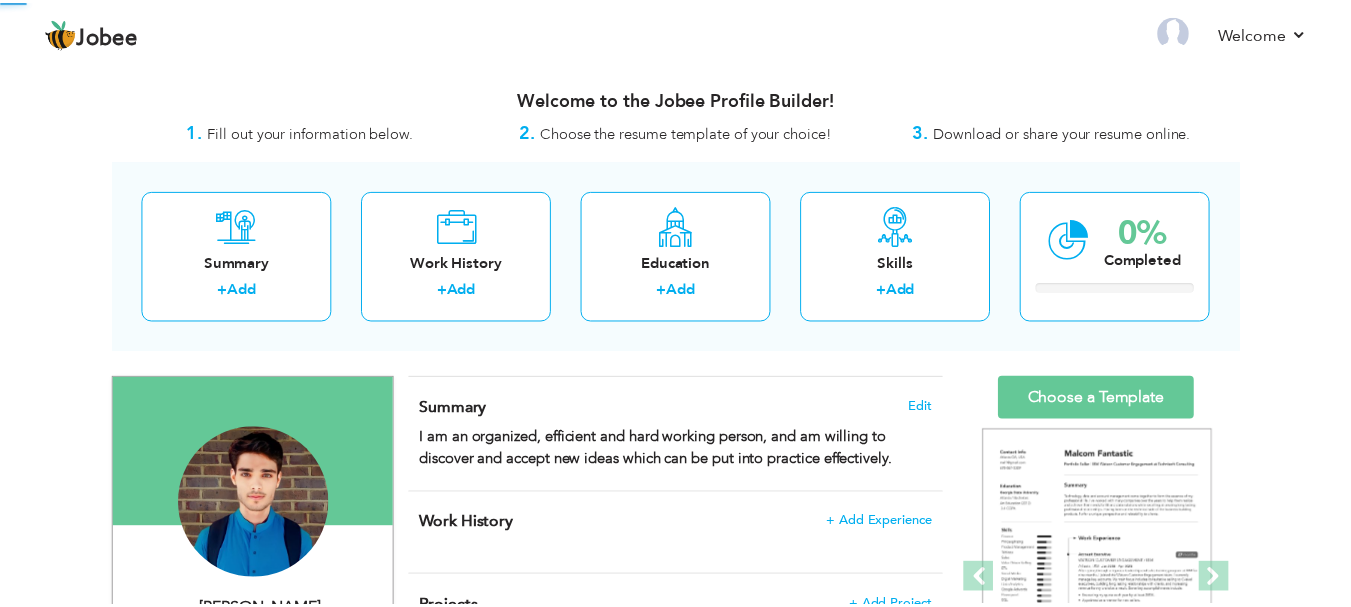 scroll, scrollTop: 0, scrollLeft: 0, axis: both 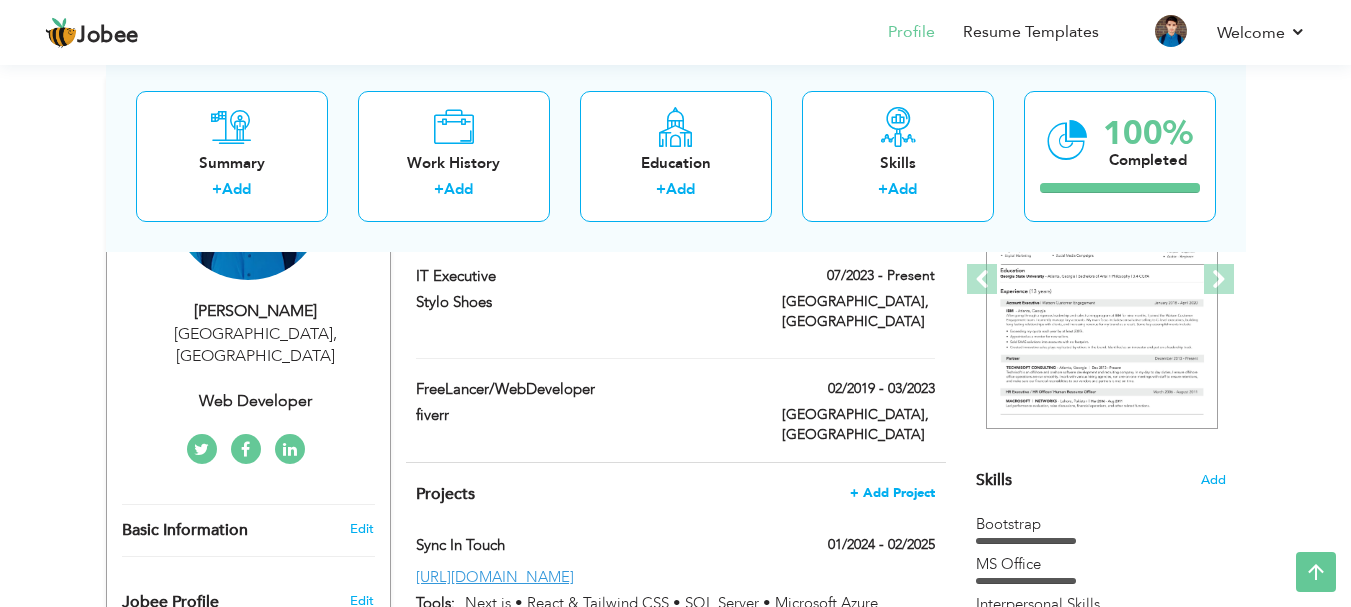 click on "+ Add Project" at bounding box center [892, 493] 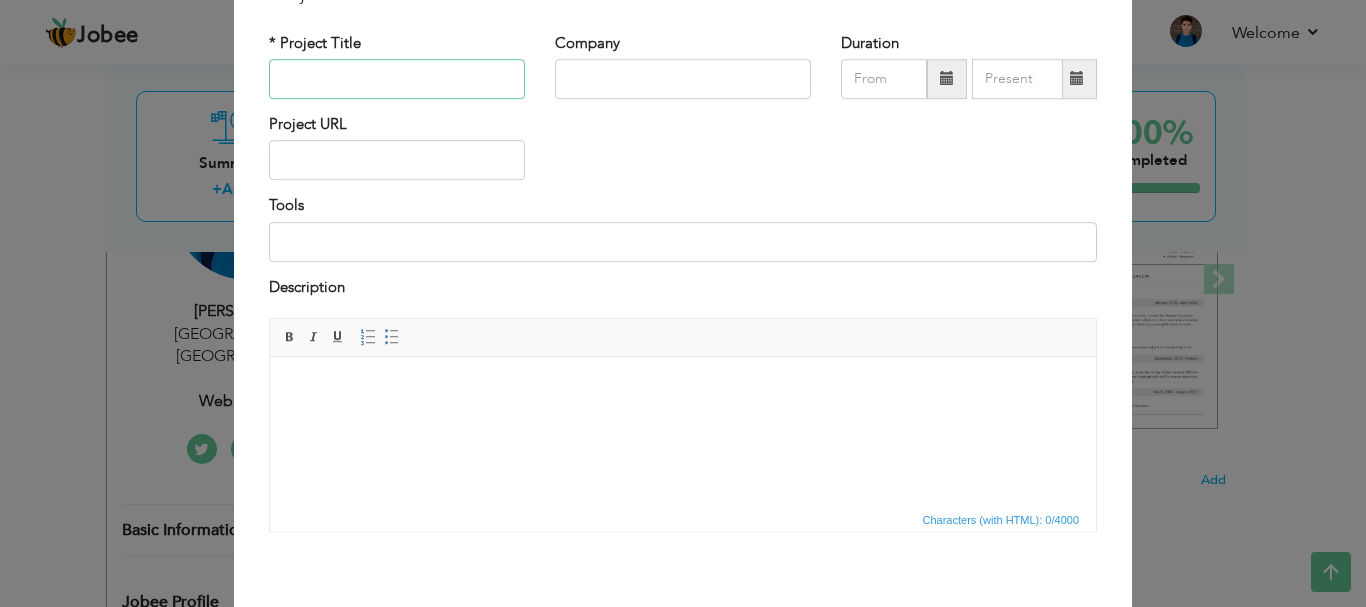 scroll, scrollTop: 0, scrollLeft: 0, axis: both 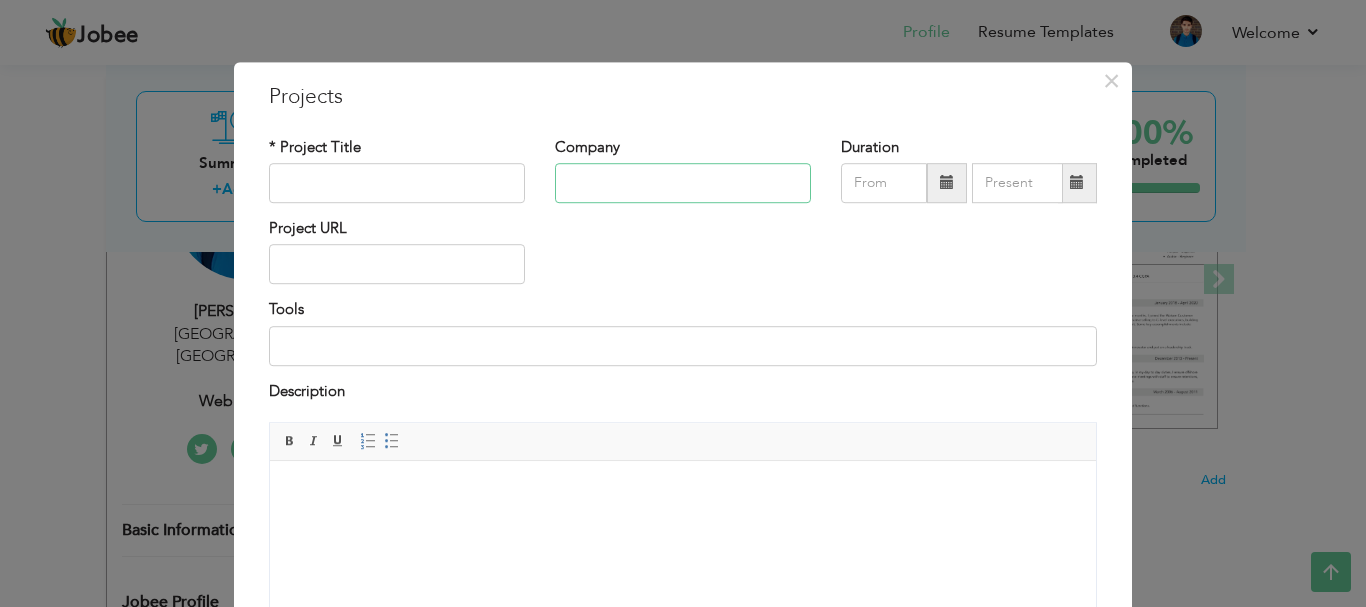 click at bounding box center (683, 183) 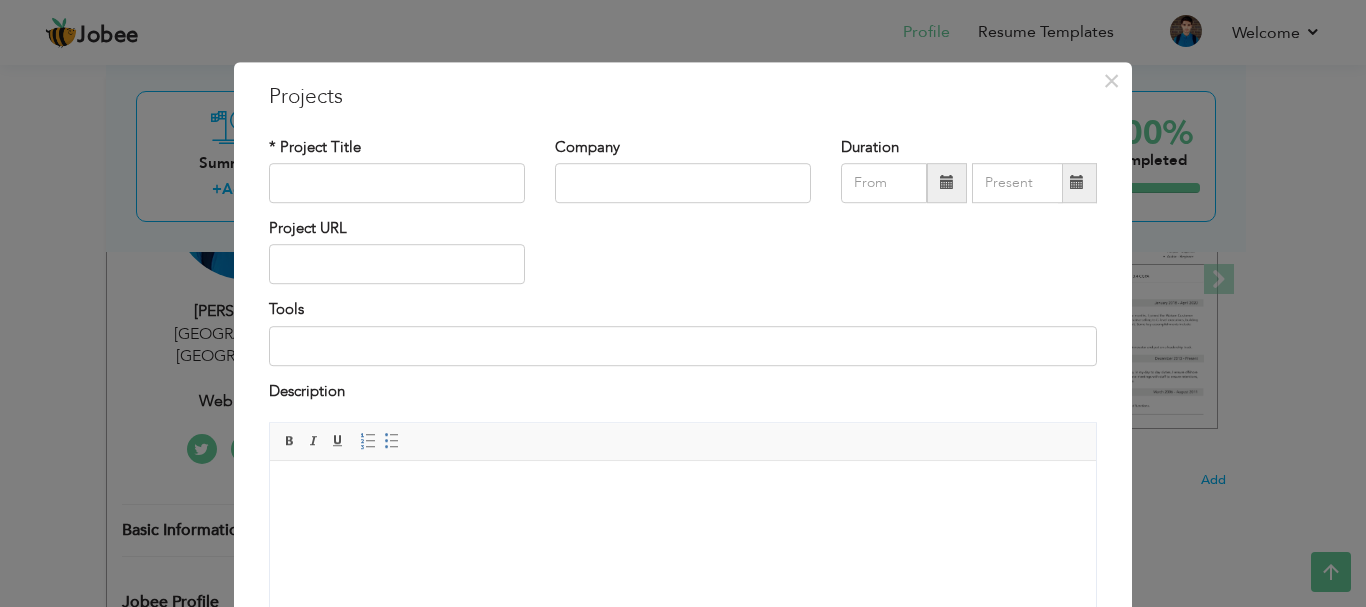 click on "Project URL" at bounding box center [683, 258] 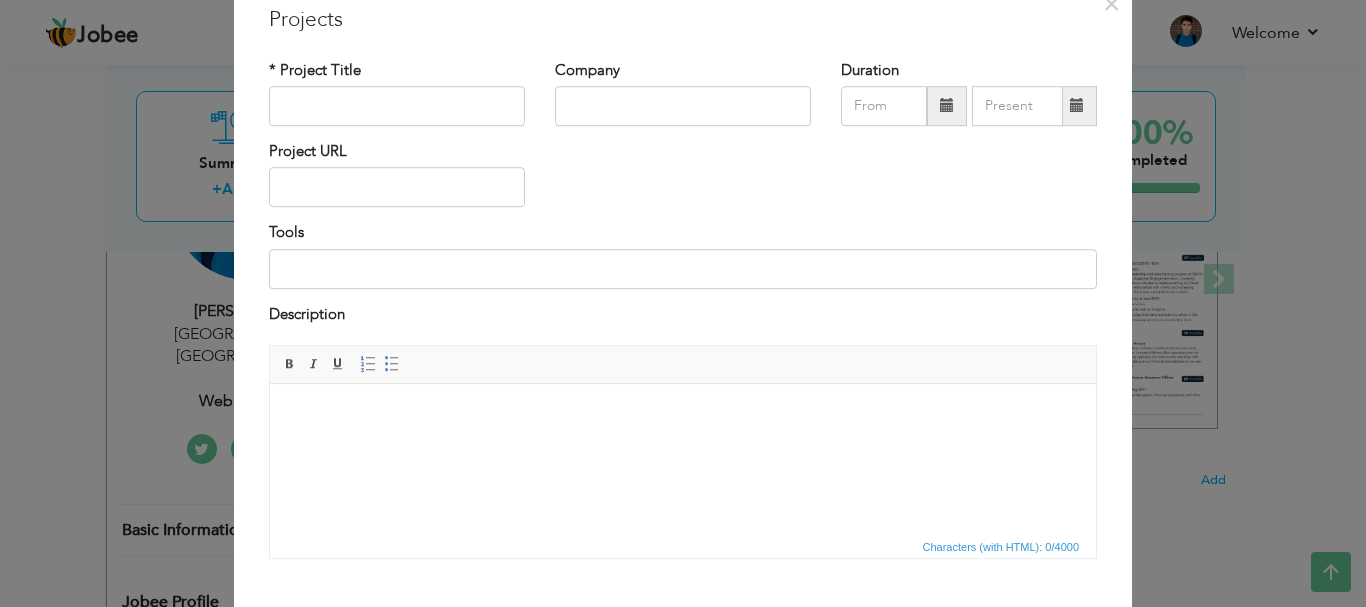 scroll, scrollTop: 0, scrollLeft: 0, axis: both 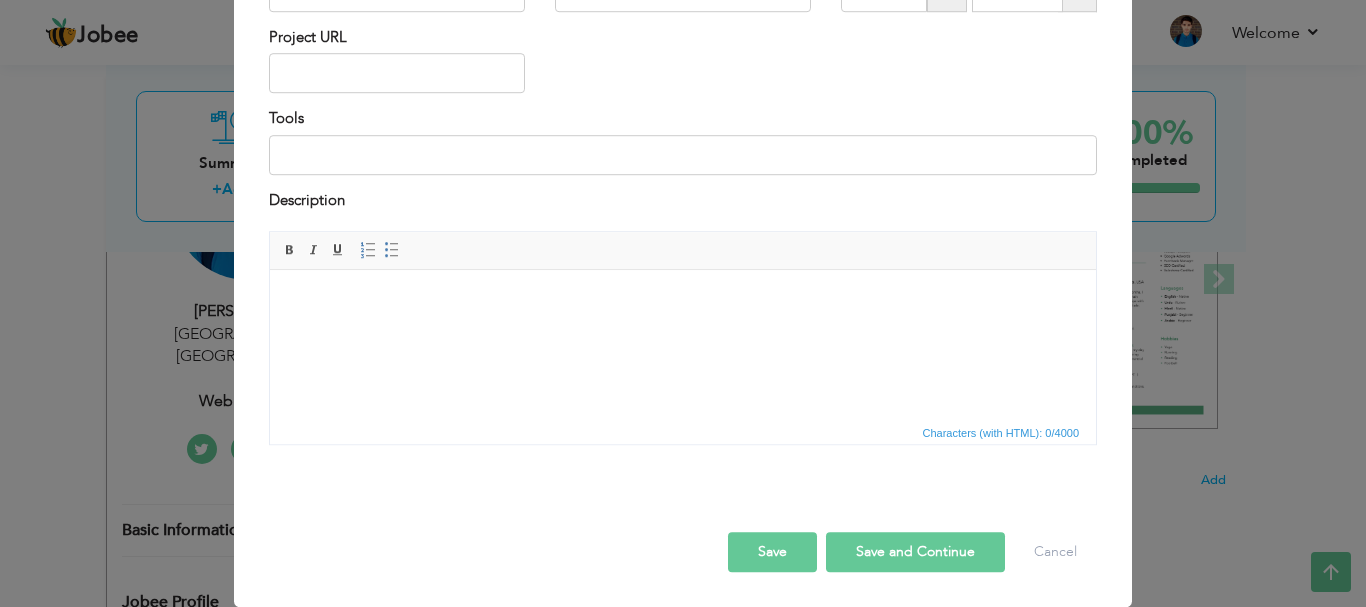 click at bounding box center (683, 300) 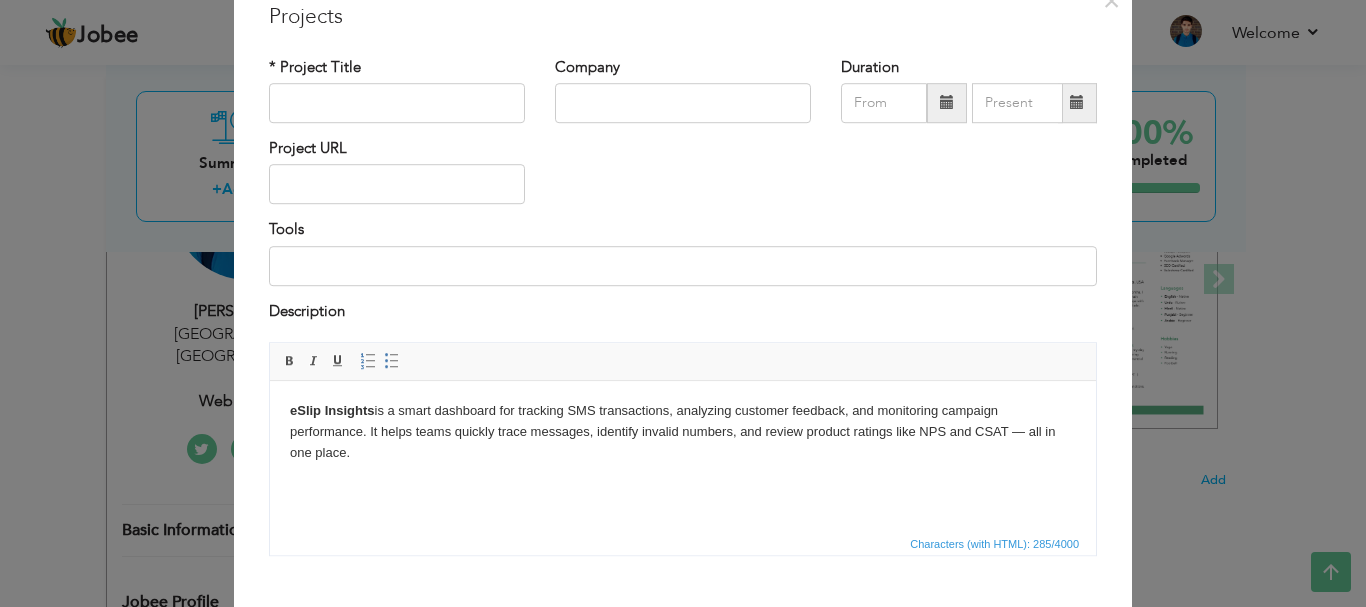 scroll, scrollTop: 191, scrollLeft: 0, axis: vertical 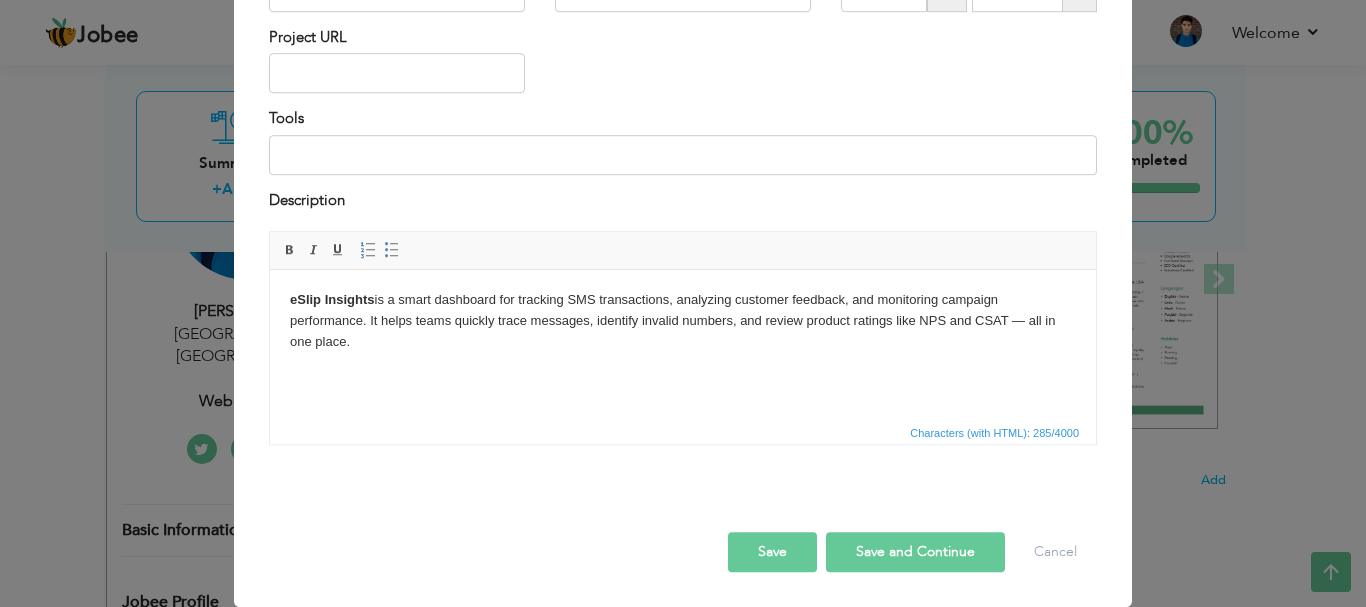 click on "eSlip Insights  is a smart dashboard for tracking SMS transactions, analyzing customer feedback, and monitoring campaign performance. It helps teams quickly trace messages, identify invalid numbers, and review product ratings like NPS and CSAT — all in one place." at bounding box center [683, 321] 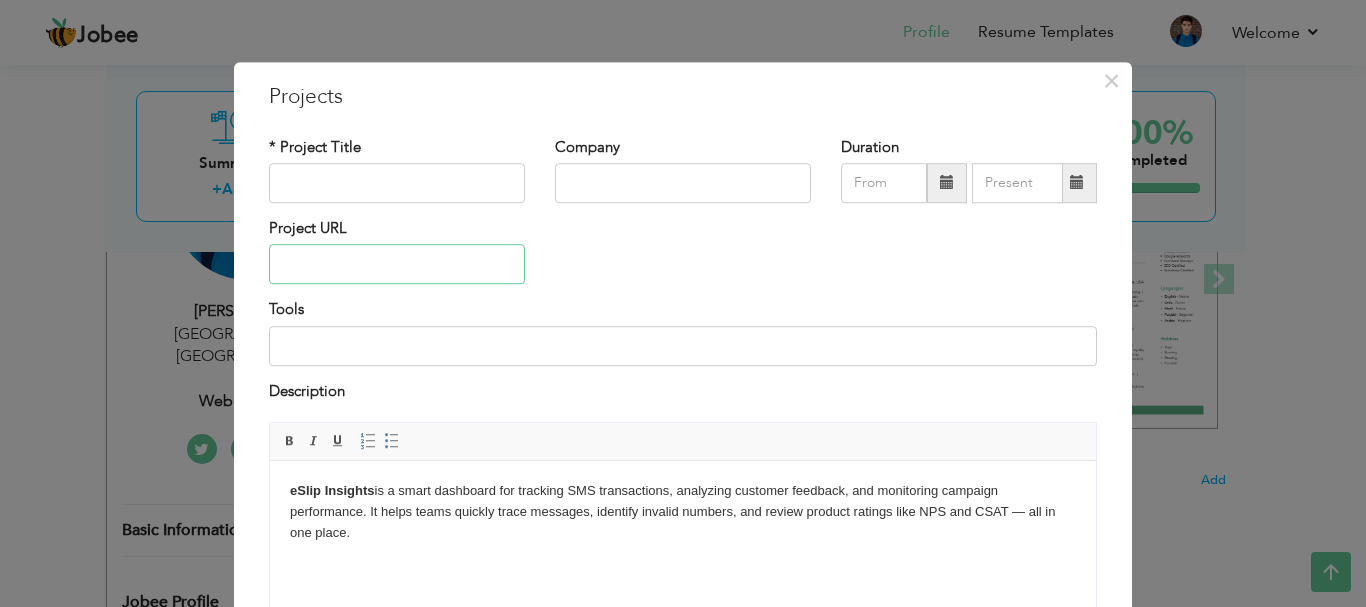 drag, startPoint x: 343, startPoint y: 282, endPoint x: 356, endPoint y: 255, distance: 29.966648 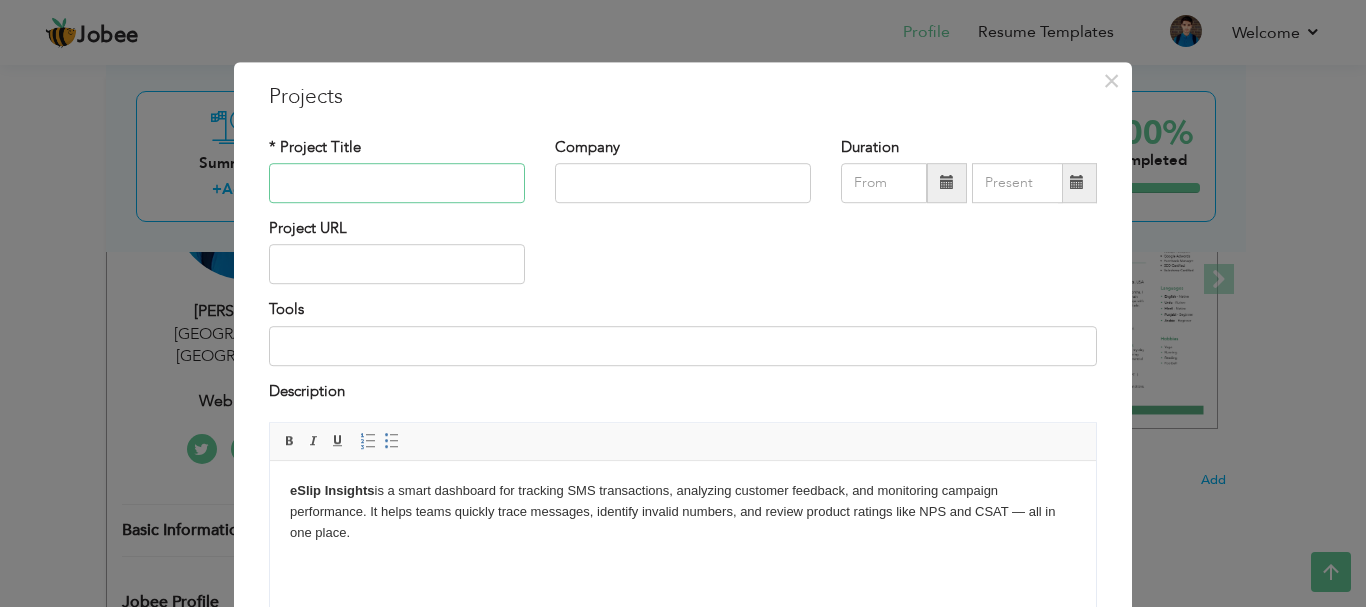 click at bounding box center (397, 183) 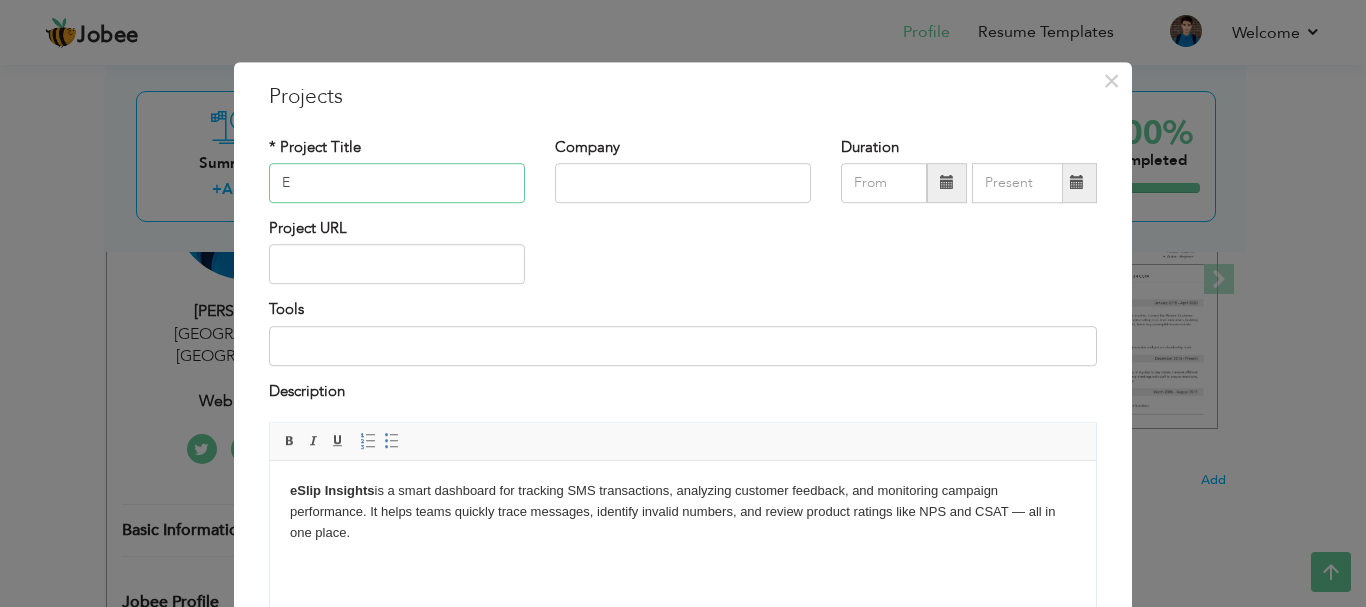click on "E" at bounding box center [397, 183] 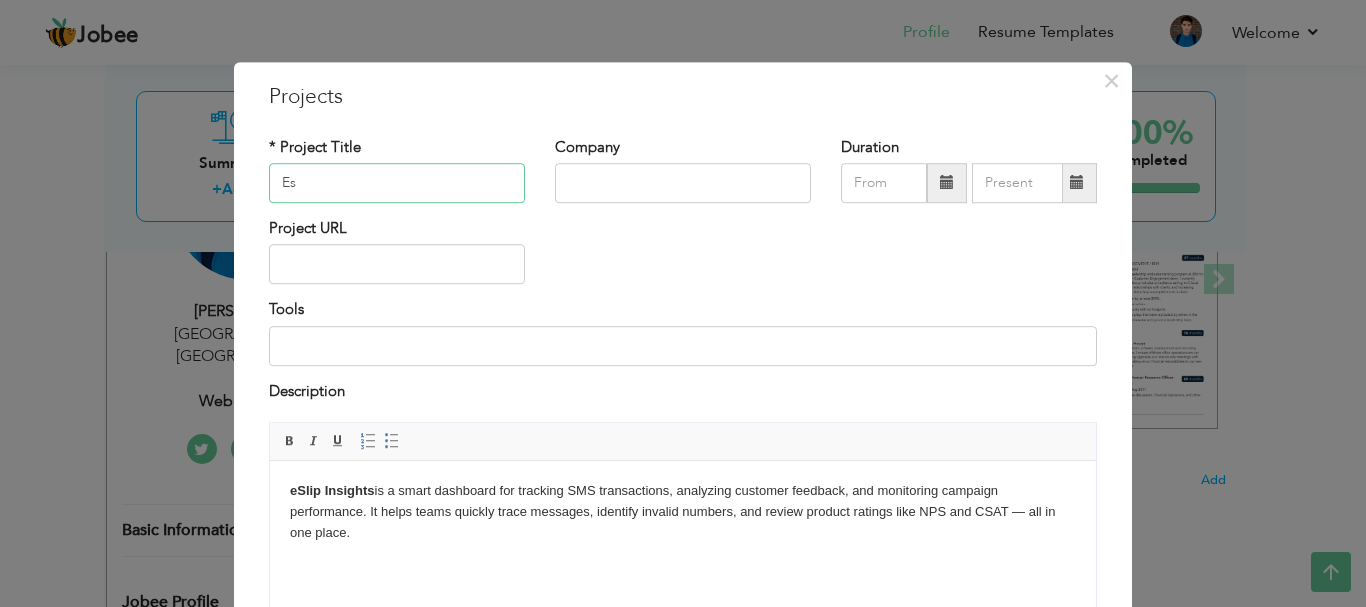 type on "E" 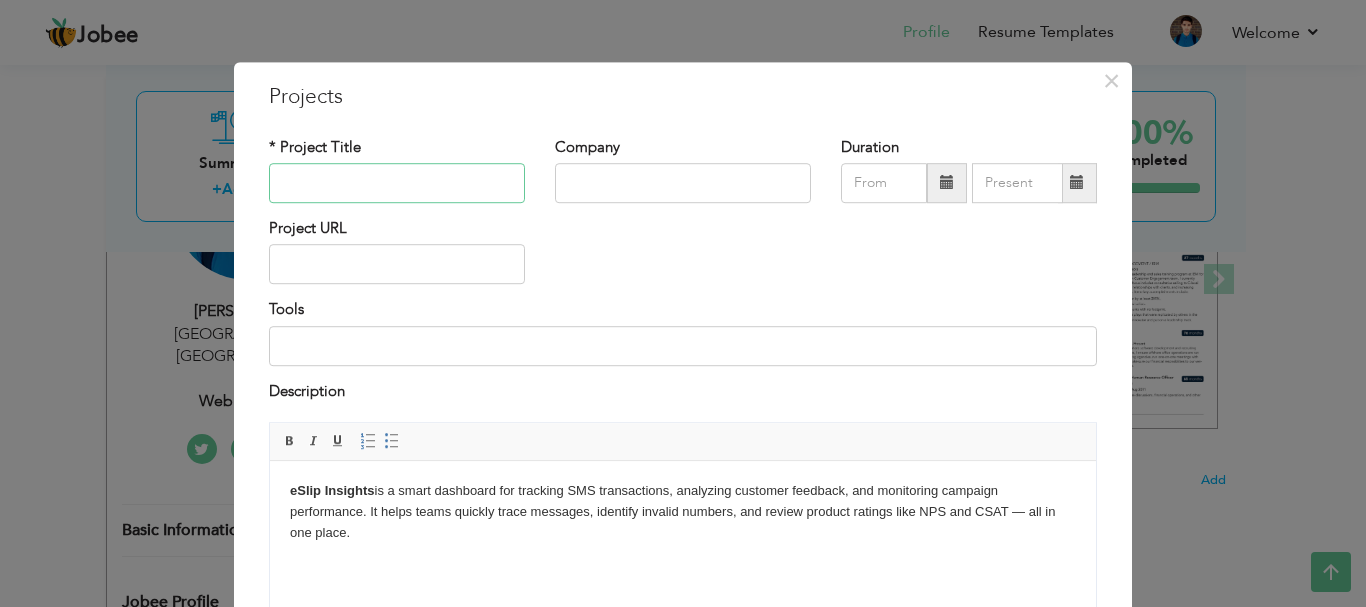 type on "w" 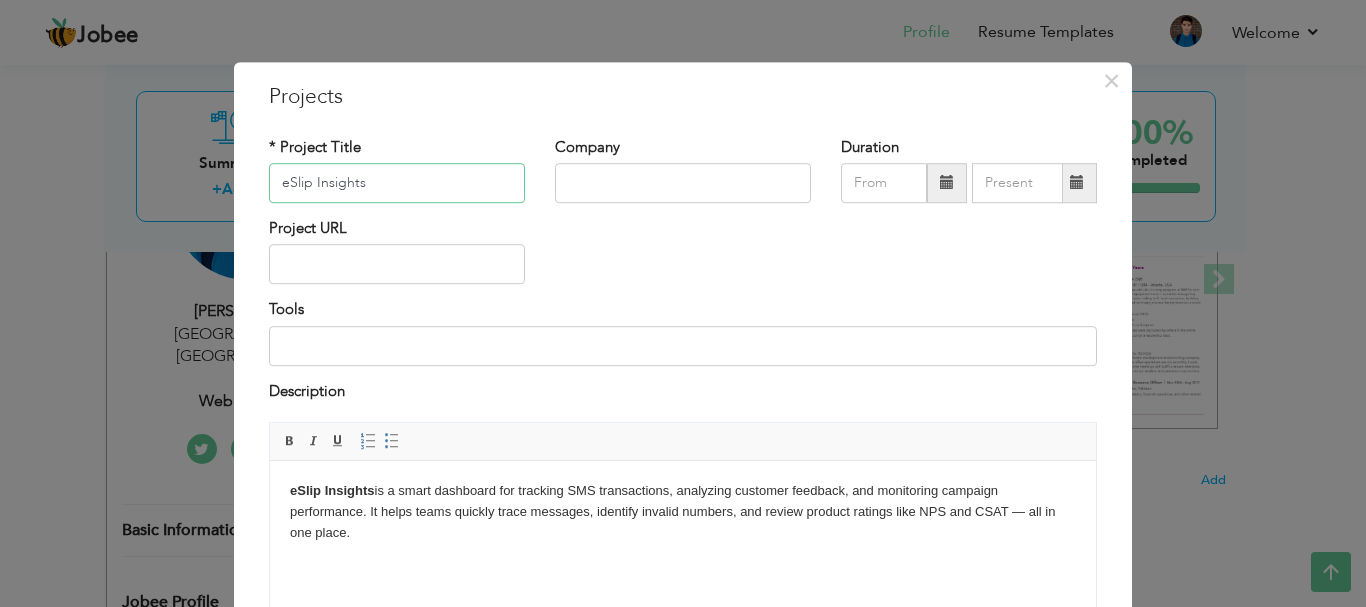 type on "eSlip Insights" 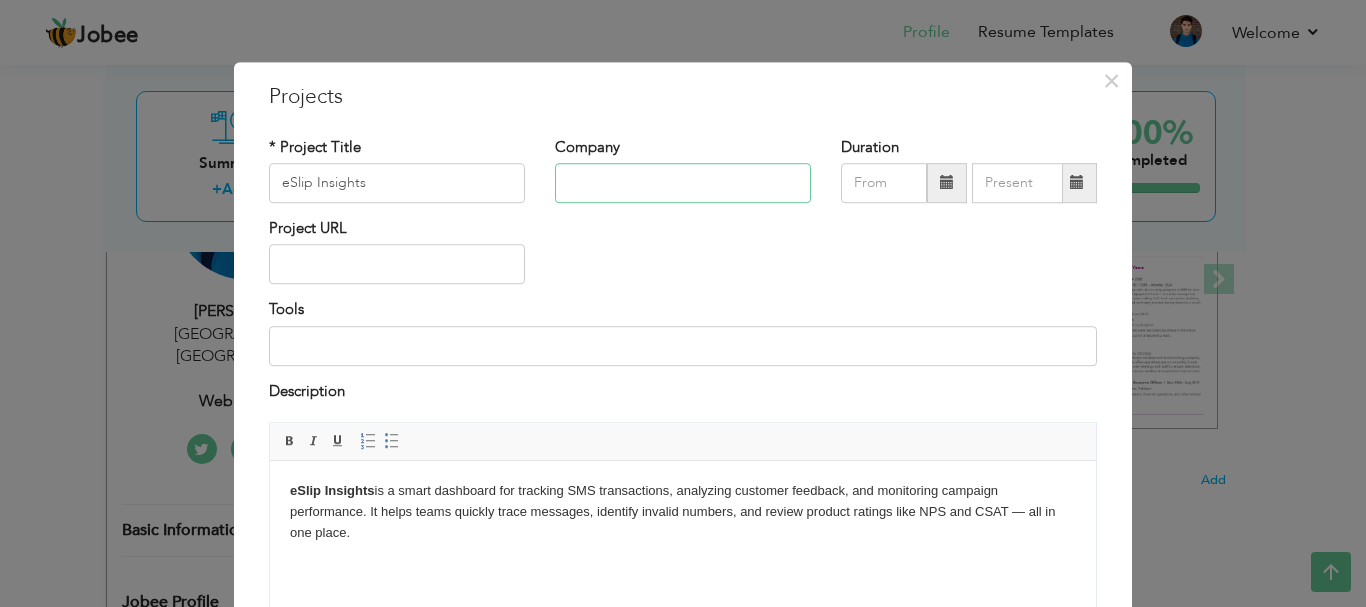 click at bounding box center (683, 183) 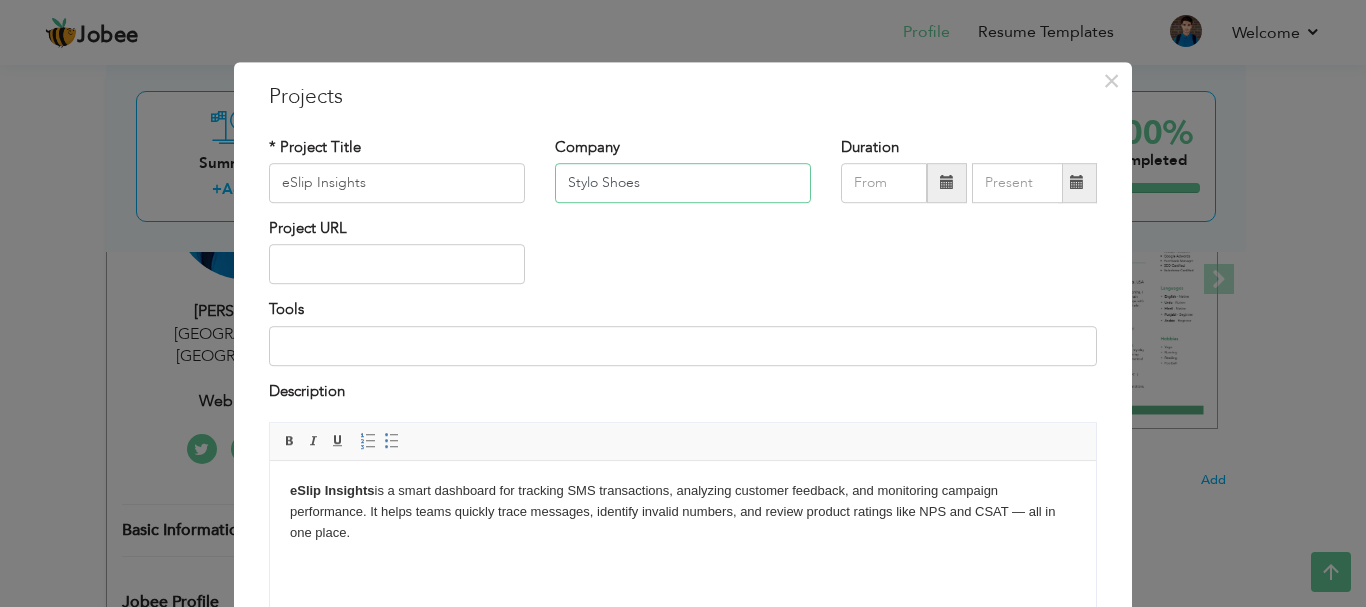 type on "Stylo Shoes" 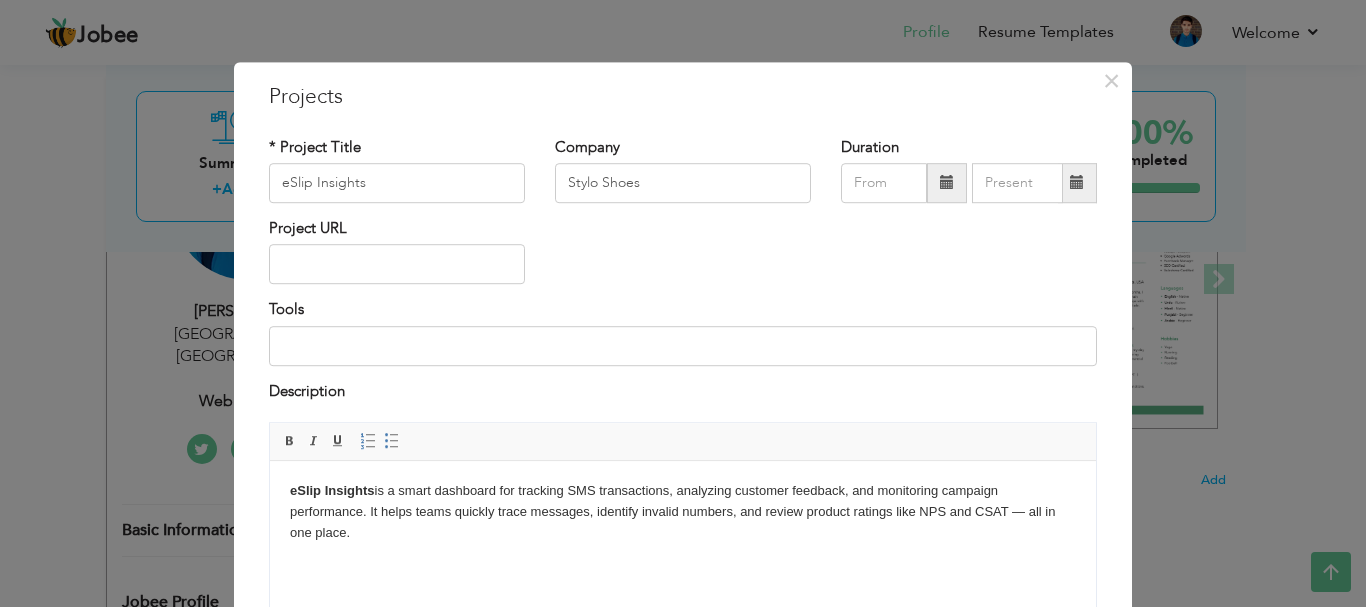 click at bounding box center [947, 183] 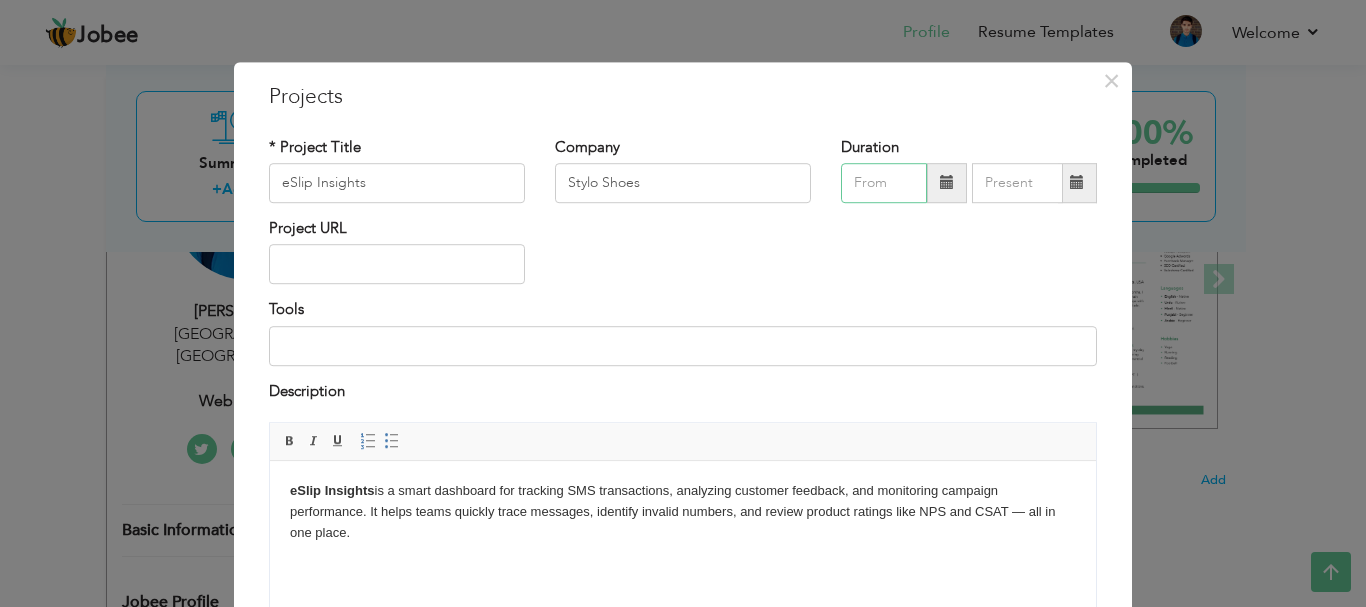 type on "07/2025" 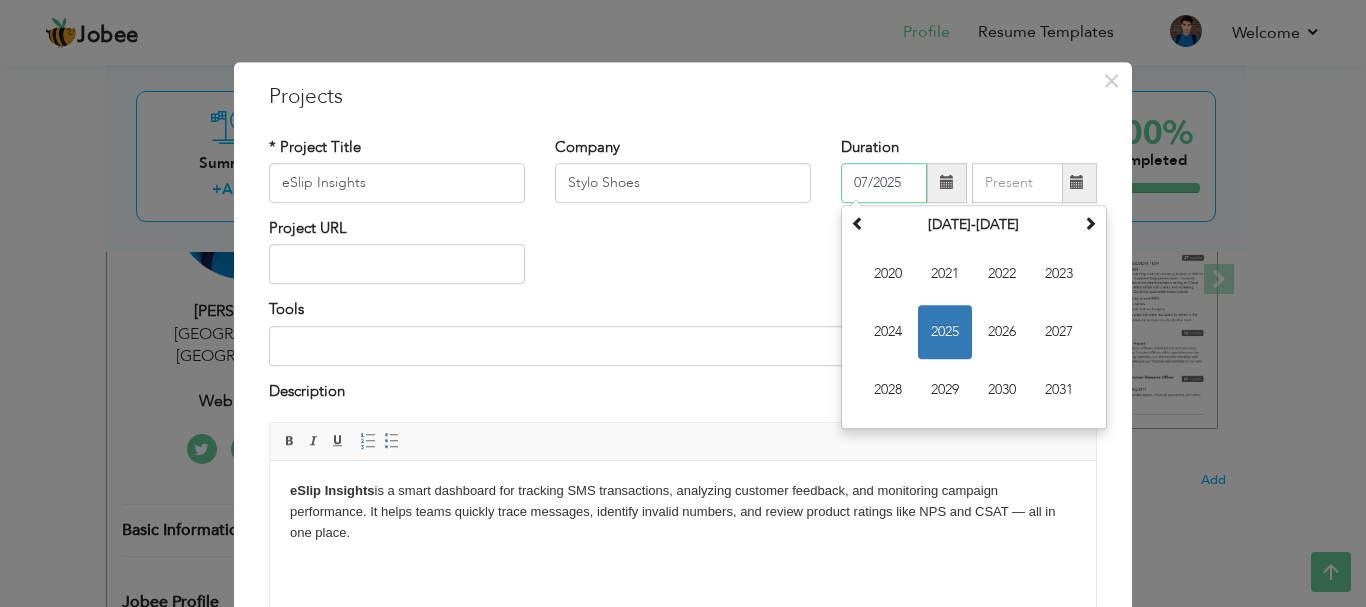 click on "2024" at bounding box center (888, 332) 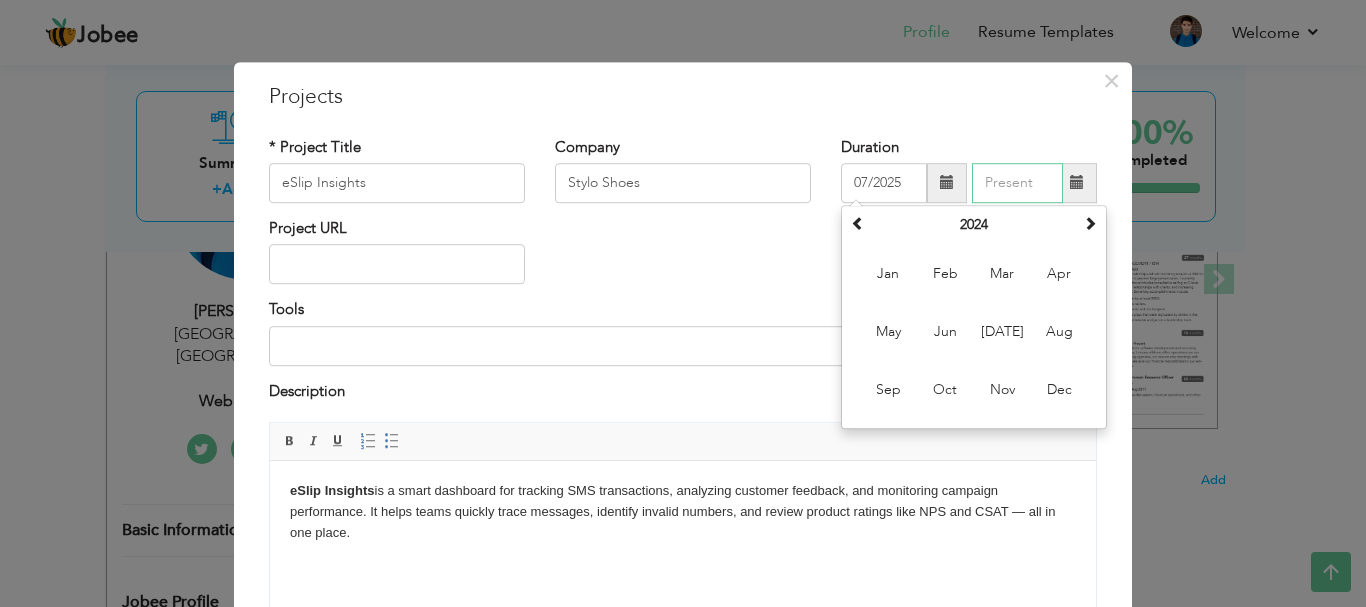 type on "07/2025" 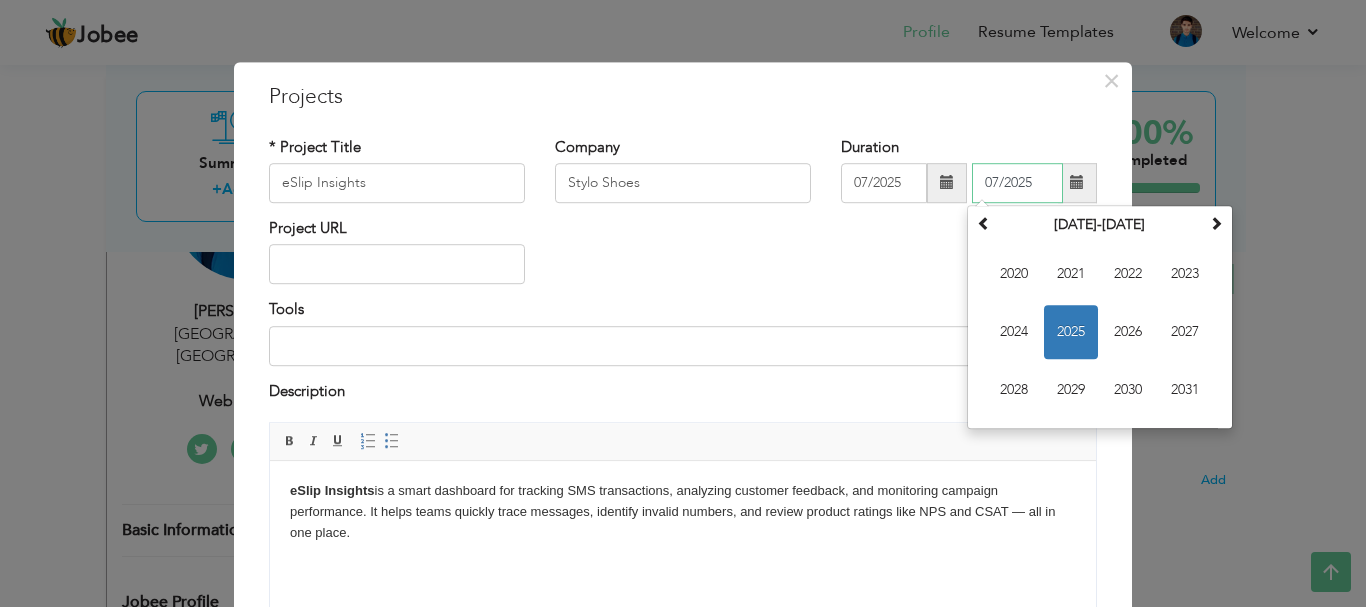 click on "07/2025" at bounding box center (1017, 183) 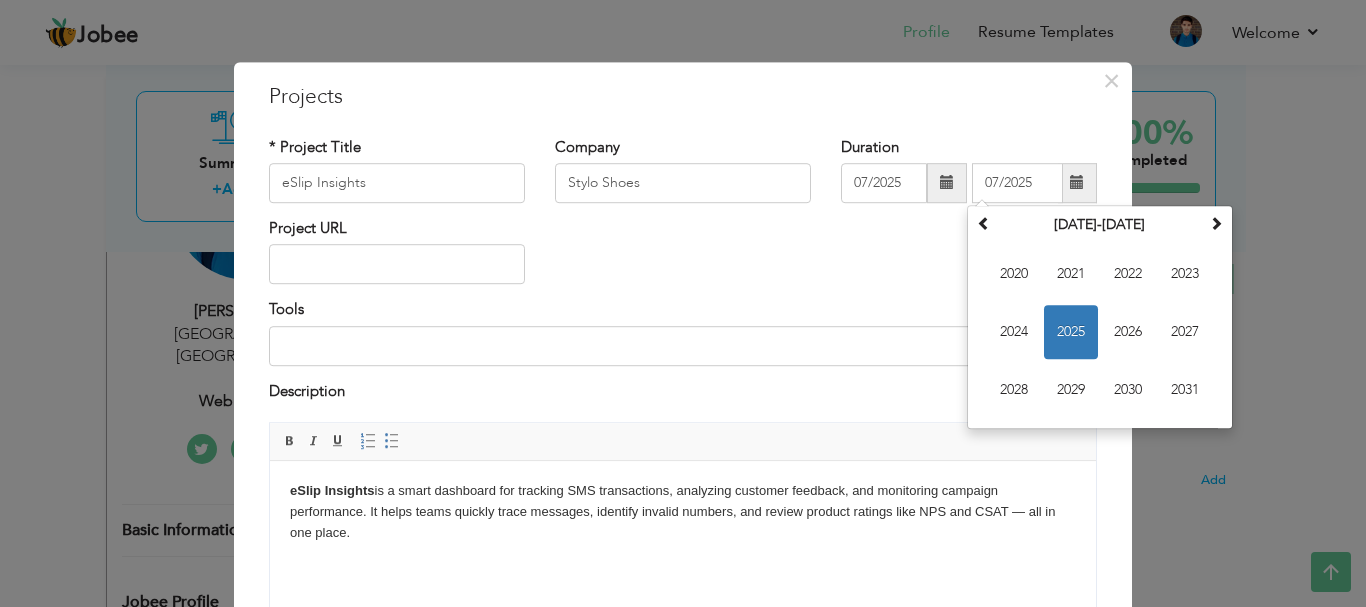 click at bounding box center (1077, 183) 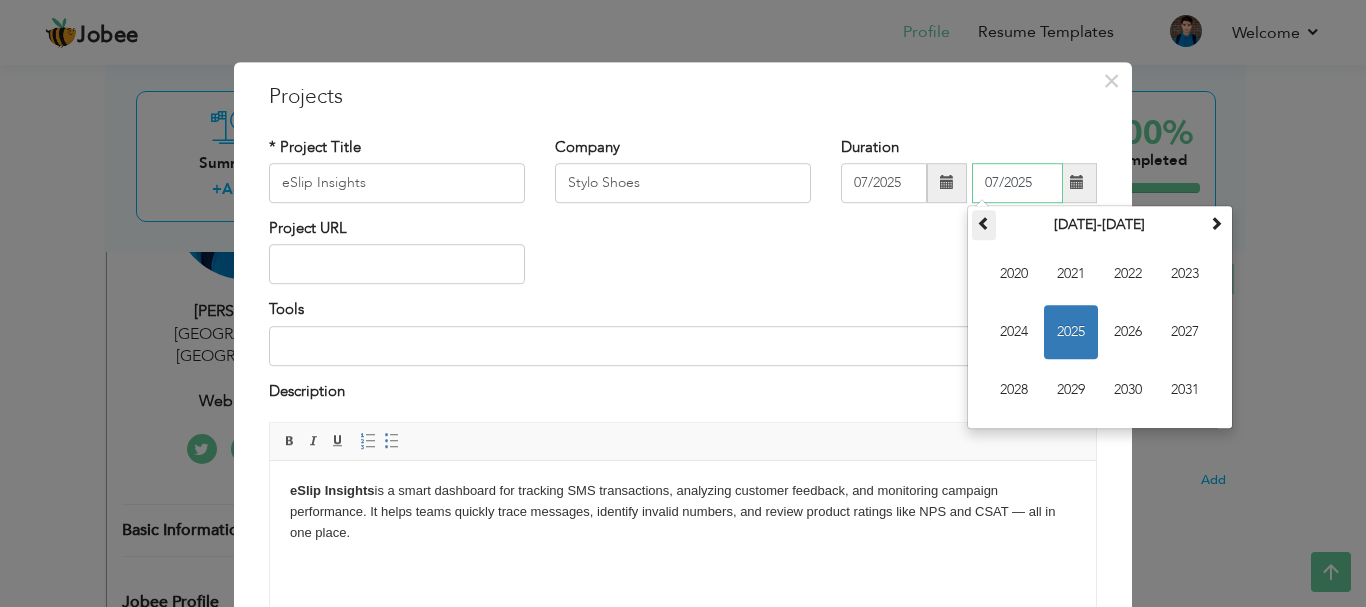 drag, startPoint x: 965, startPoint y: 228, endPoint x: 803, endPoint y: 236, distance: 162.19742 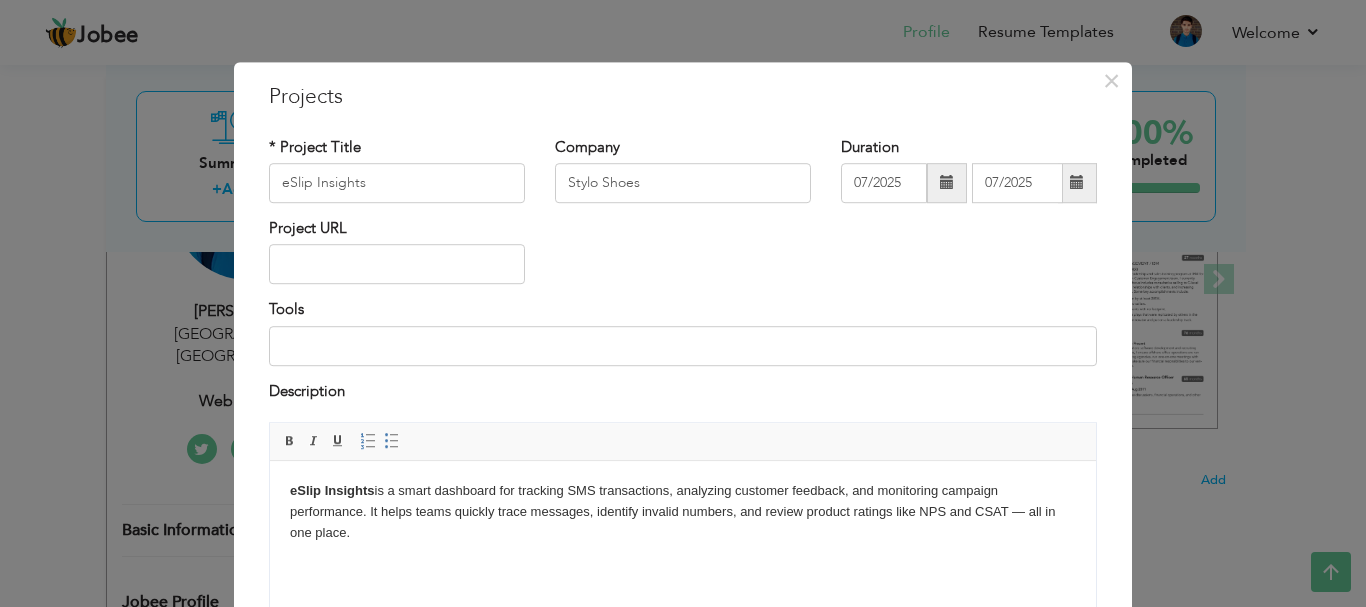 click on "Project URL" at bounding box center [683, 258] 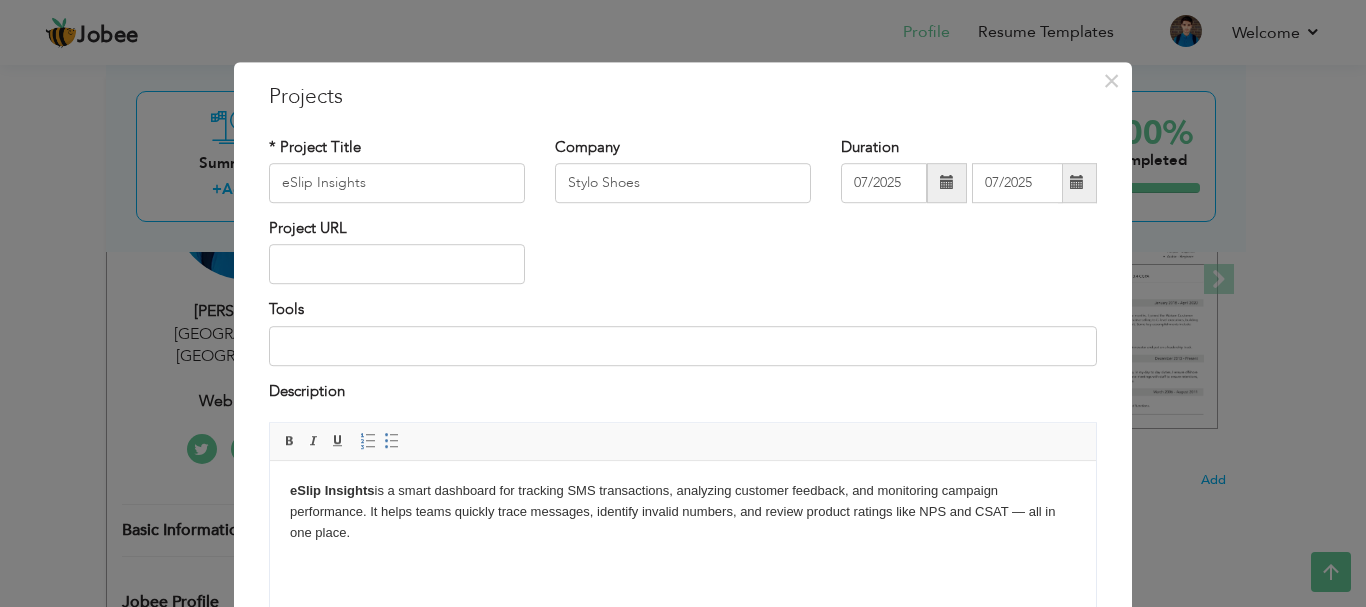 click at bounding box center [1077, 183] 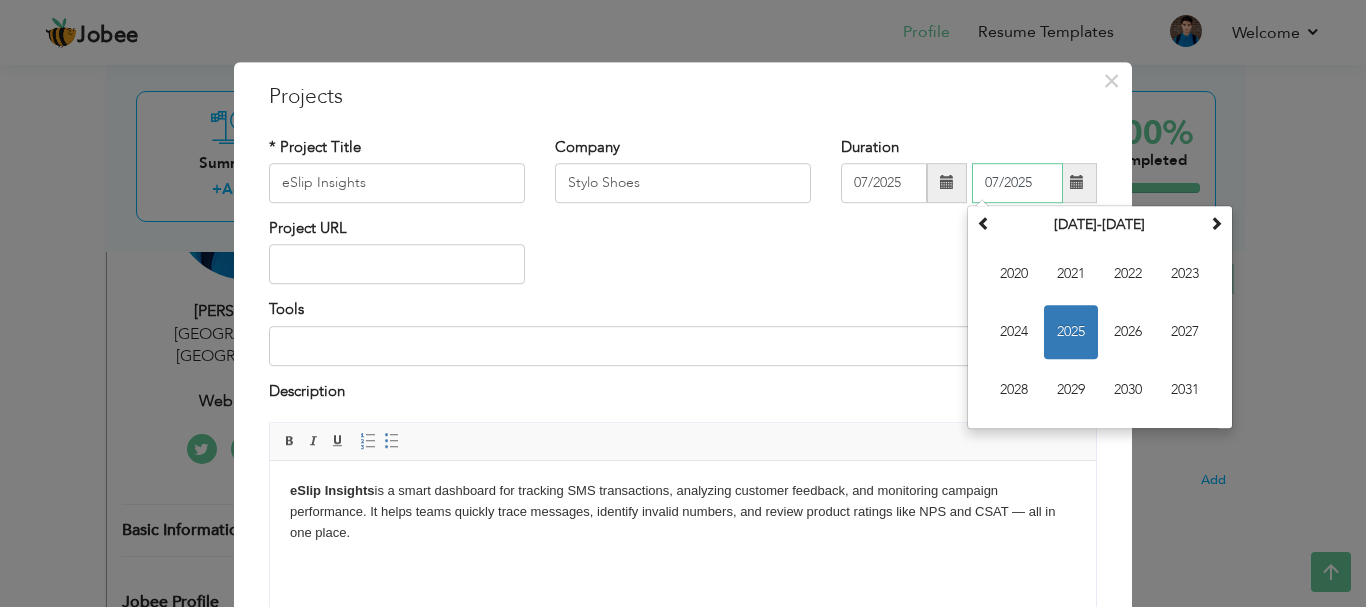 click on "2025" at bounding box center [1071, 332] 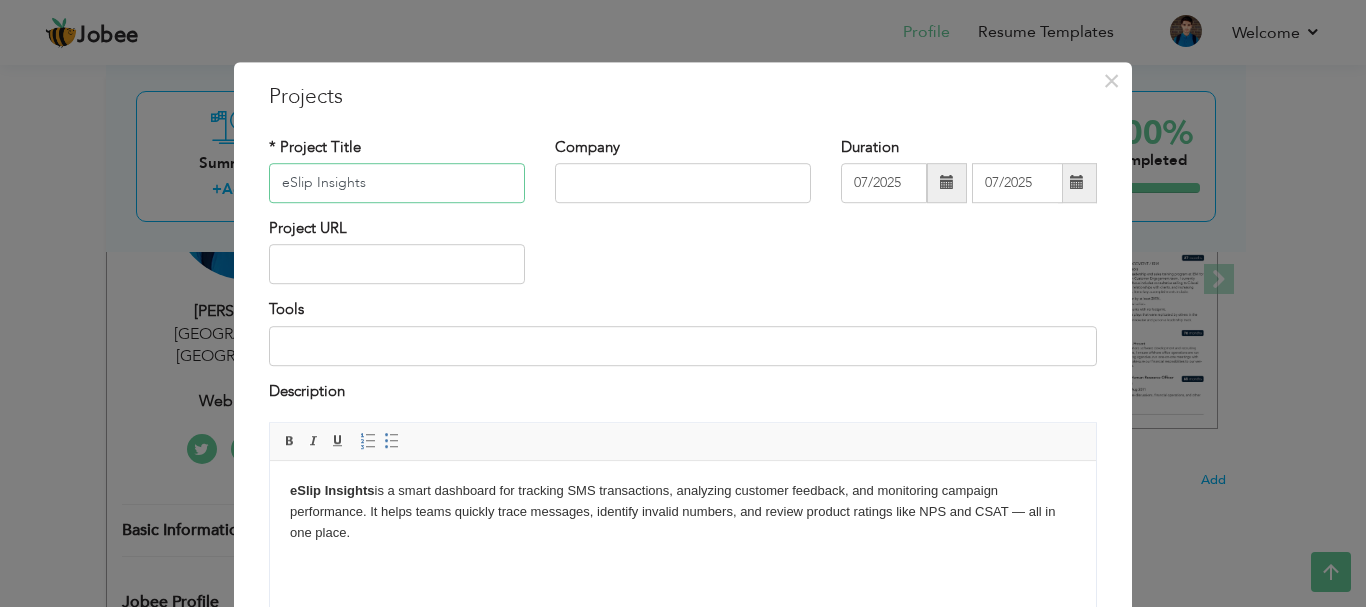 type 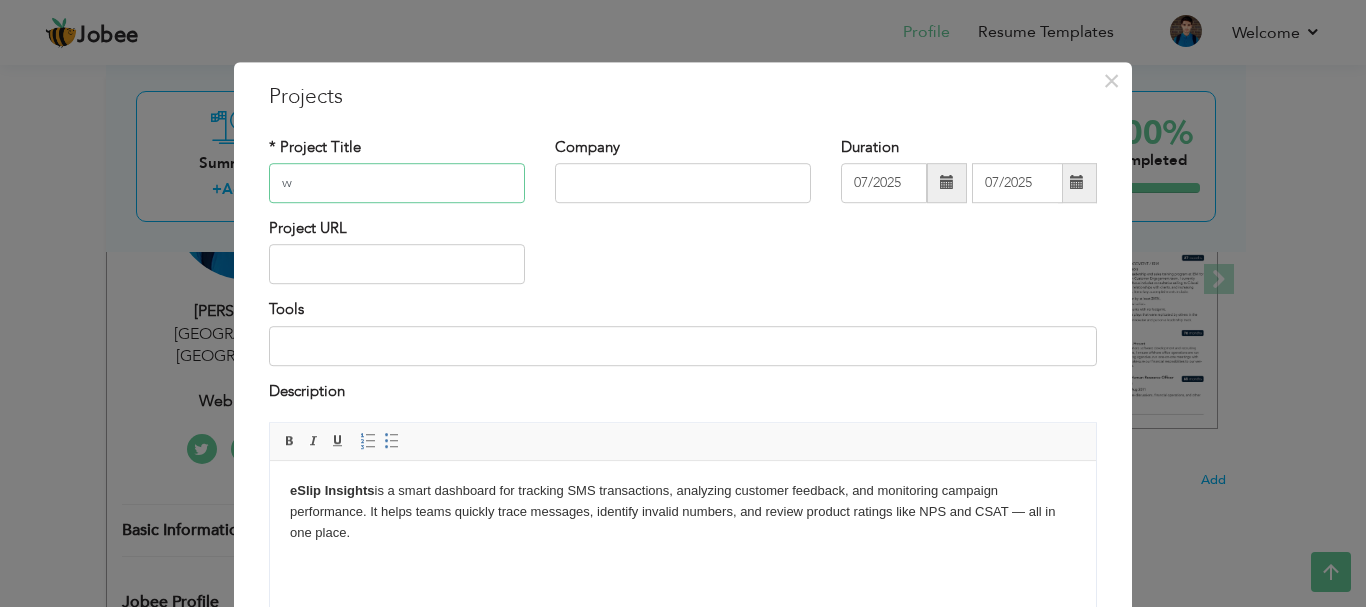 type on "eSlip Insights" 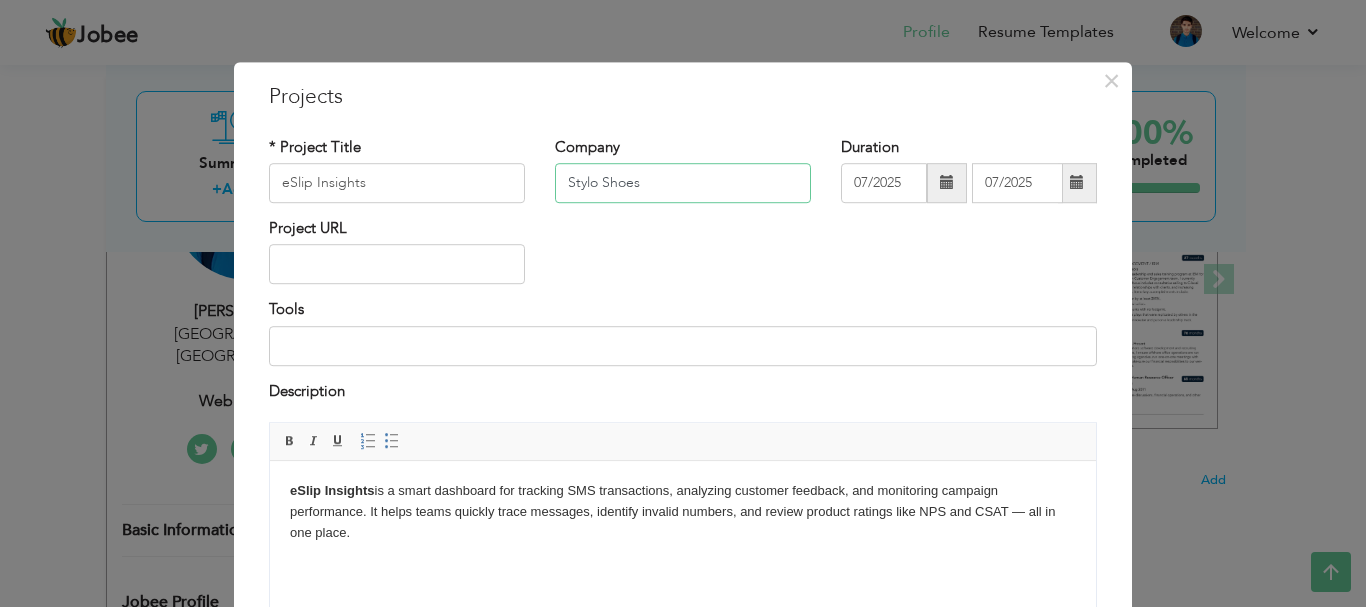 type on "Stylo Shoes" 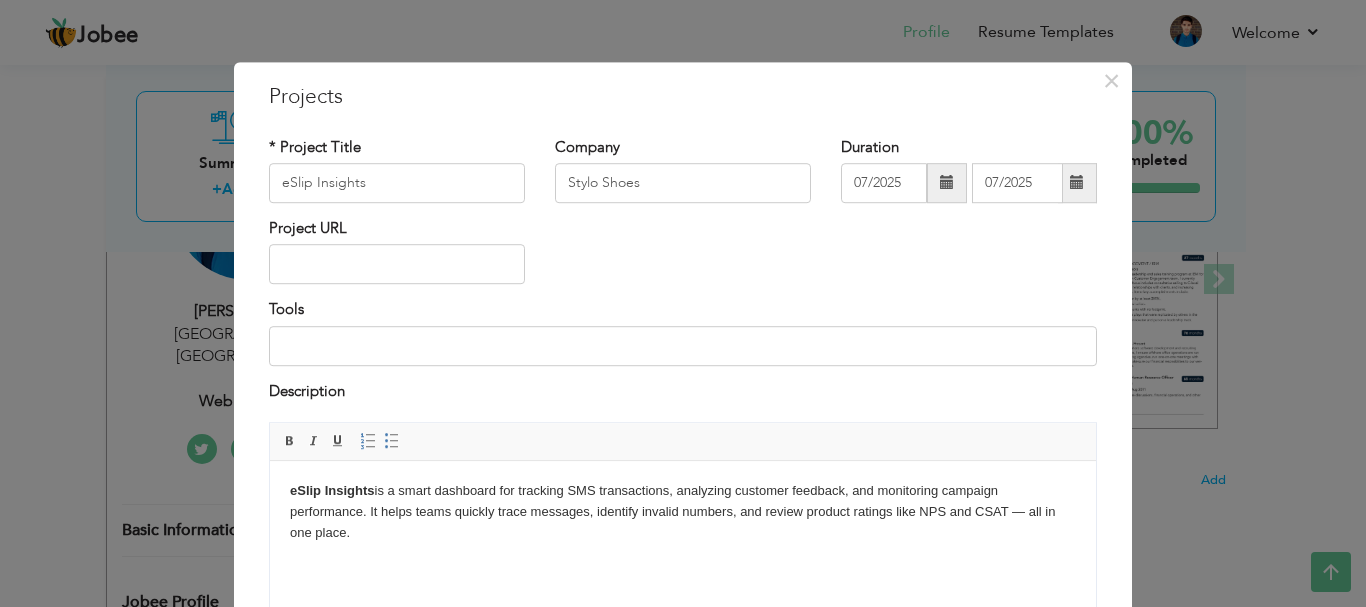 click at bounding box center [1077, 183] 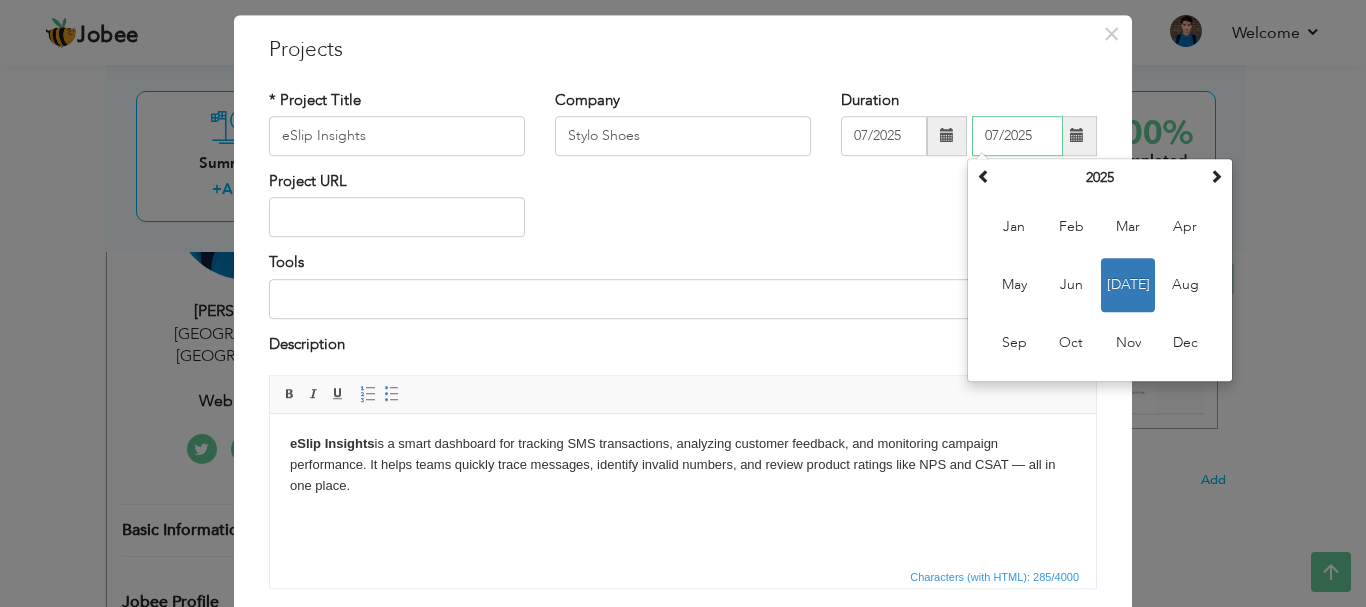 scroll, scrollTop: 0, scrollLeft: 0, axis: both 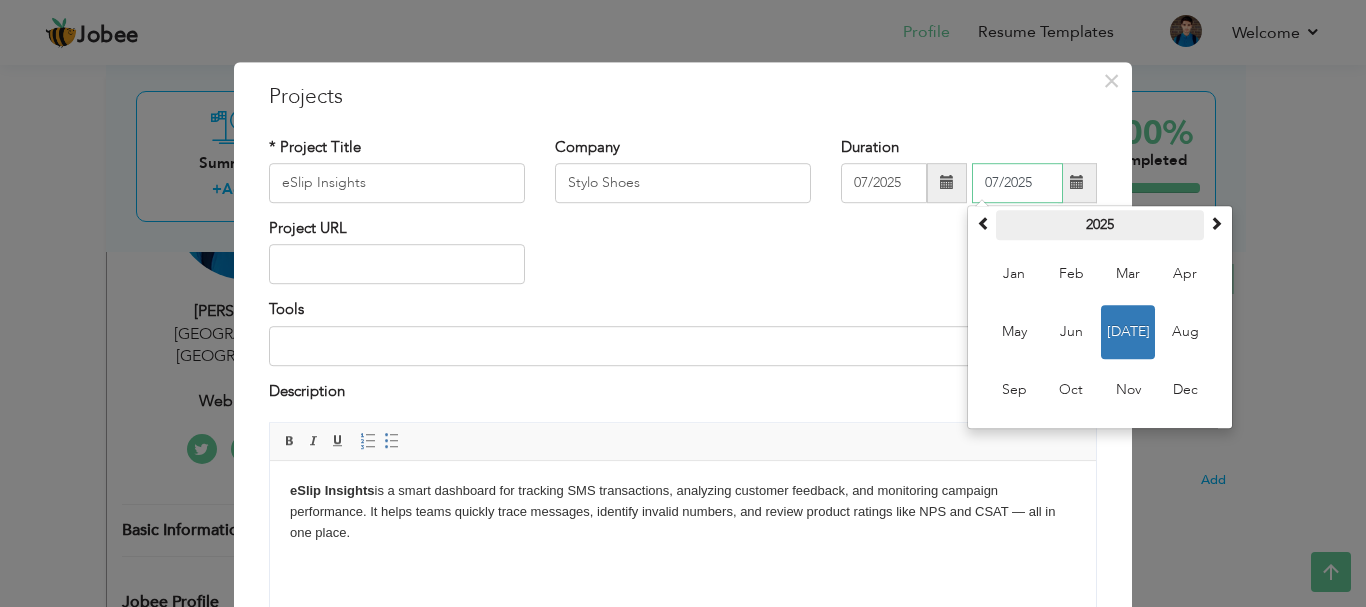 click on "2025" at bounding box center (1100, 225) 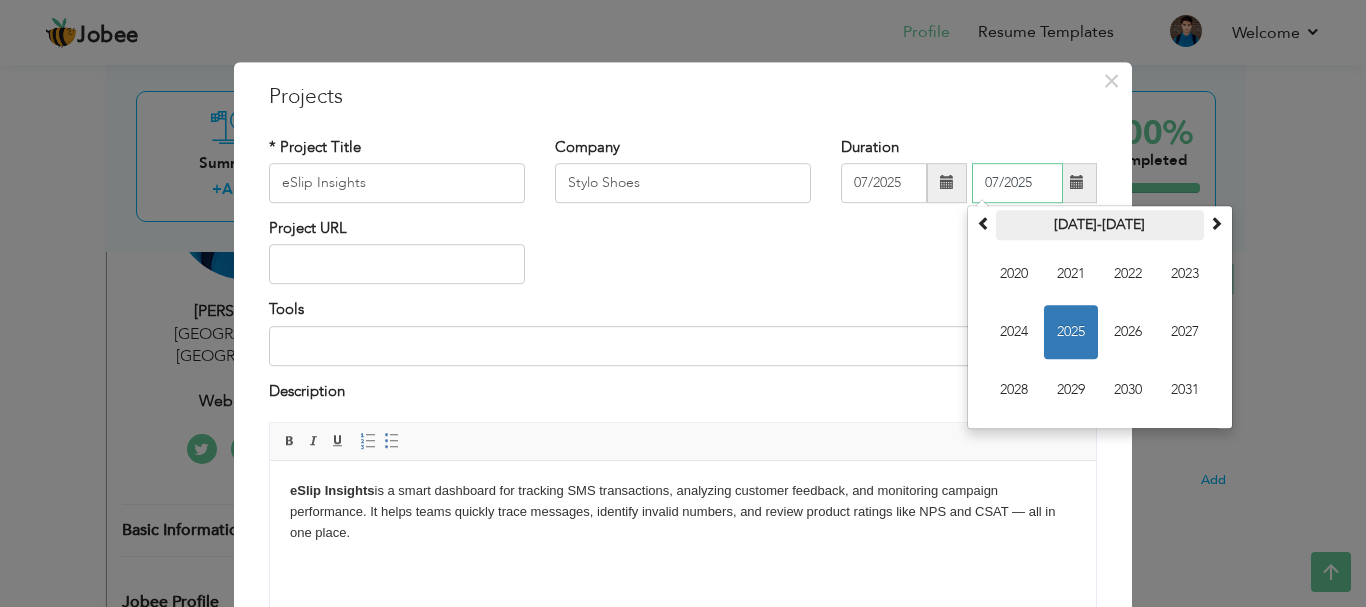 click on "2020-2031" at bounding box center [1100, 225] 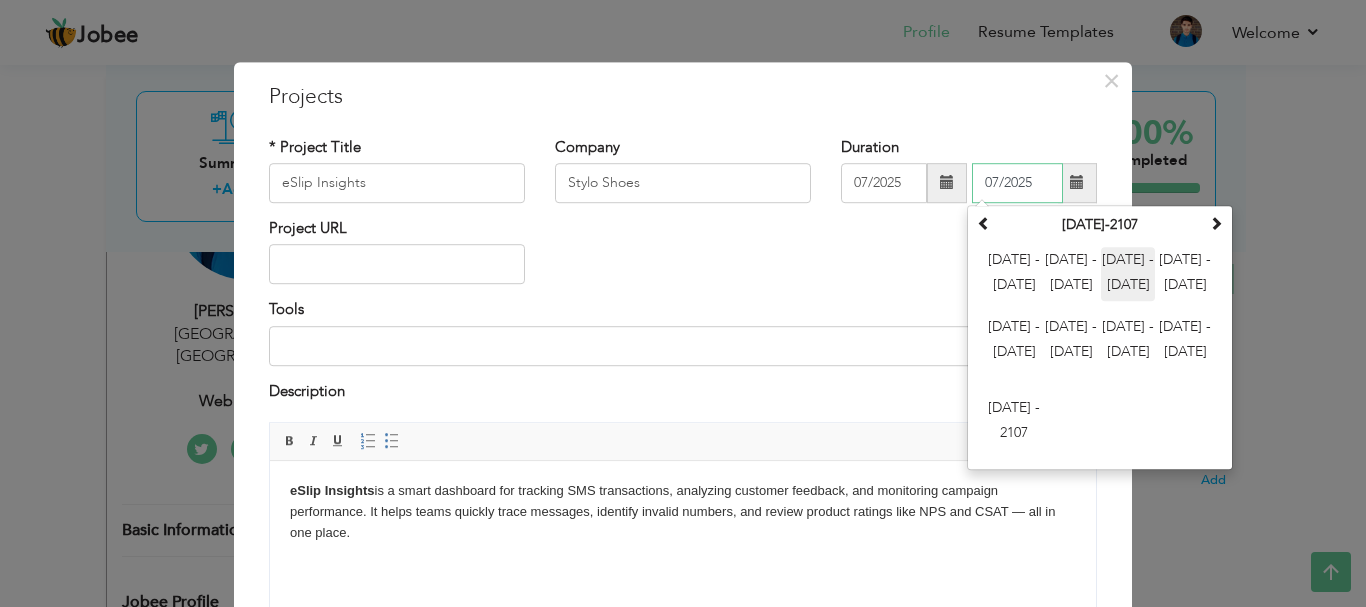 click on "2024 - 2035" at bounding box center (1128, 274) 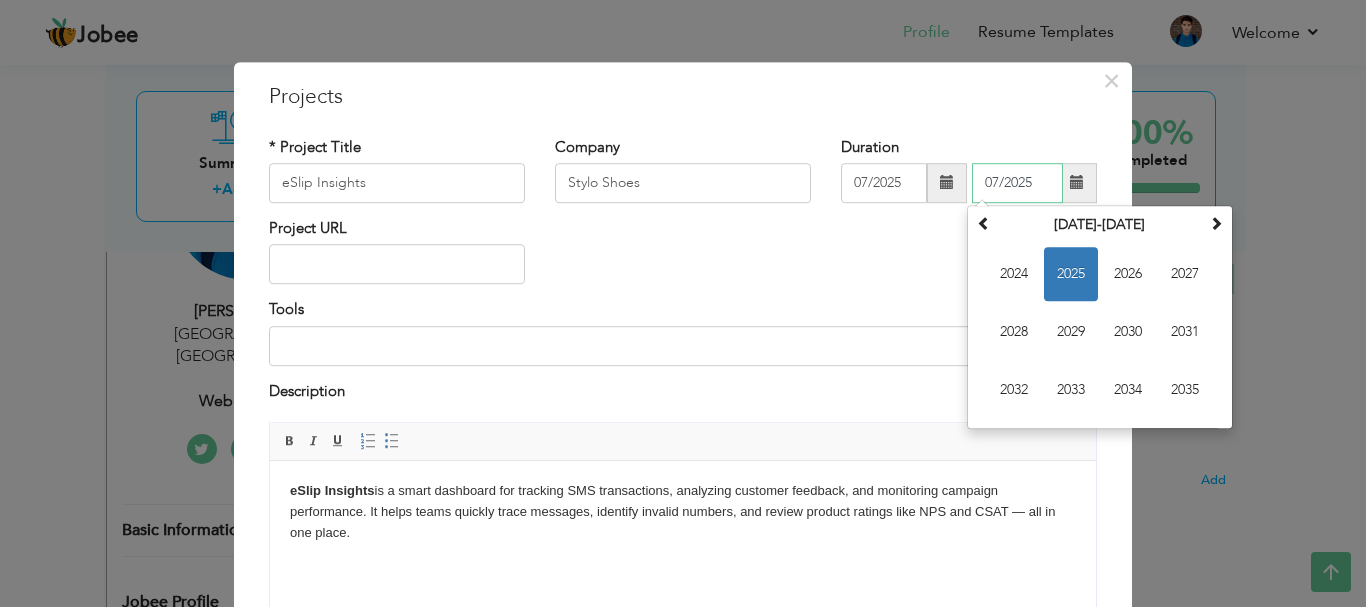 click on "2025" at bounding box center (1071, 274) 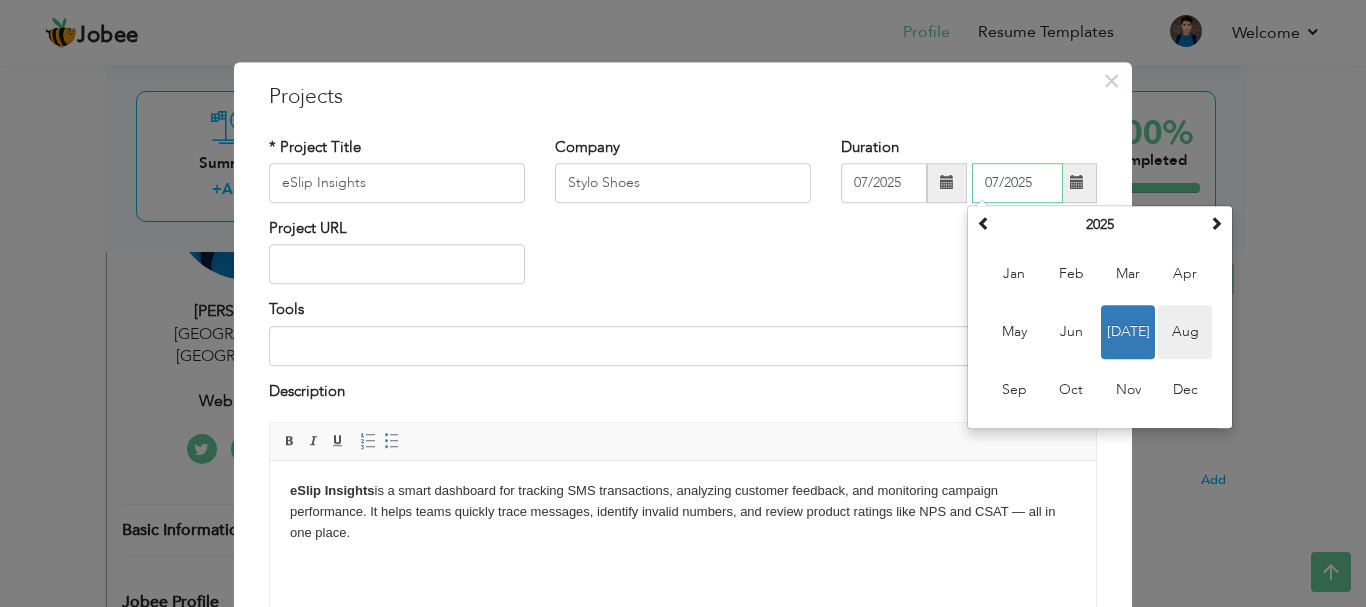 click on "Aug" at bounding box center [1185, 332] 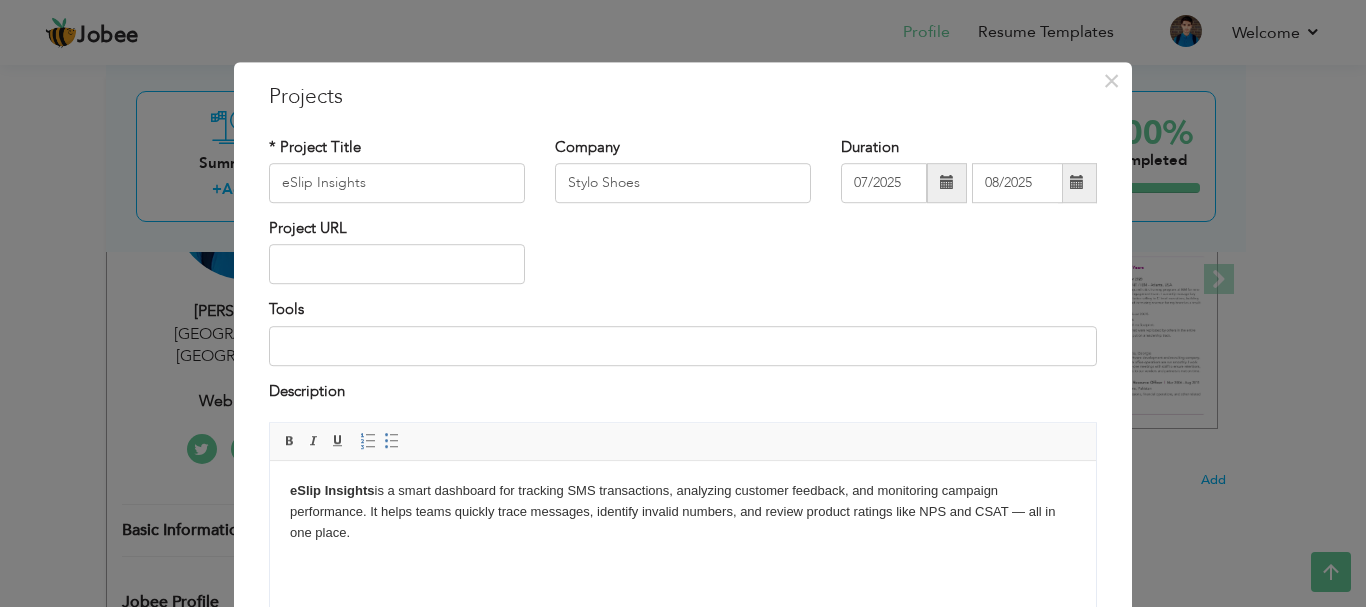 click at bounding box center (1077, 183) 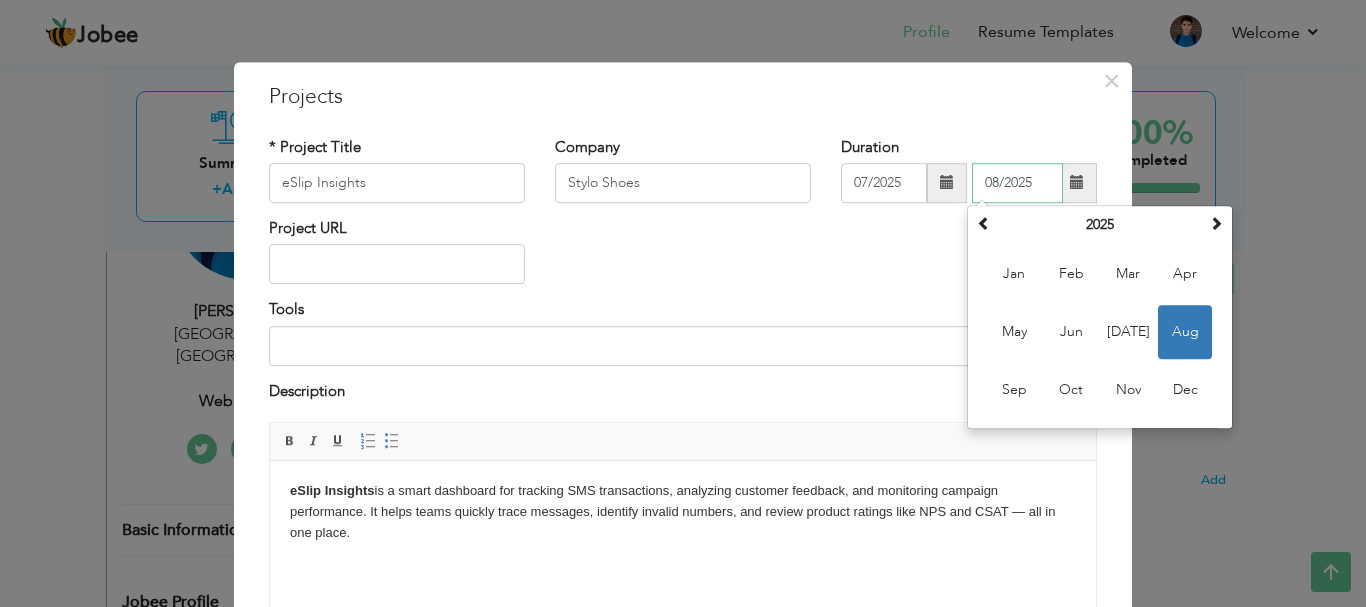 click on "08/2025" at bounding box center (1017, 183) 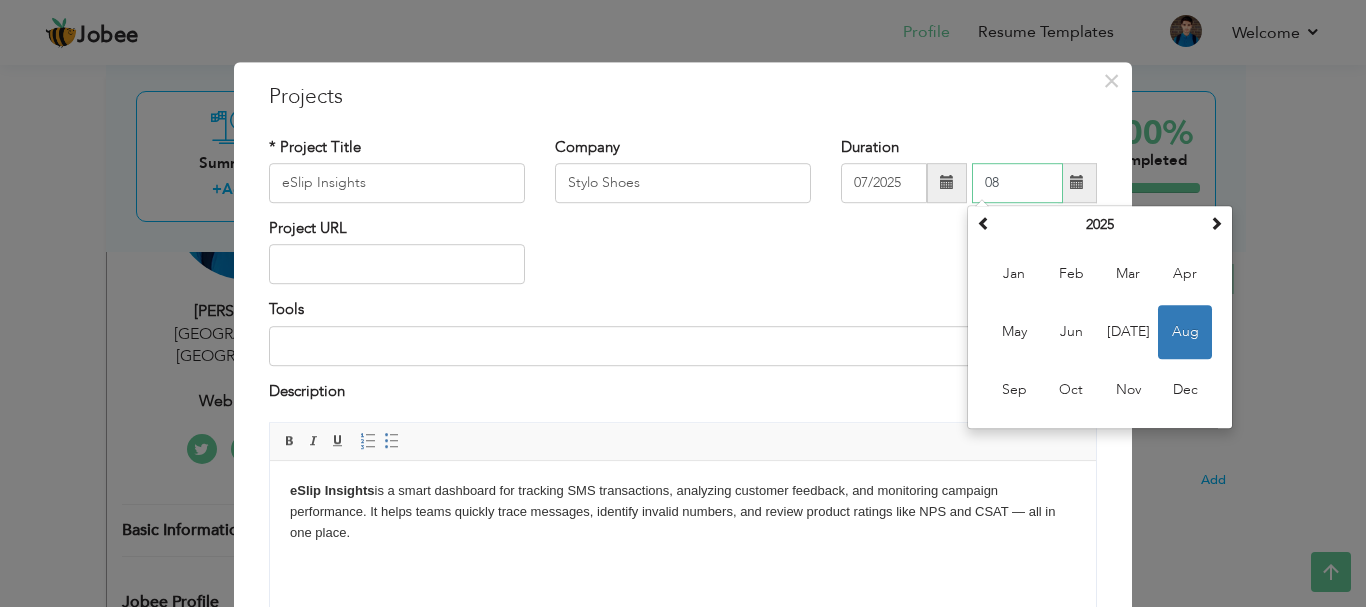 type on "0" 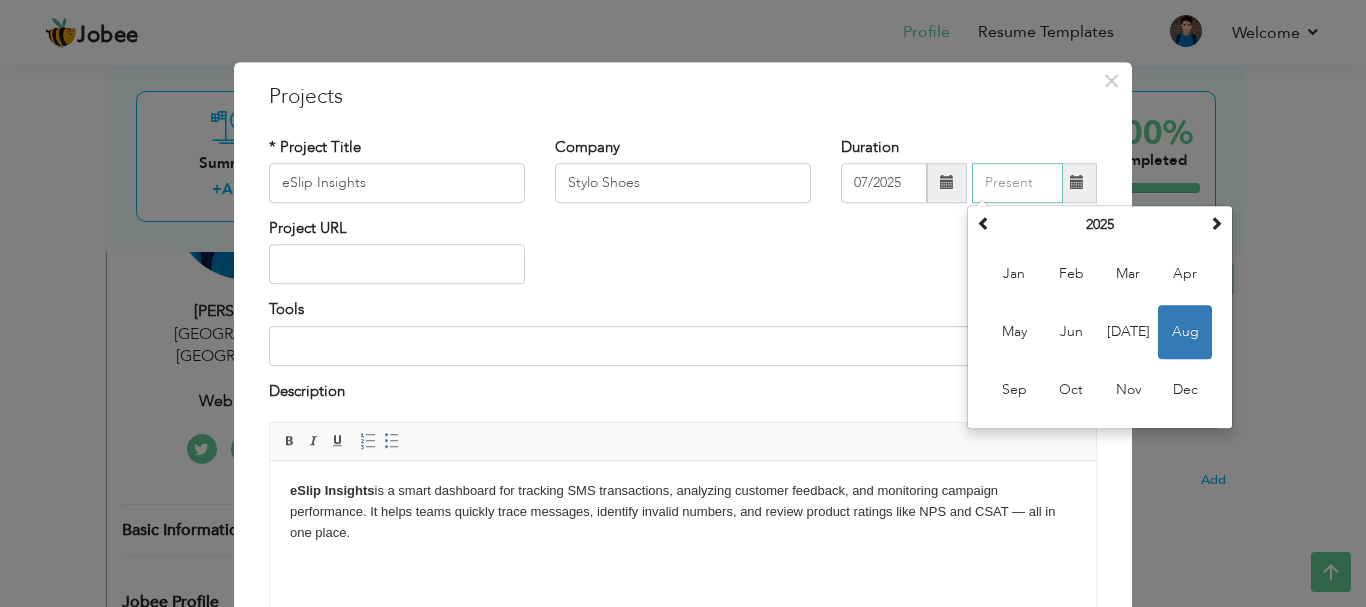 type 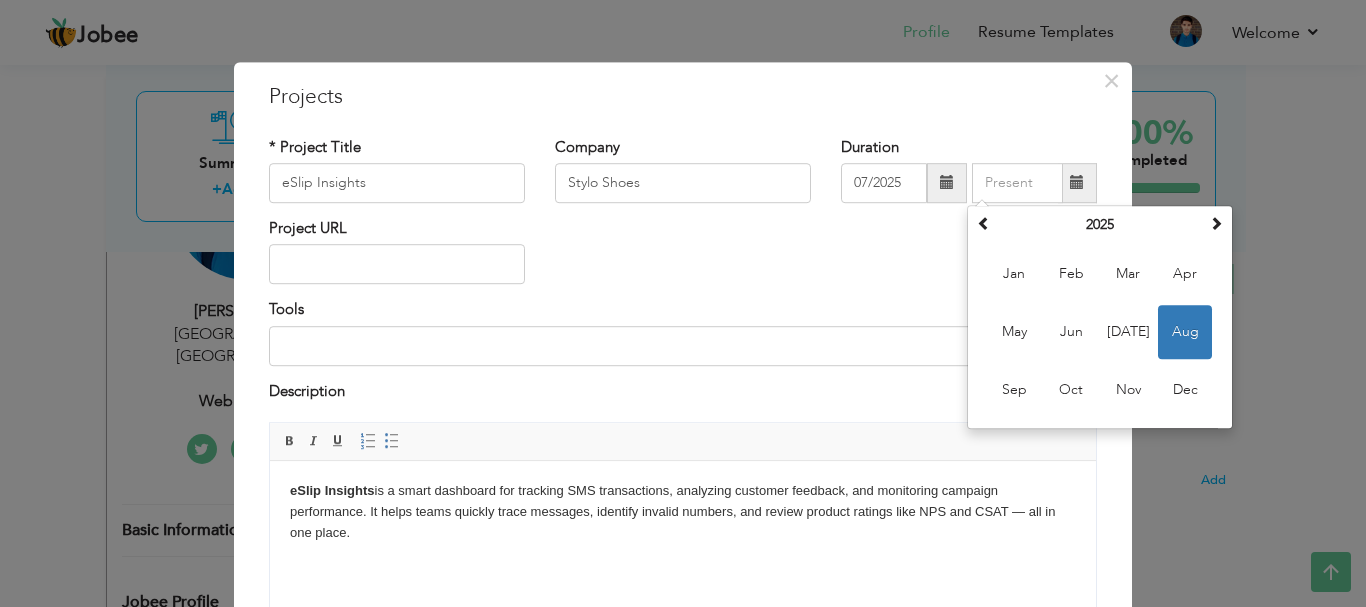 click on "Project URL" at bounding box center [683, 258] 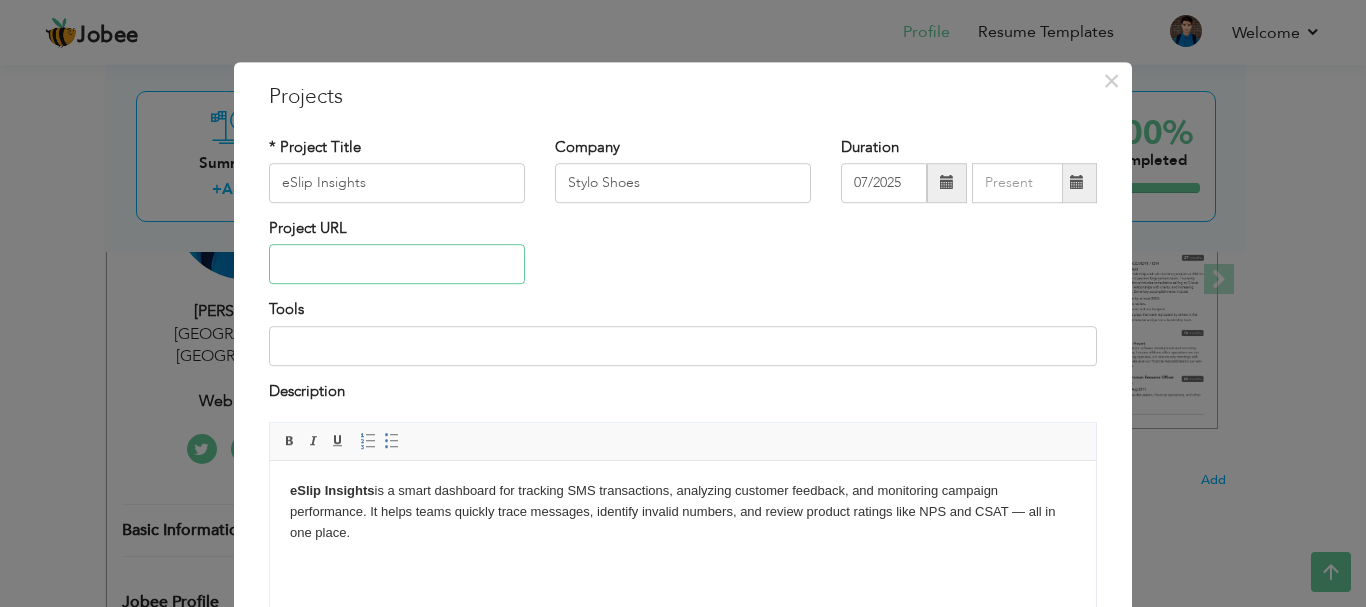 click at bounding box center (397, 265) 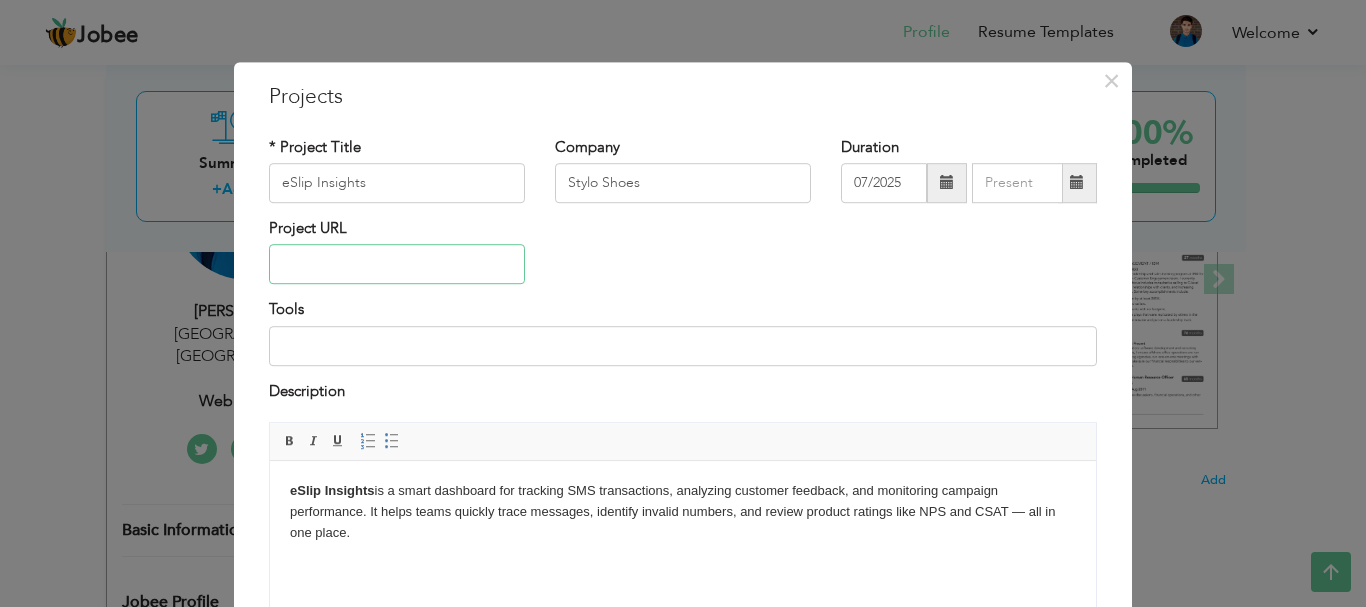 click at bounding box center [397, 265] 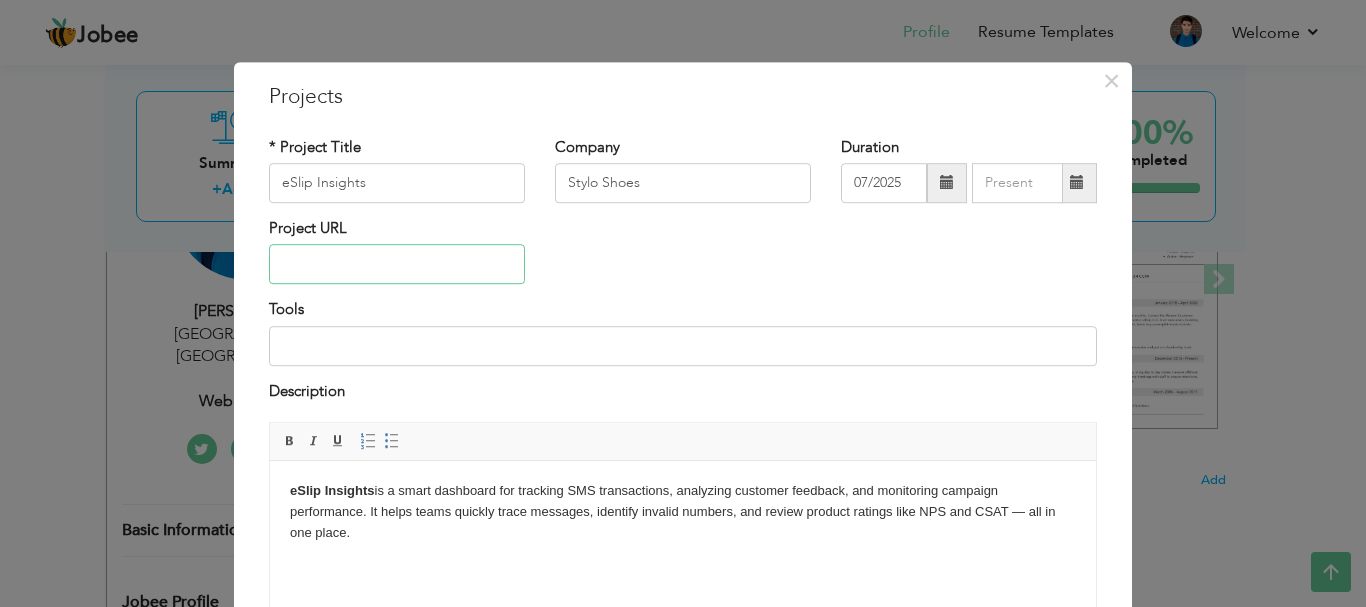 click at bounding box center (397, 265) 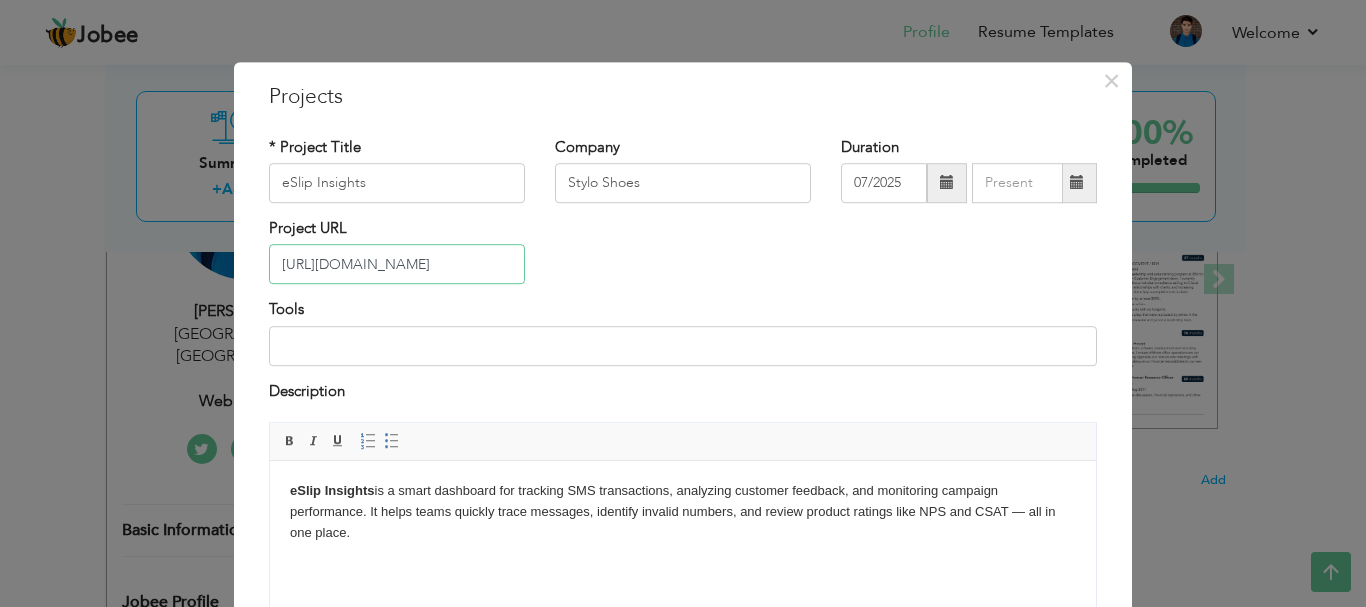 type on "[URL][DOMAIN_NAME]" 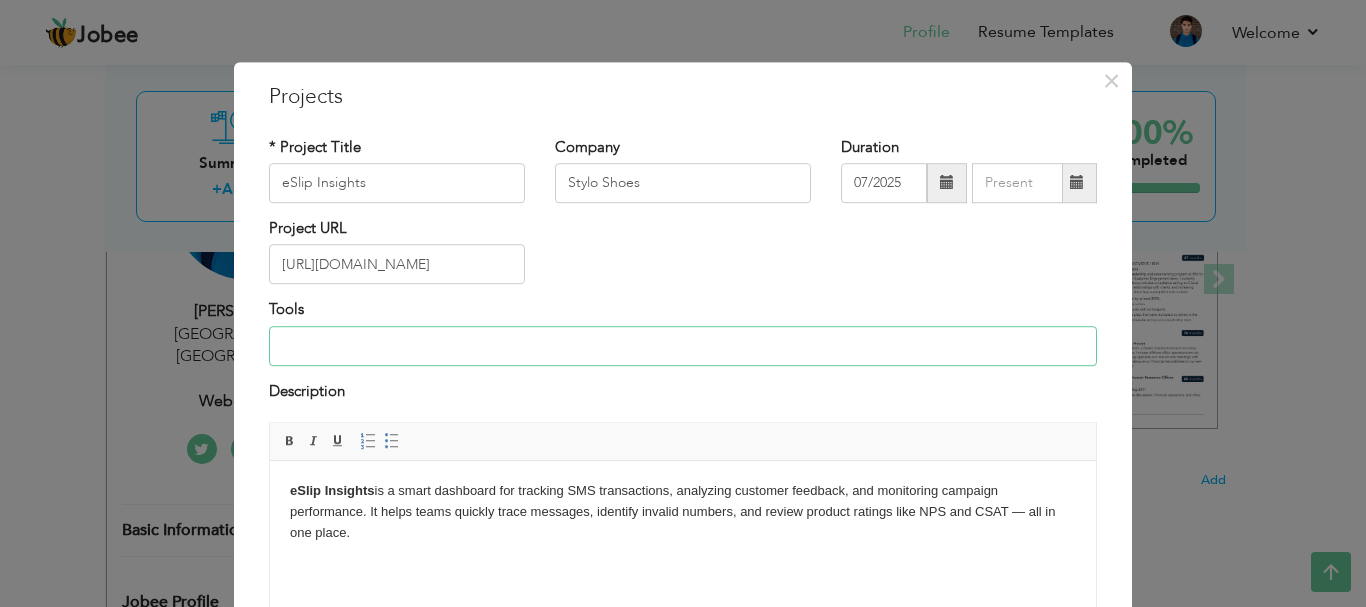 click at bounding box center (683, 346) 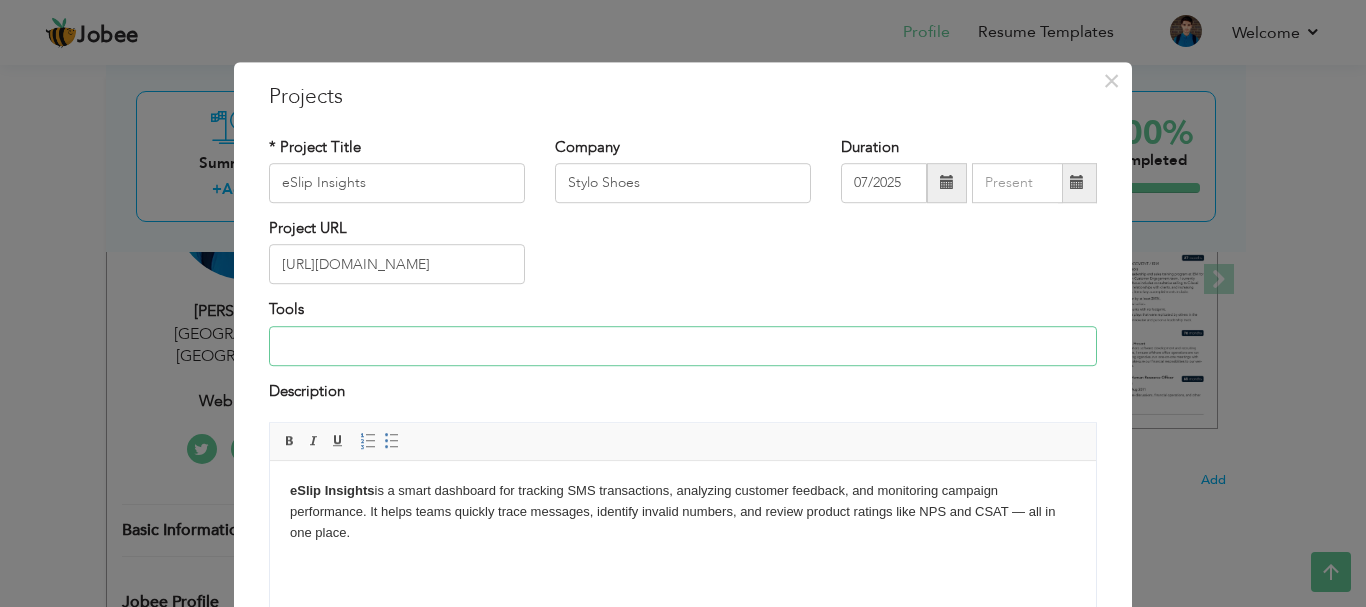 type on "Next.js  • React & Tailwind CSS • SQL Server • Microsoft Azure (Authentication & Hosting)" 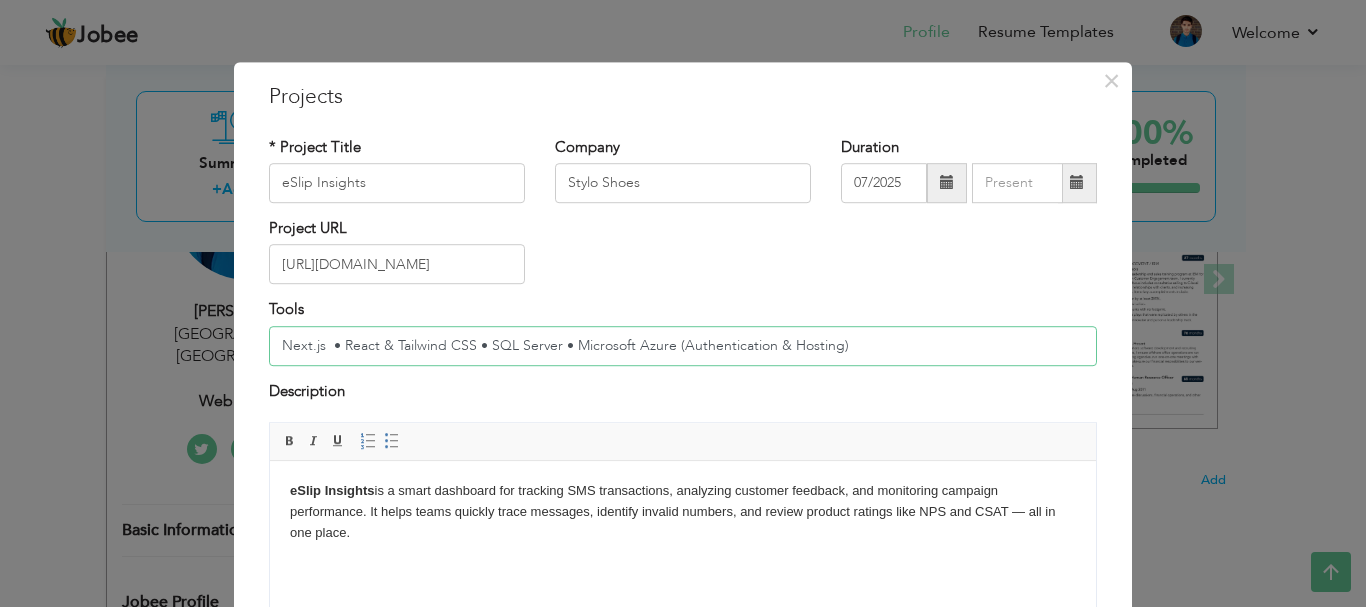 click on "Next.js  • React & Tailwind CSS • SQL Server • Microsoft Azure (Authentication & Hosting)" at bounding box center [683, 346] 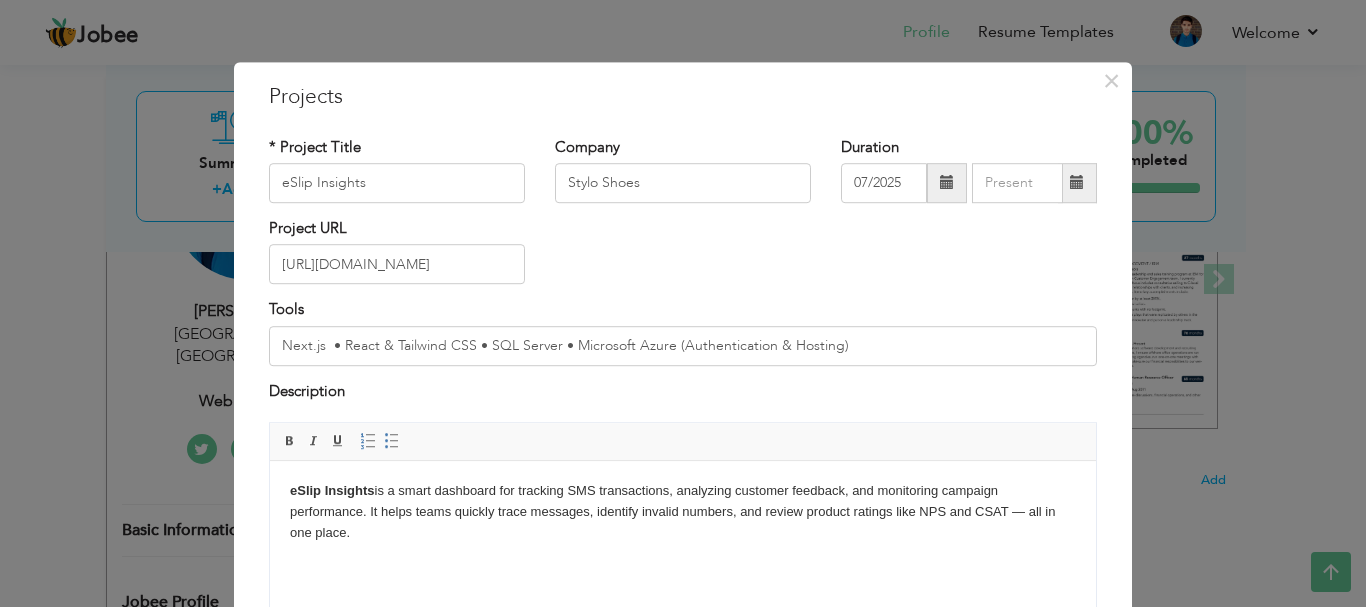 click on "Editor toolbars Basic Styles   Bold   Italic   Underline Paragraph   Insert/Remove Numbered List   Insert/Remove Bulleted List" at bounding box center (683, 442) 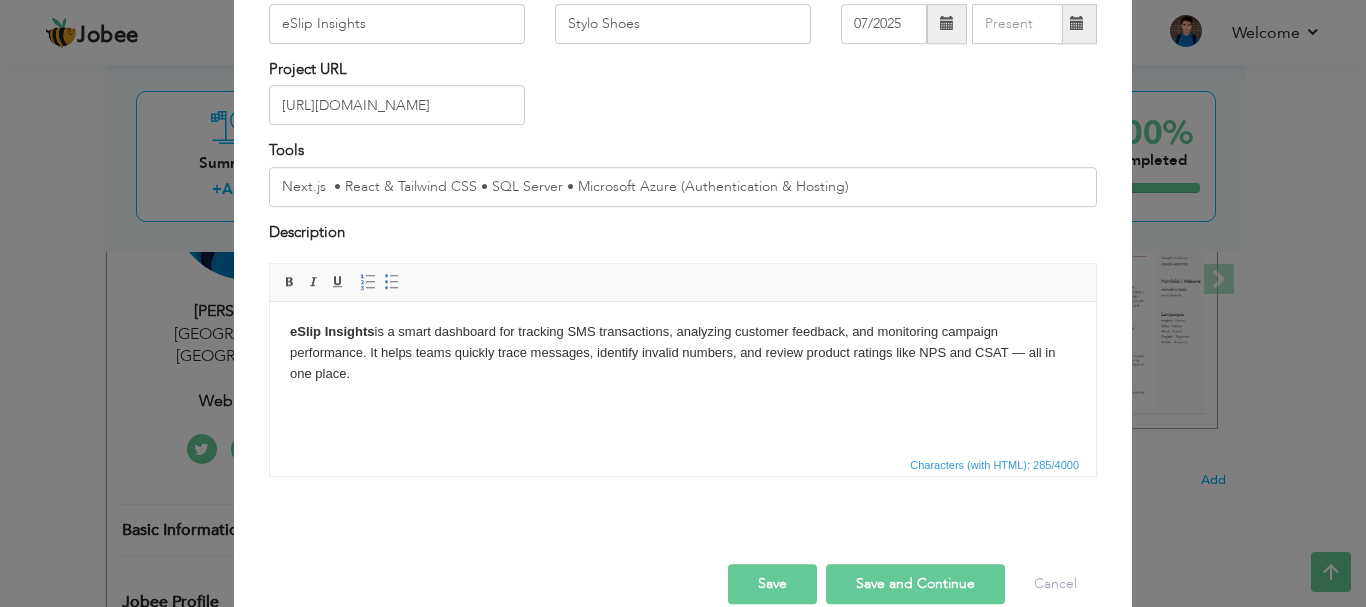 scroll, scrollTop: 191, scrollLeft: 0, axis: vertical 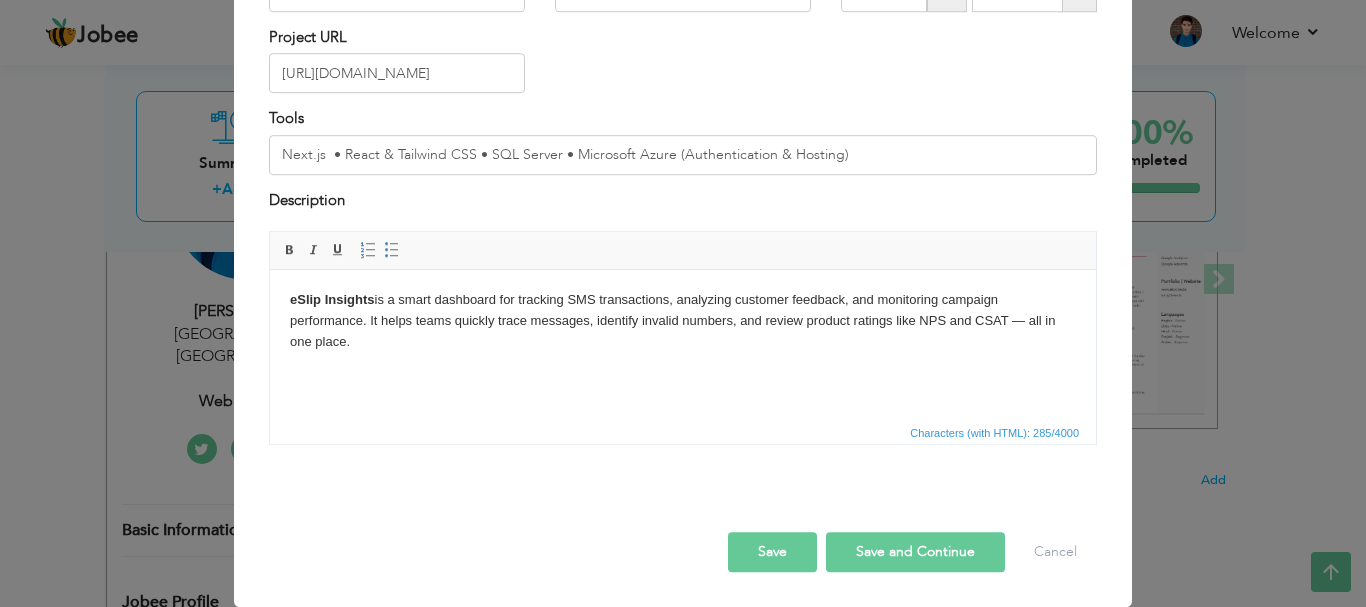 click on "Save and Continue" at bounding box center [915, 552] 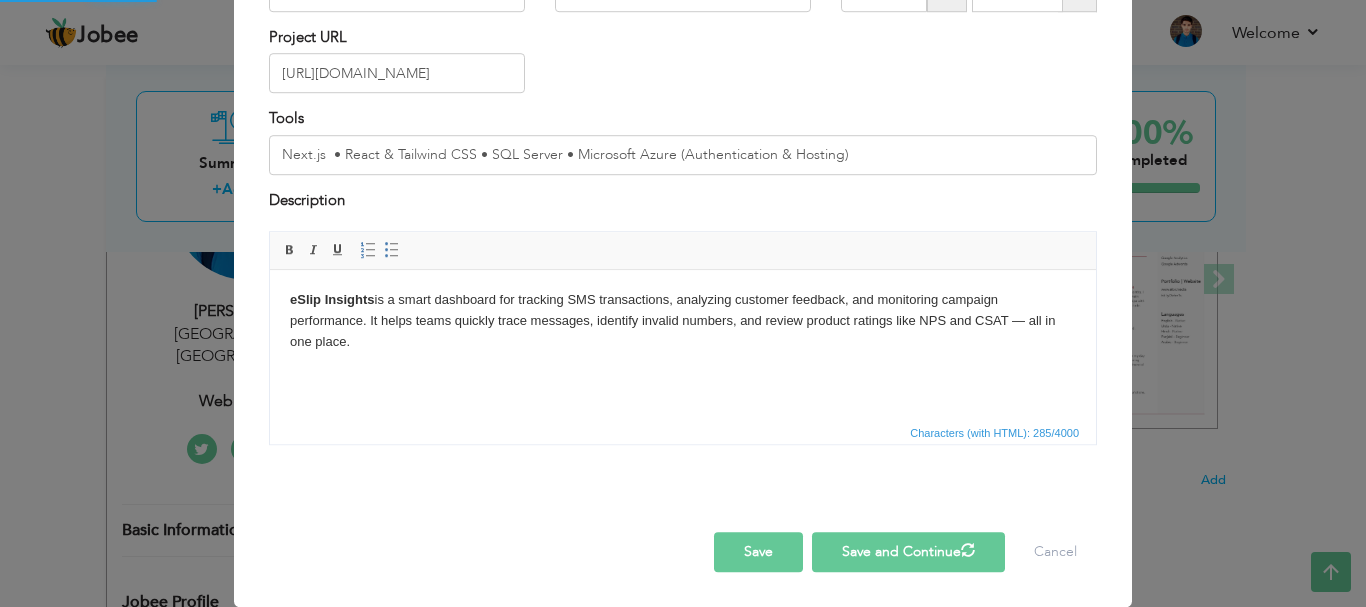 type 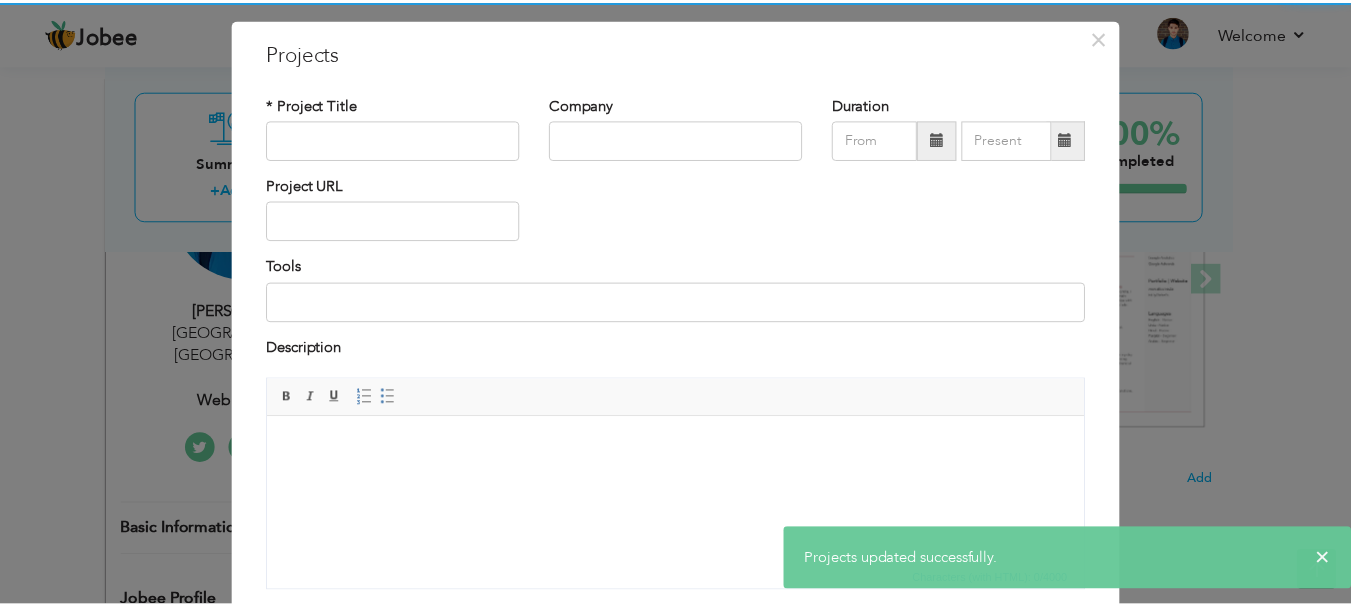 scroll, scrollTop: 0, scrollLeft: 0, axis: both 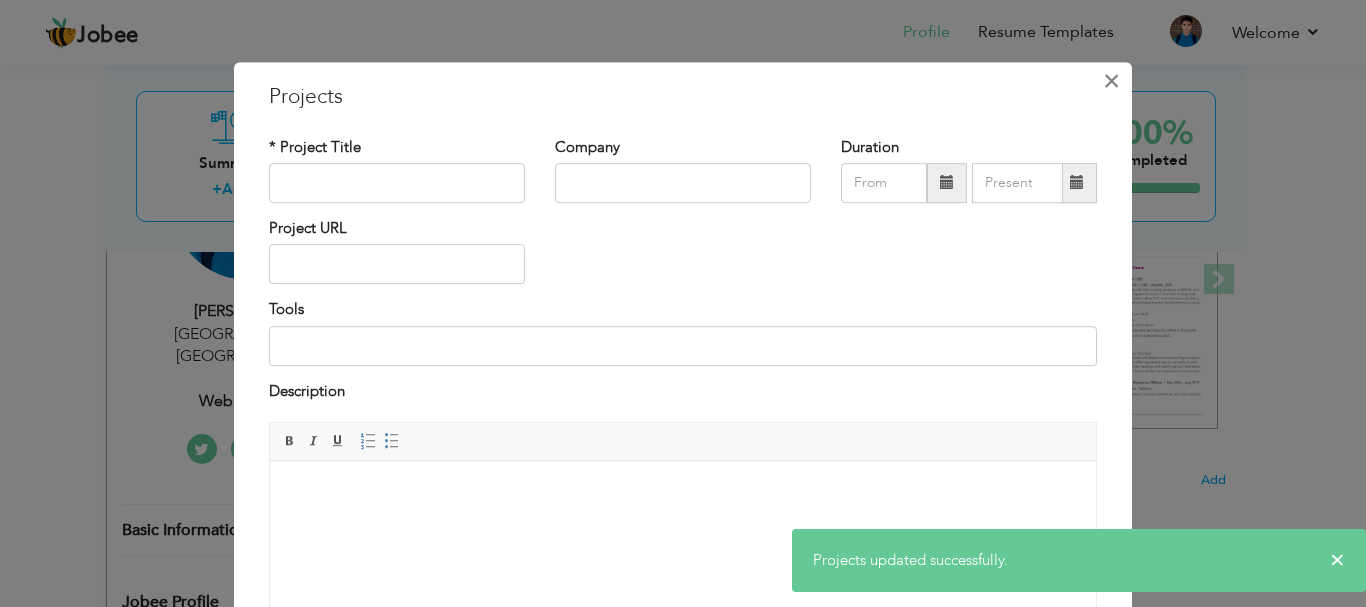 click on "×" at bounding box center (1111, 81) 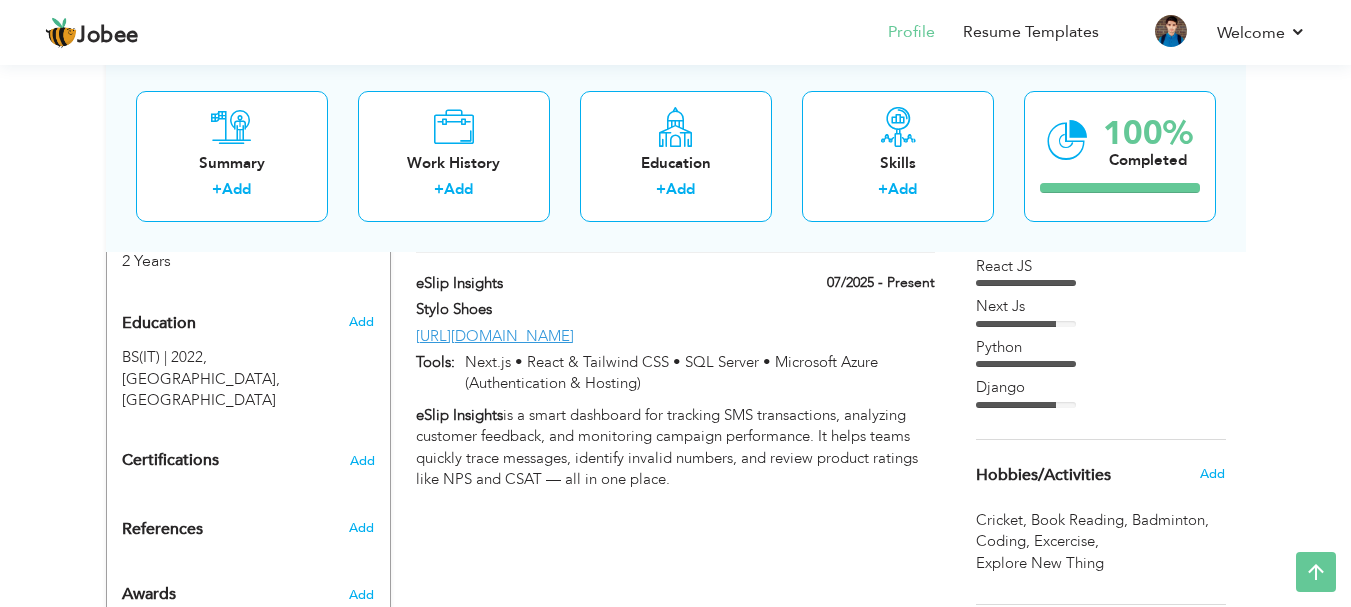 click on "CV Import
Profile Strength
0%
Select an Item from right menu
Work History
* Job Title Tools" at bounding box center [676, 219] 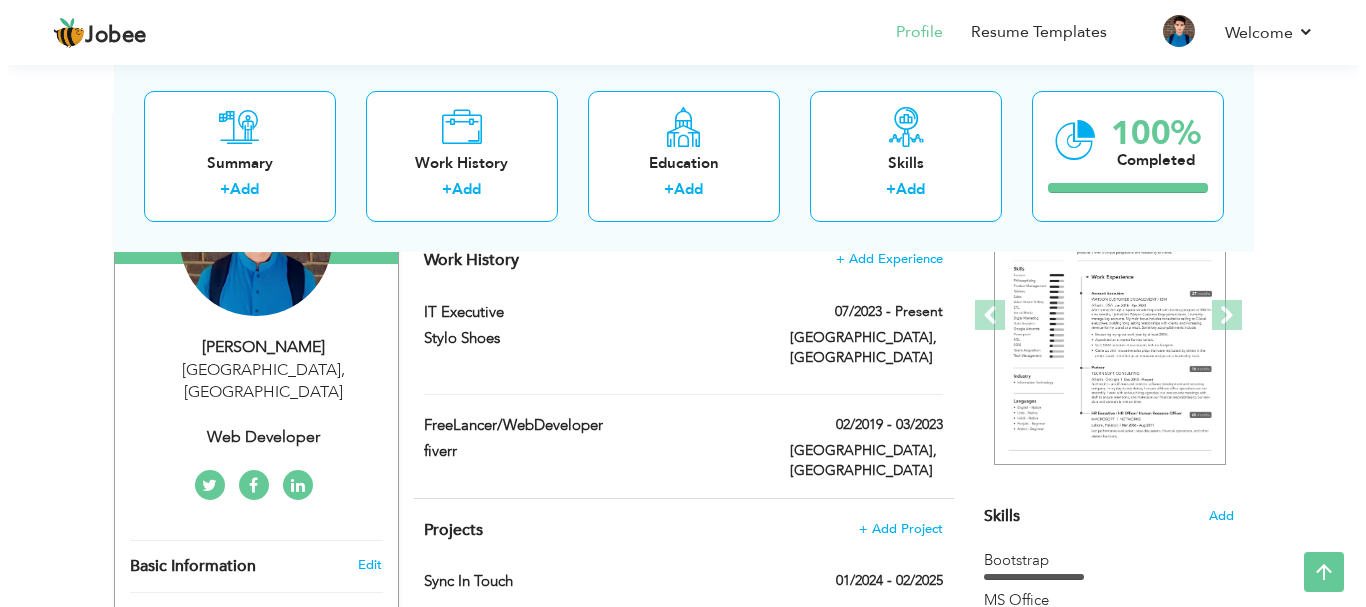 scroll, scrollTop: 300, scrollLeft: 0, axis: vertical 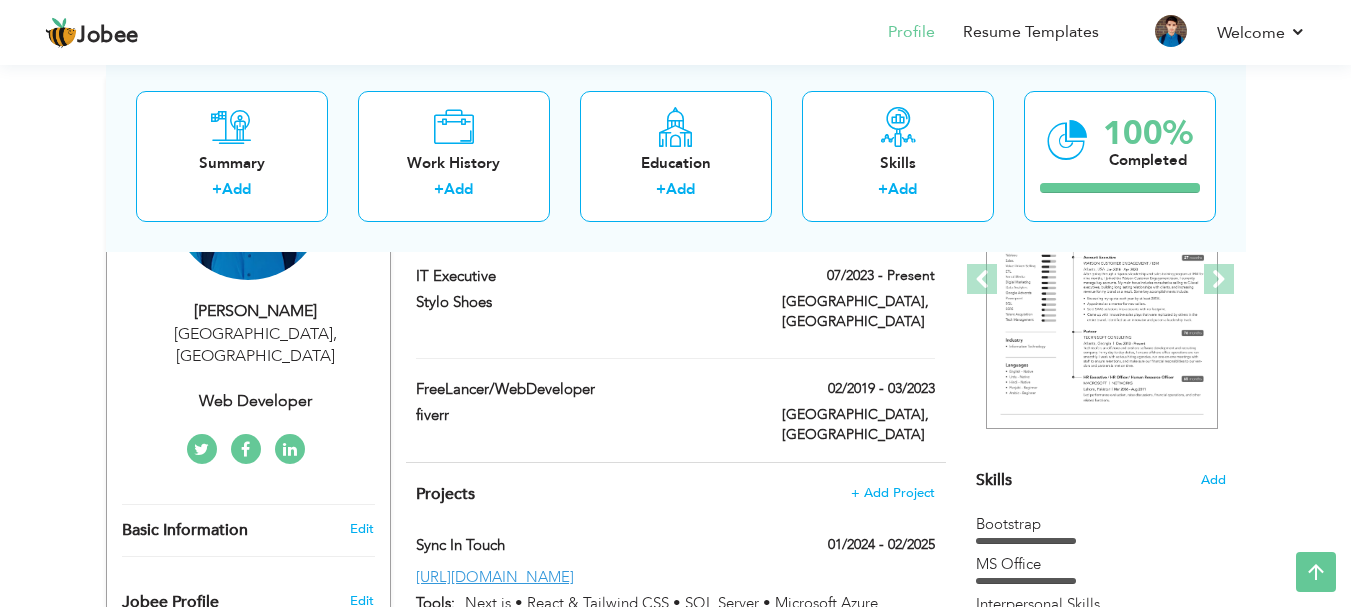 click on "Projects
+ Add Project" at bounding box center [675, 494] 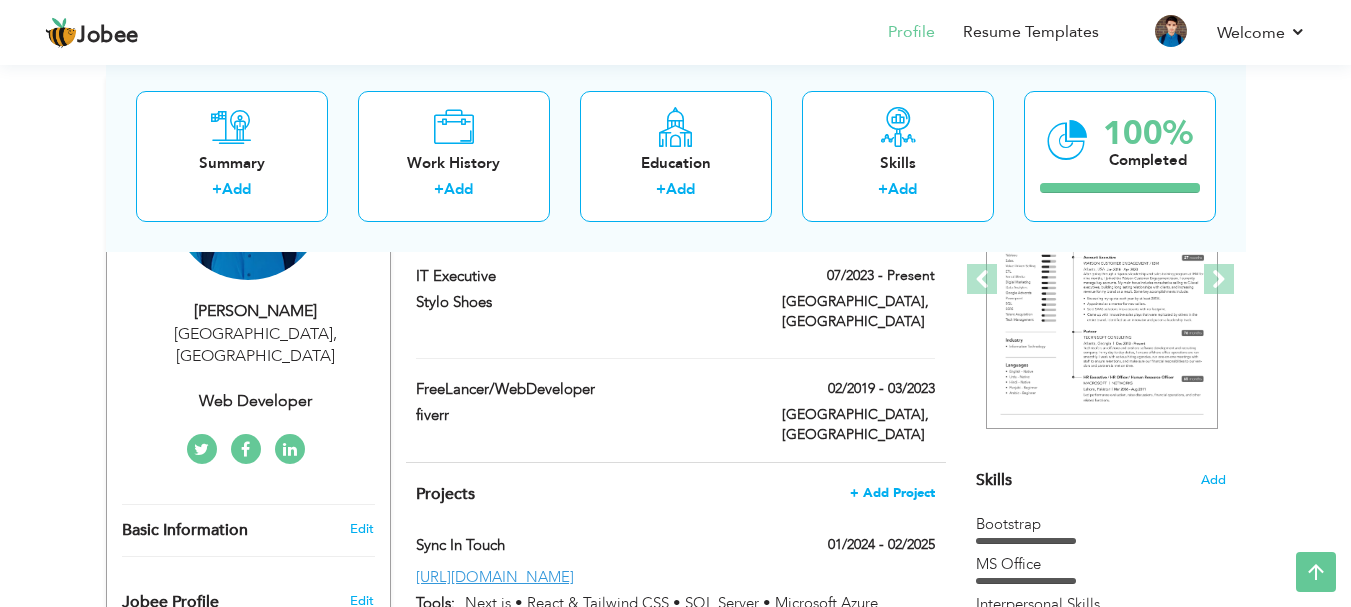 click on "+ Add Project" at bounding box center (892, 493) 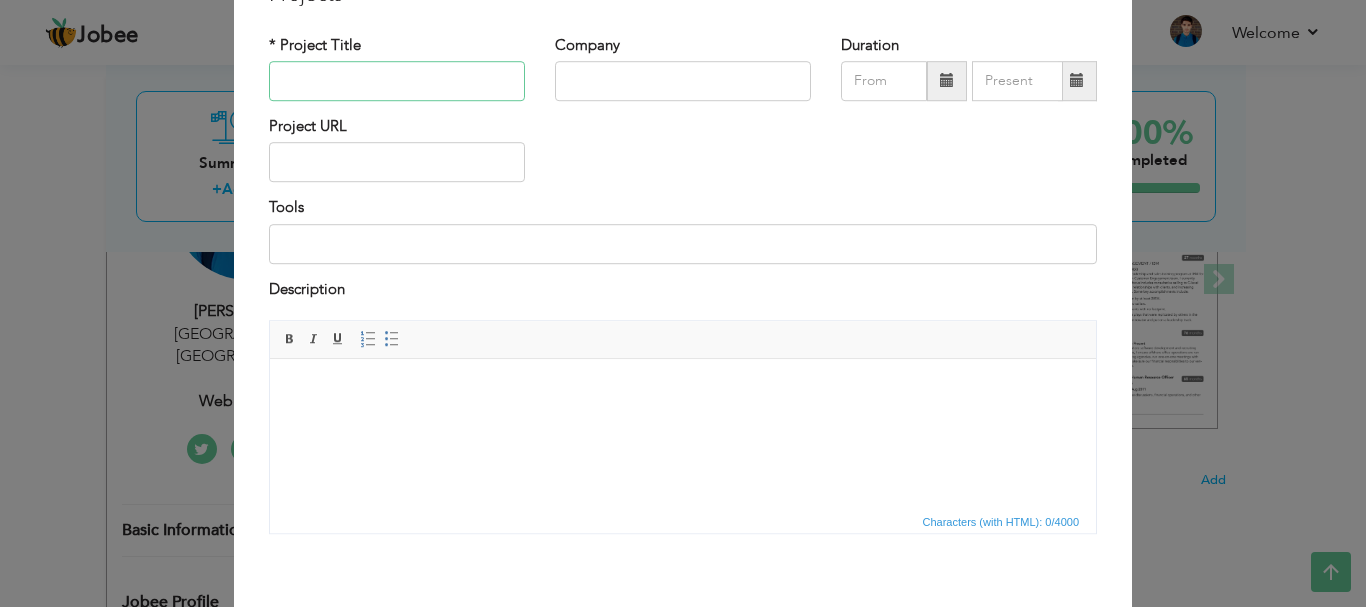 scroll, scrollTop: 0, scrollLeft: 0, axis: both 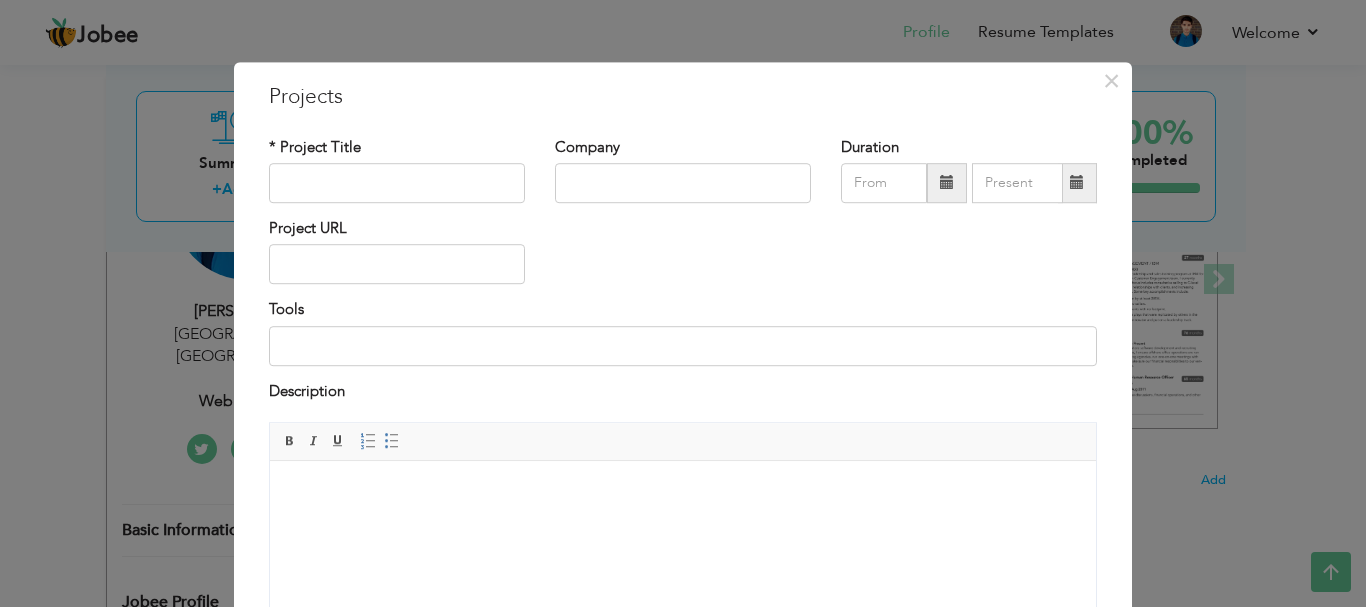 click on "* Project Title" at bounding box center (315, 147) 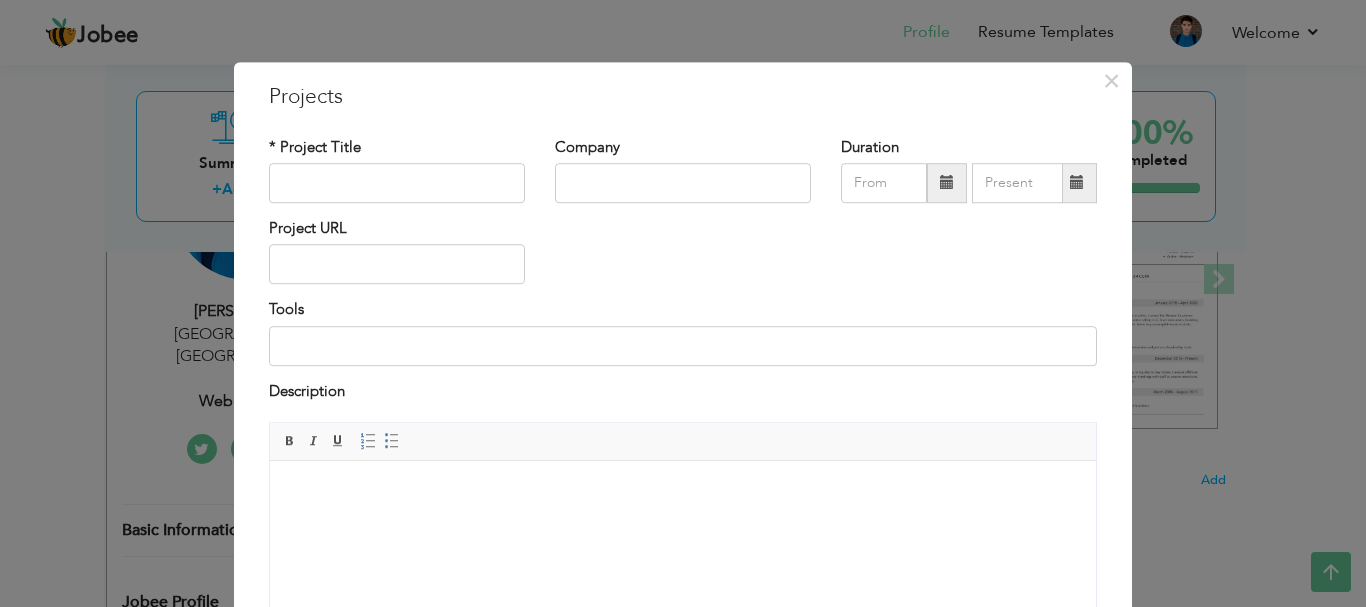 click at bounding box center (683, 491) 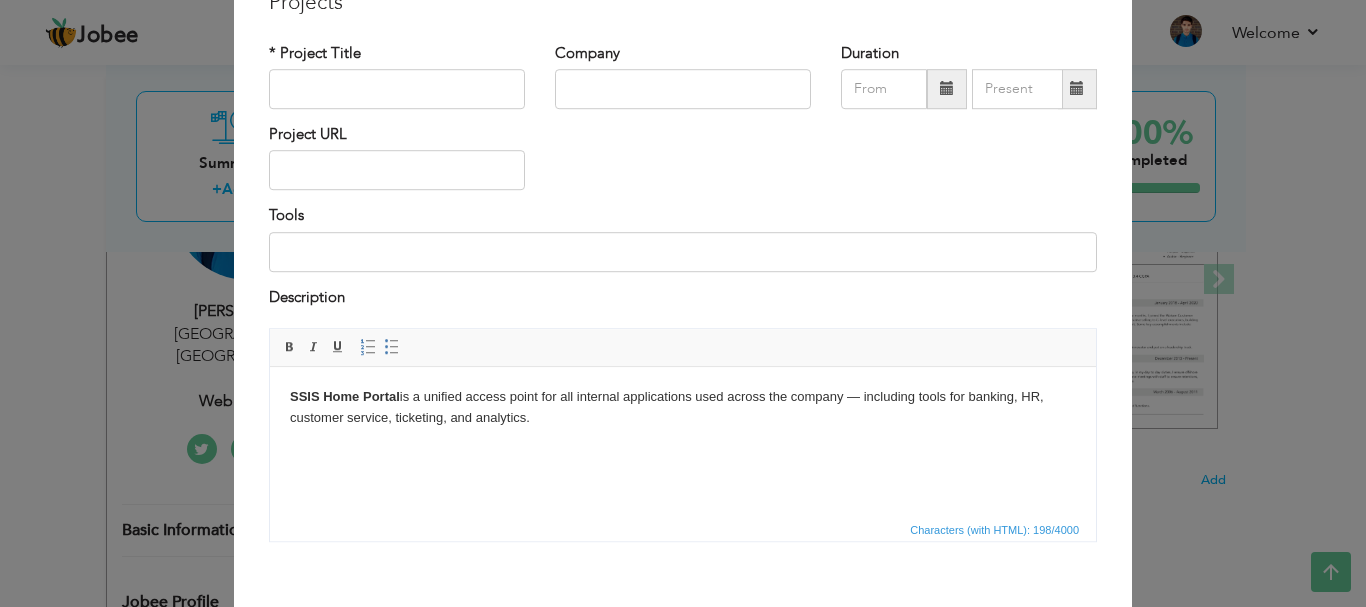 scroll, scrollTop: 0, scrollLeft: 0, axis: both 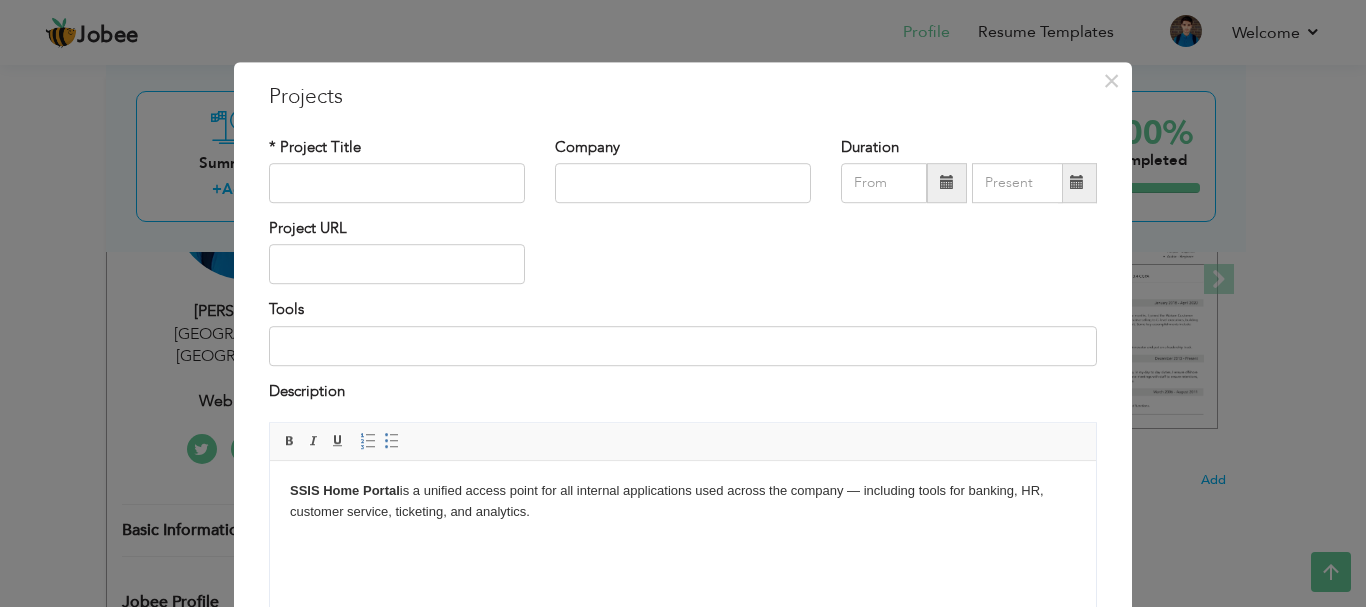 click on "* Project Title" at bounding box center (397, 170) 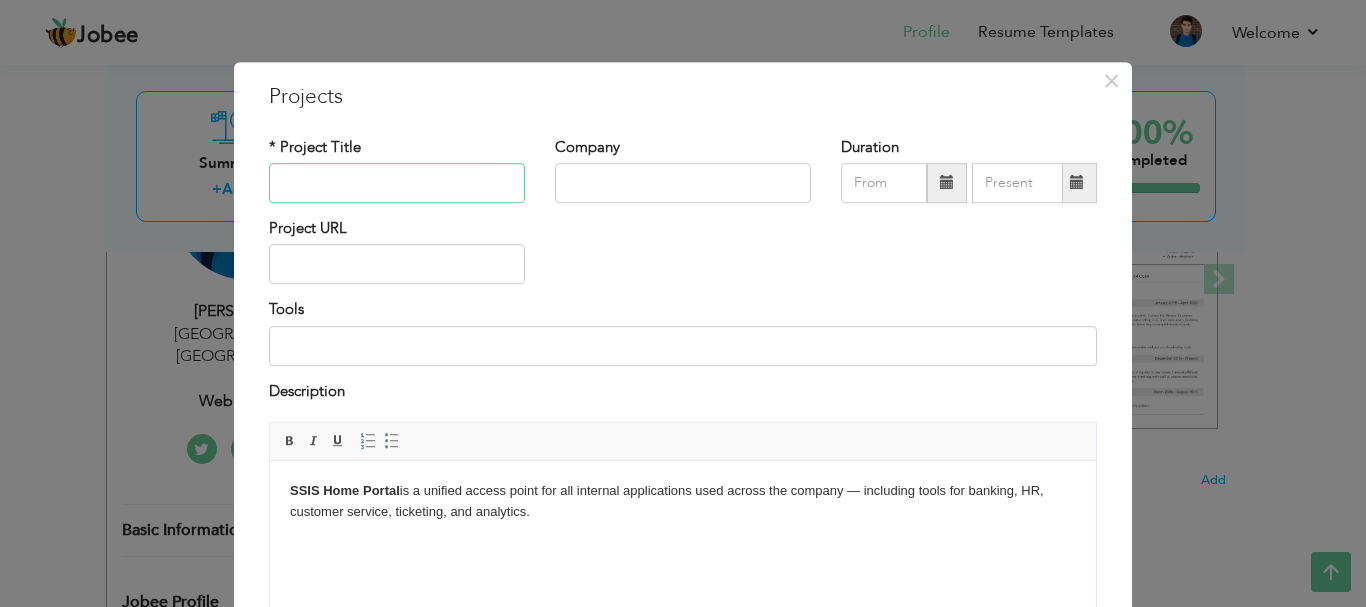 click at bounding box center (397, 183) 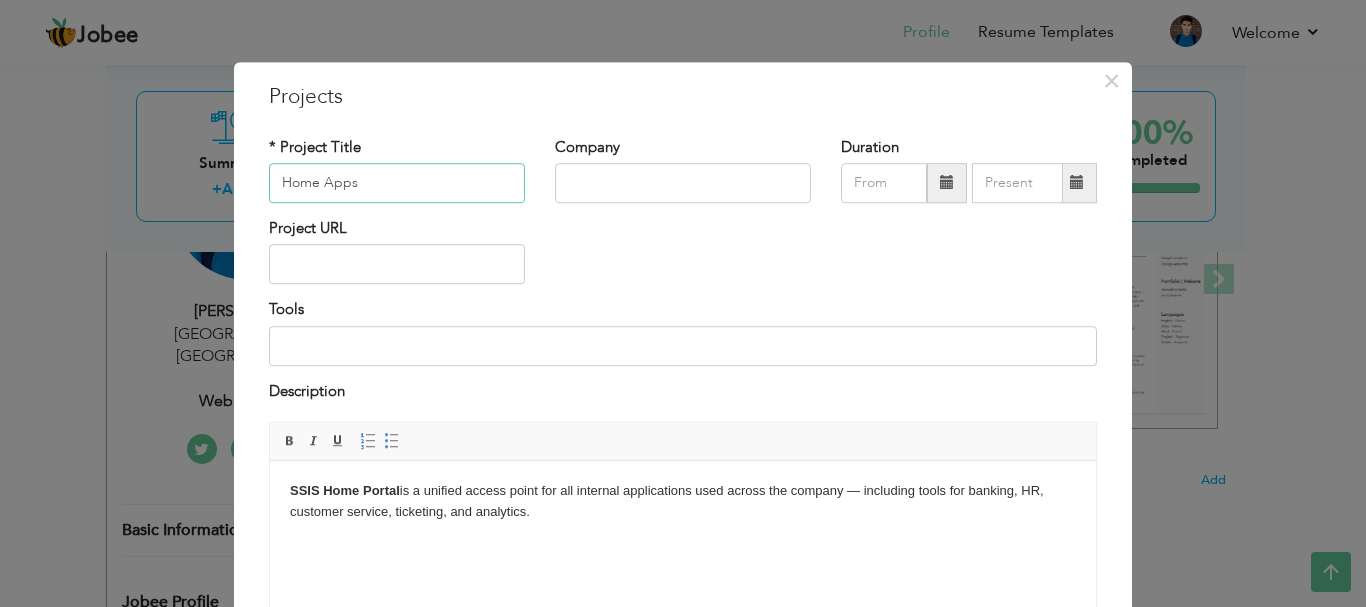 type on "Home Apps" 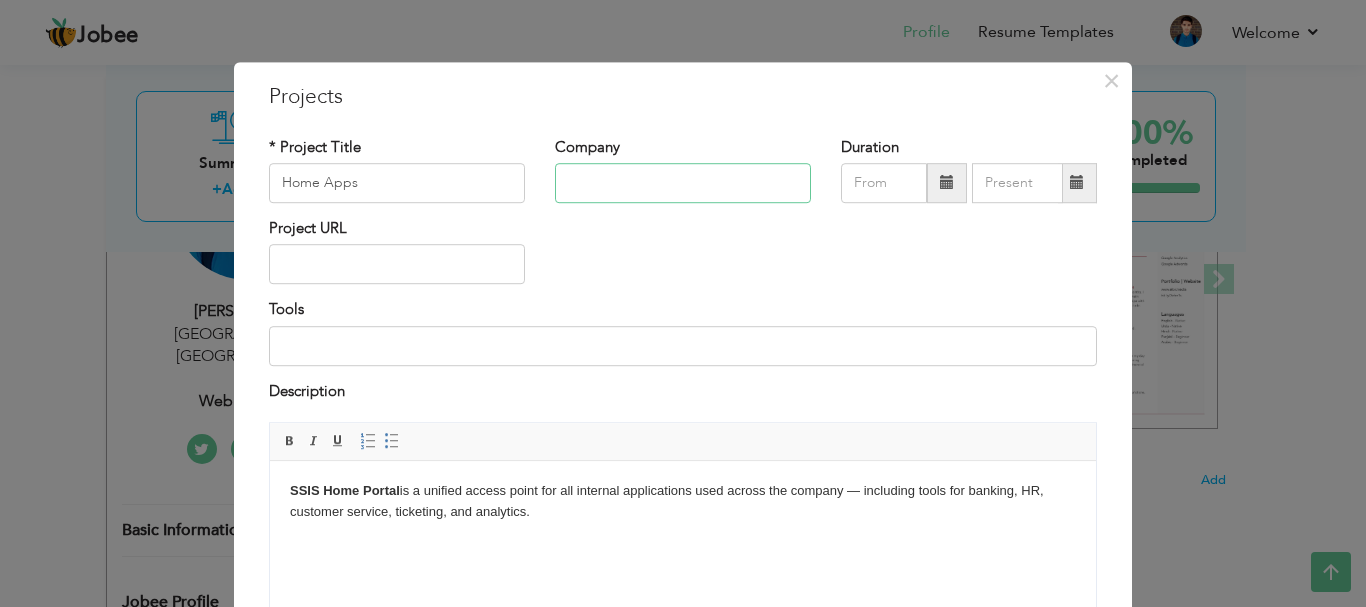 click at bounding box center (683, 183) 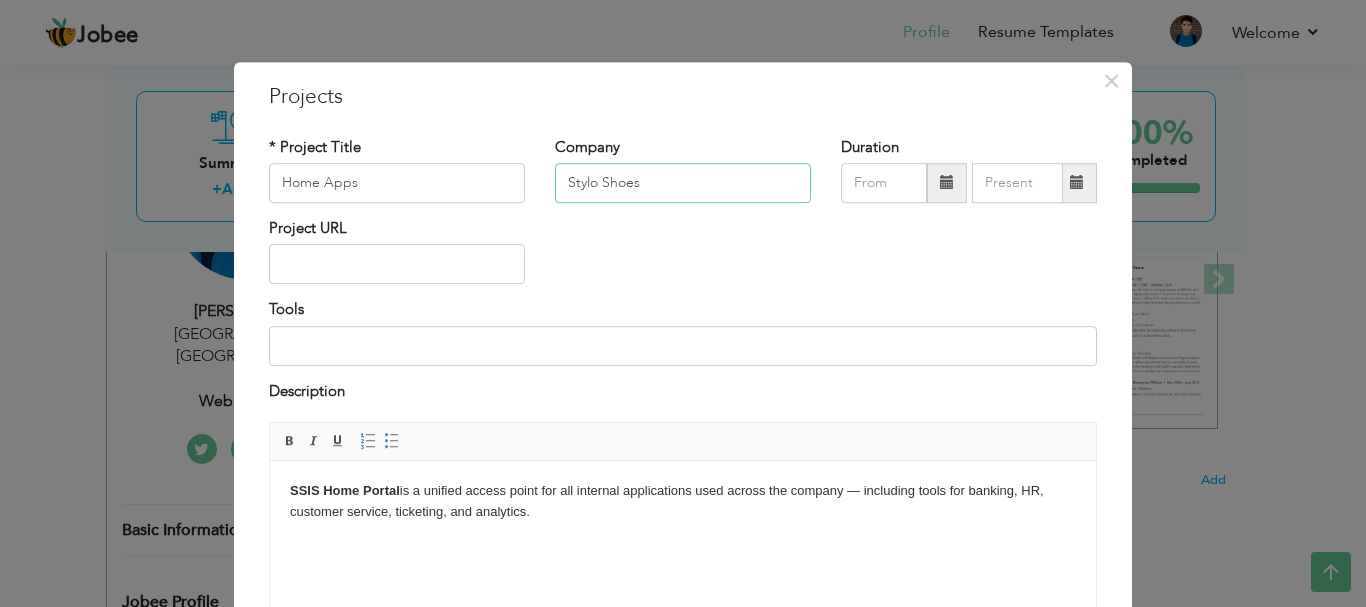 type on "Stylo Shoes" 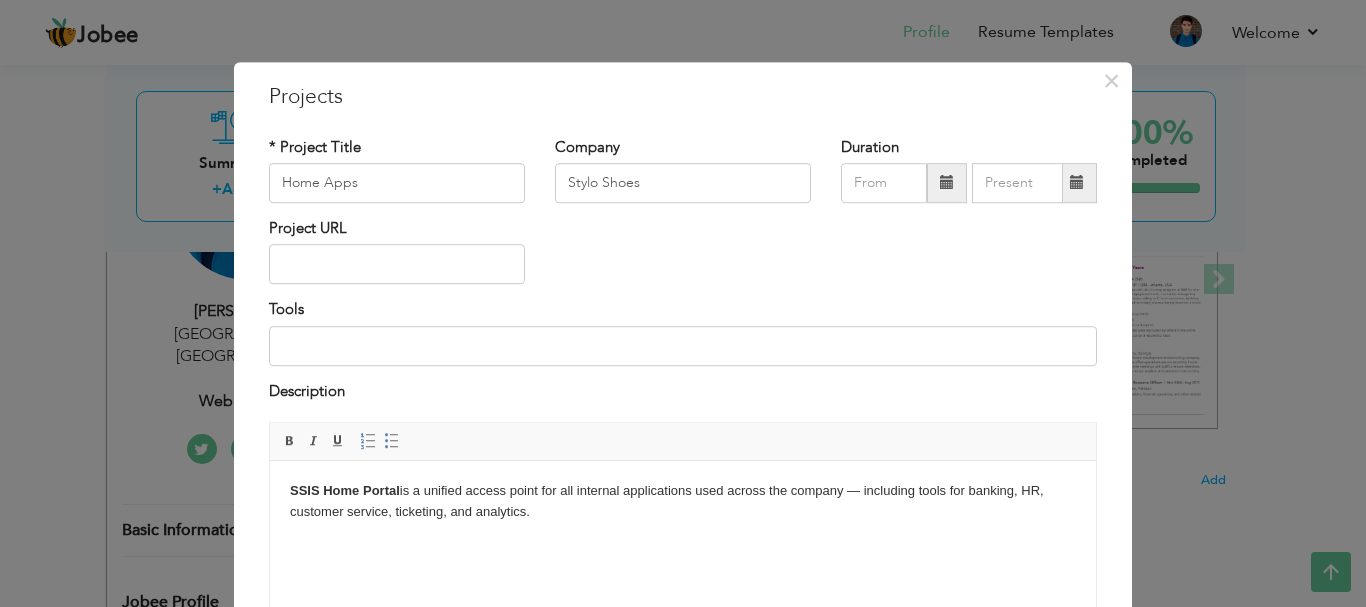 click at bounding box center [947, 183] 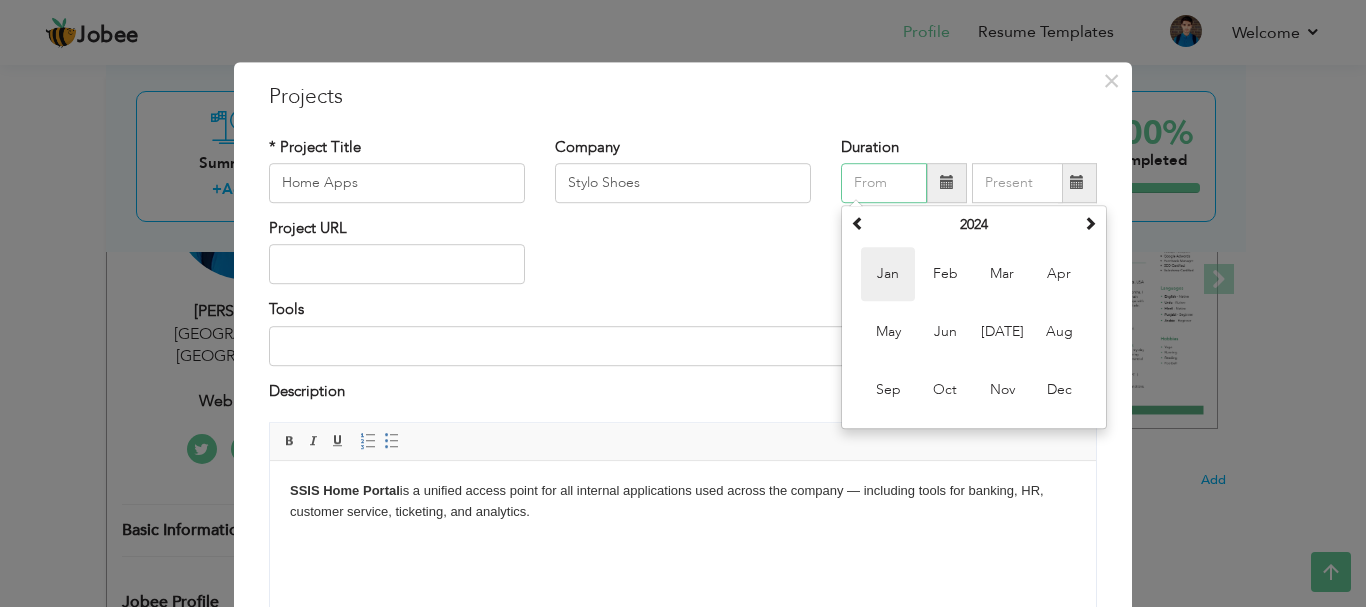click on "Jan" at bounding box center (888, 274) 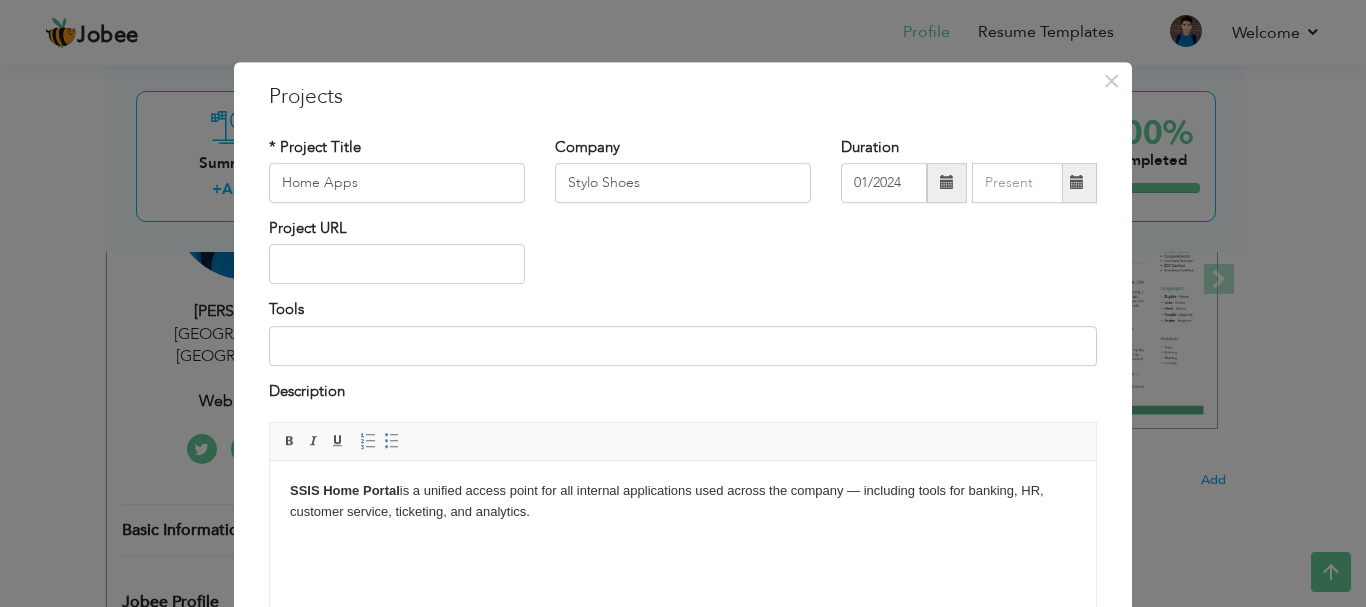 click on "Project URL" at bounding box center (683, 258) 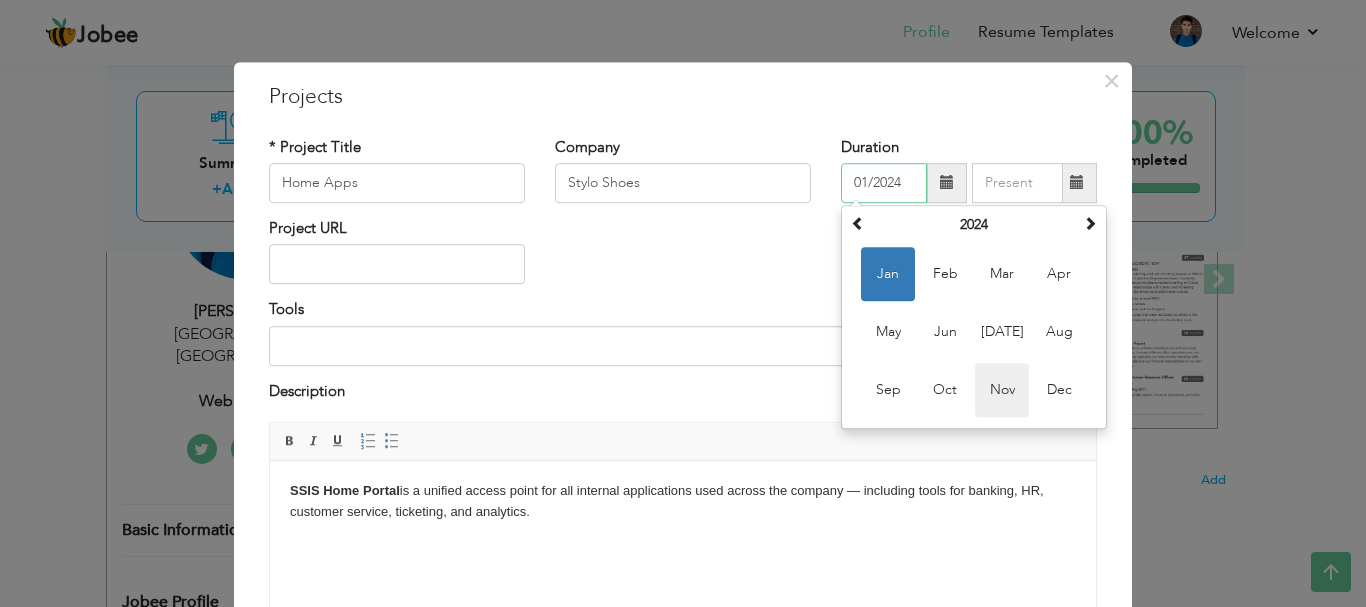 click on "Nov" at bounding box center [1002, 390] 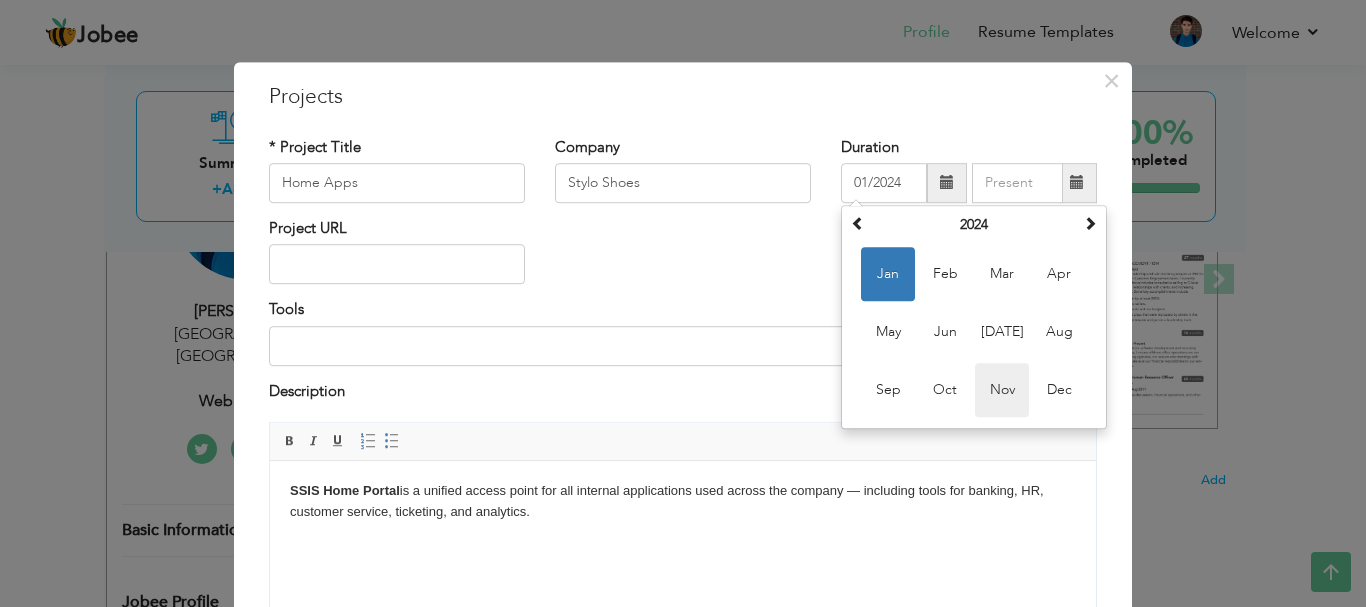 type on "11/2024" 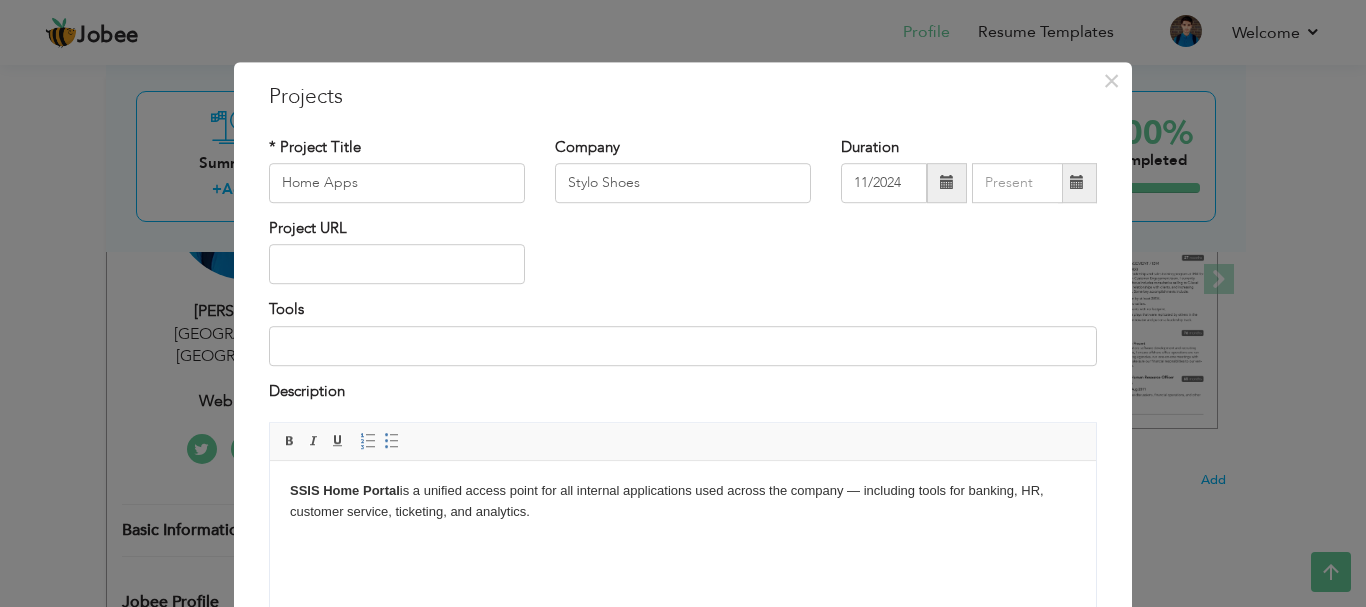click on "Project URL" at bounding box center (683, 258) 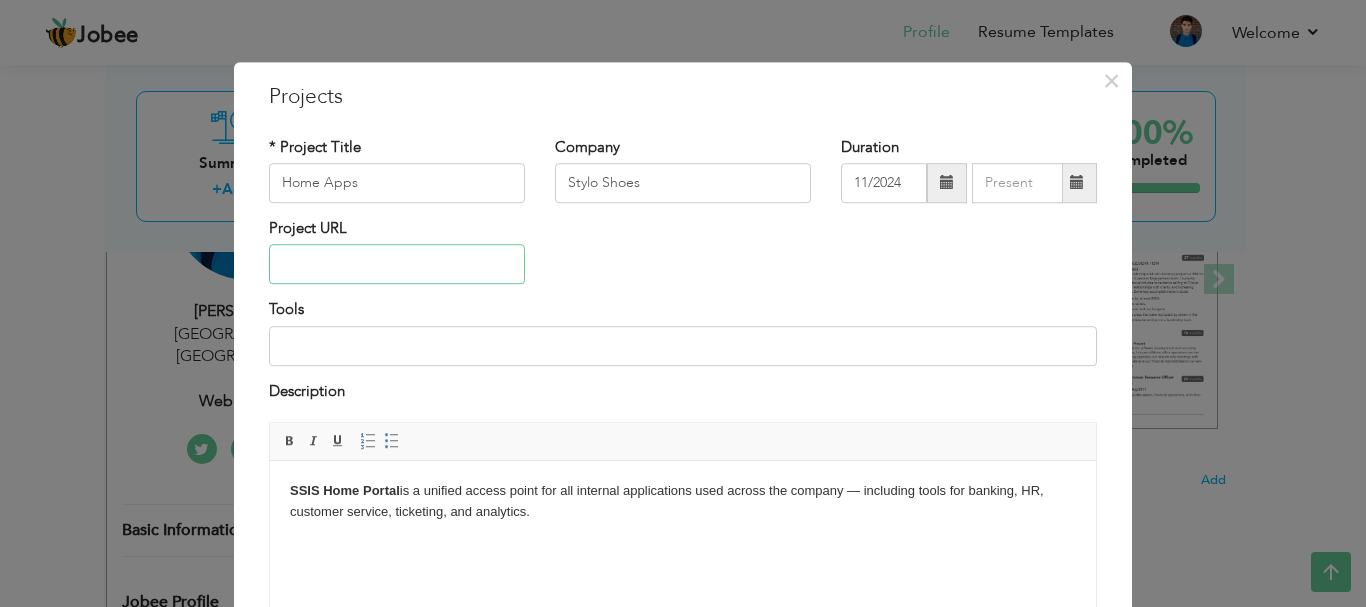 click at bounding box center (397, 265) 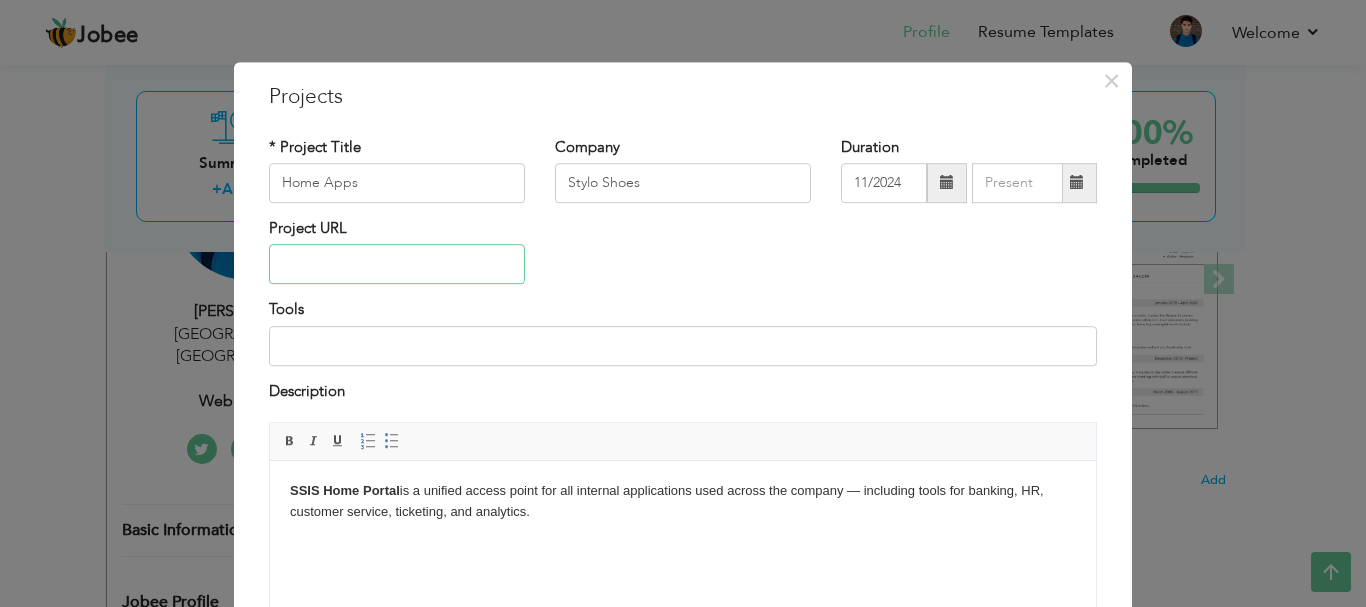 click at bounding box center (397, 265) 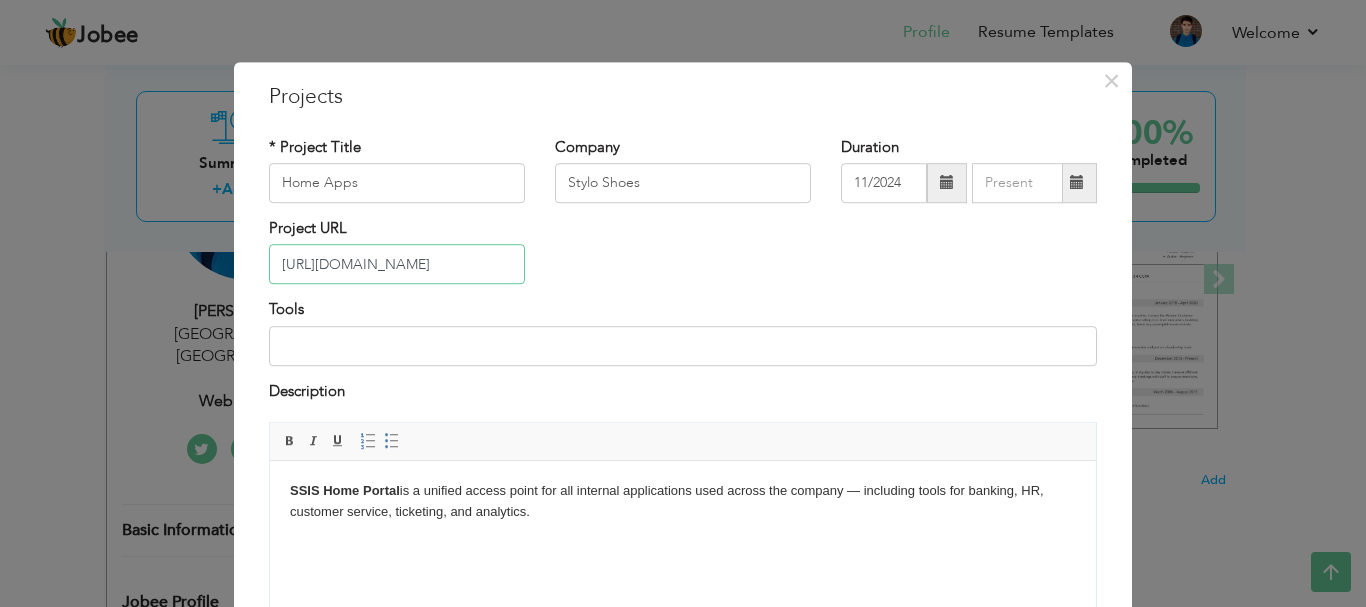 type on "[URL][DOMAIN_NAME]" 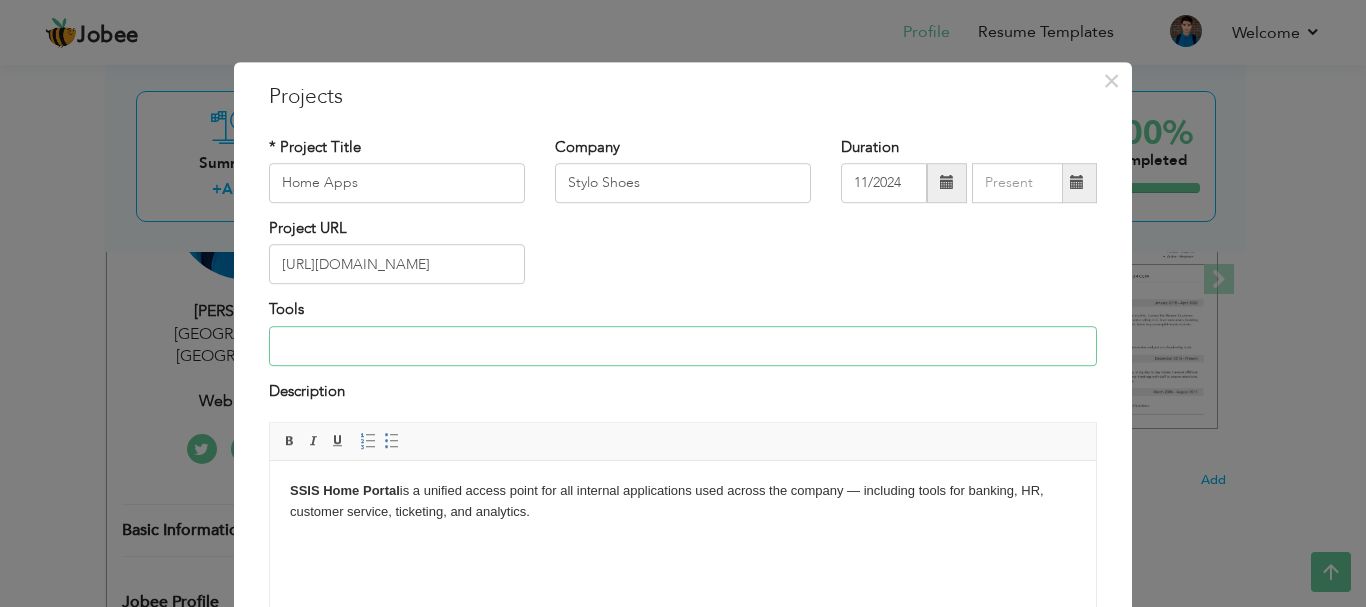 click at bounding box center [683, 346] 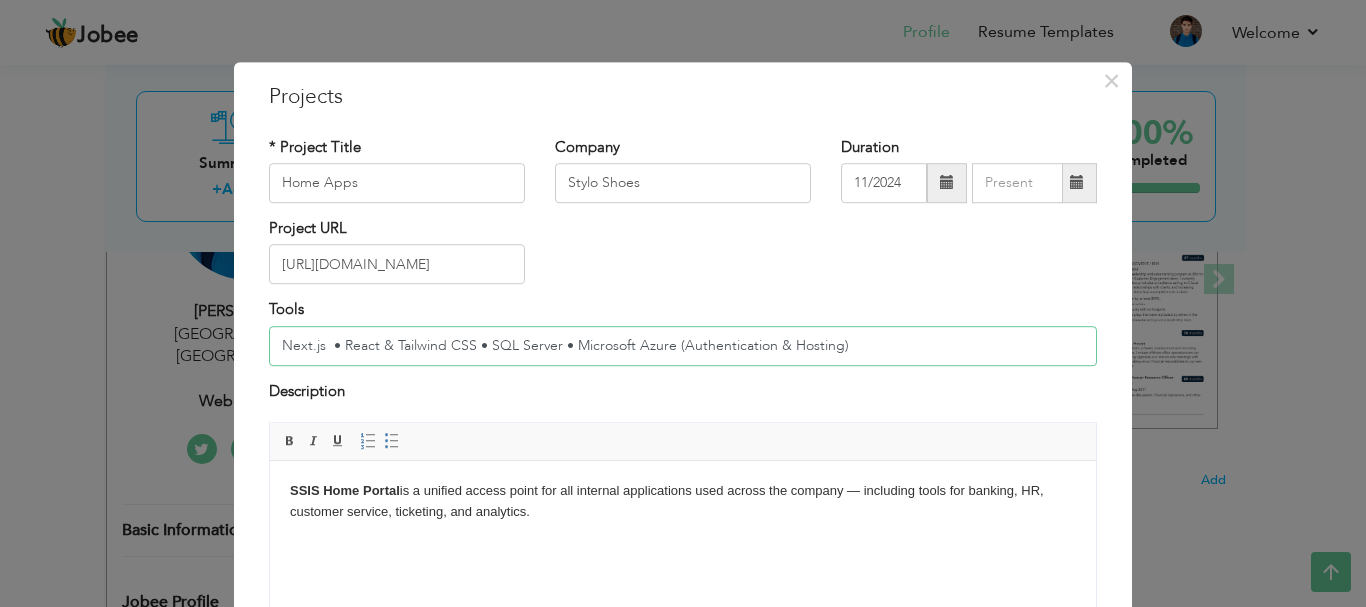 click on "Next.js  • React & Tailwind CSS • SQL Server • Microsoft Azure (Authentication & Hosting)" at bounding box center [683, 346] 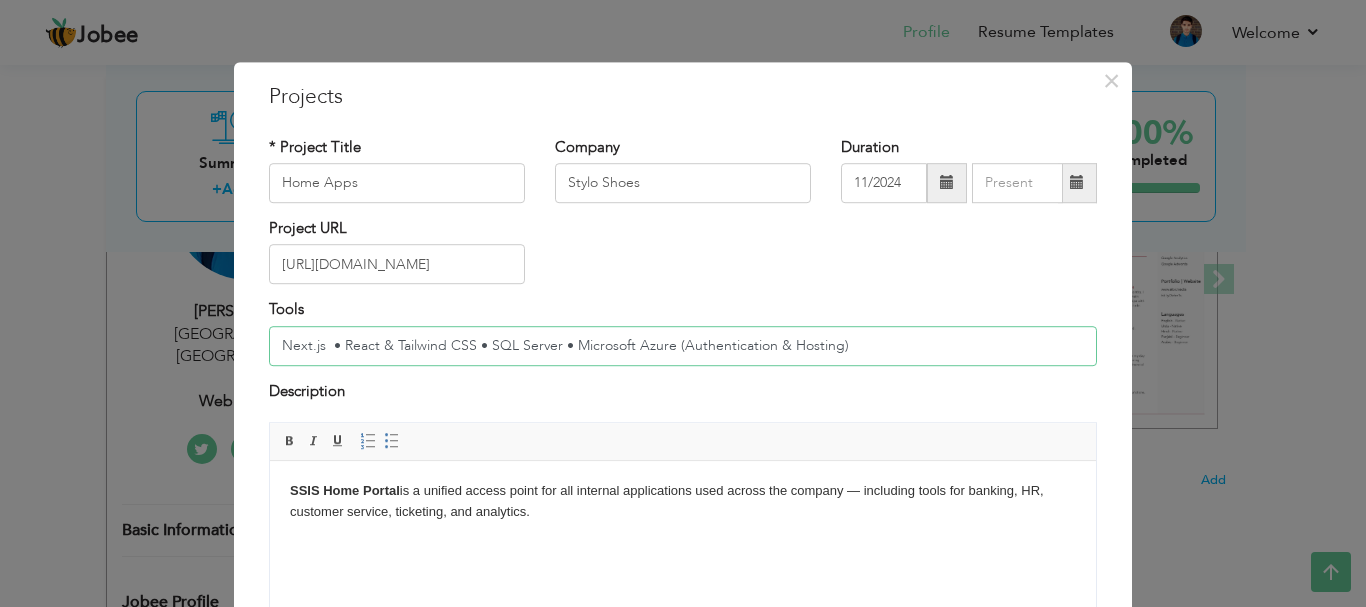drag, startPoint x: 845, startPoint y: 344, endPoint x: 565, endPoint y: 354, distance: 280.17853 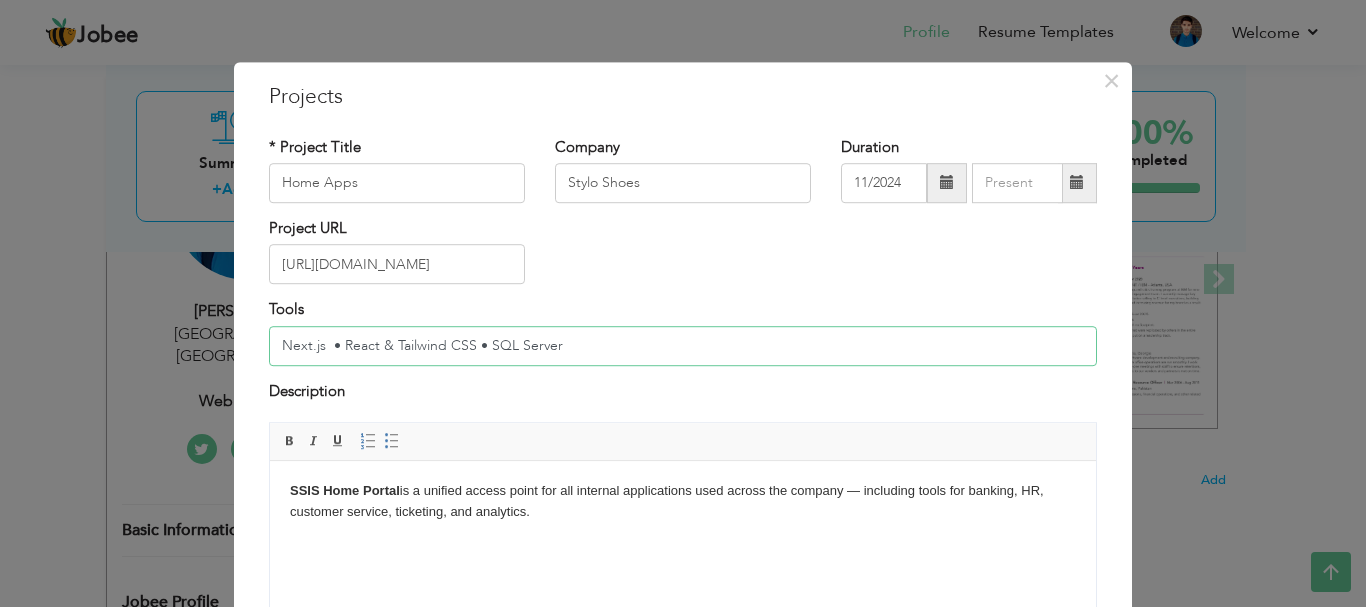 type on "Next.js  • React & Tailwind CSS • SQL Server" 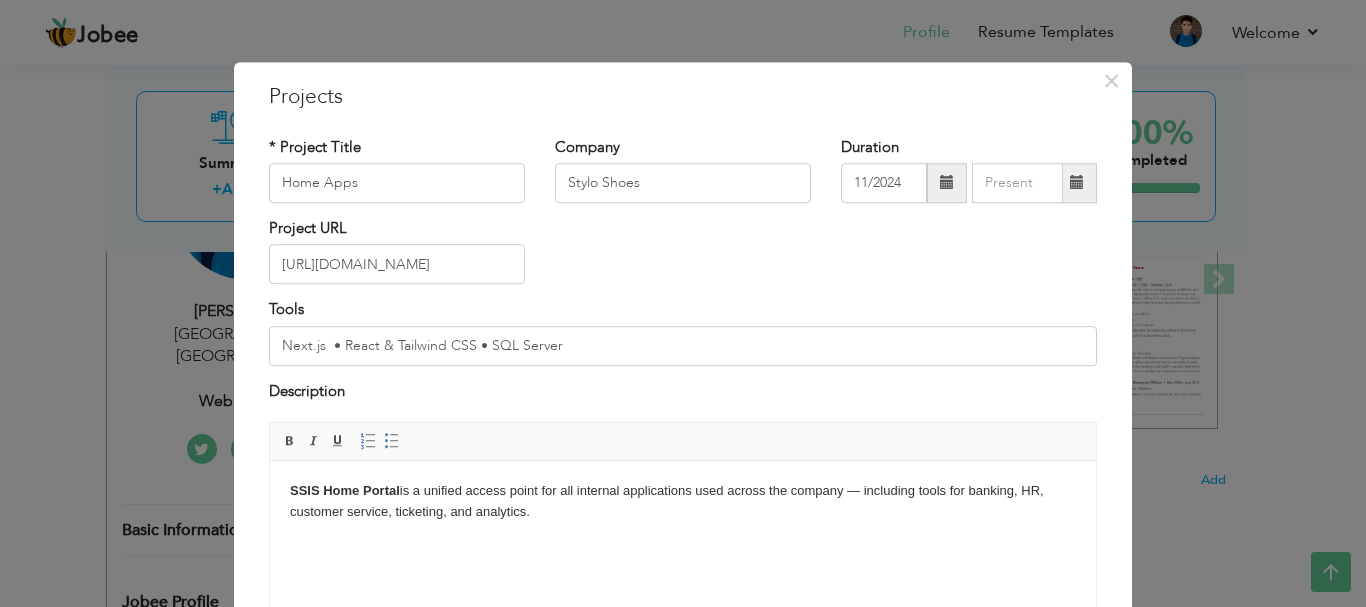 click on "Description" at bounding box center (683, 394) 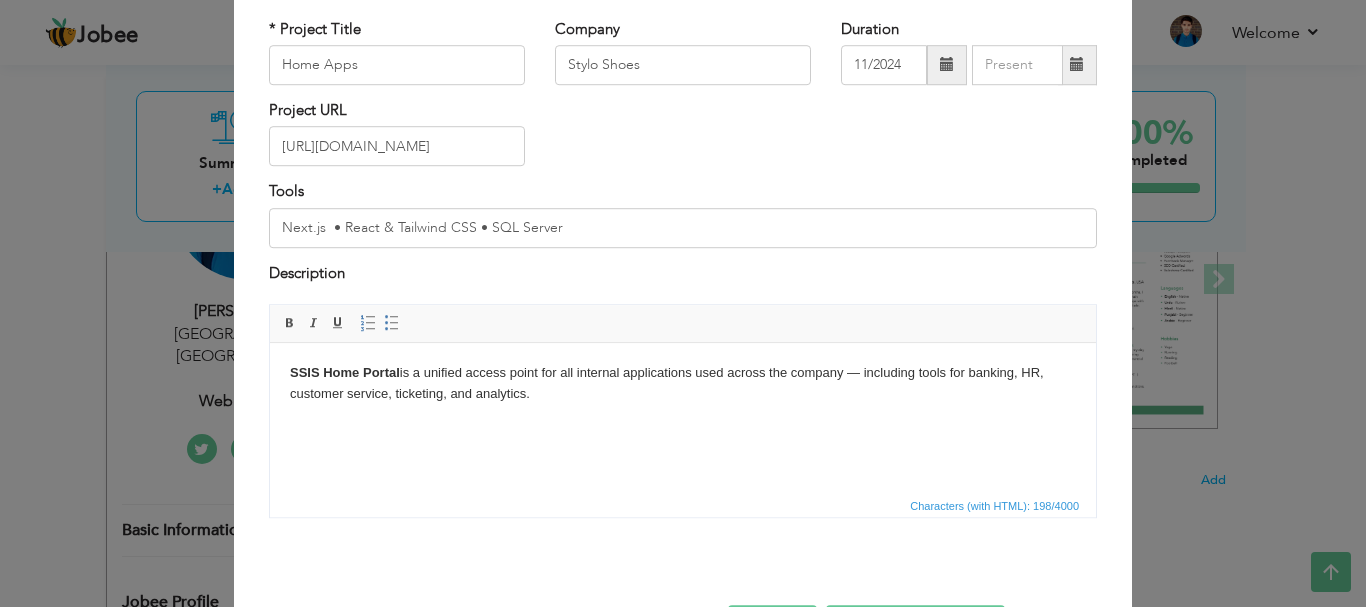 scroll, scrollTop: 191, scrollLeft: 0, axis: vertical 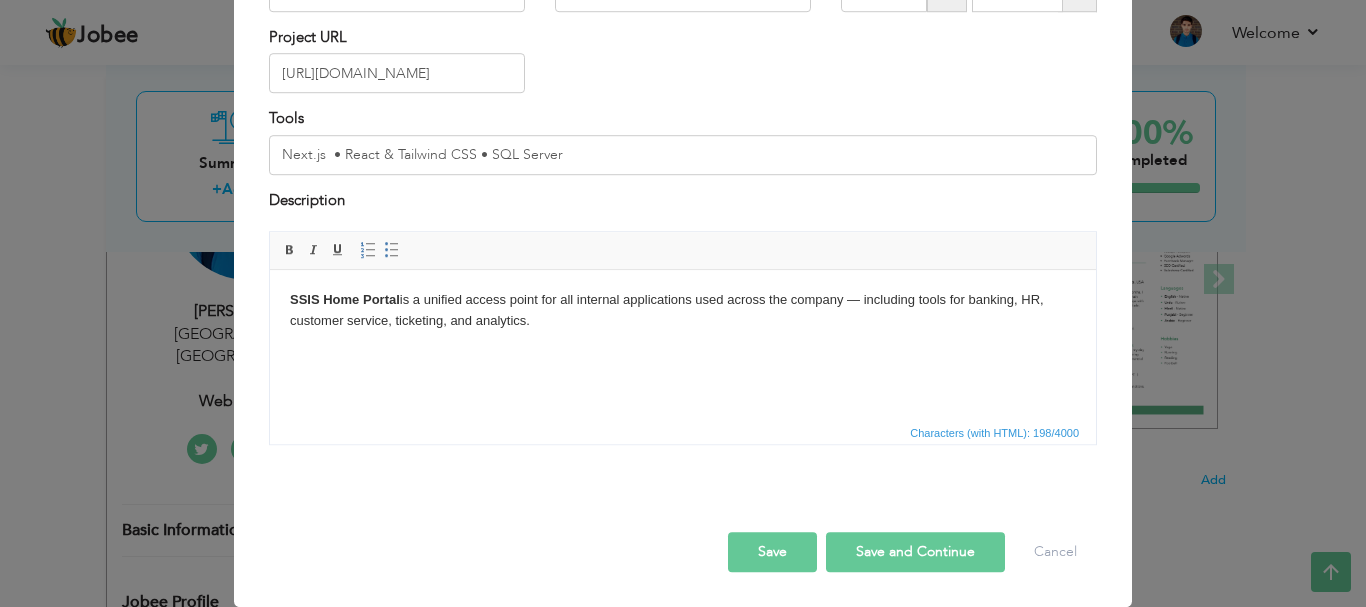 click on "Save and Continue" at bounding box center [915, 552] 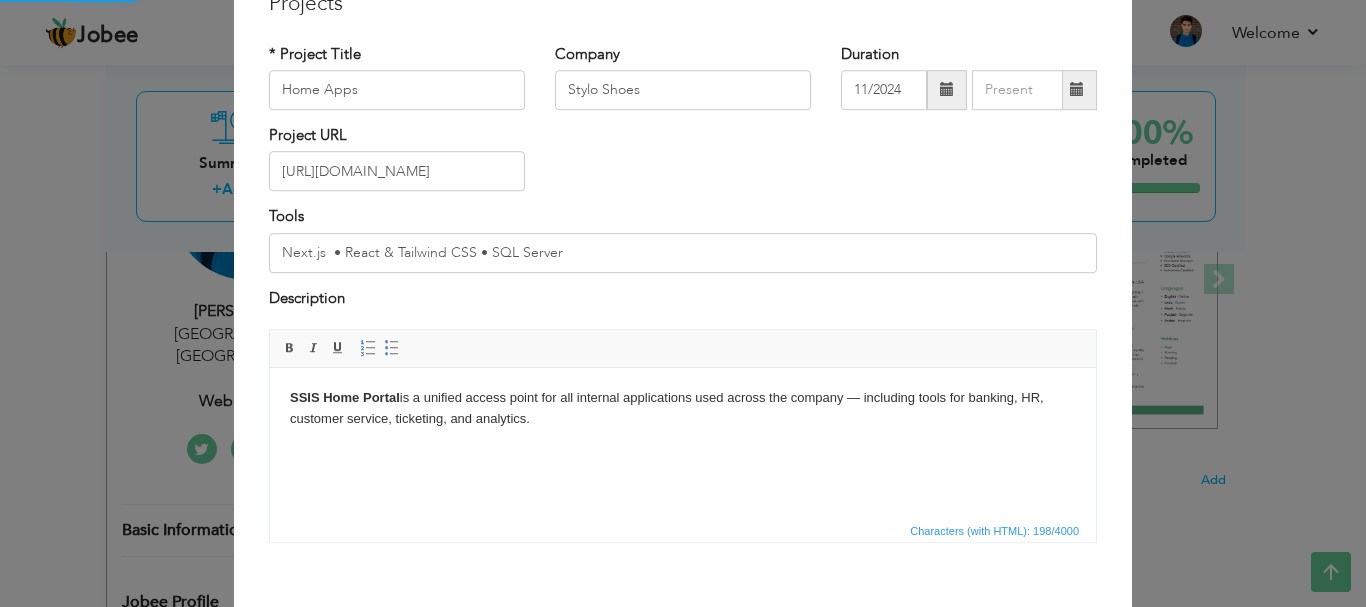 scroll, scrollTop: 0, scrollLeft: 0, axis: both 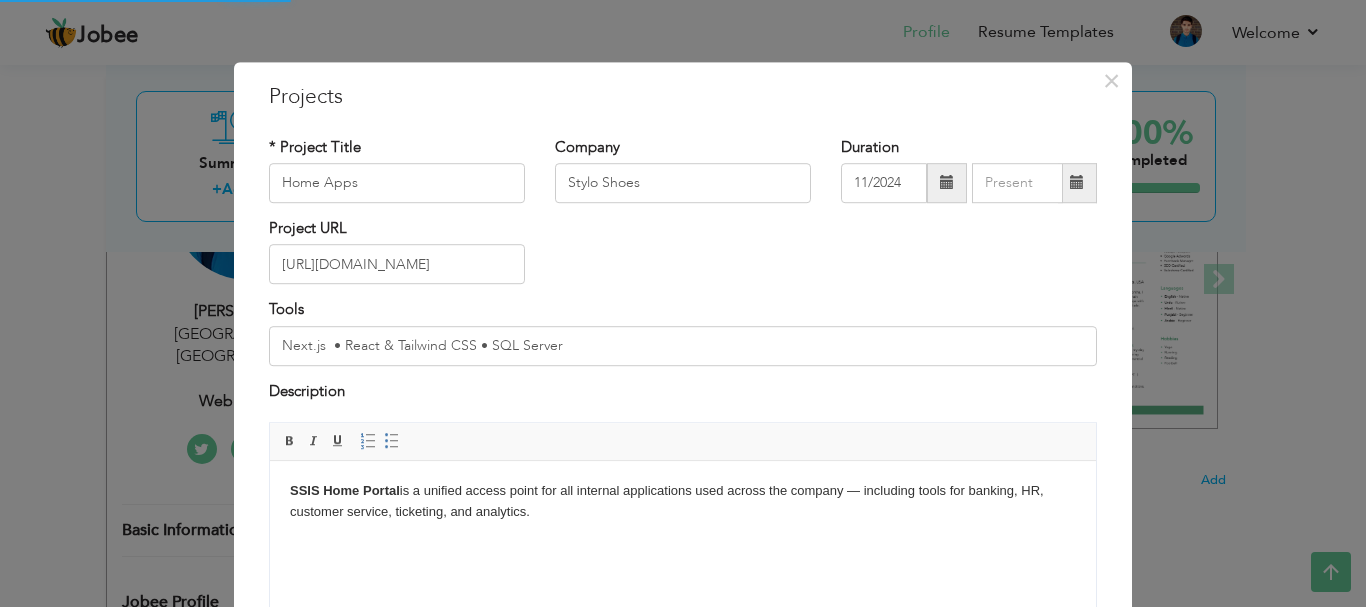 type 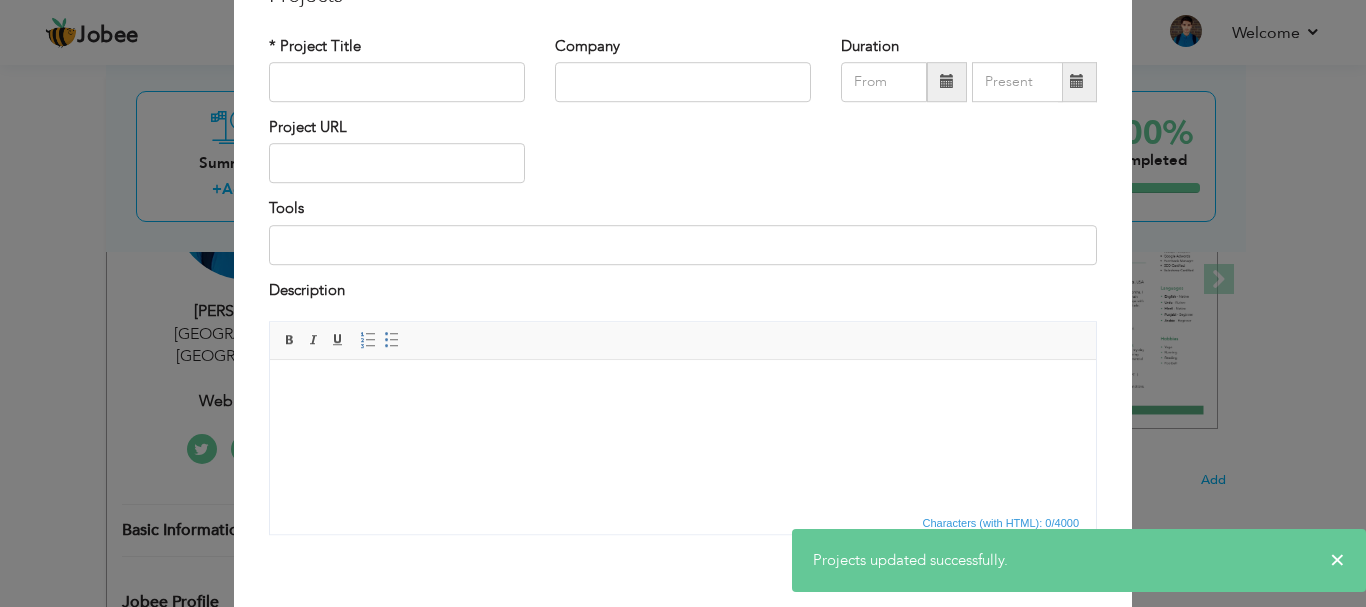 scroll, scrollTop: 0, scrollLeft: 0, axis: both 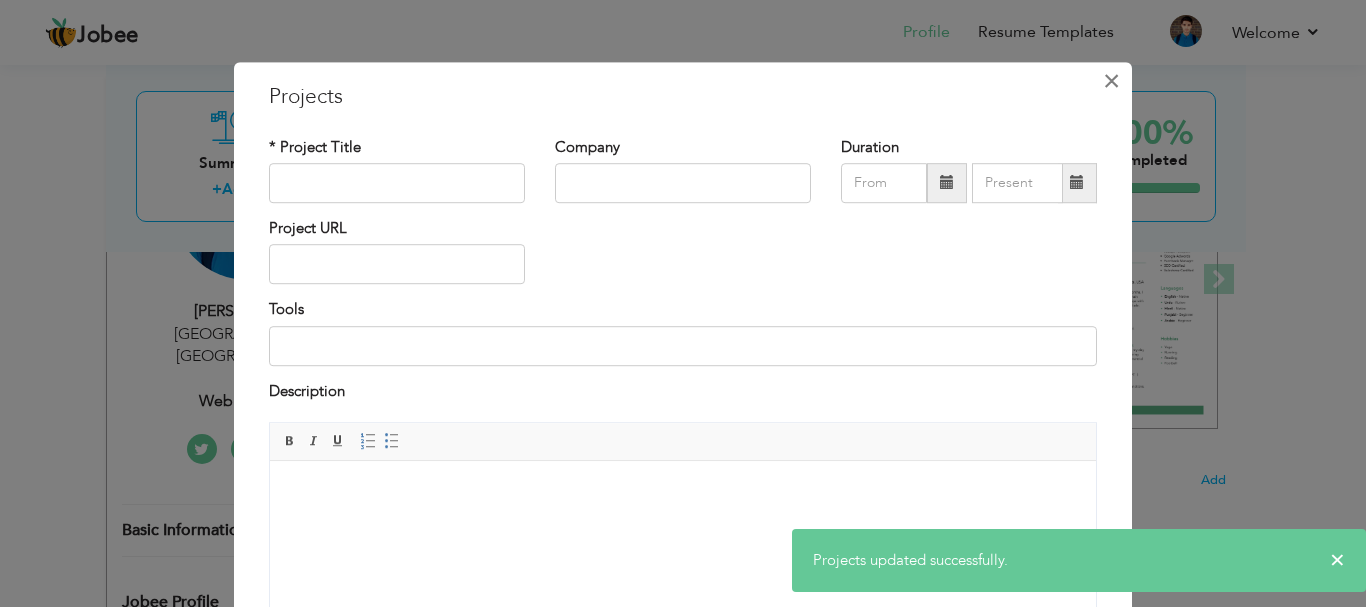 click on "×" at bounding box center [1111, 81] 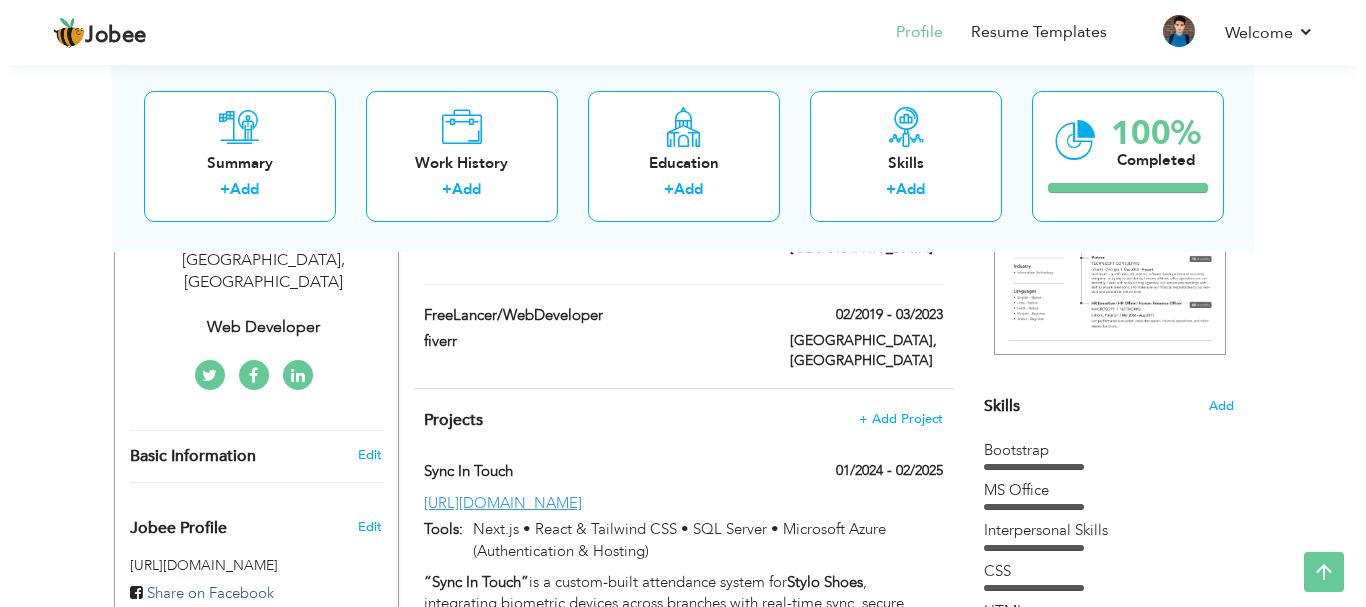 scroll, scrollTop: 339, scrollLeft: 0, axis: vertical 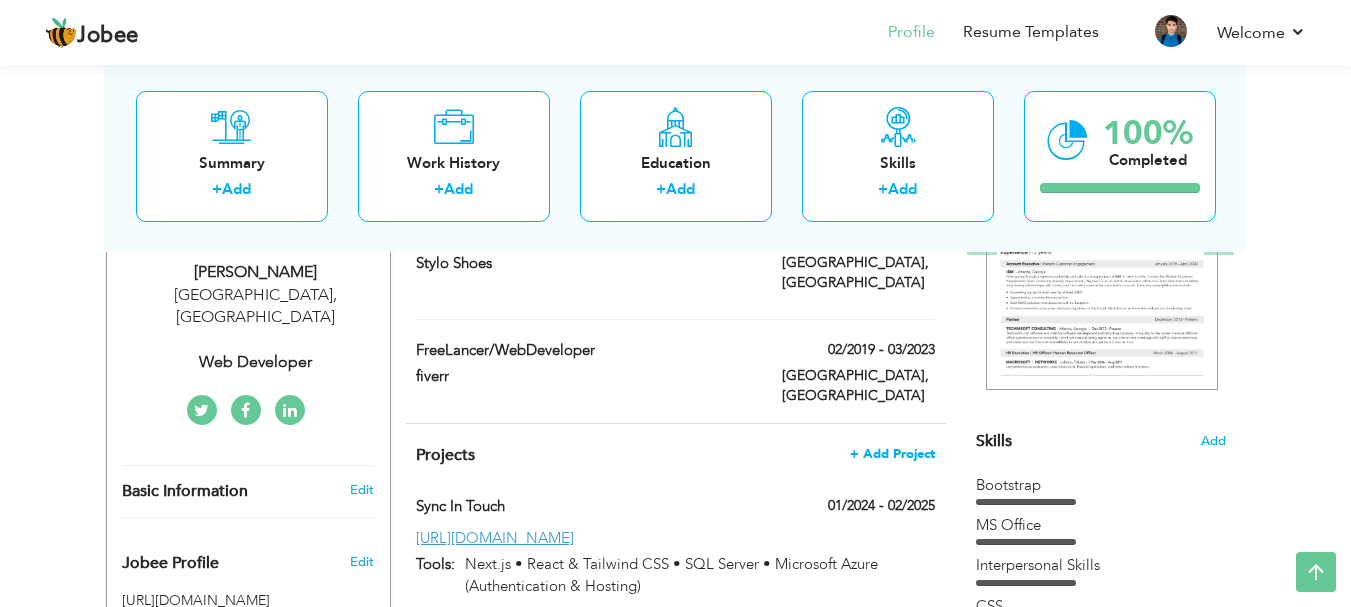 click on "+ Add Project" at bounding box center [892, 454] 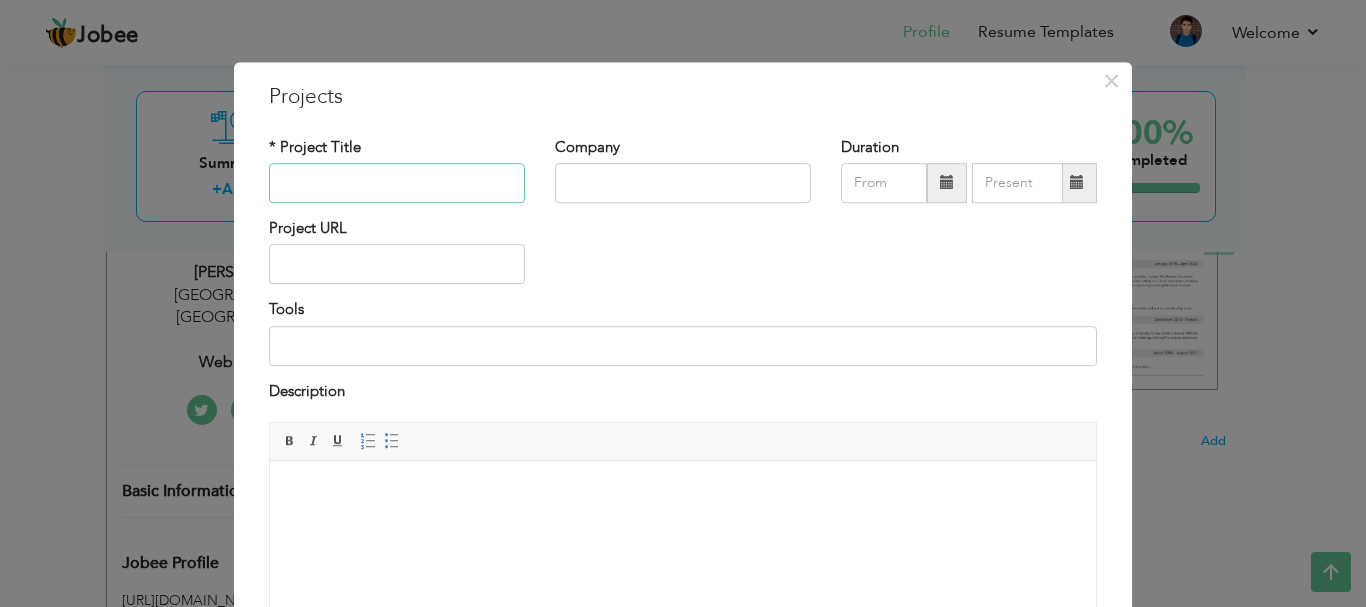click at bounding box center (397, 183) 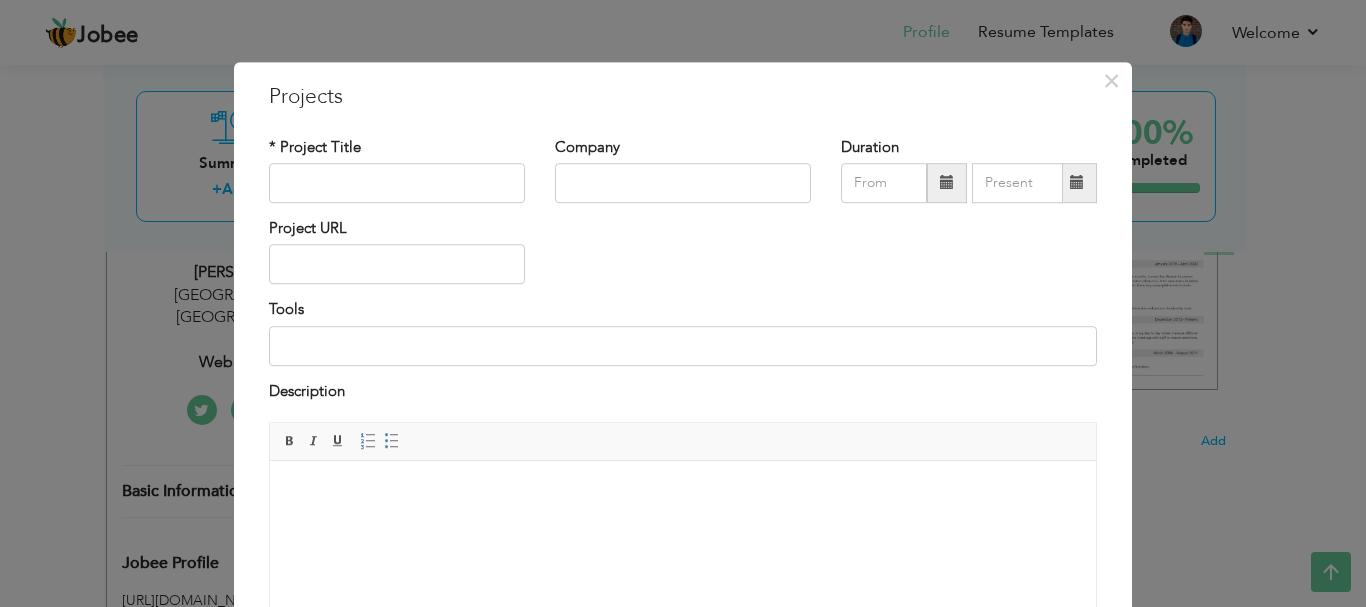 click at bounding box center (683, 491) 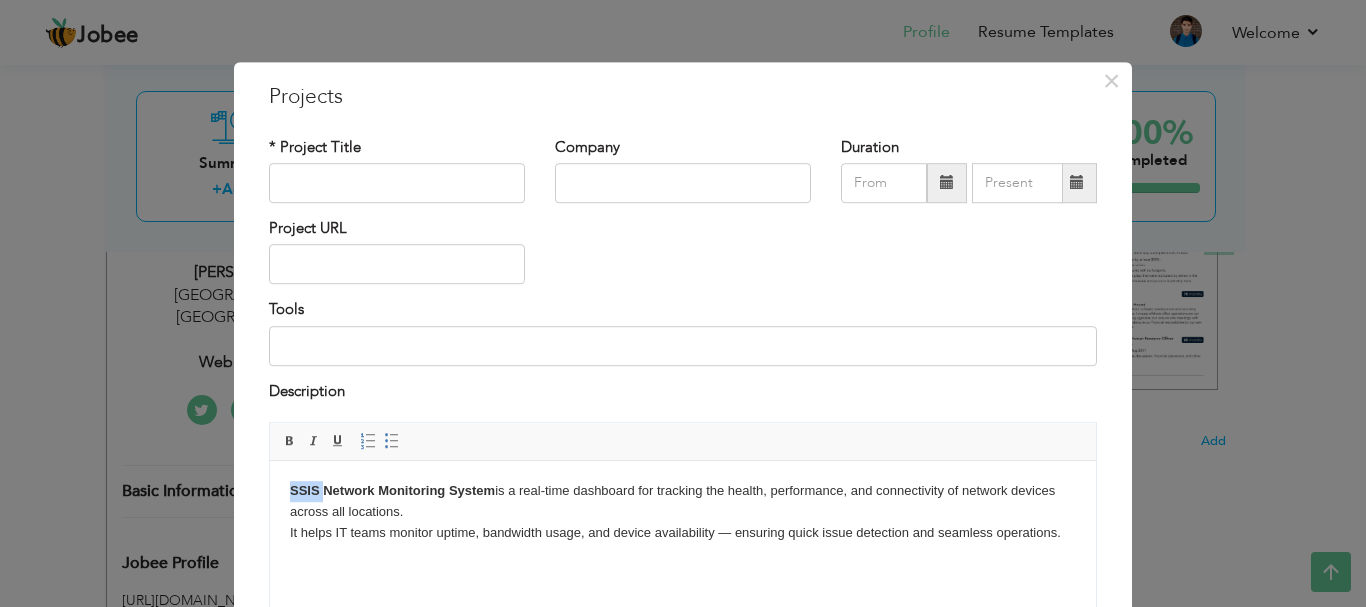 drag, startPoint x: 321, startPoint y: 491, endPoint x: 270, endPoint y: 490, distance: 51.009804 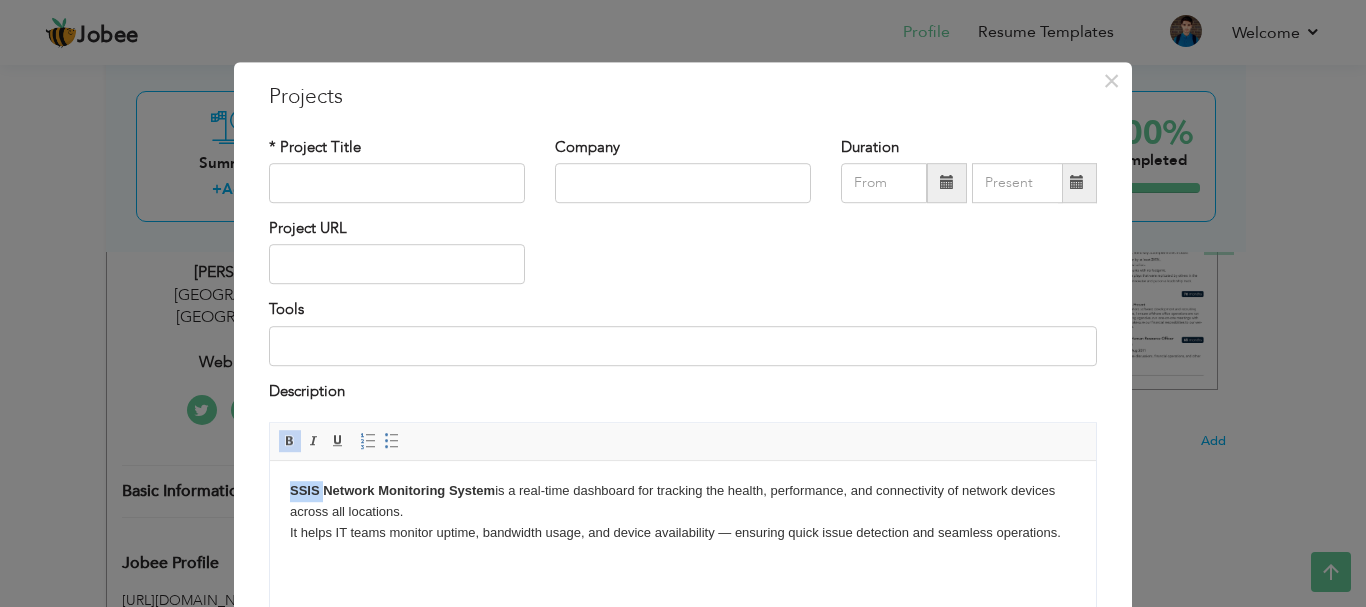 type 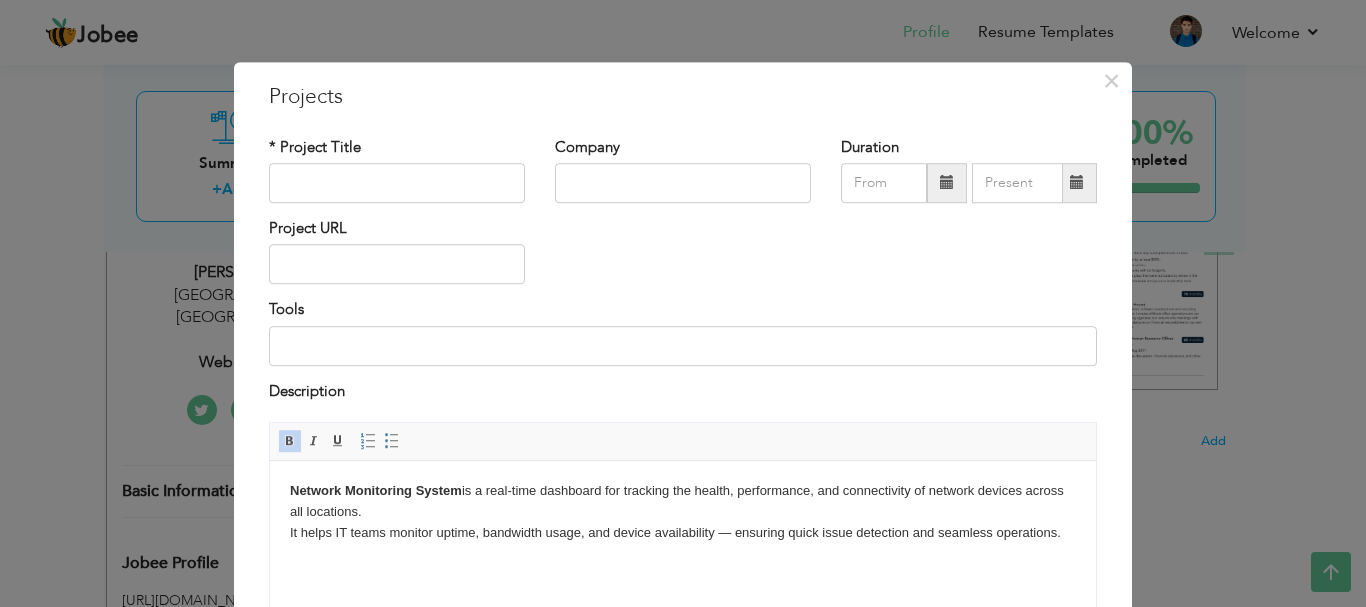 click at bounding box center [397, 183] 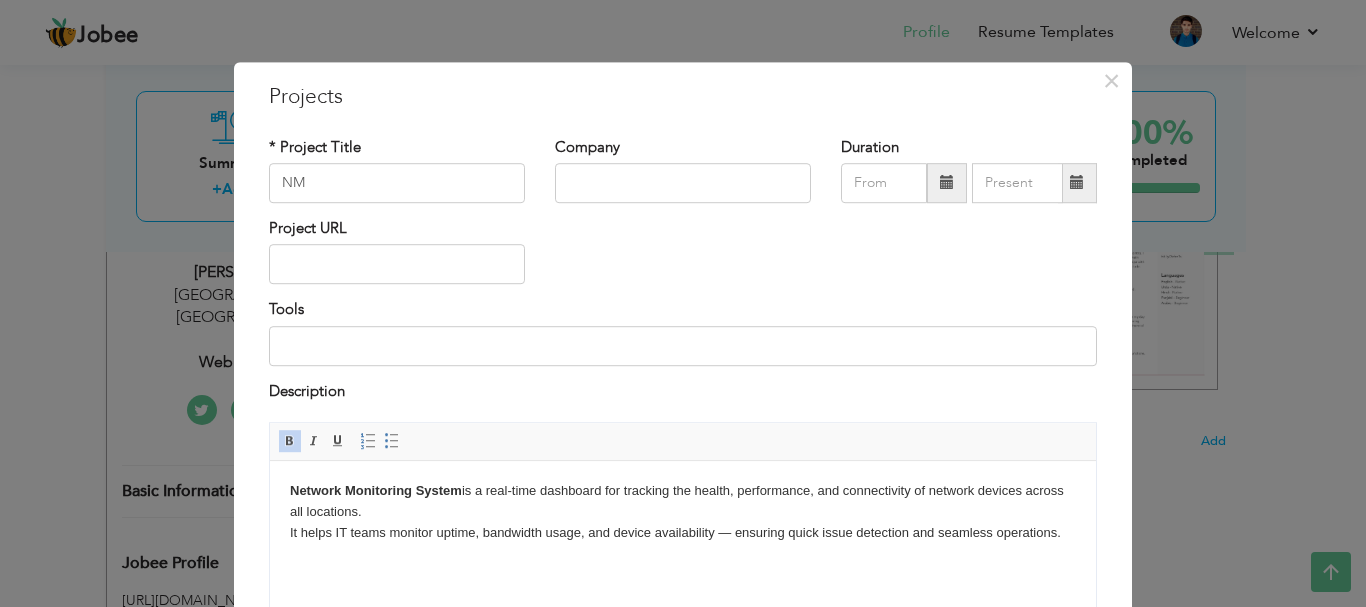 type on "N" 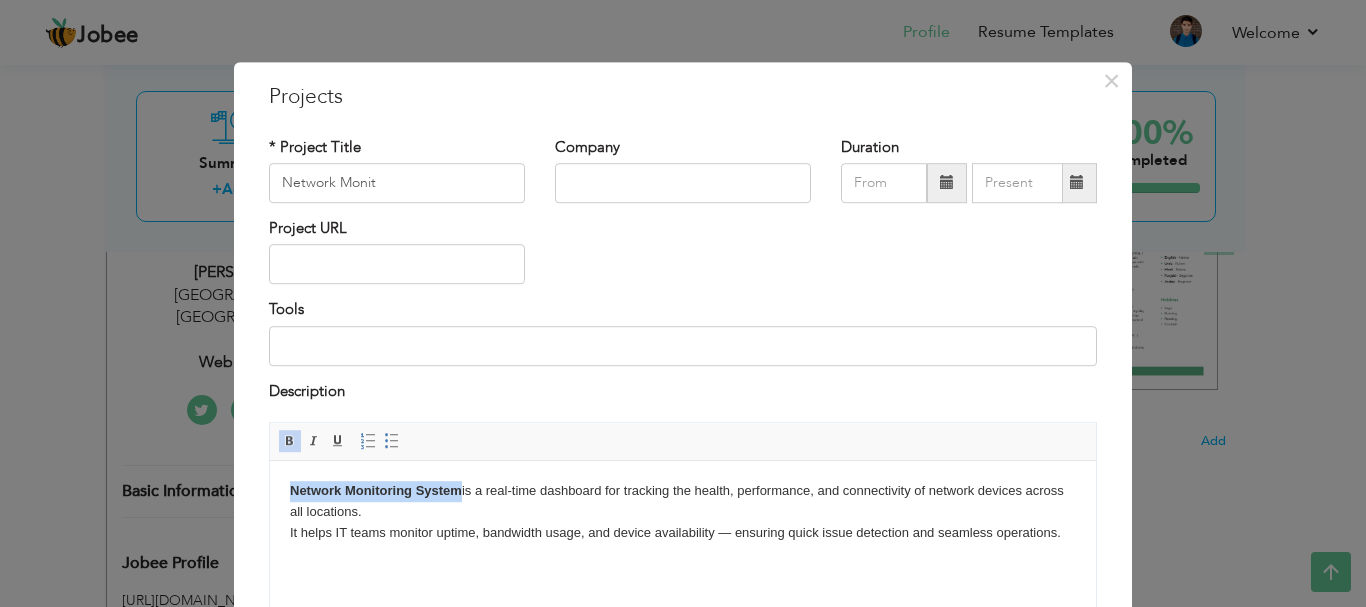 drag, startPoint x: 457, startPoint y: 491, endPoint x: 256, endPoint y: 491, distance: 201 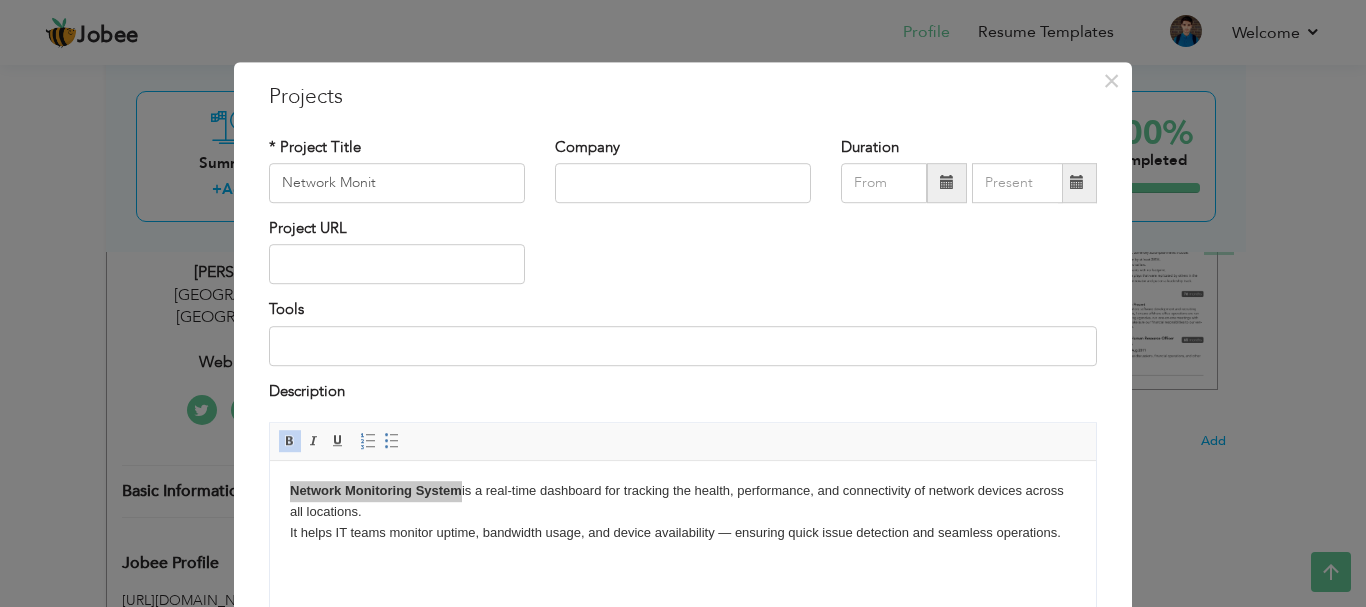 drag, startPoint x: 375, startPoint y: 190, endPoint x: 189, endPoint y: 182, distance: 186.17197 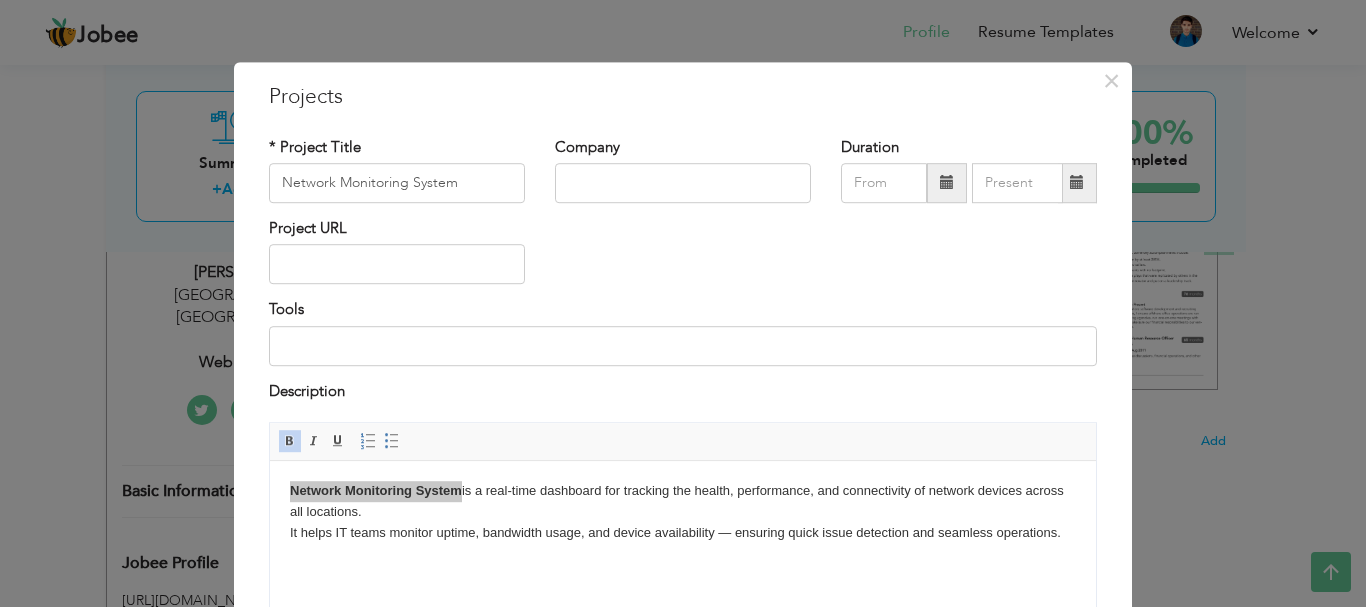type on "Network Monitoring System" 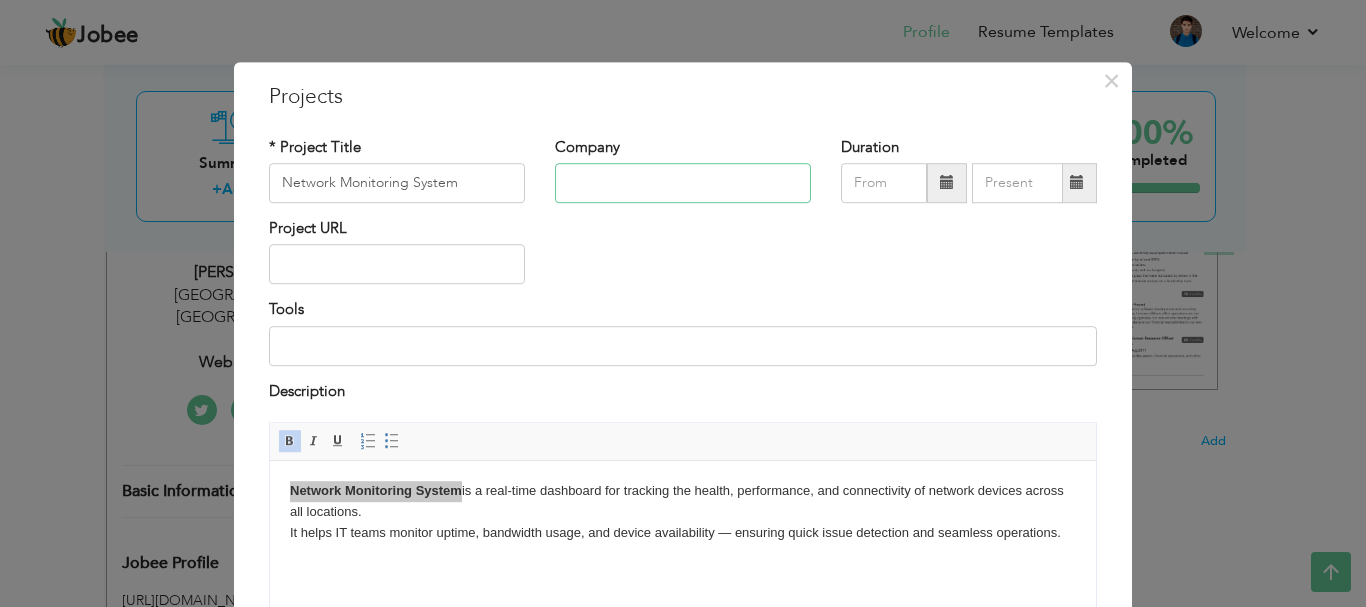 click at bounding box center [683, 183] 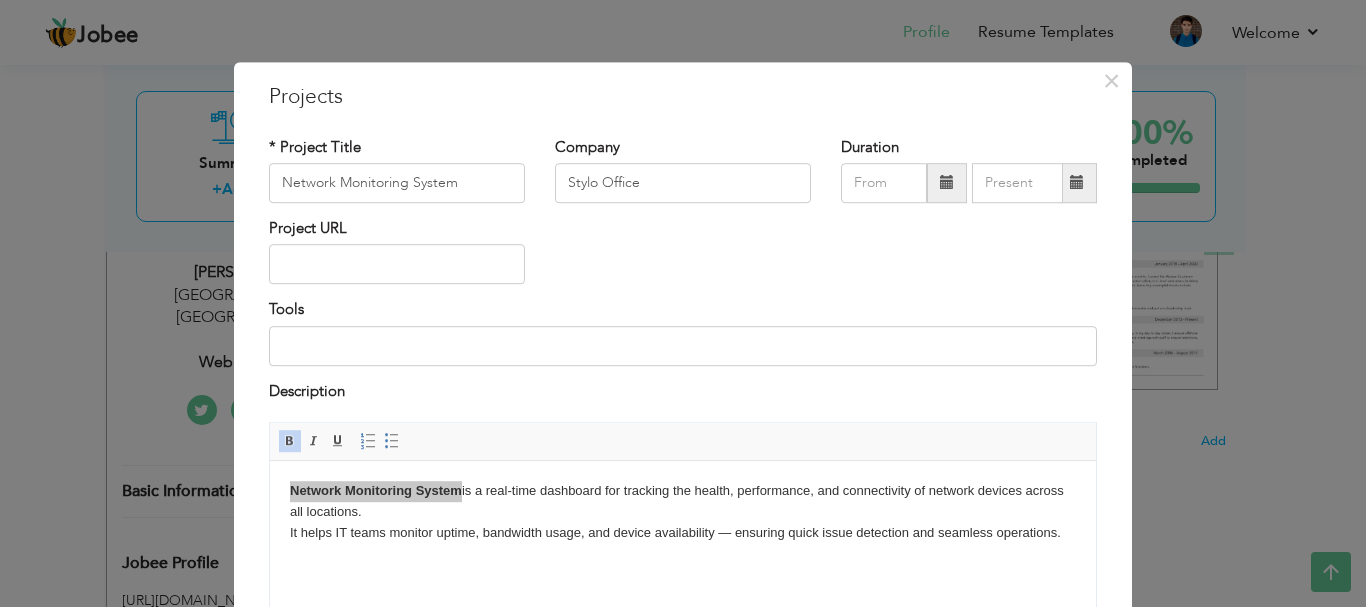 click on "Project URL" at bounding box center [683, 258] 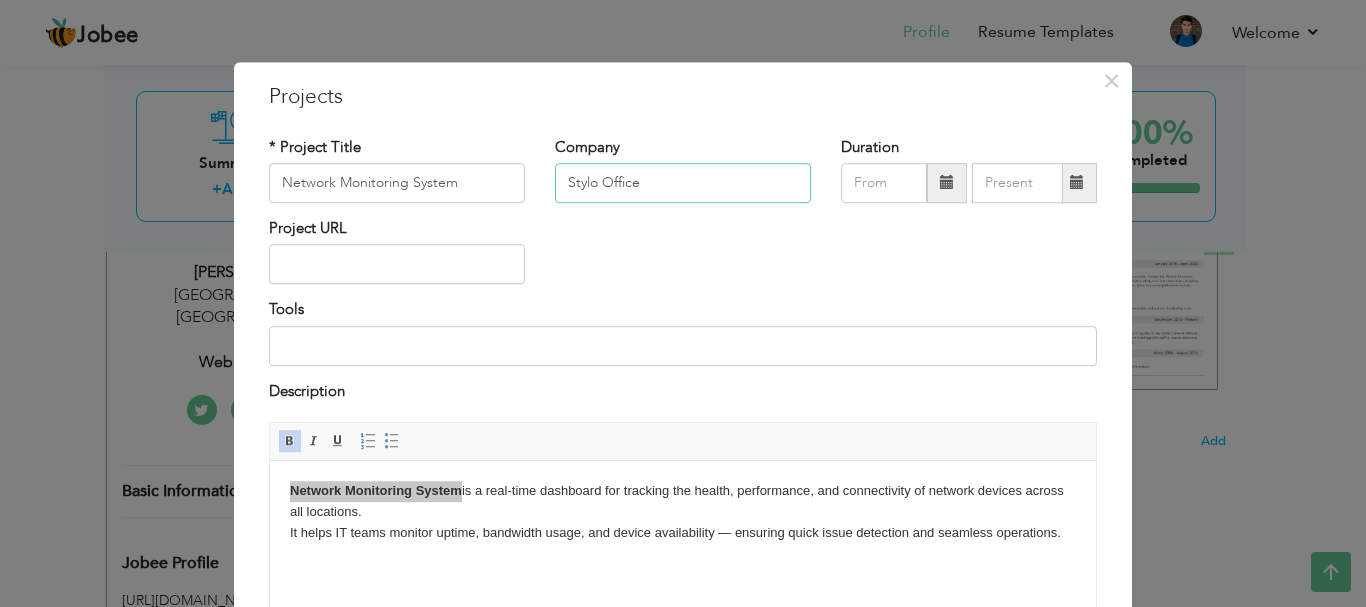 click on "Stylo Office" at bounding box center [683, 183] 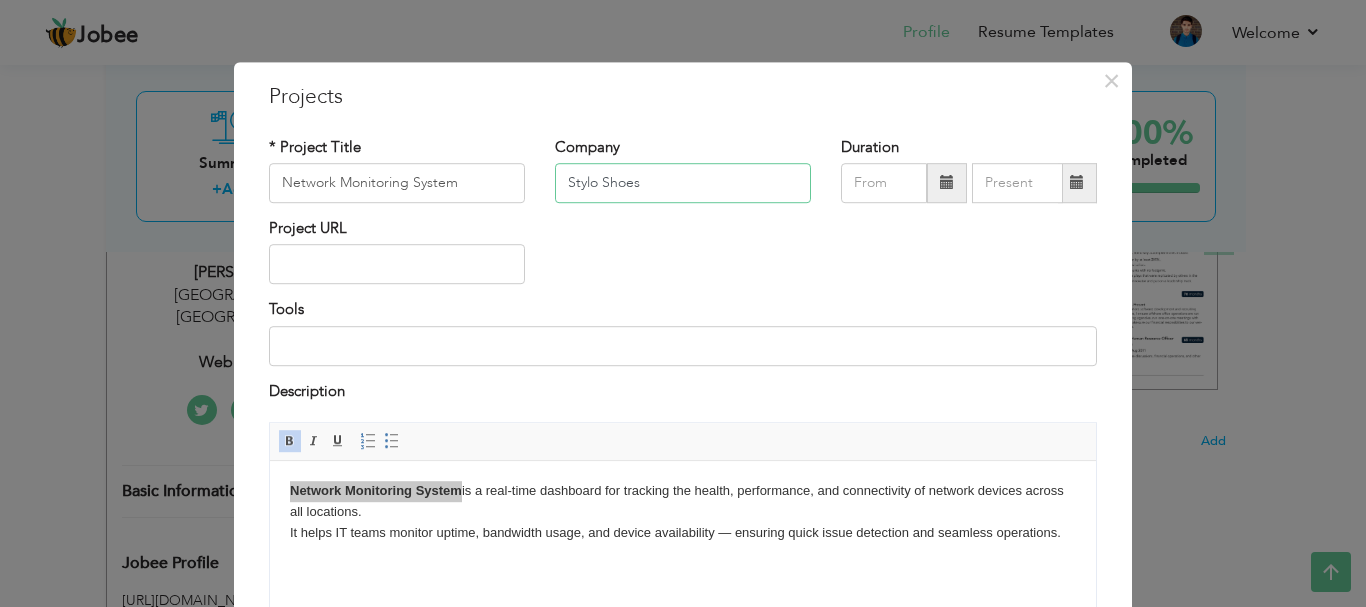 type on "Stylo Shoes" 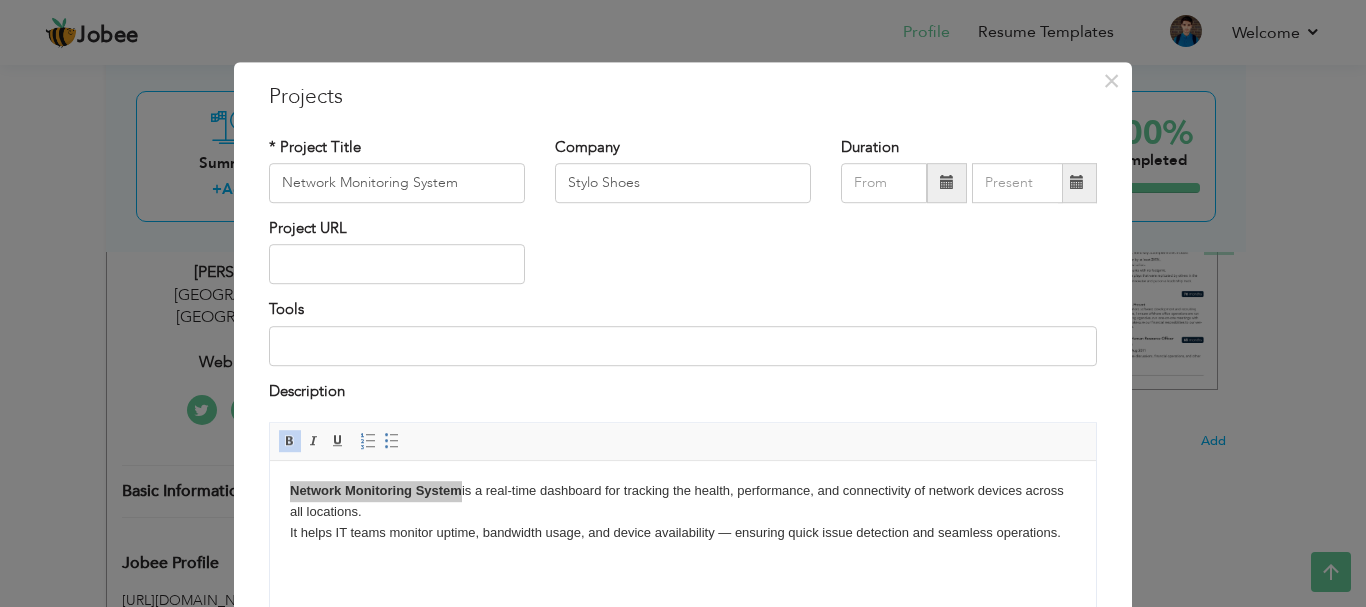 click at bounding box center [947, 183] 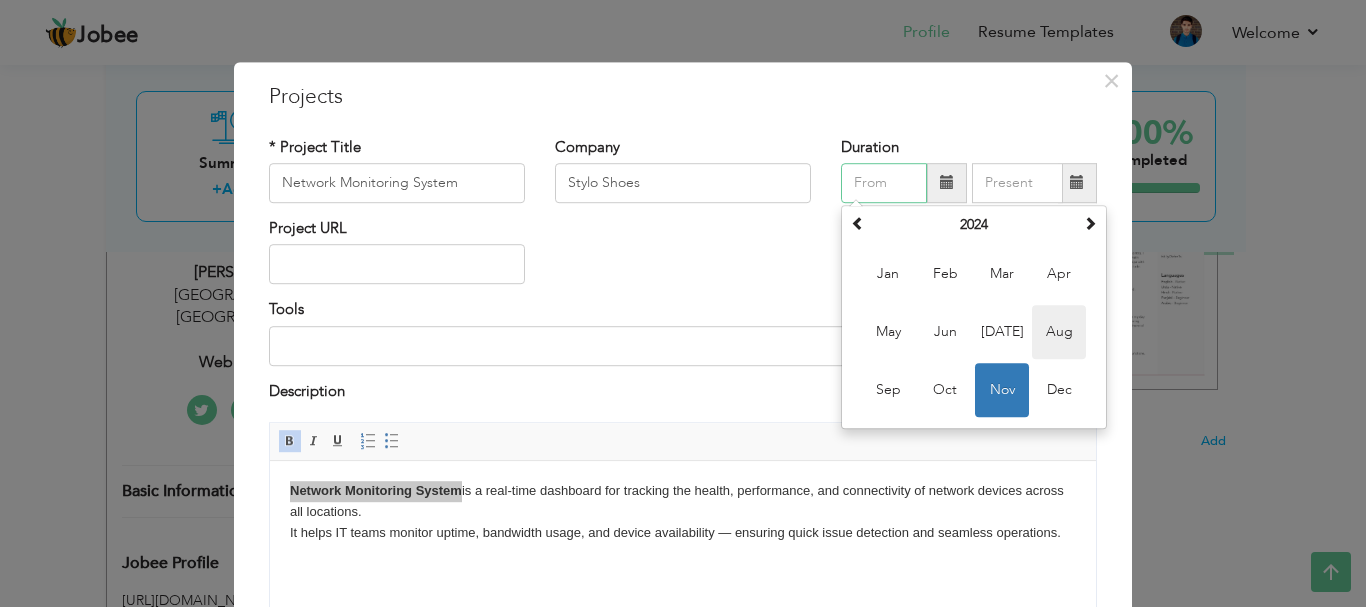 click on "Aug" at bounding box center (1059, 332) 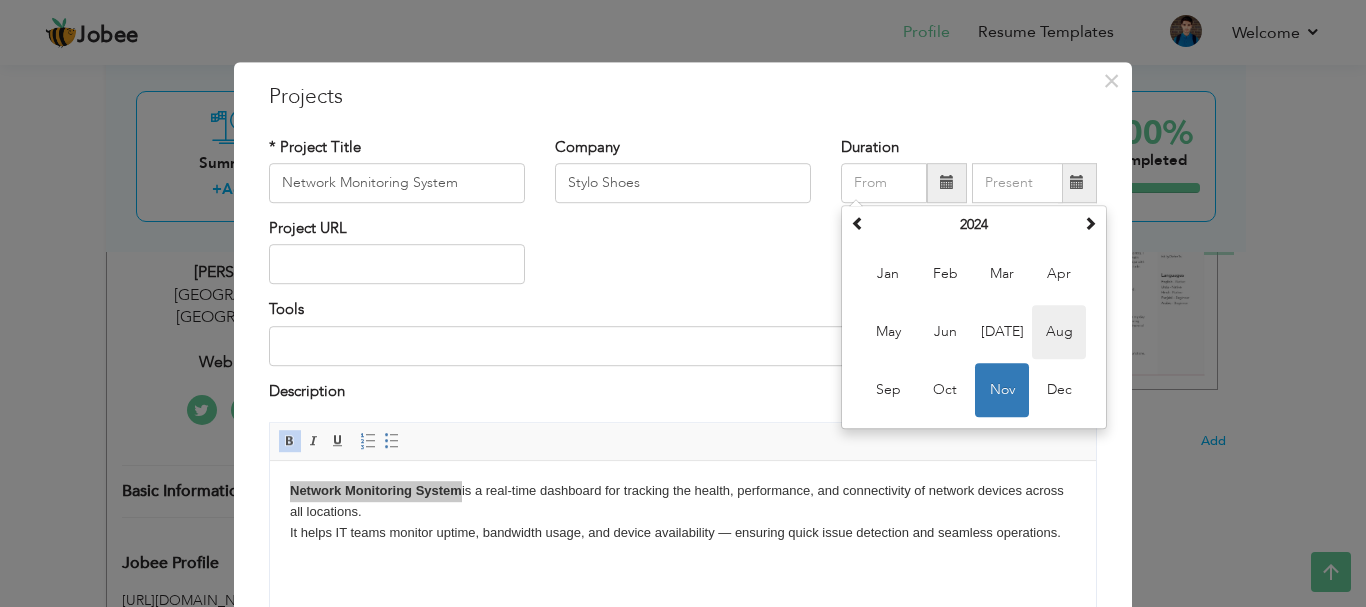 type on "08/2024" 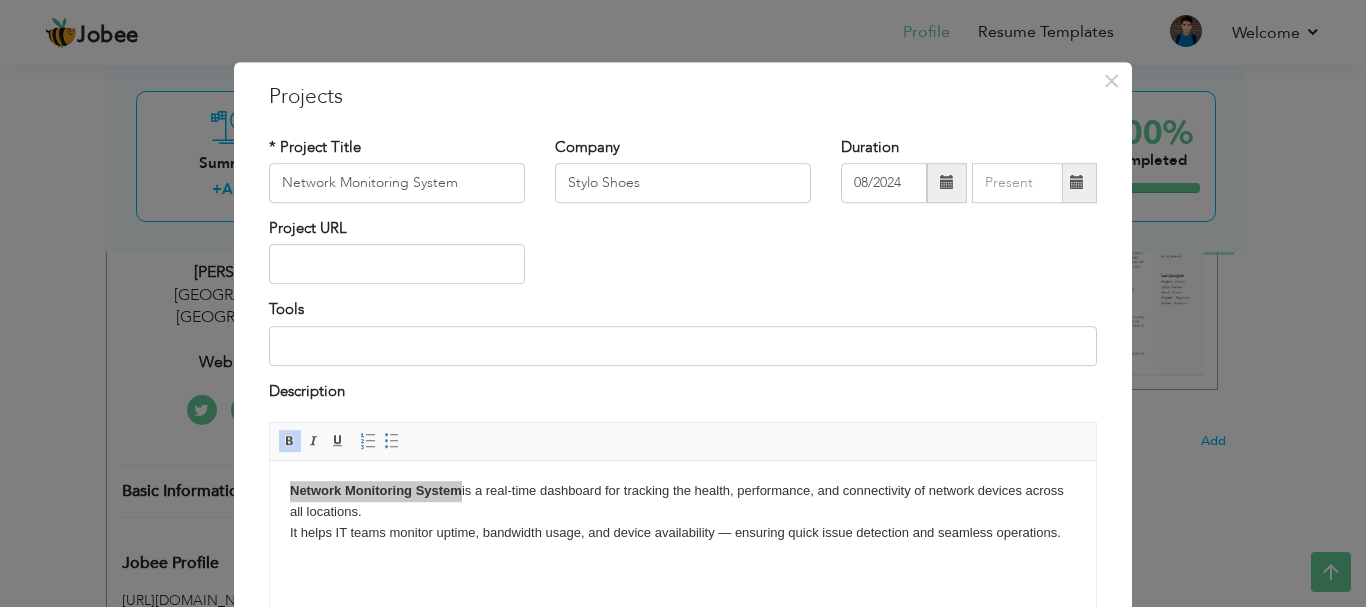 click on "Project URL" at bounding box center [683, 258] 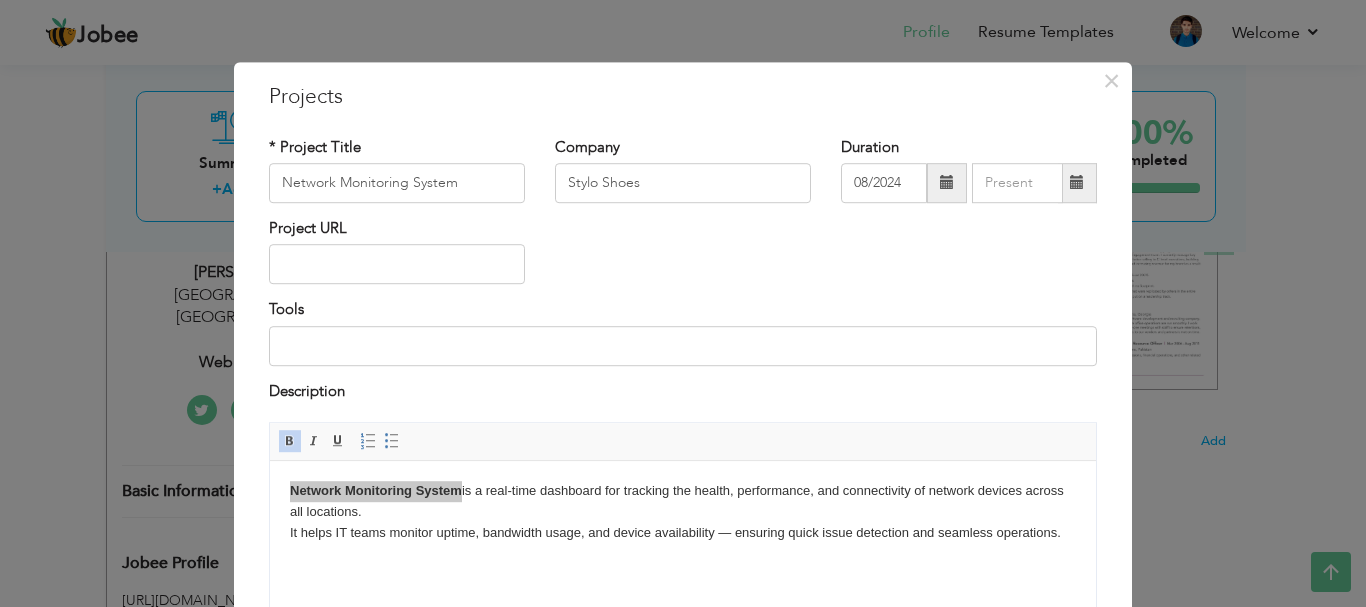 click at bounding box center [1077, 183] 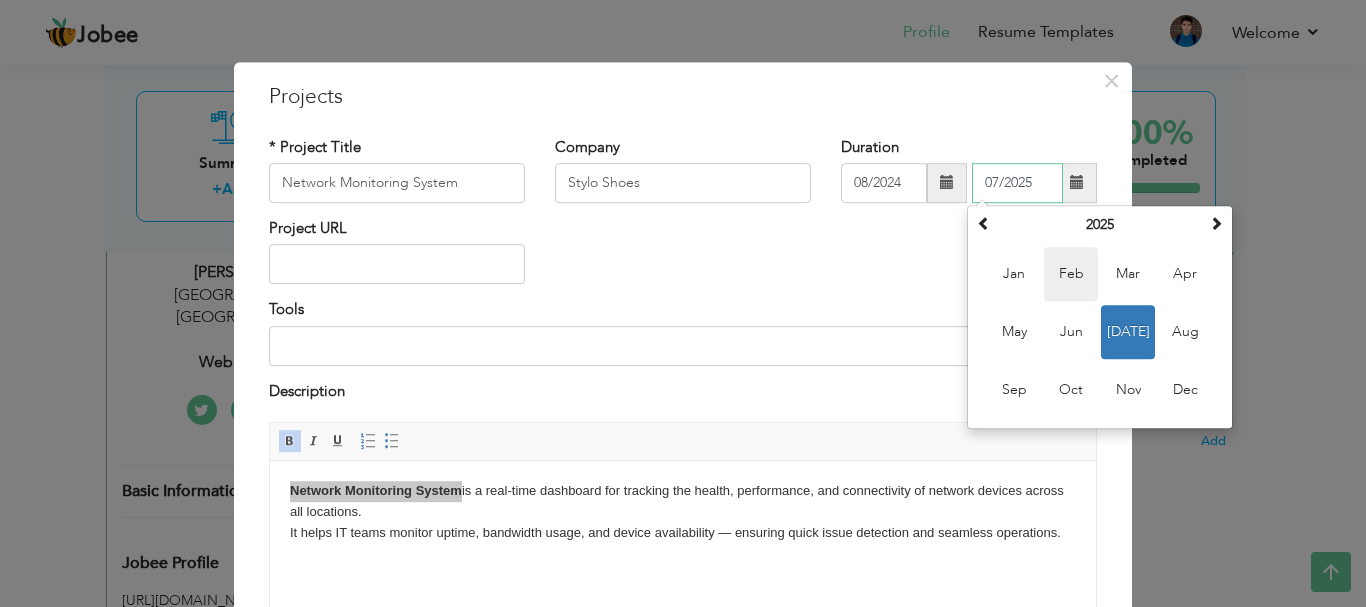 click on "Feb" at bounding box center (1071, 274) 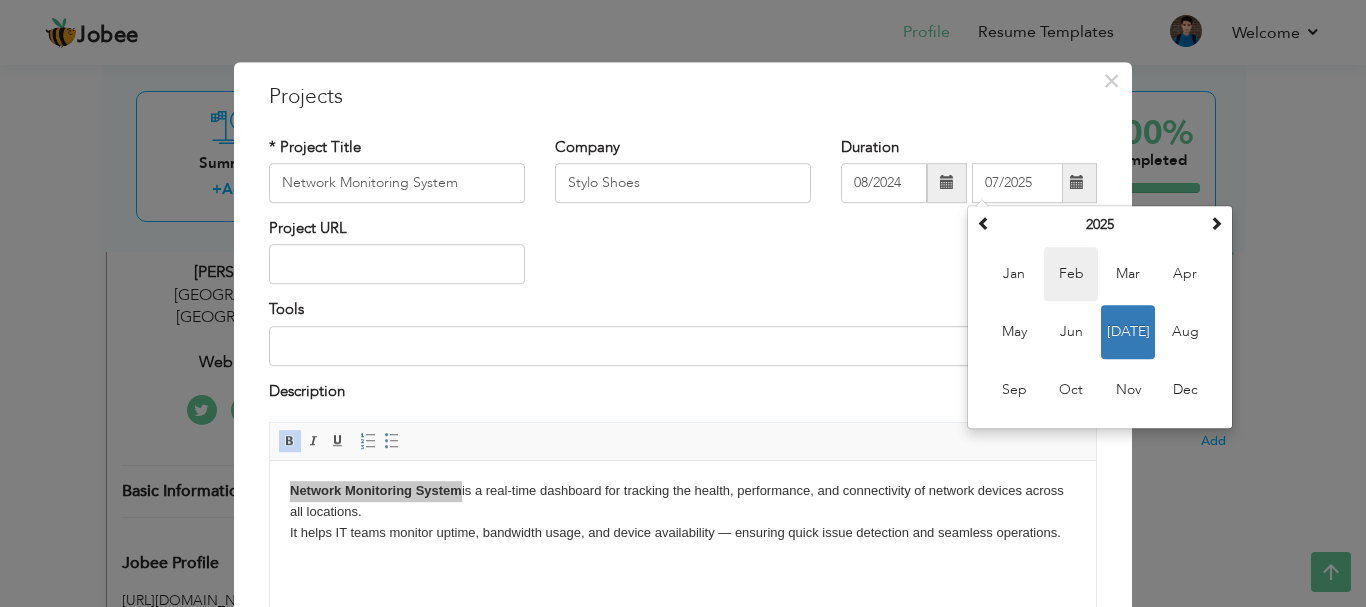 type on "02/2025" 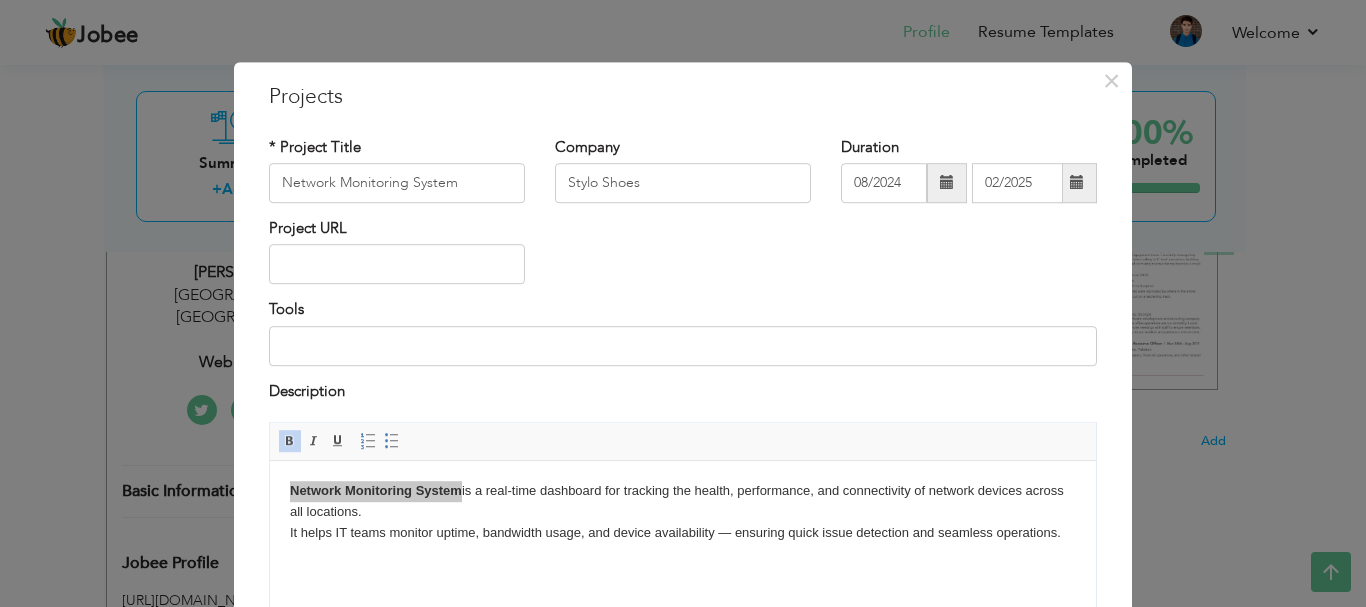 click on "Project URL" at bounding box center [683, 258] 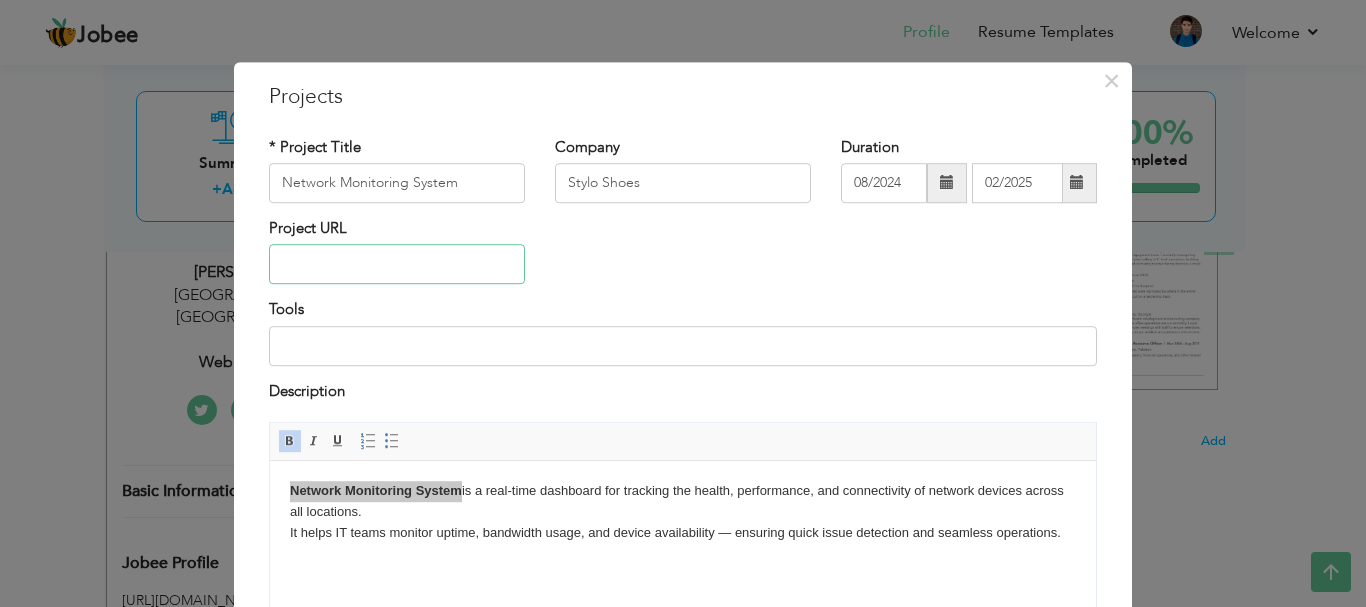 click at bounding box center (397, 265) 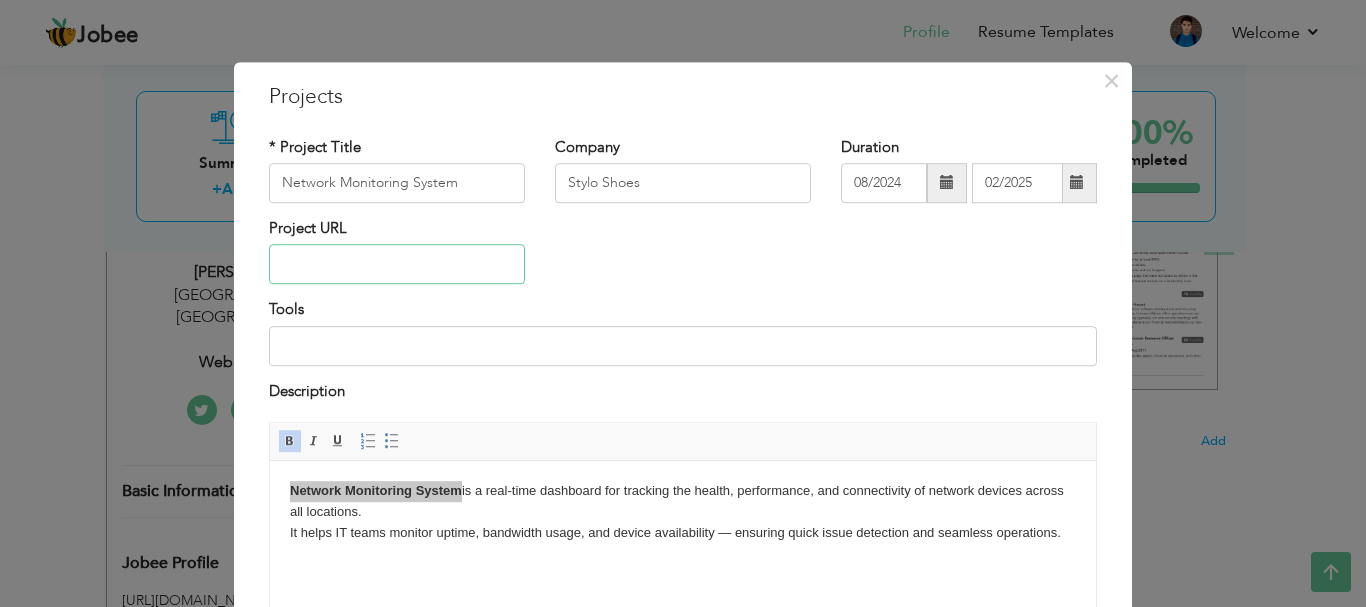 click at bounding box center (397, 265) 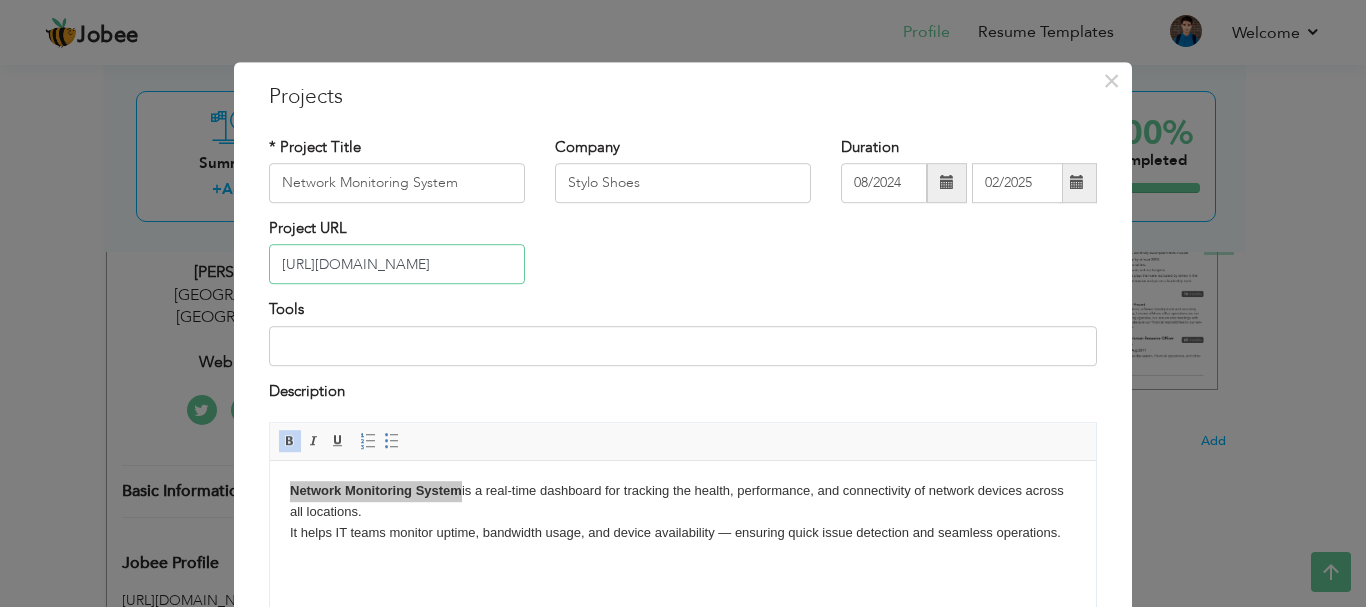 type on "https://nms.ssis.pk:10550/" 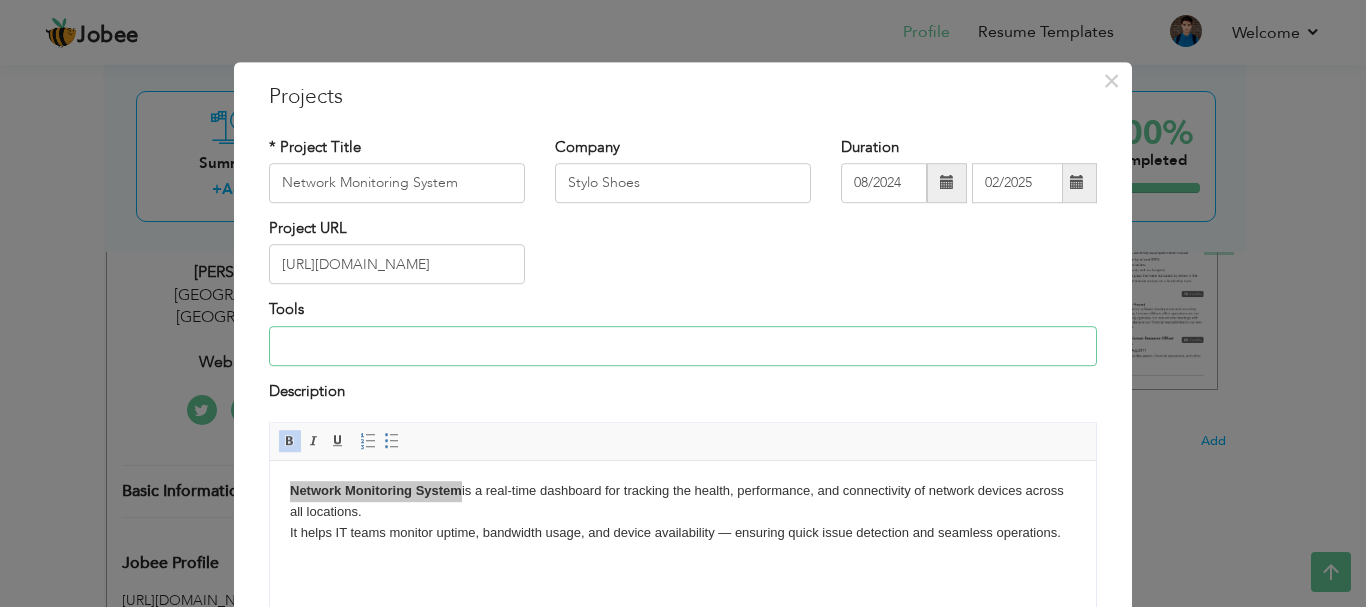 click at bounding box center (683, 346) 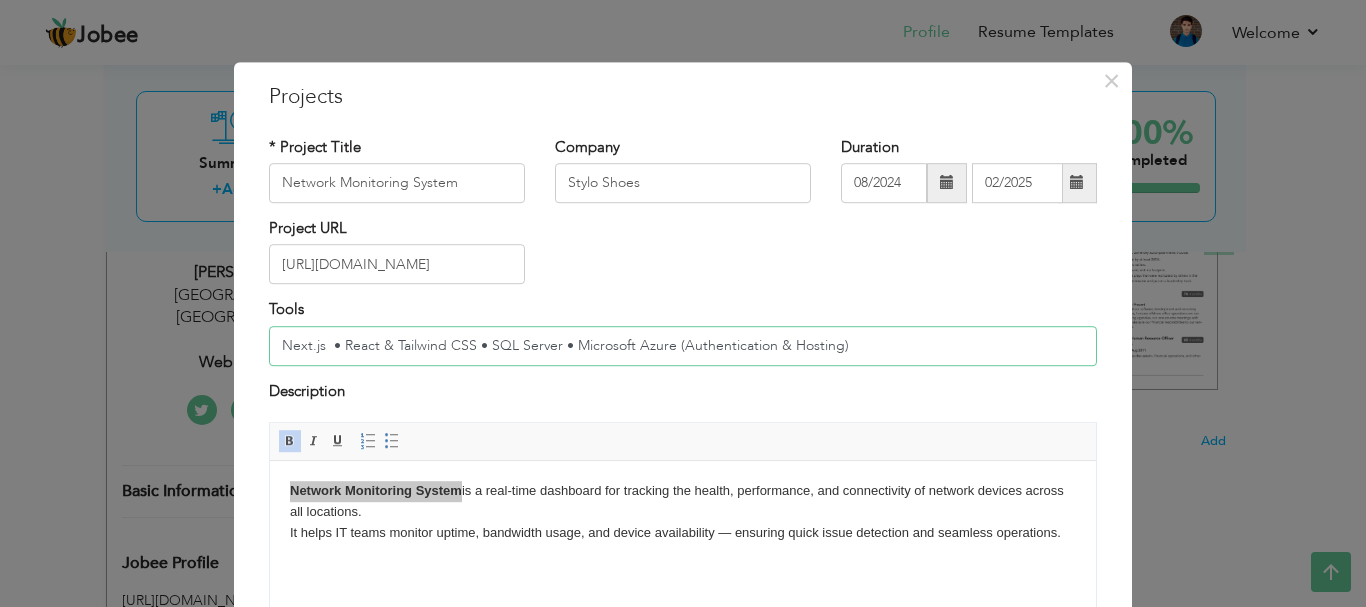 click on "Next.js  • React & Tailwind CSS • SQL Server • Microsoft Azure (Authentication & Hosting)" at bounding box center (683, 346) 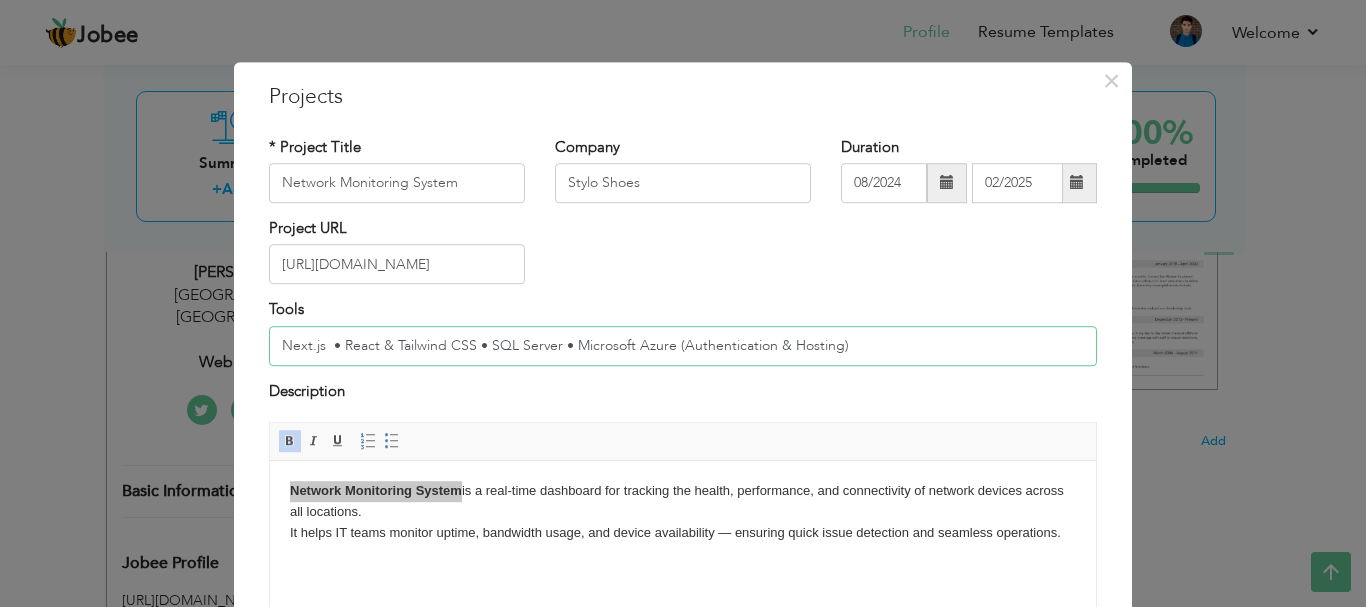 click on "Next.js  • React & Tailwind CSS • SQL Server • Microsoft Azure (Authentication & Hosting)" at bounding box center (683, 346) 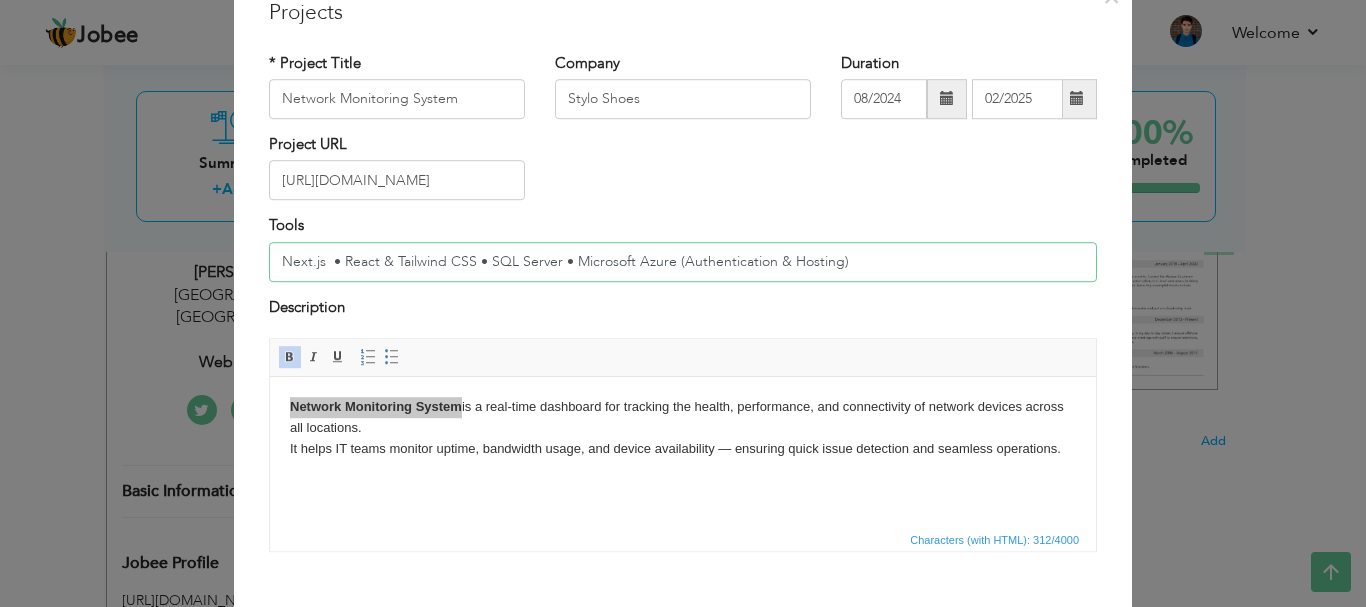 scroll, scrollTop: 191, scrollLeft: 0, axis: vertical 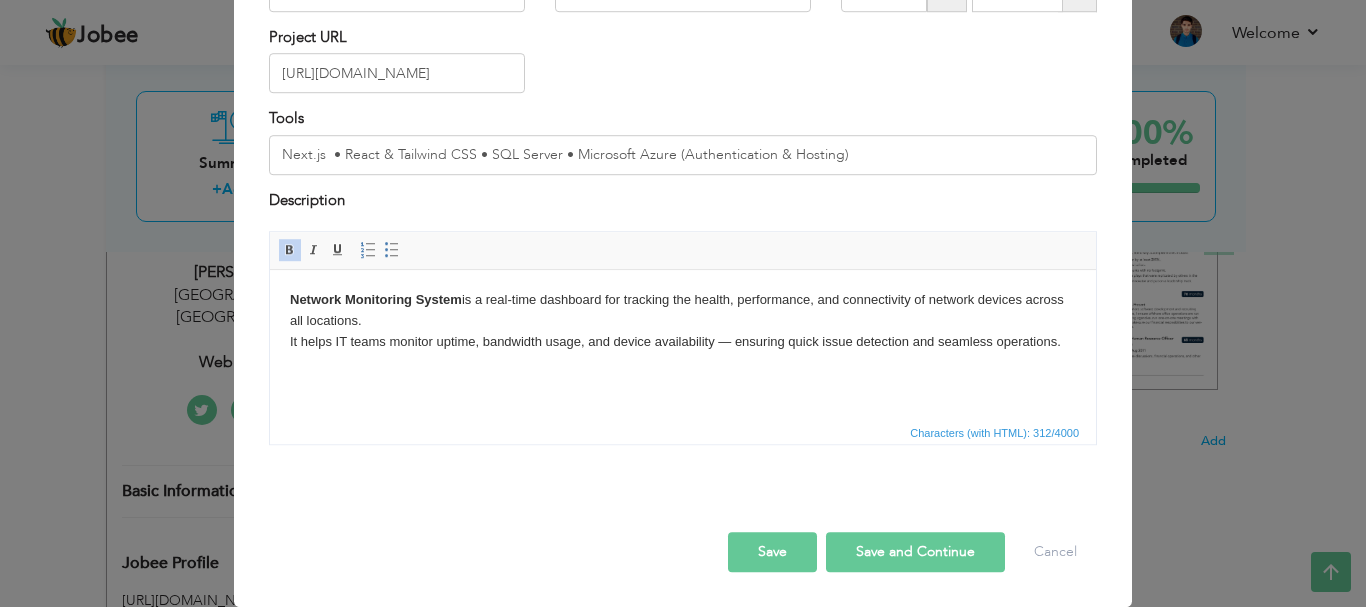 click on "Network Monitoring System  is a real-time dashboard for tracking the health, performance, and connectivity of network devices across all locations. It helps IT teams monitor uptime, bandwidth usage, and device availability — ensuring quick issue detection and seamless operations." at bounding box center [683, 321] 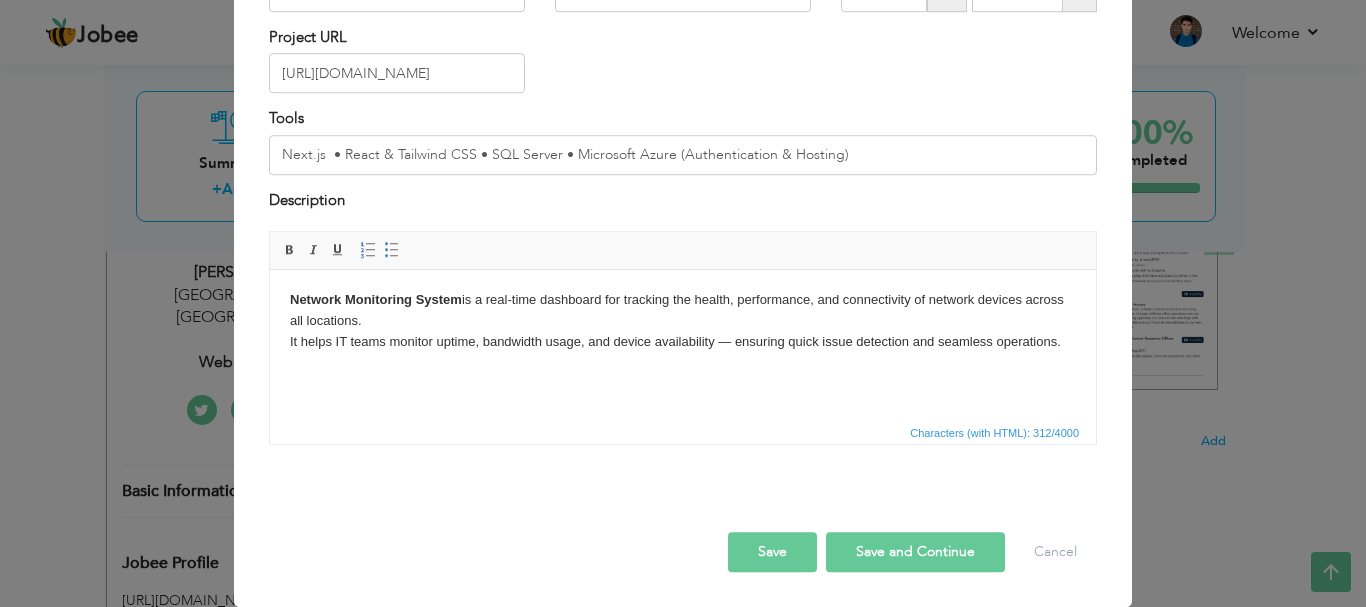 click on "Save and Continue" at bounding box center [915, 552] 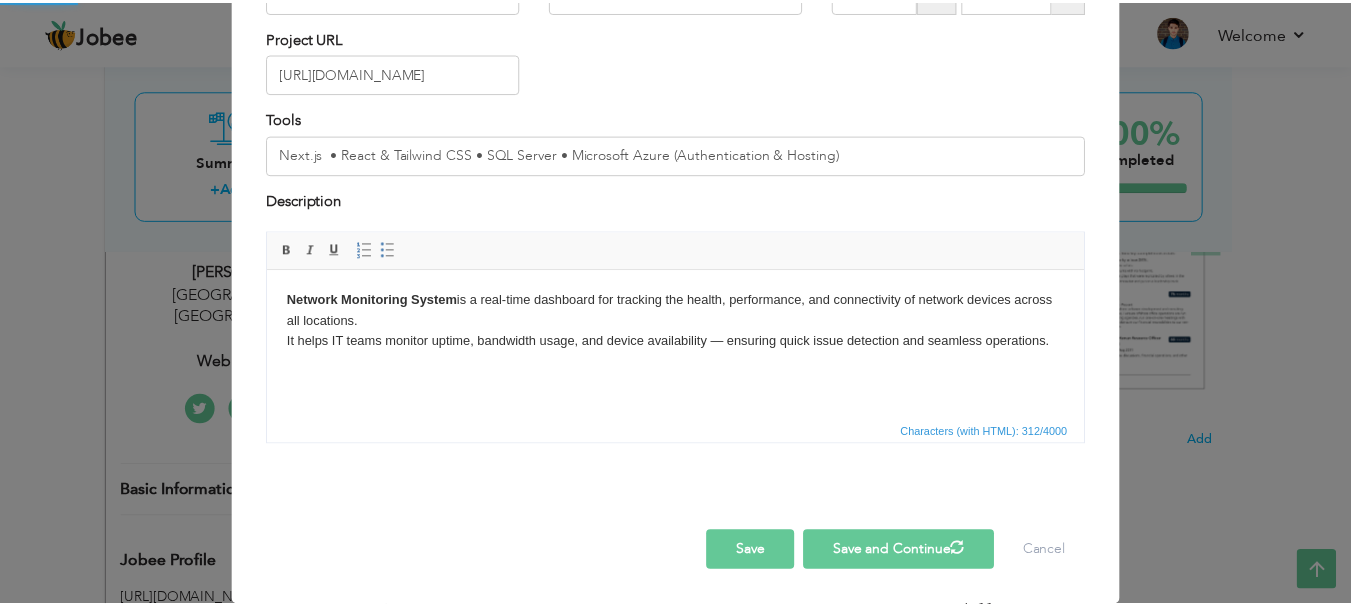 scroll, scrollTop: 0, scrollLeft: 0, axis: both 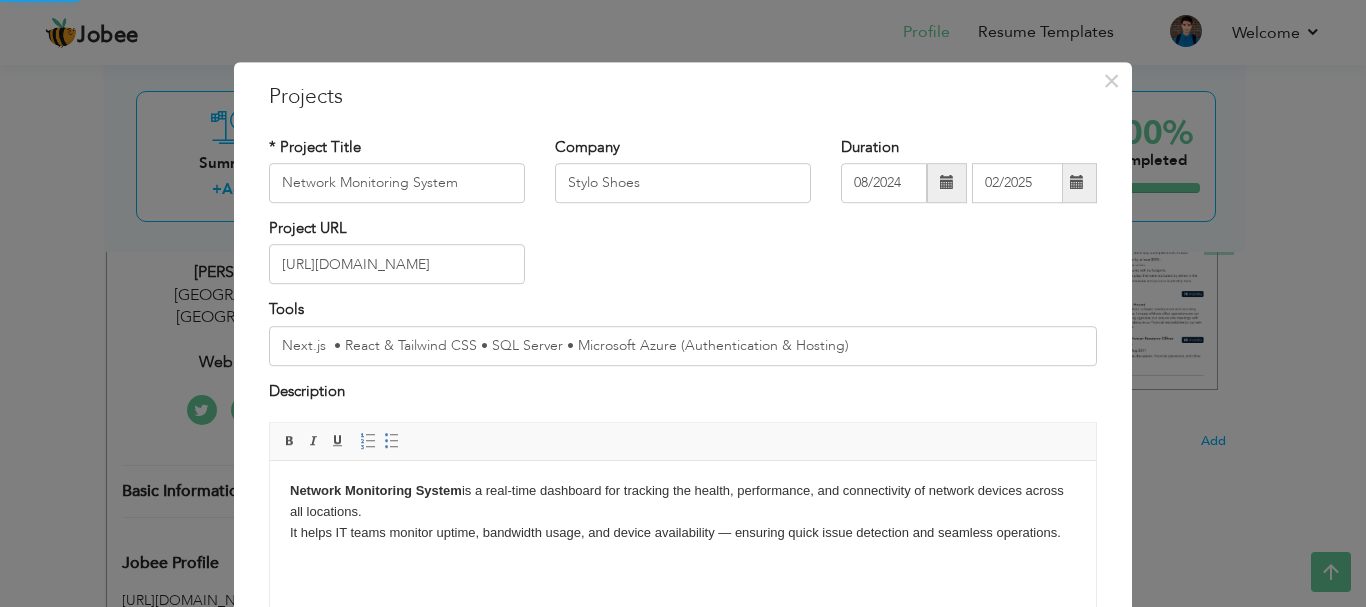 type 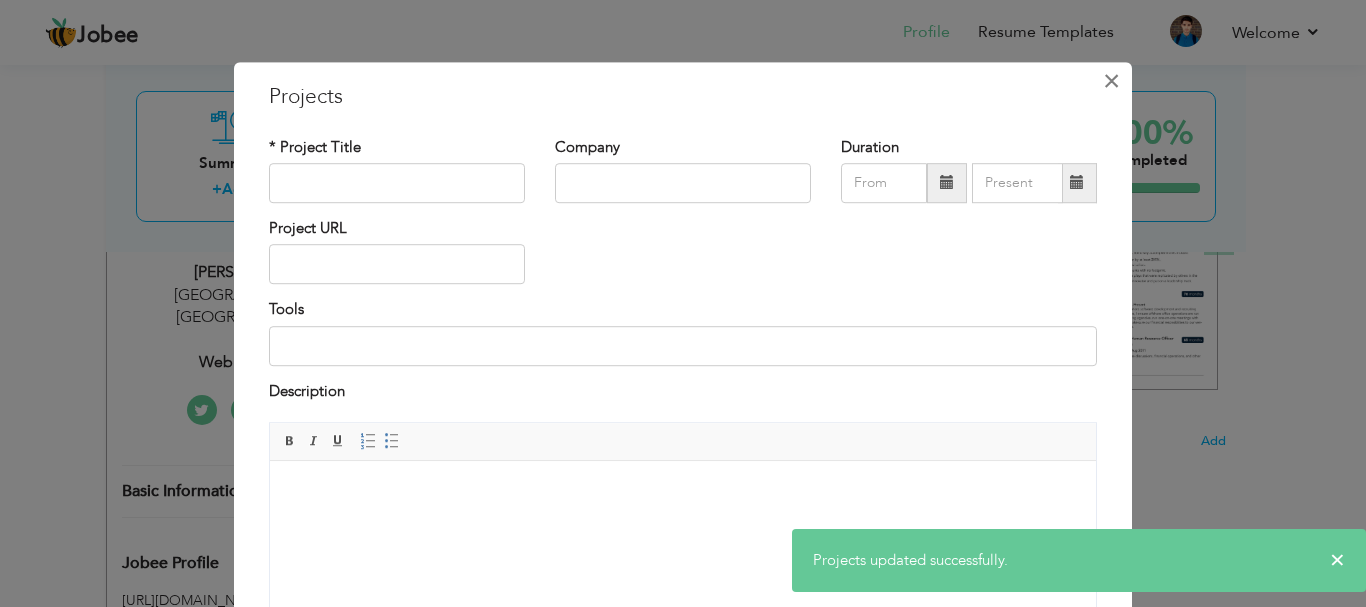 drag, startPoint x: 1096, startPoint y: 83, endPoint x: 458, endPoint y: 40, distance: 639.4474 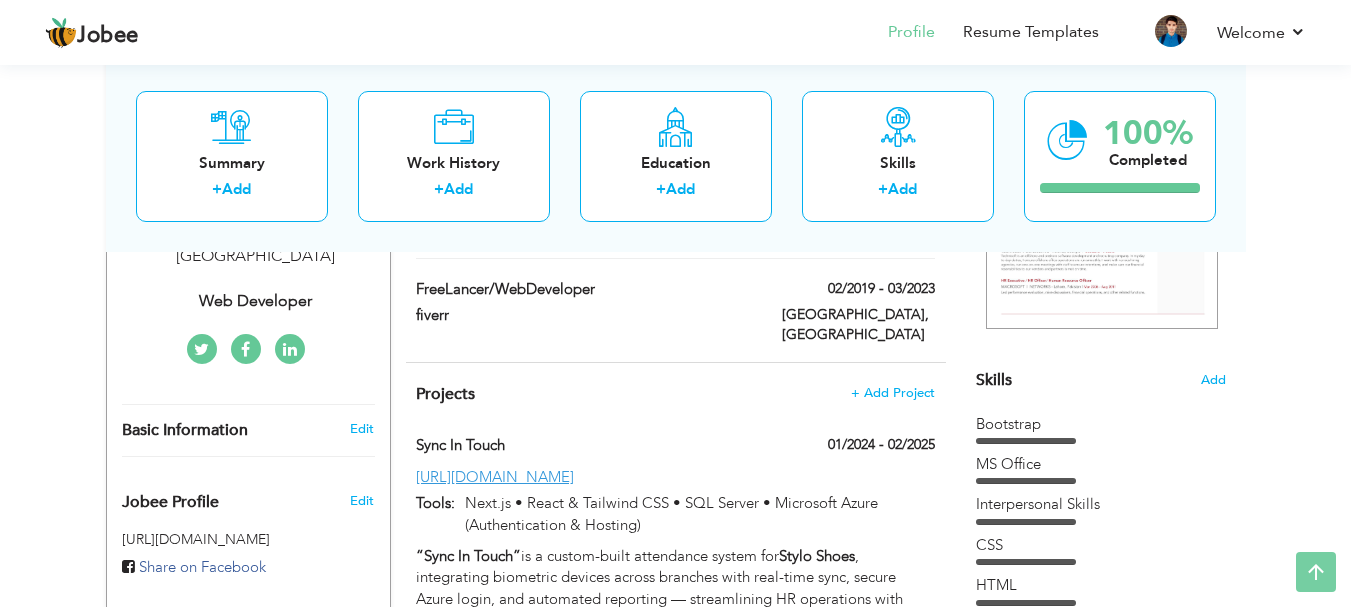 scroll, scrollTop: 0, scrollLeft: 0, axis: both 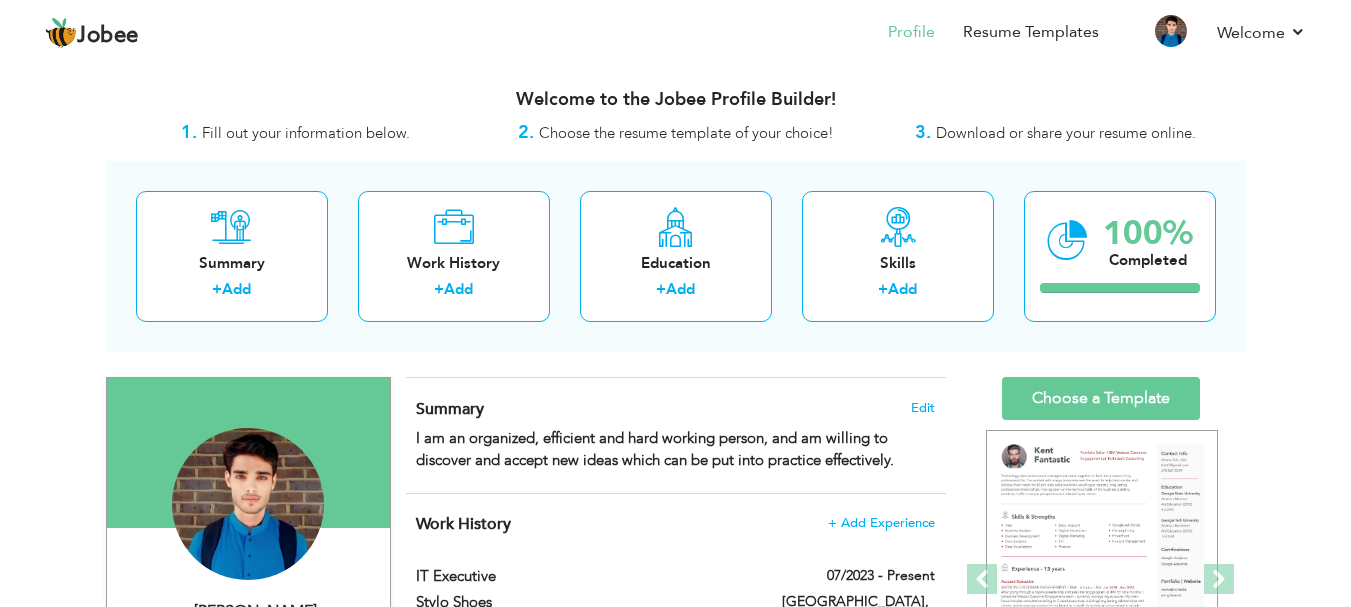 click on "Work History
+ Add Experience
IT Executive
07/2023 - Present
IT Executive
07/2023 - Present" at bounding box center [676, 628] 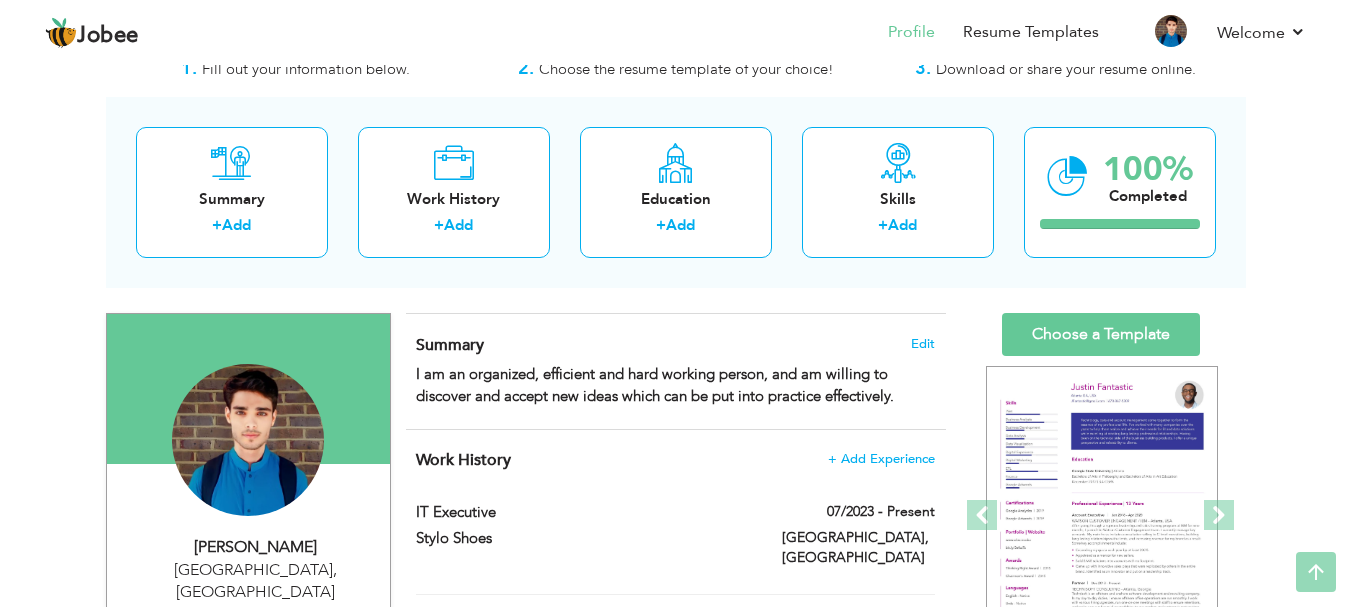 scroll, scrollTop: 0, scrollLeft: 0, axis: both 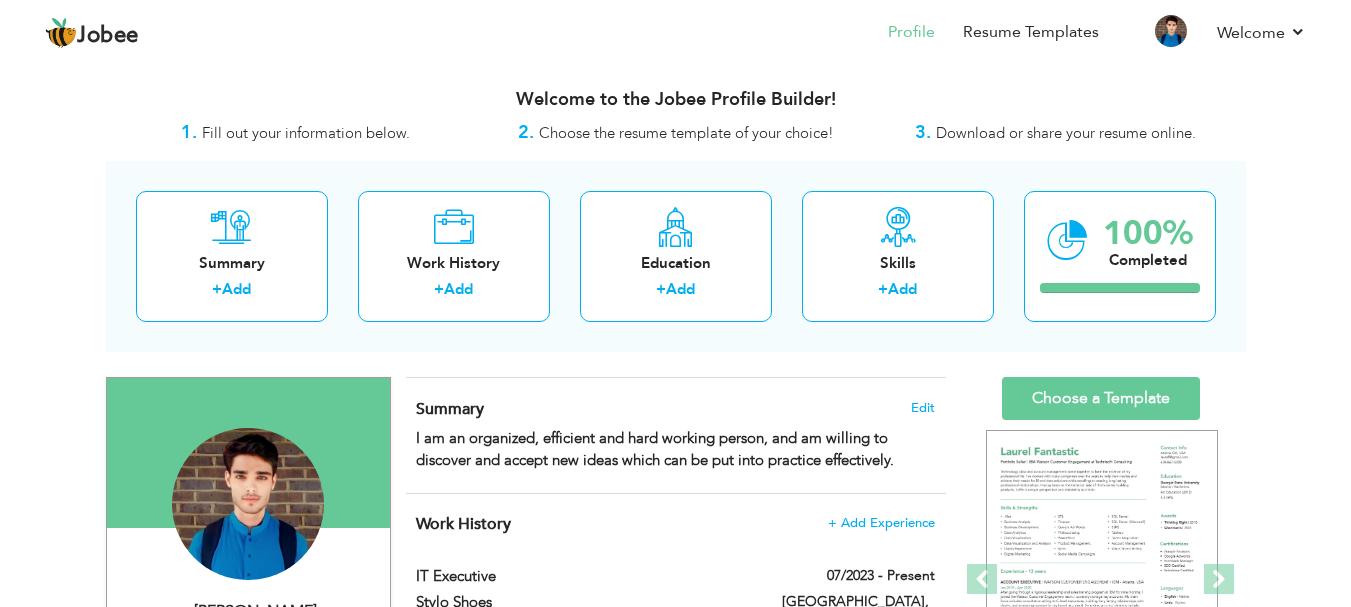 click on "Change
Remove
Faisal Shehzad
Lahore ,   Pakistan
Web Developer × Preview ×" at bounding box center (676, 1087) 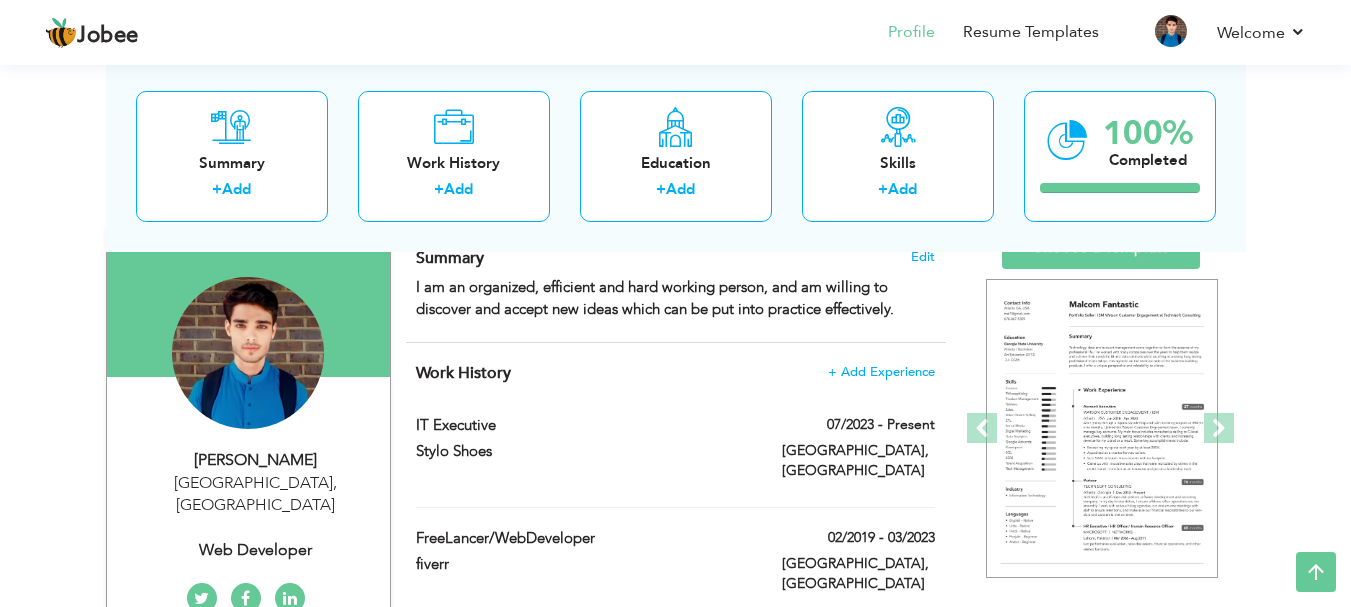 scroll, scrollTop: 9, scrollLeft: 0, axis: vertical 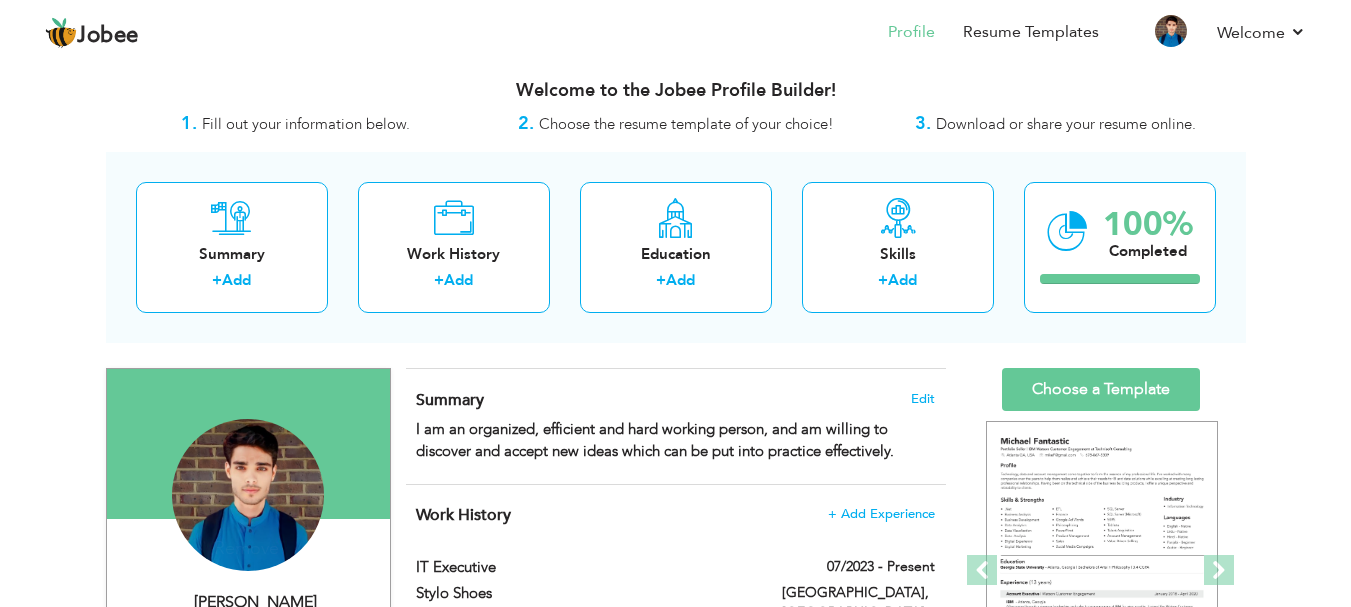 click at bounding box center (248, 444) 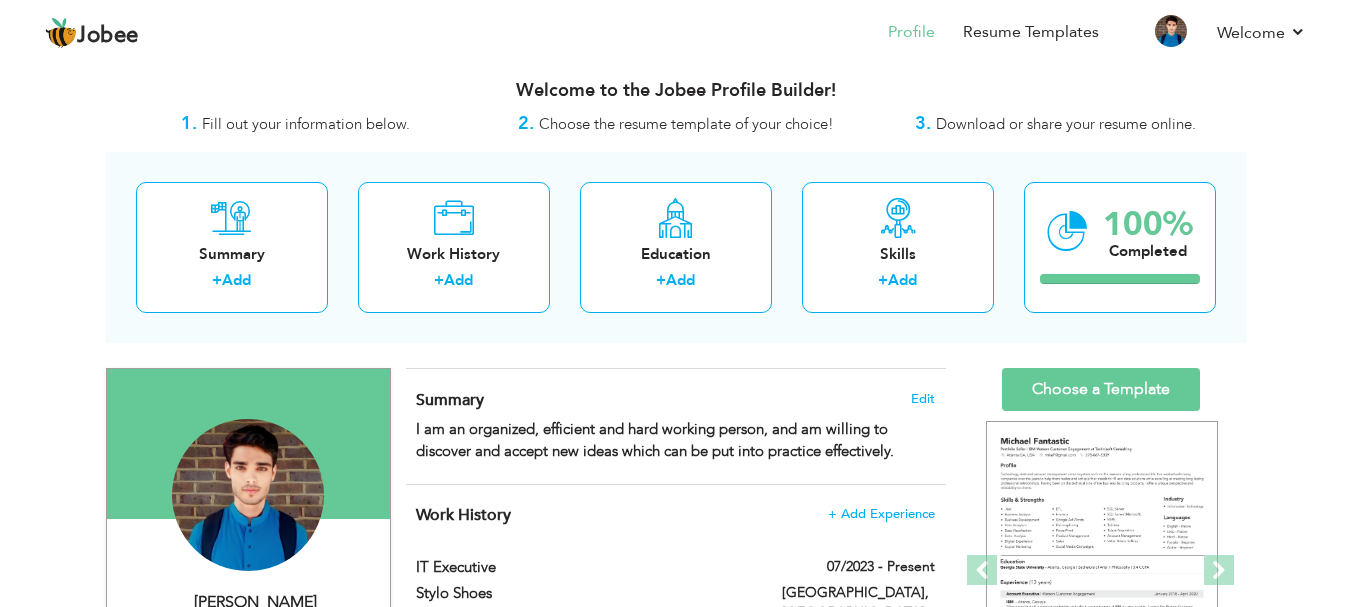 click at bounding box center (248, 444) 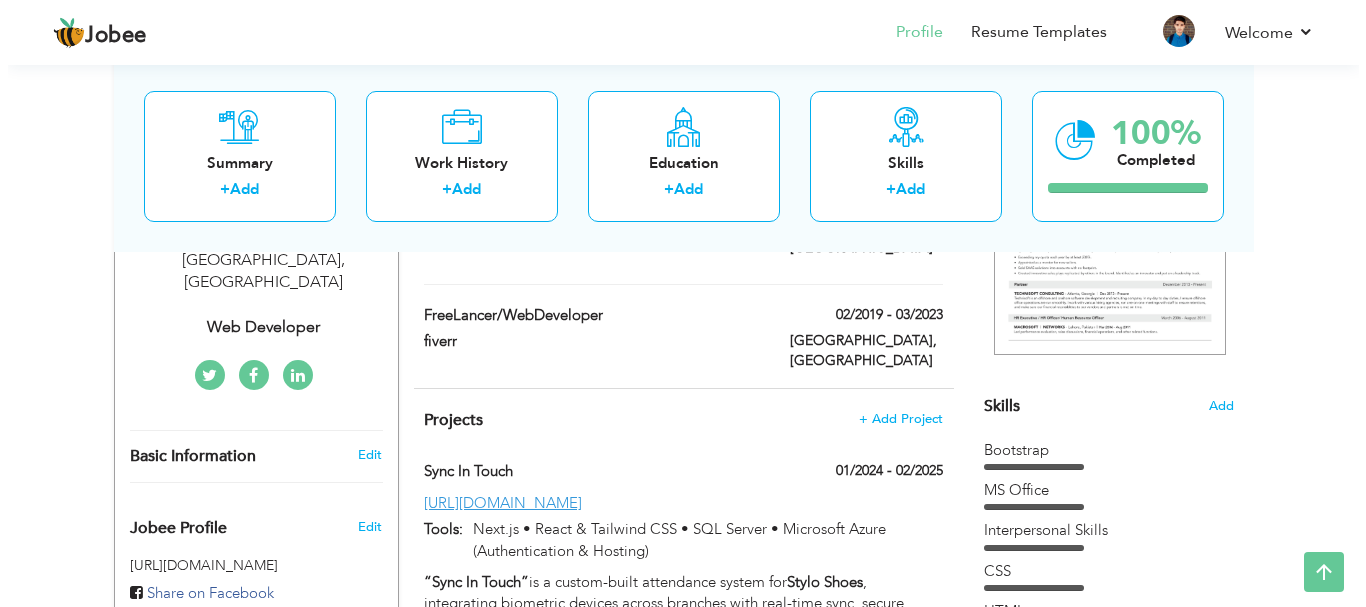 scroll, scrollTop: 409, scrollLeft: 0, axis: vertical 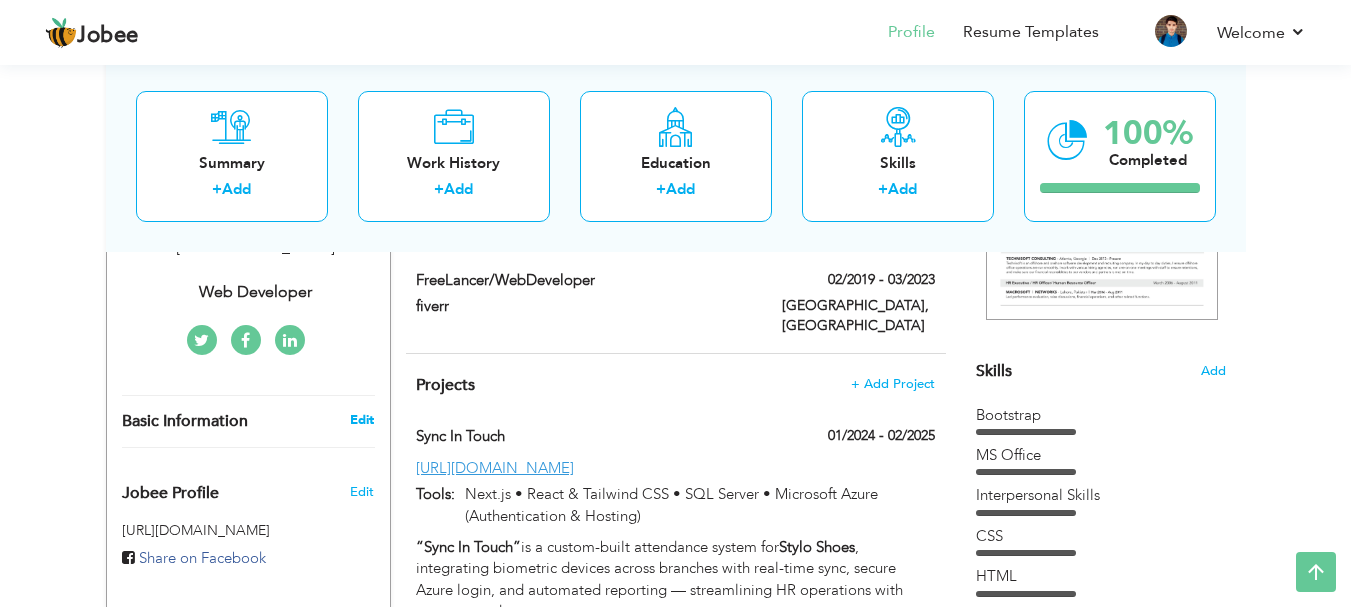 click on "Edit" at bounding box center (362, 420) 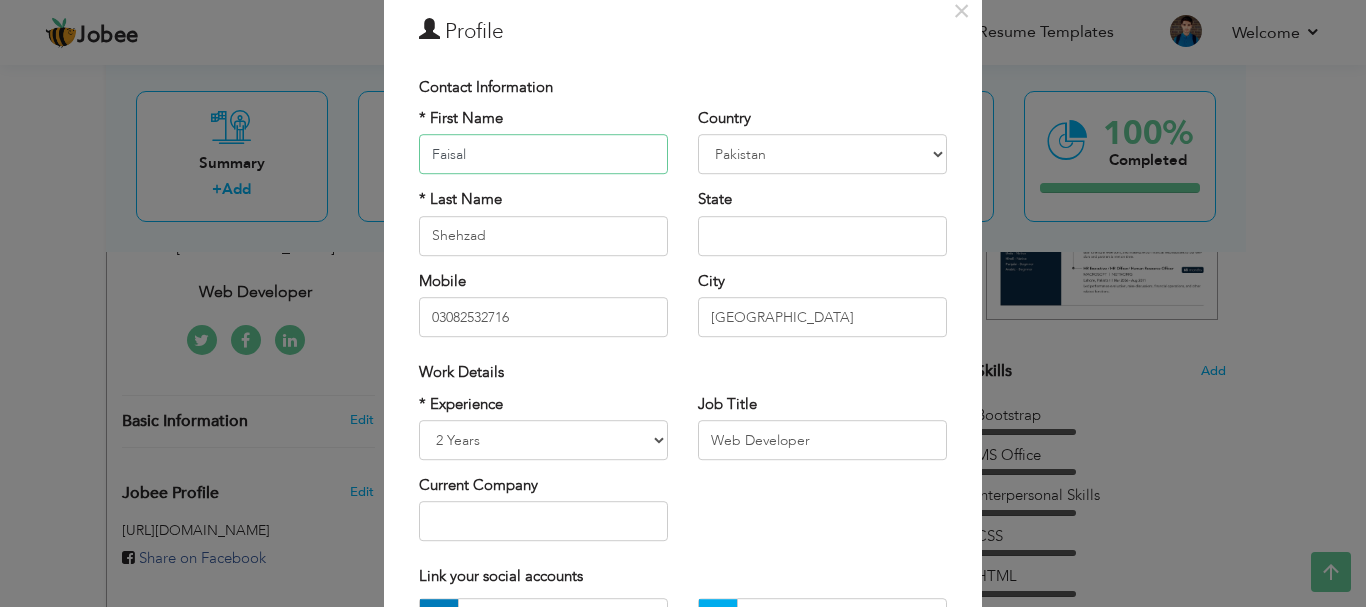 scroll, scrollTop: 100, scrollLeft: 0, axis: vertical 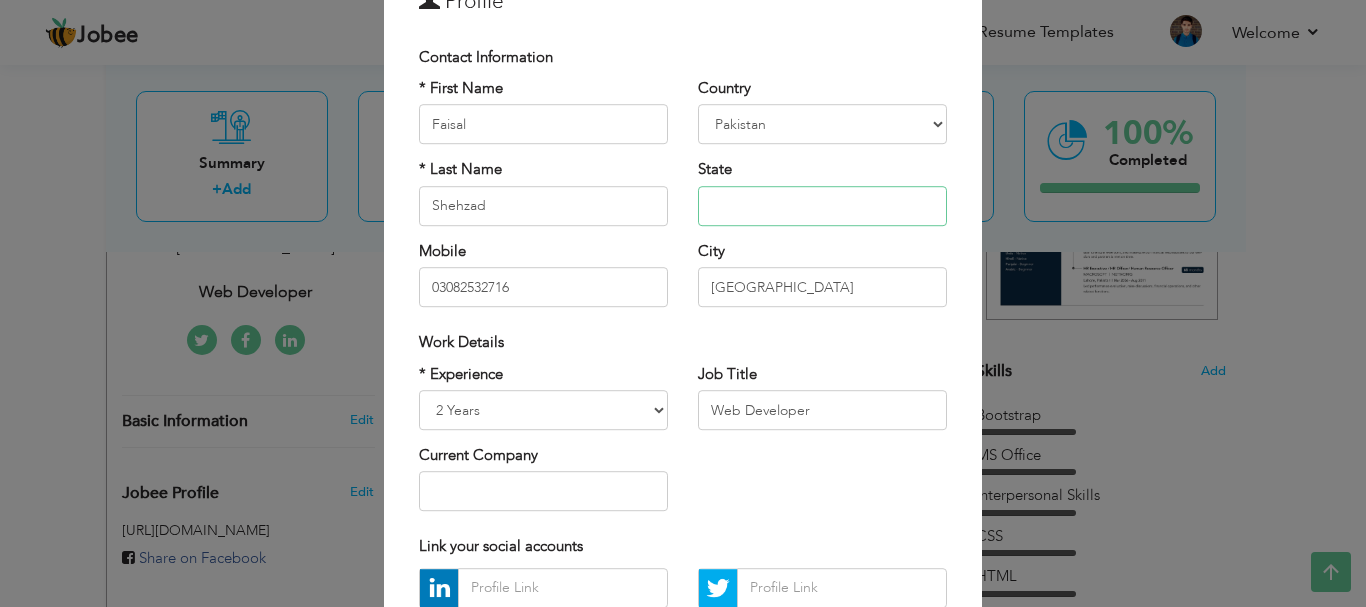 click at bounding box center [822, 206] 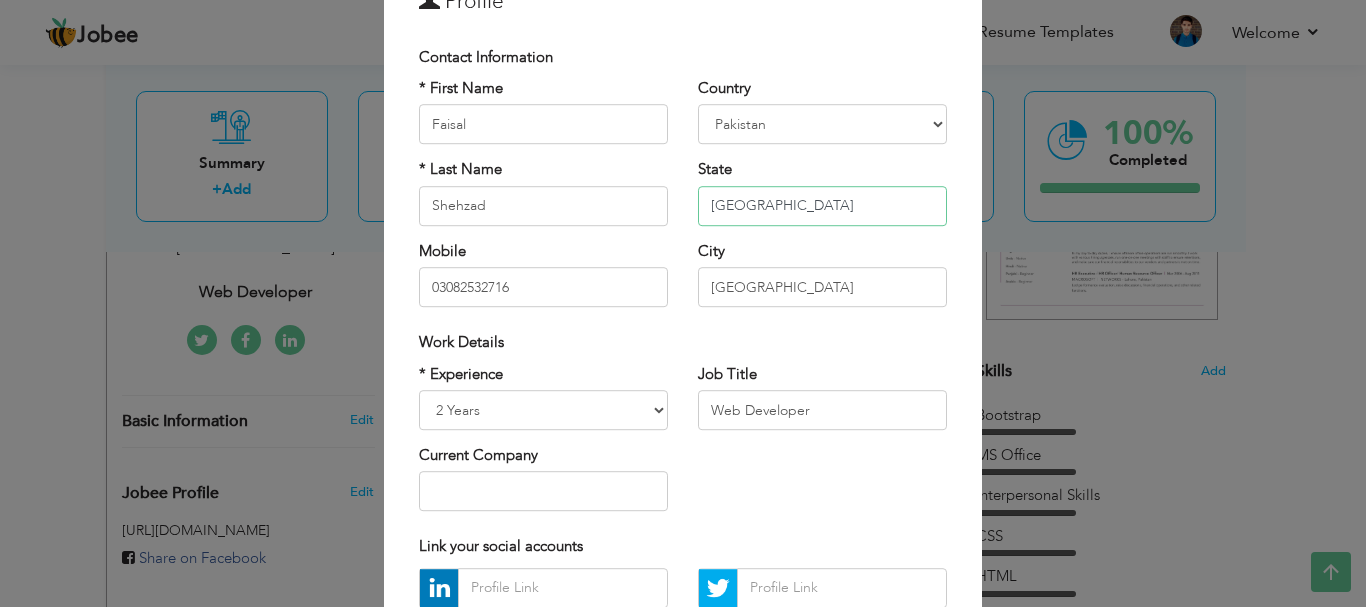 type on "[GEOGRAPHIC_DATA]" 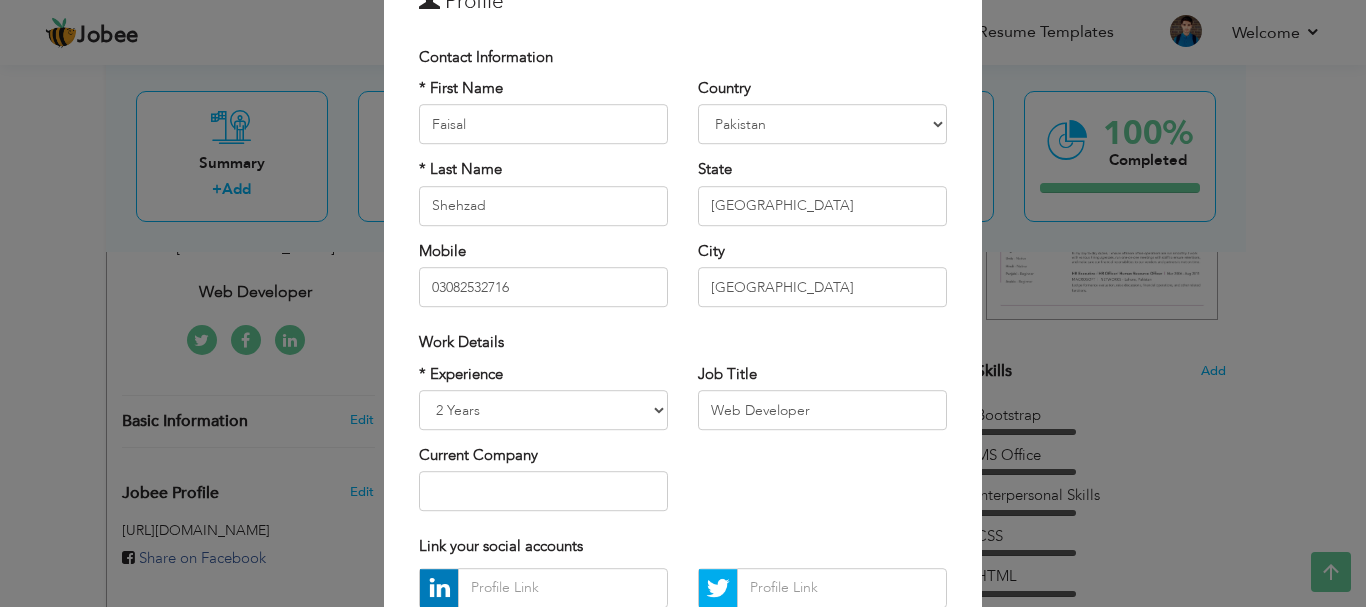 click on "Work Details" at bounding box center [683, 342] 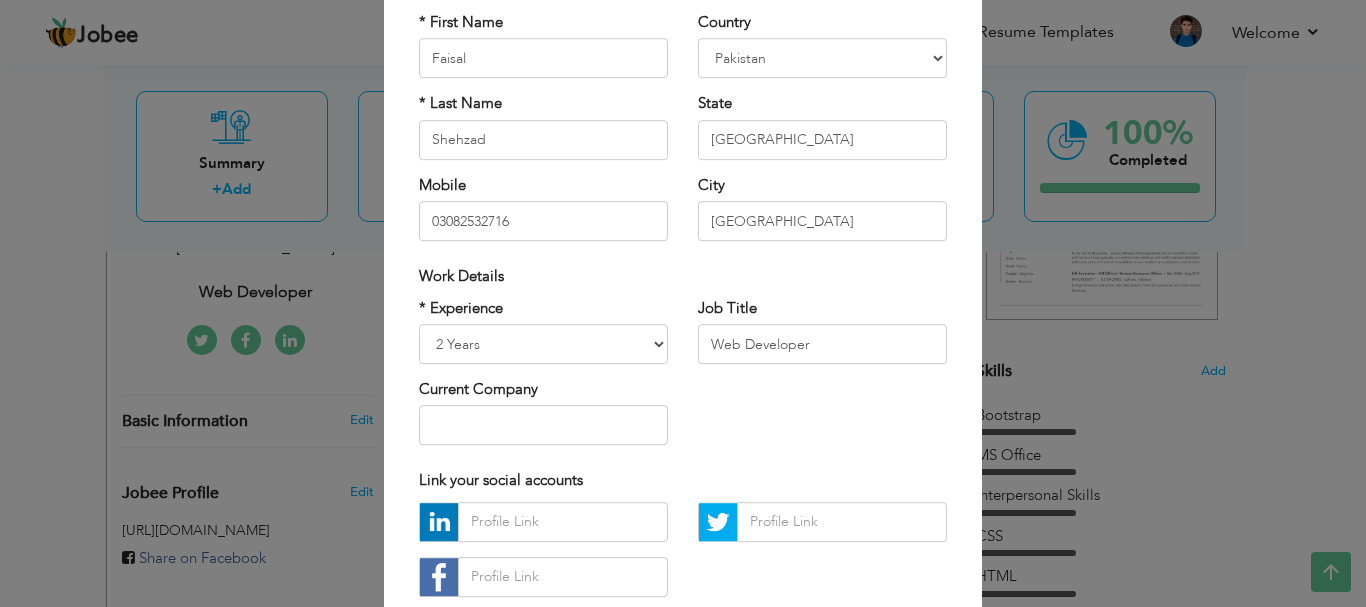 scroll, scrollTop: 200, scrollLeft: 0, axis: vertical 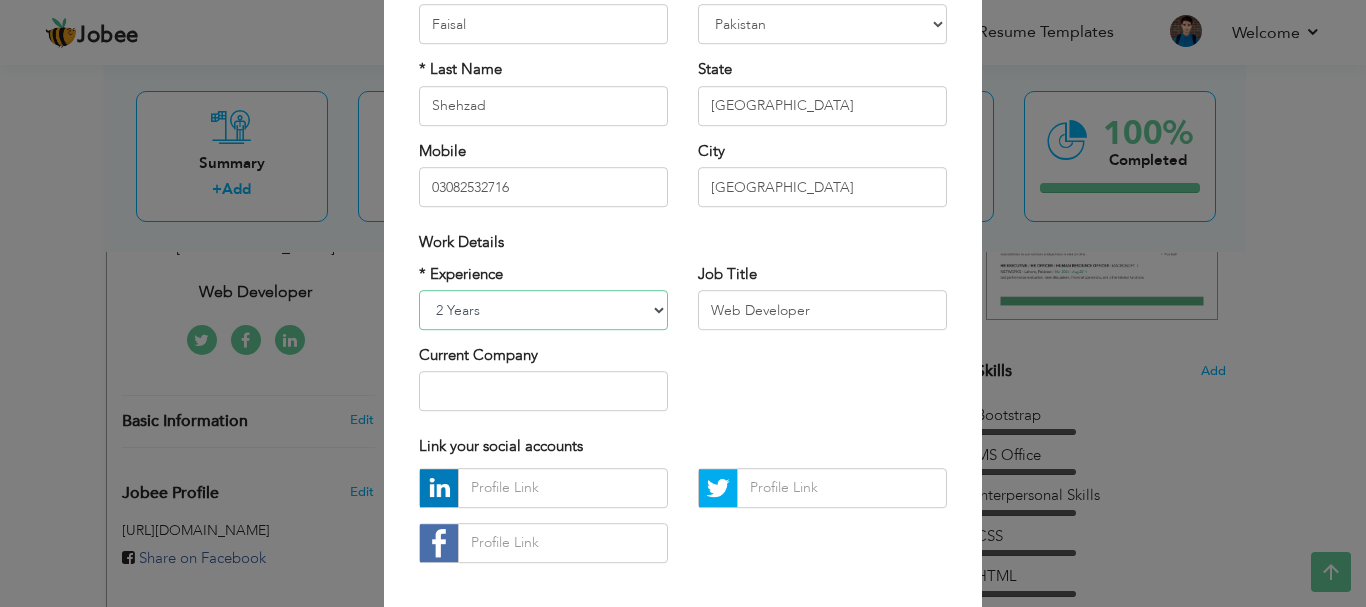 click on "Entry Level Less than 1 Year 1 Year 2 Years 3 Years 4 Years 5 Years 6 Years 7 Years 8 Years 9 Years 10 Years 11 Years 12 Years 13 Years 14 Years 15 Years 16 Years 17 Years 18 Years 19 Years 20 Years 21 Years 22 Years 23 Years 24 Years 25 Years 26 Years 27 Years 28 Years 29 Years 30 Years 31 Years 32 Years 33 Years 34 Years 35 Years More than 35 Years" at bounding box center (543, 310) 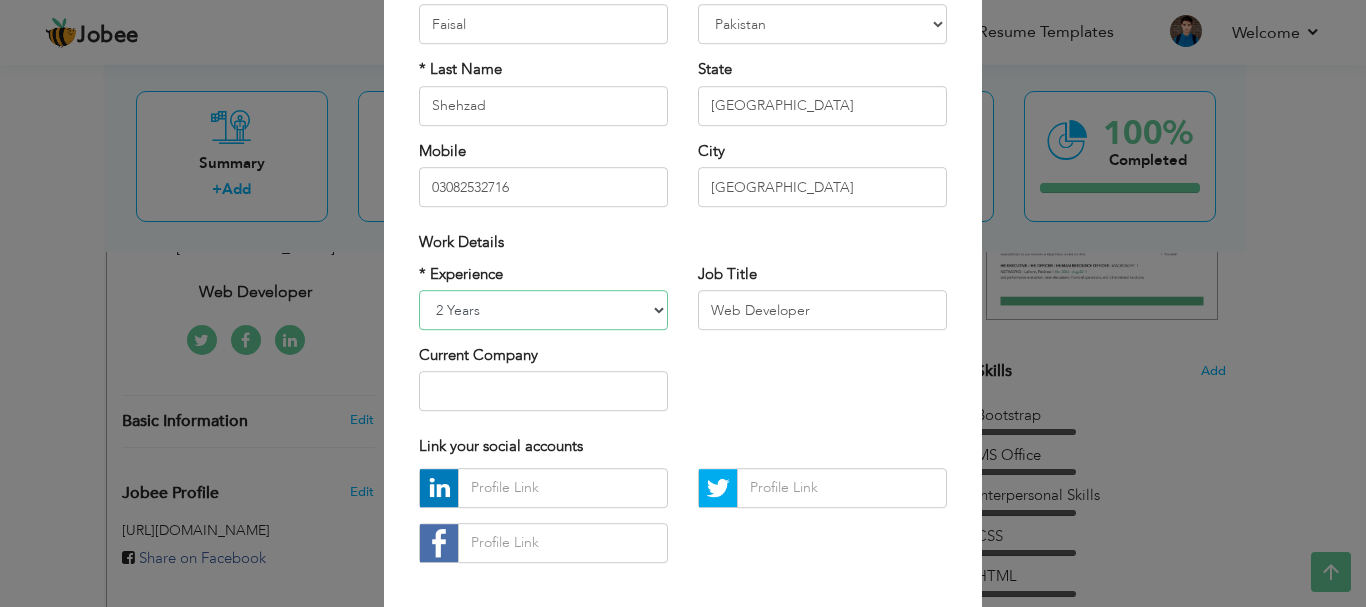 click on "Entry Level Less than 1 Year 1 Year 2 Years 3 Years 4 Years 5 Years 6 Years 7 Years 8 Years 9 Years 10 Years 11 Years 12 Years 13 Years 14 Years 15 Years 16 Years 17 Years 18 Years 19 Years 20 Years 21 Years 22 Years 23 Years 24 Years 25 Years 26 Years 27 Years 28 Years 29 Years 30 Years 31 Years 32 Years 33 Years 34 Years 35 Years More than 35 Years" at bounding box center (543, 310) 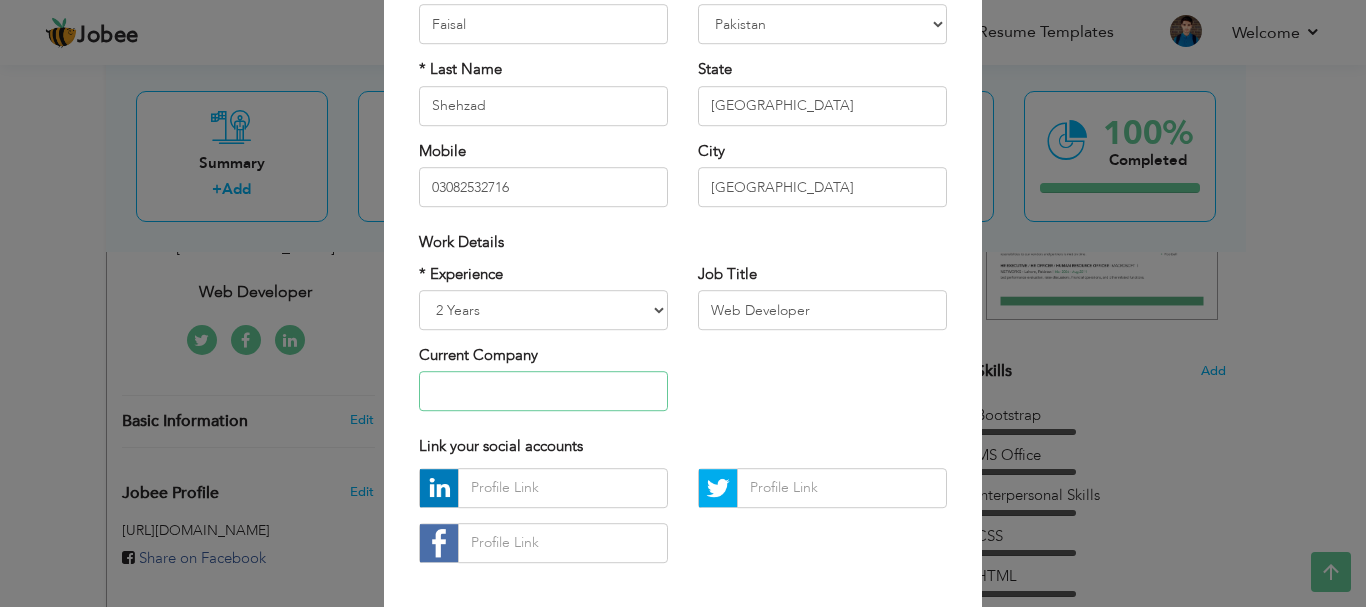 click at bounding box center [543, 392] 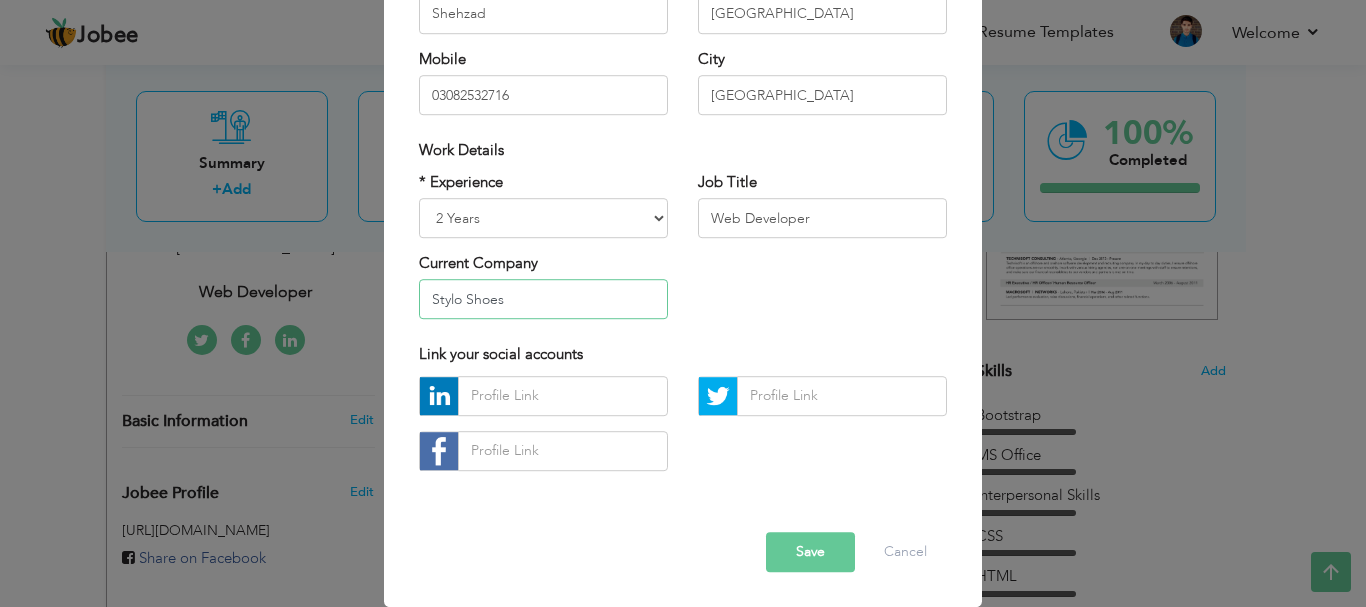 type on "Stylo Shoes" 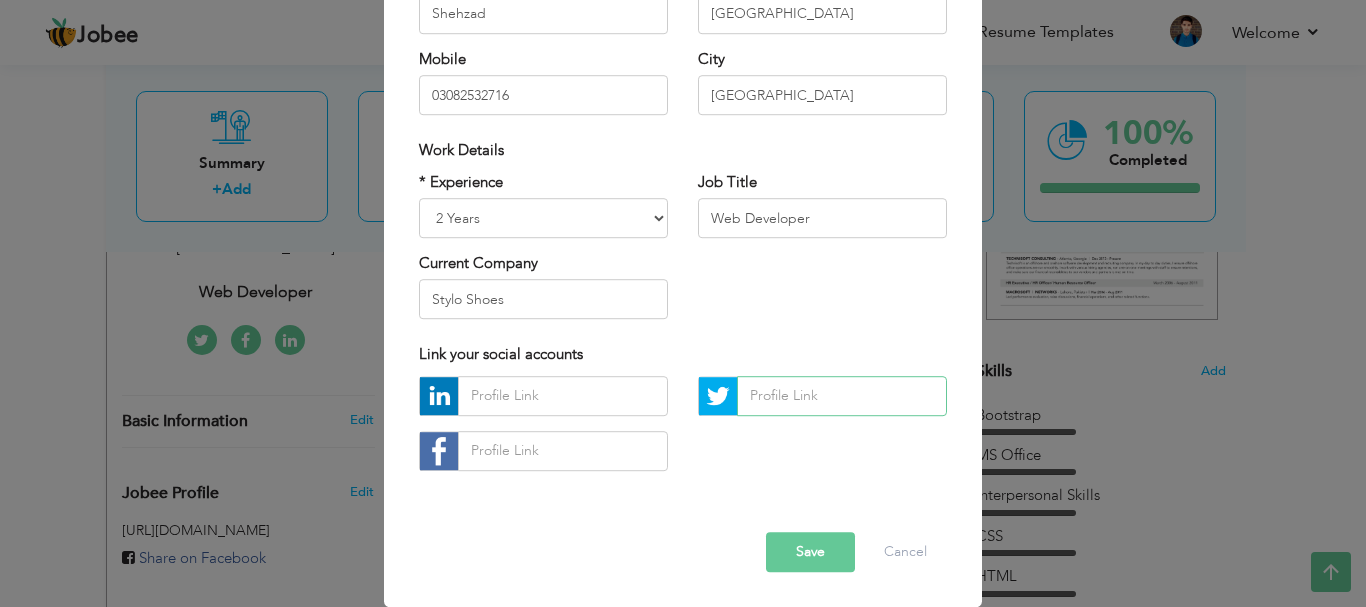 click at bounding box center [842, 396] 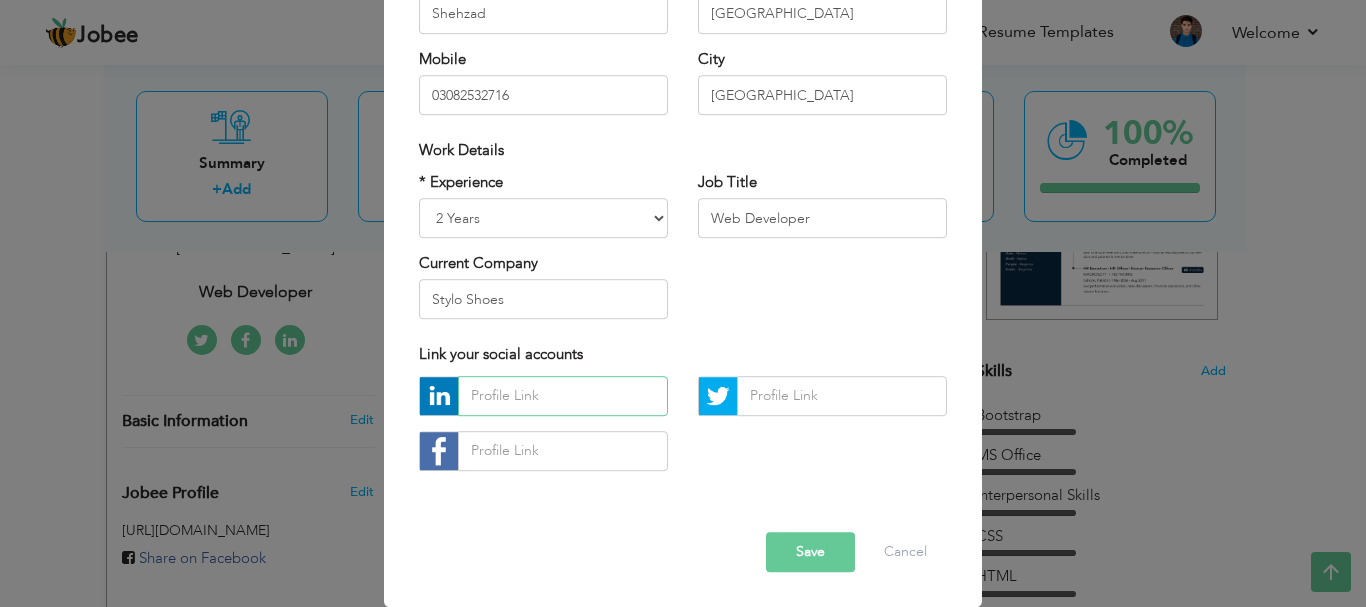 click at bounding box center [563, 396] 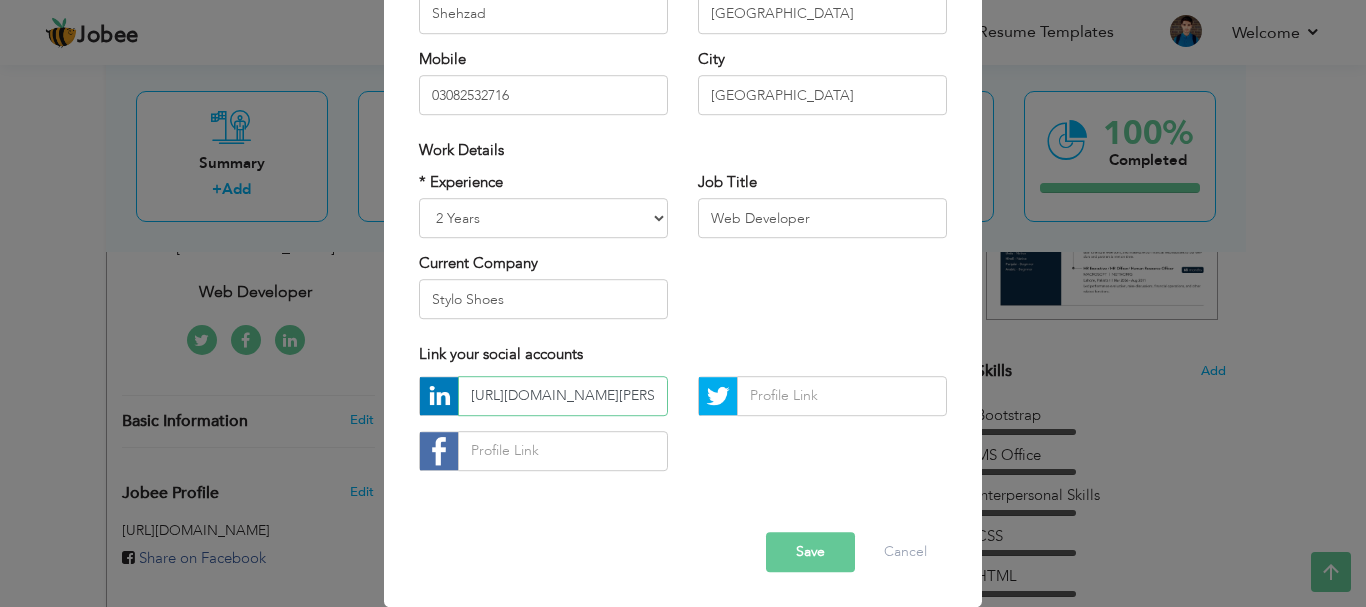 scroll, scrollTop: 0, scrollLeft: 157, axis: horizontal 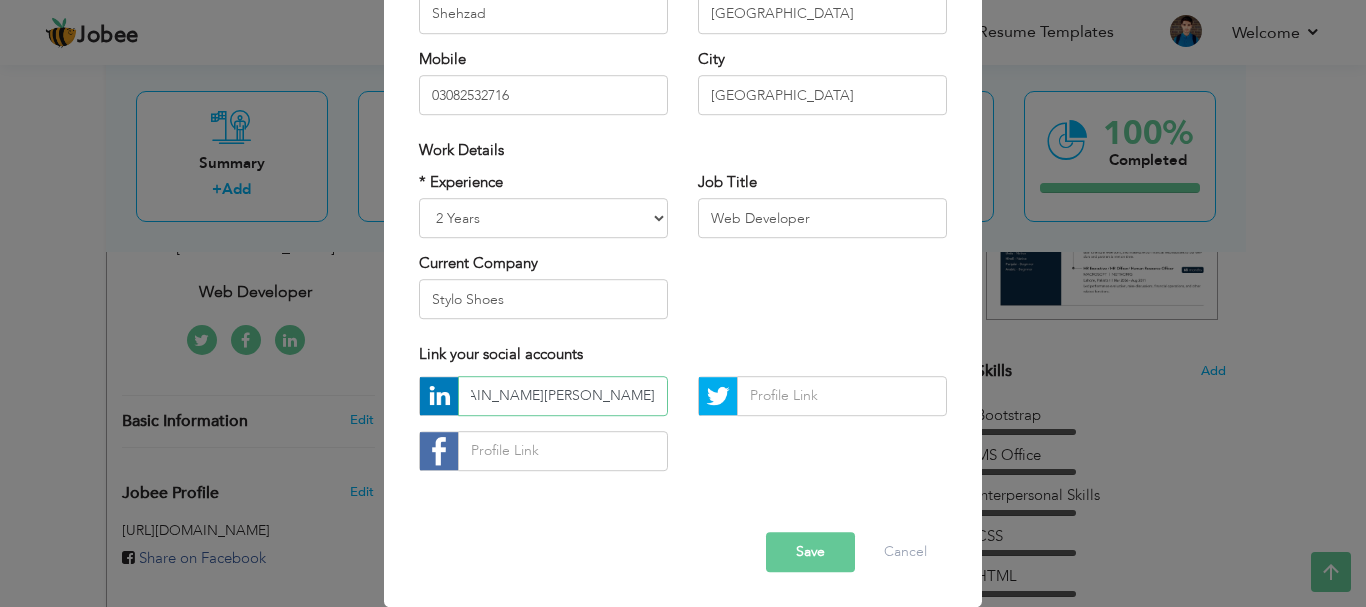 type on "https://www.linkedin.com/in/faisal-shehzad-2a9399339/" 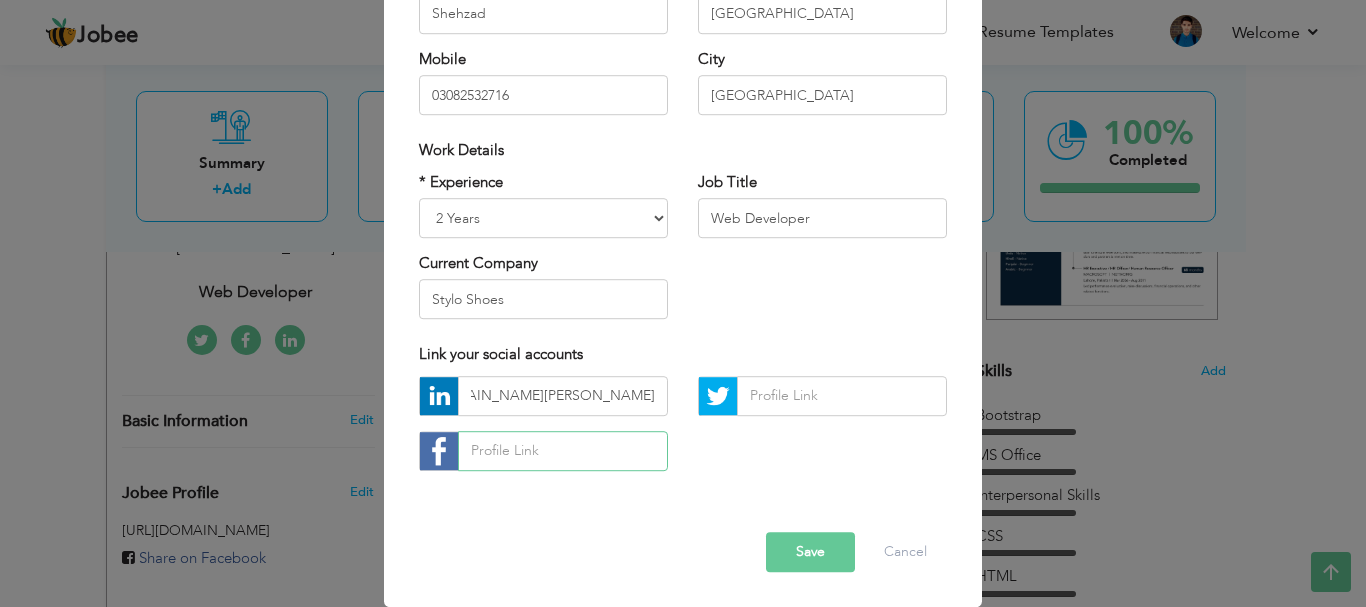 click at bounding box center [563, 451] 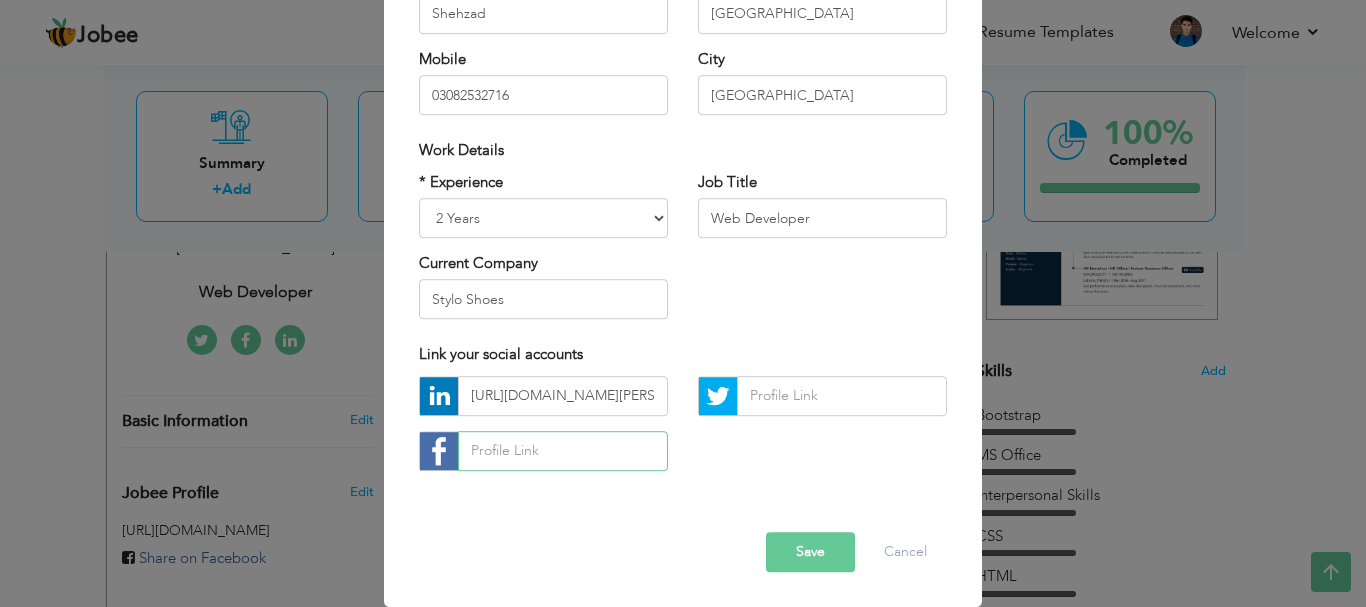 click at bounding box center [563, 451] 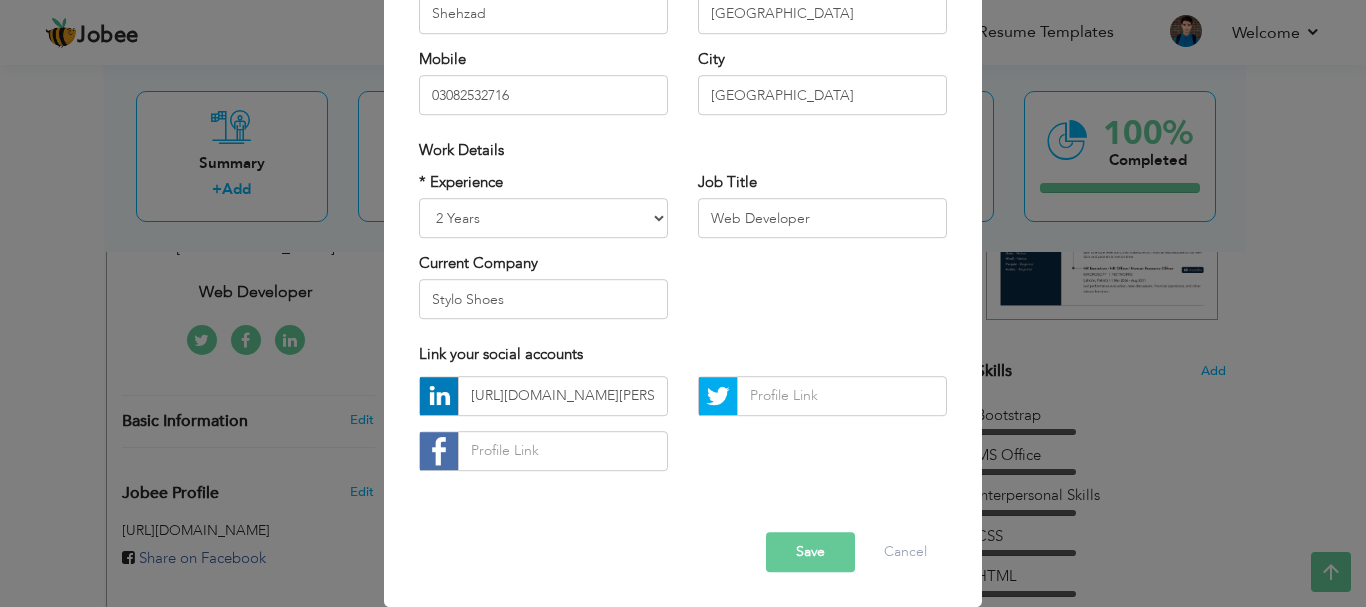 click on "Save" at bounding box center [810, 552] 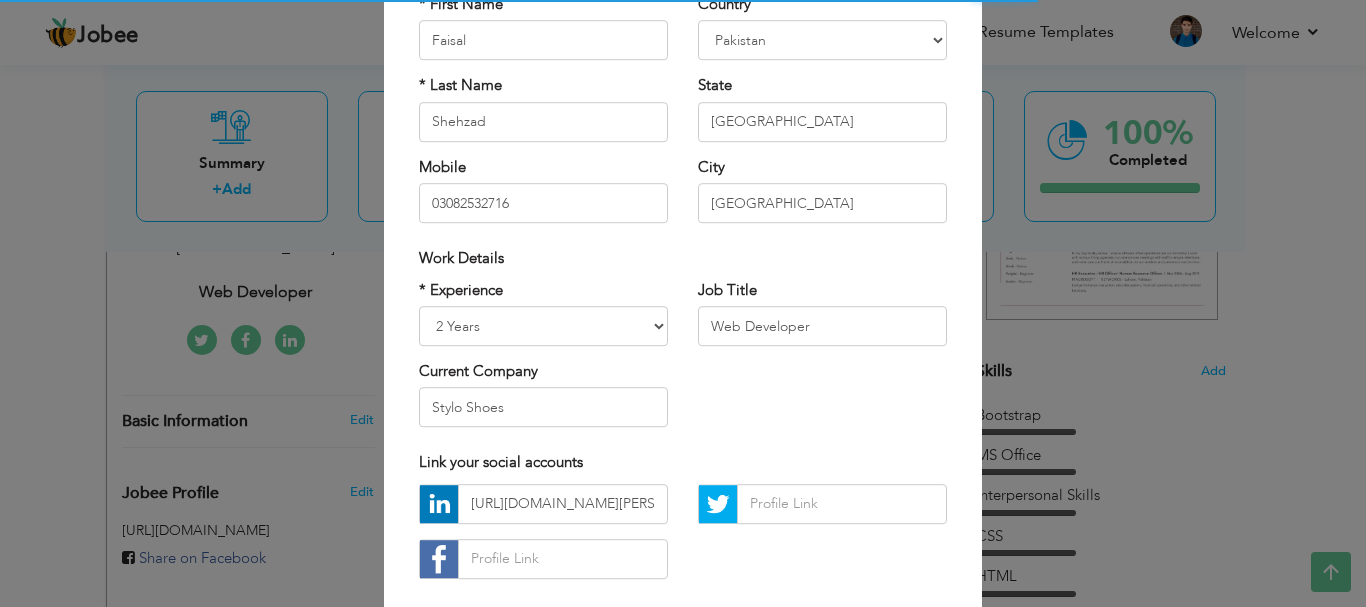 scroll, scrollTop: 292, scrollLeft: 0, axis: vertical 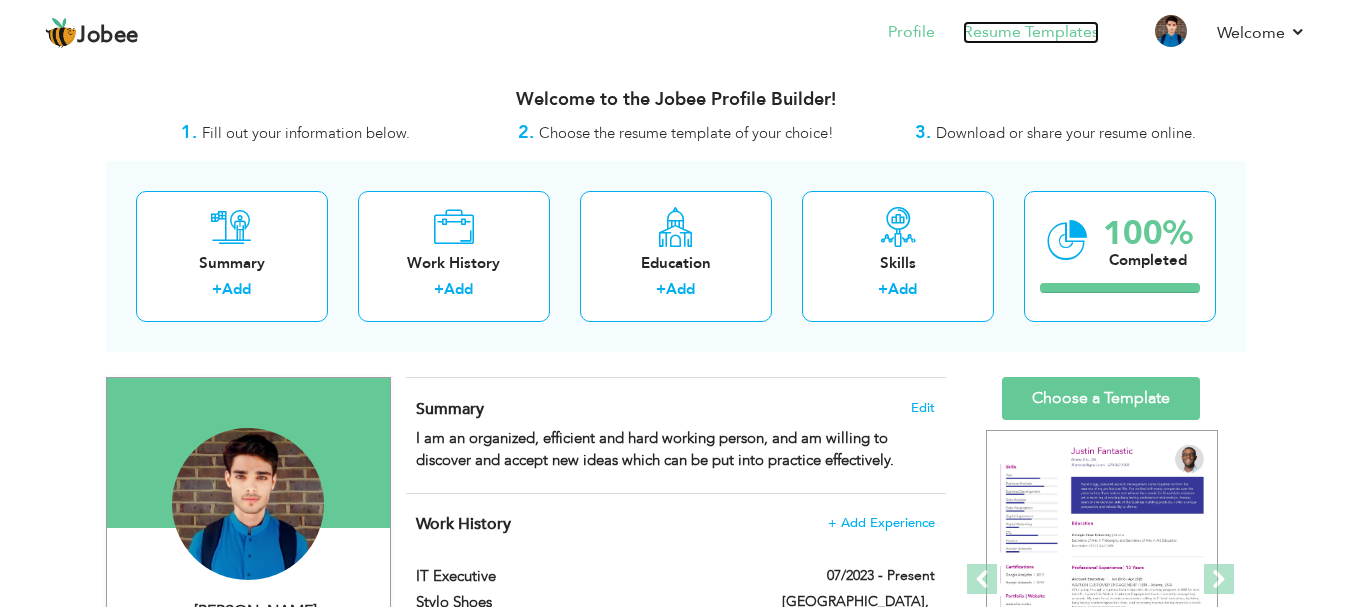 click on "Resume Templates" at bounding box center (1031, 32) 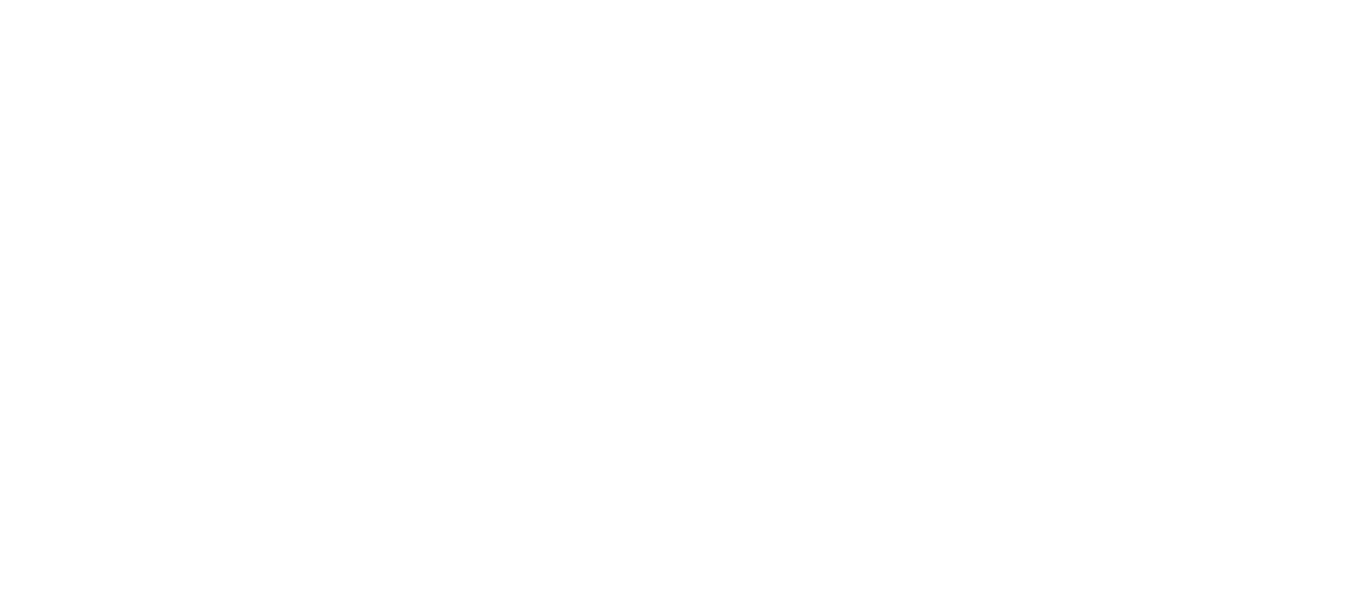 scroll, scrollTop: 0, scrollLeft: 0, axis: both 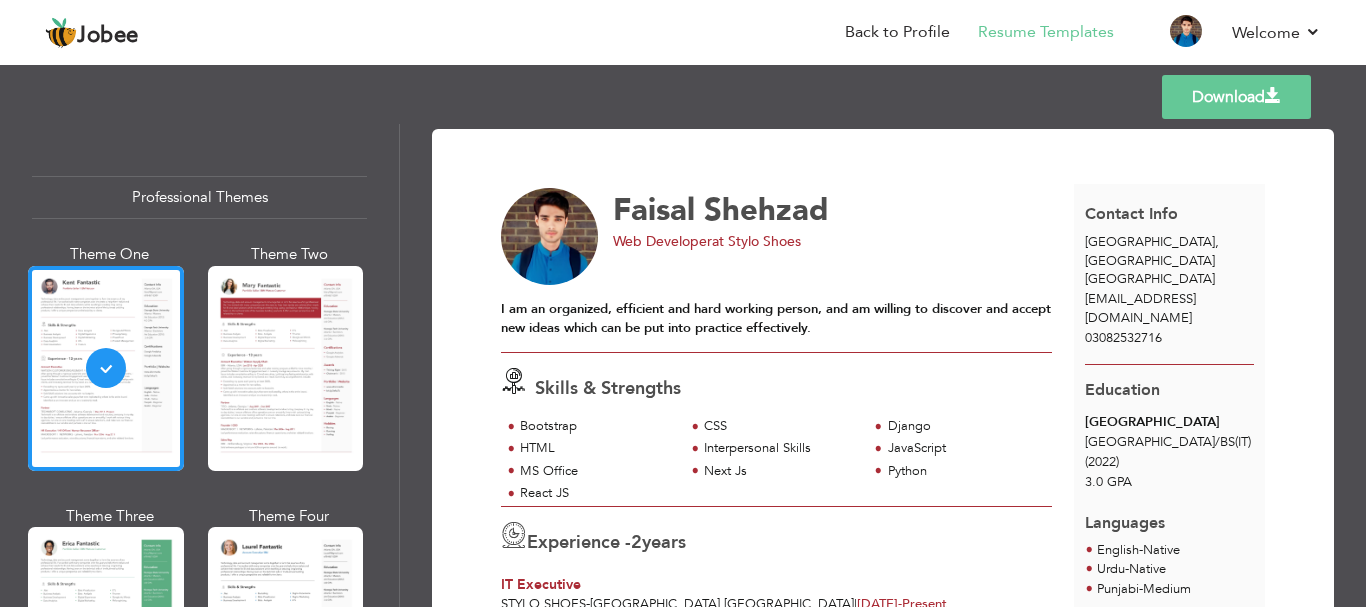 drag, startPoint x: 1217, startPoint y: 94, endPoint x: 1320, endPoint y: 199, distance: 147.085 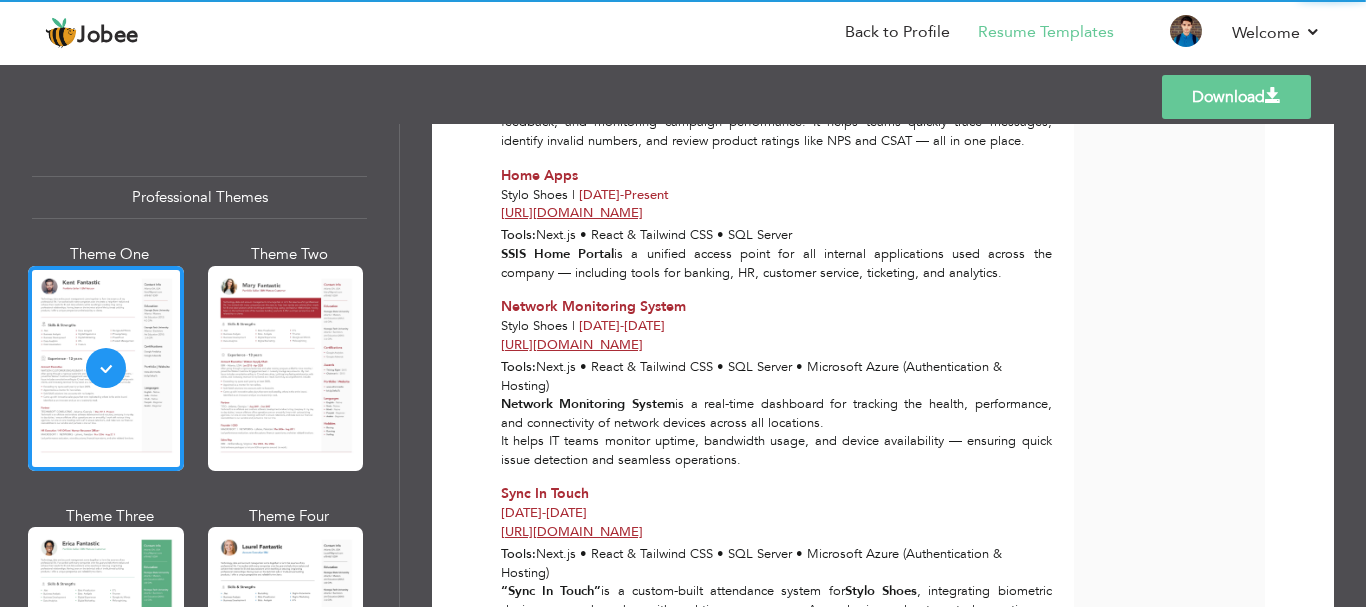 scroll, scrollTop: 855, scrollLeft: 0, axis: vertical 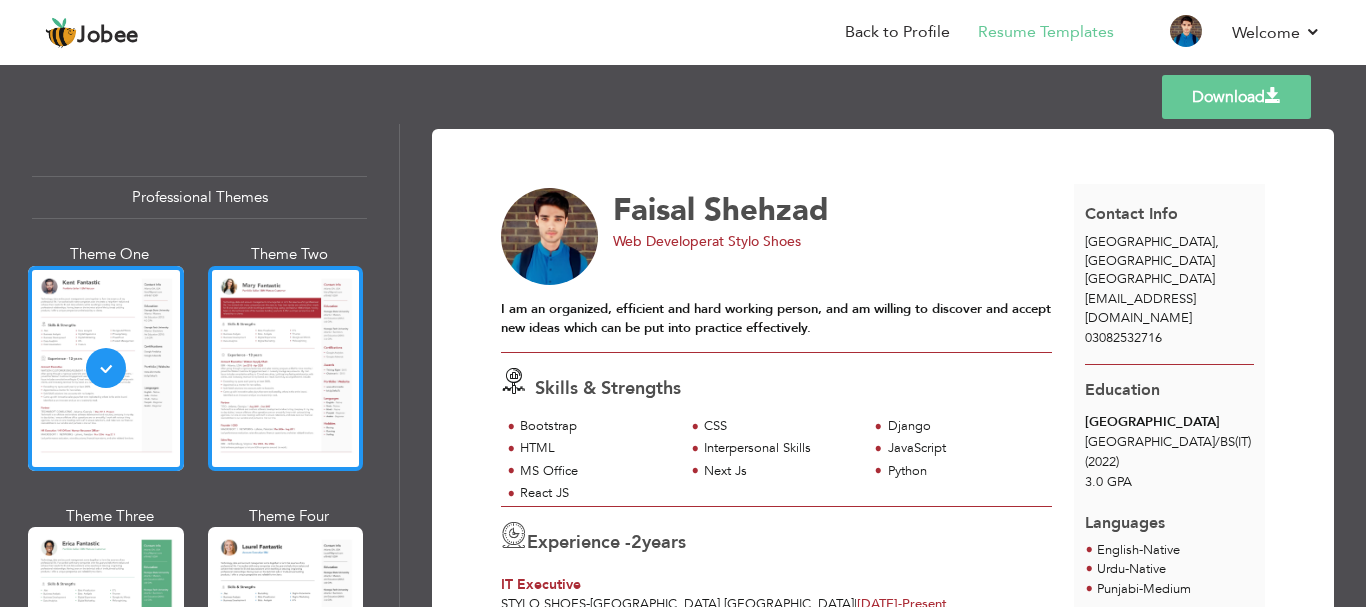 click at bounding box center (286, 368) 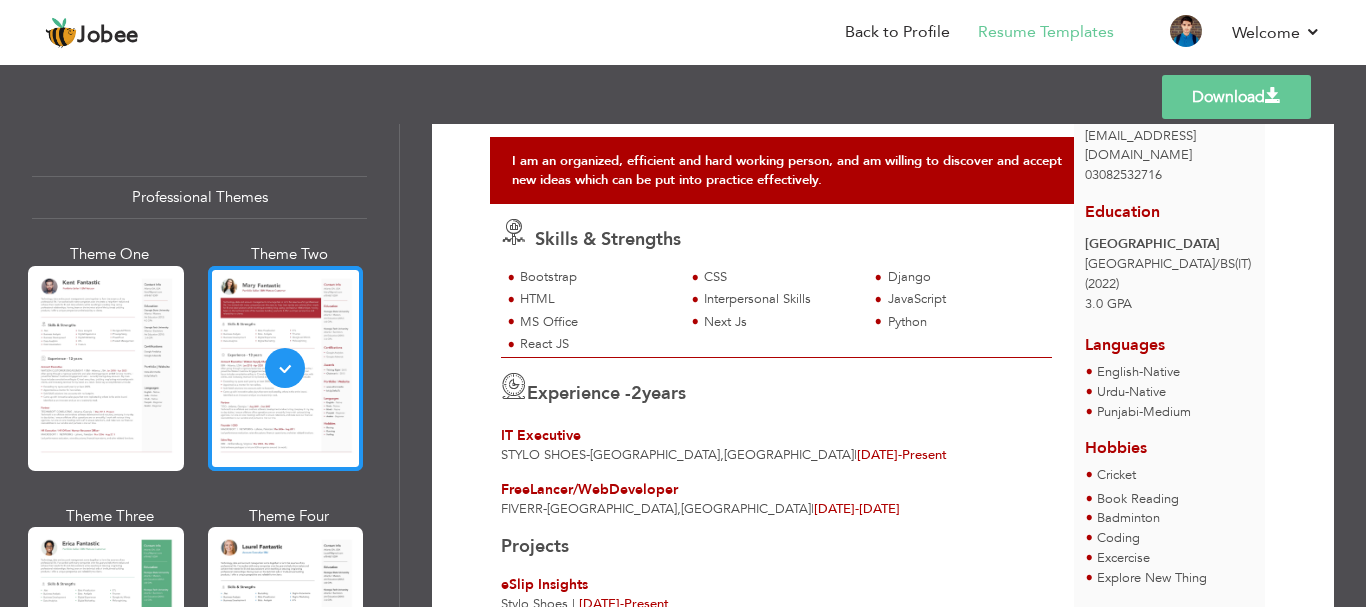 scroll, scrollTop: 300, scrollLeft: 0, axis: vertical 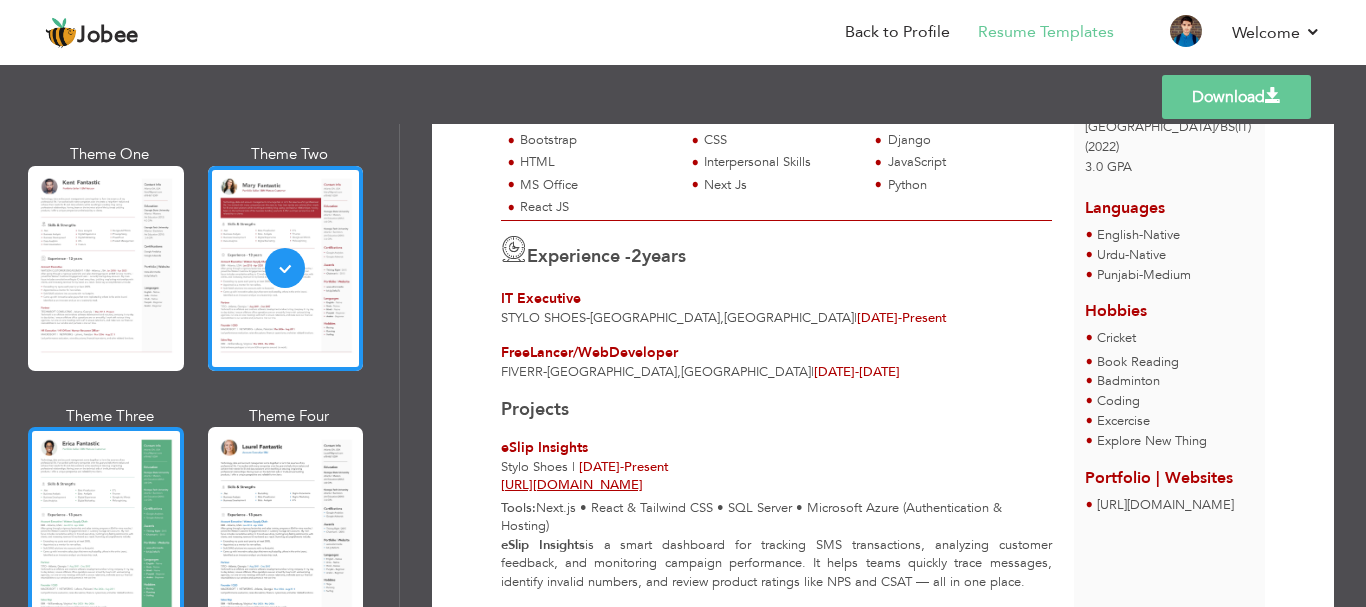 click at bounding box center [106, 529] 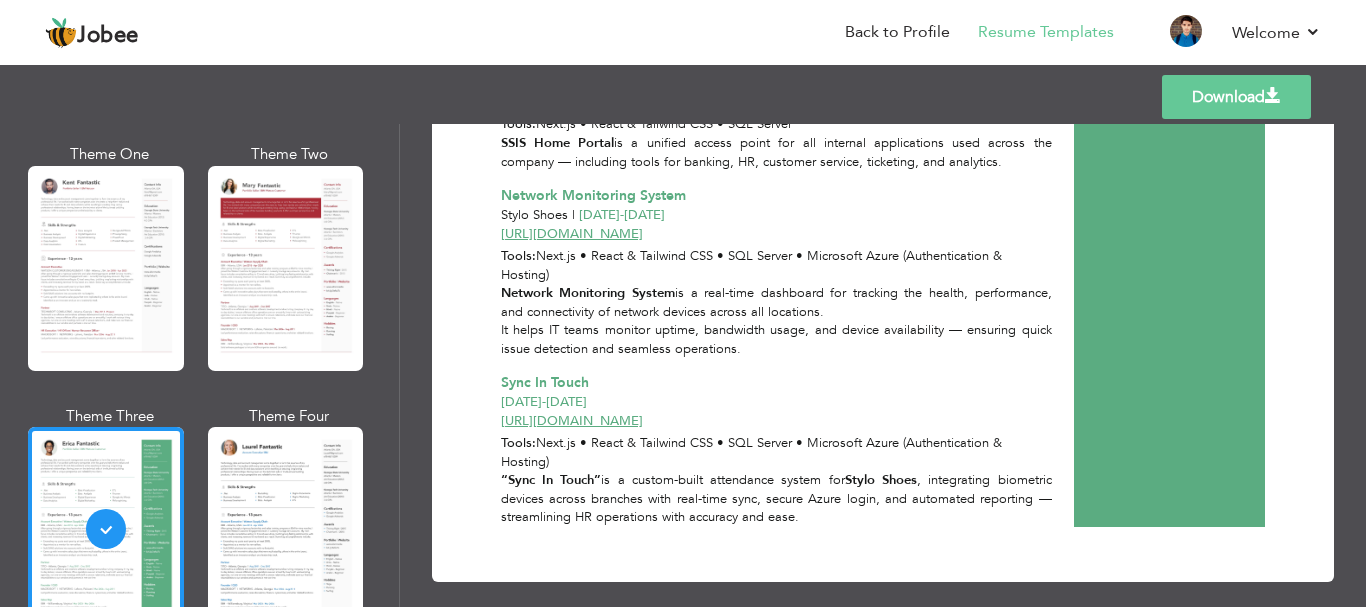 scroll, scrollTop: 855, scrollLeft: 0, axis: vertical 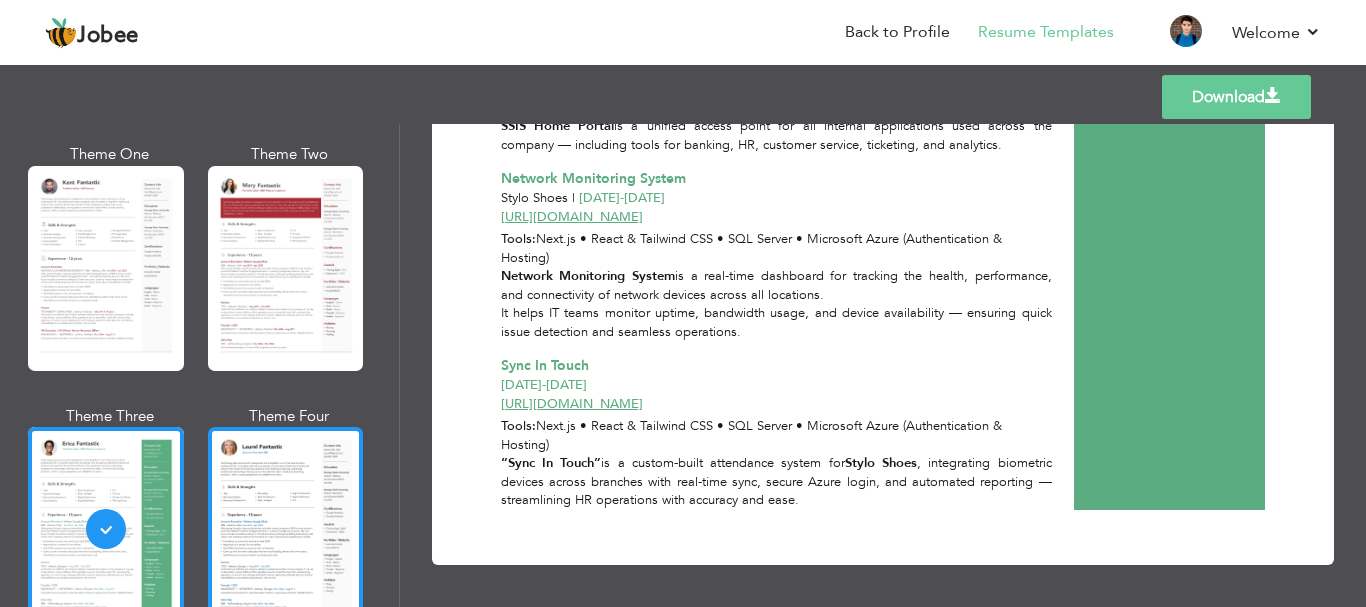 click at bounding box center [286, 529] 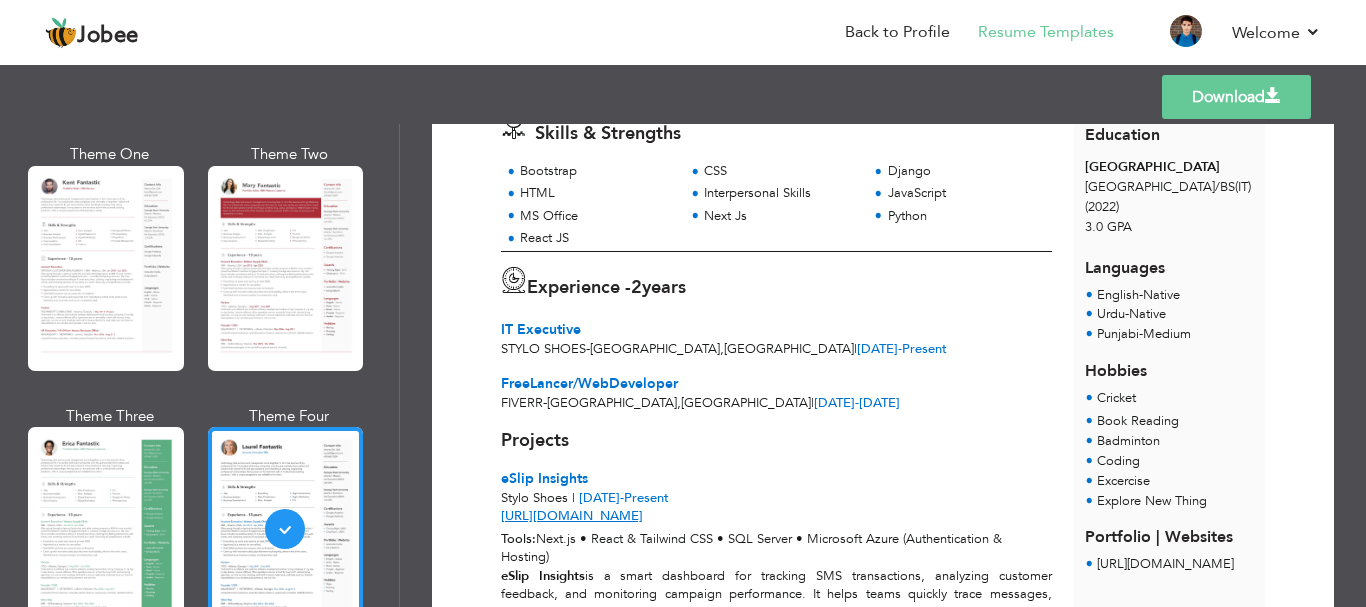 scroll, scrollTop: 0, scrollLeft: 0, axis: both 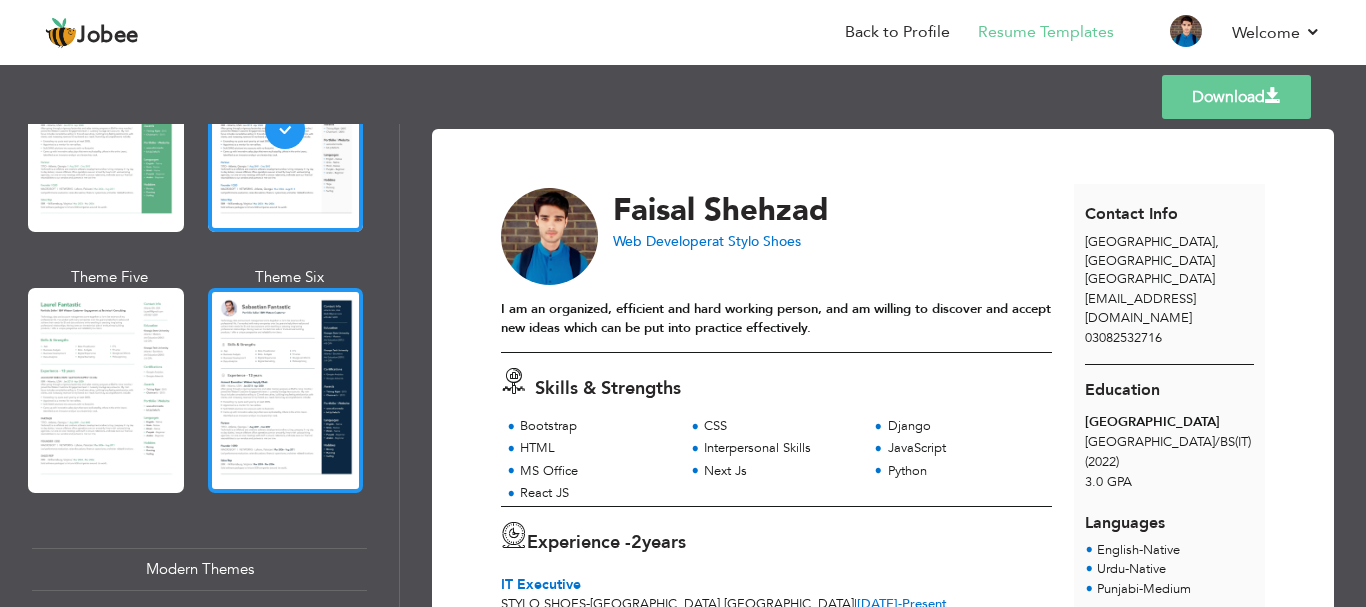 click at bounding box center (286, 390) 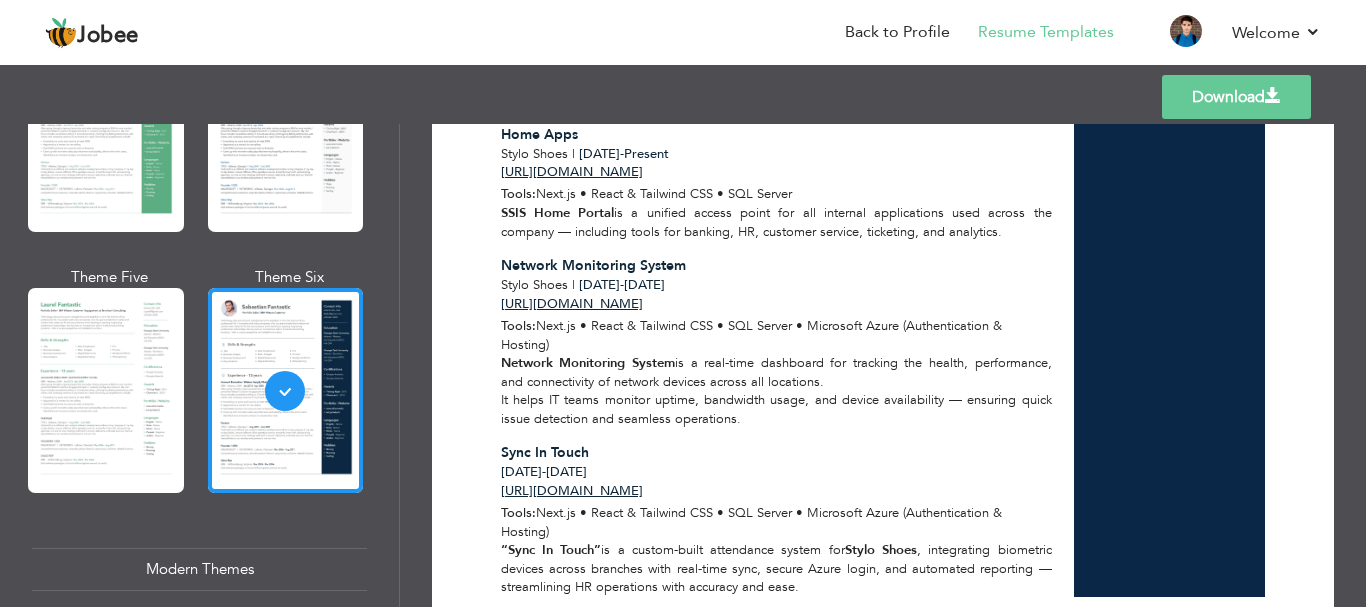 scroll, scrollTop: 855, scrollLeft: 0, axis: vertical 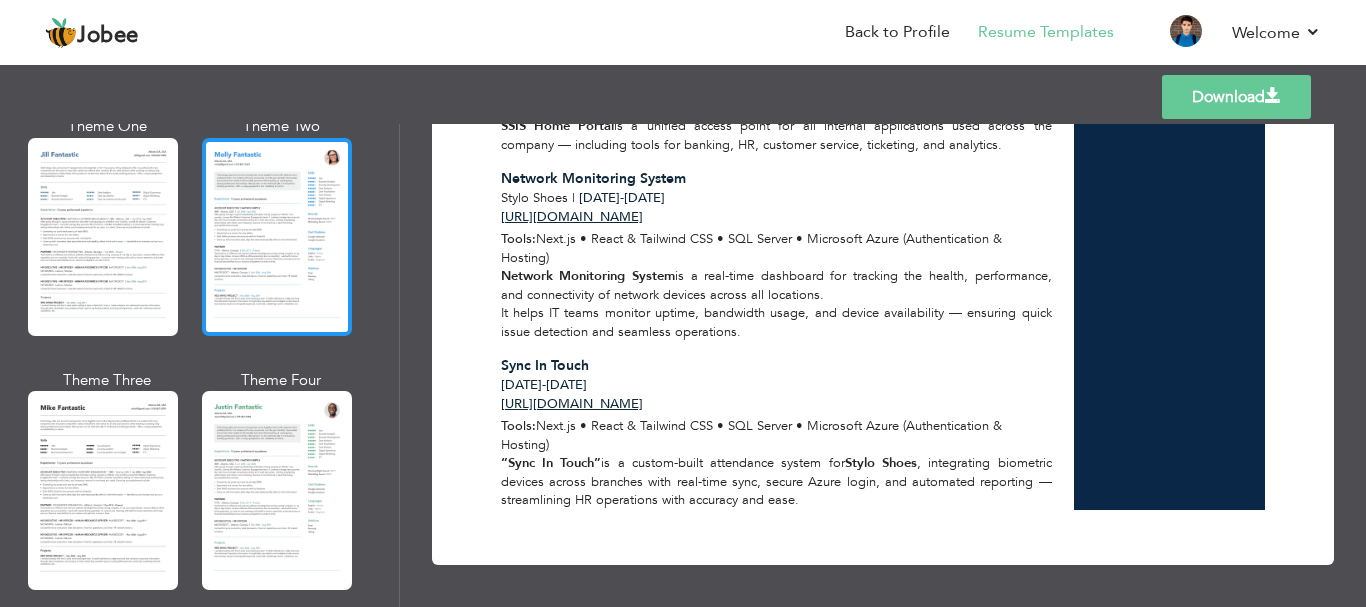 click at bounding box center [277, 237] 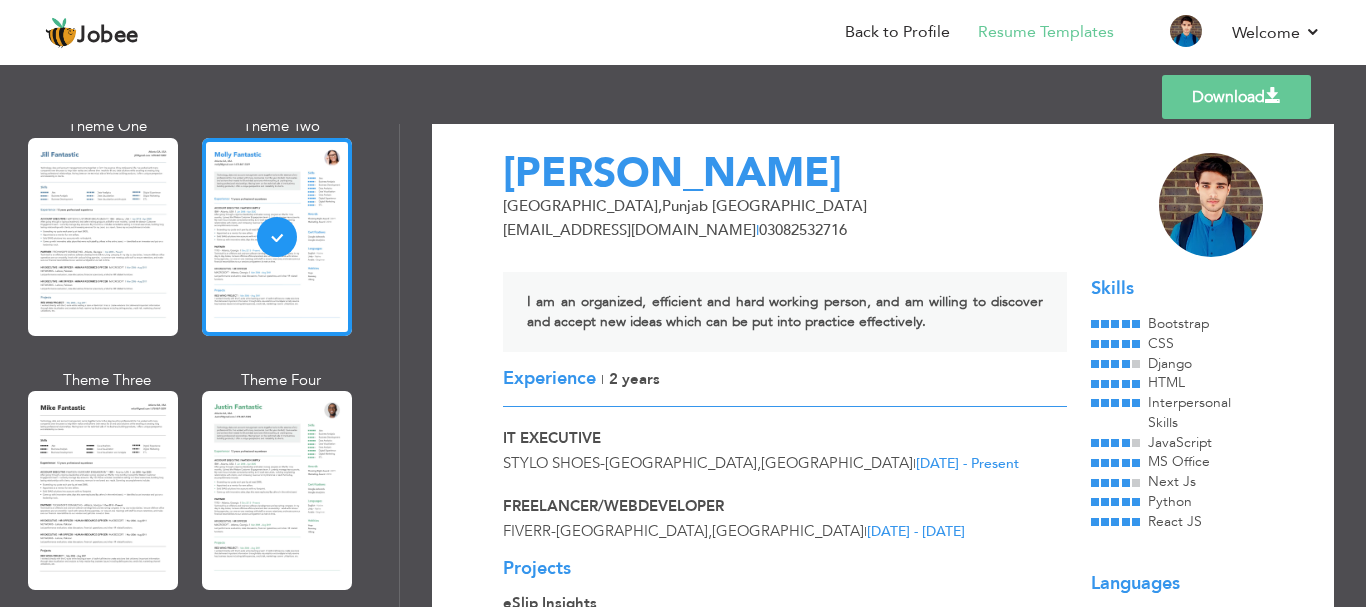 scroll, scrollTop: 0, scrollLeft: 0, axis: both 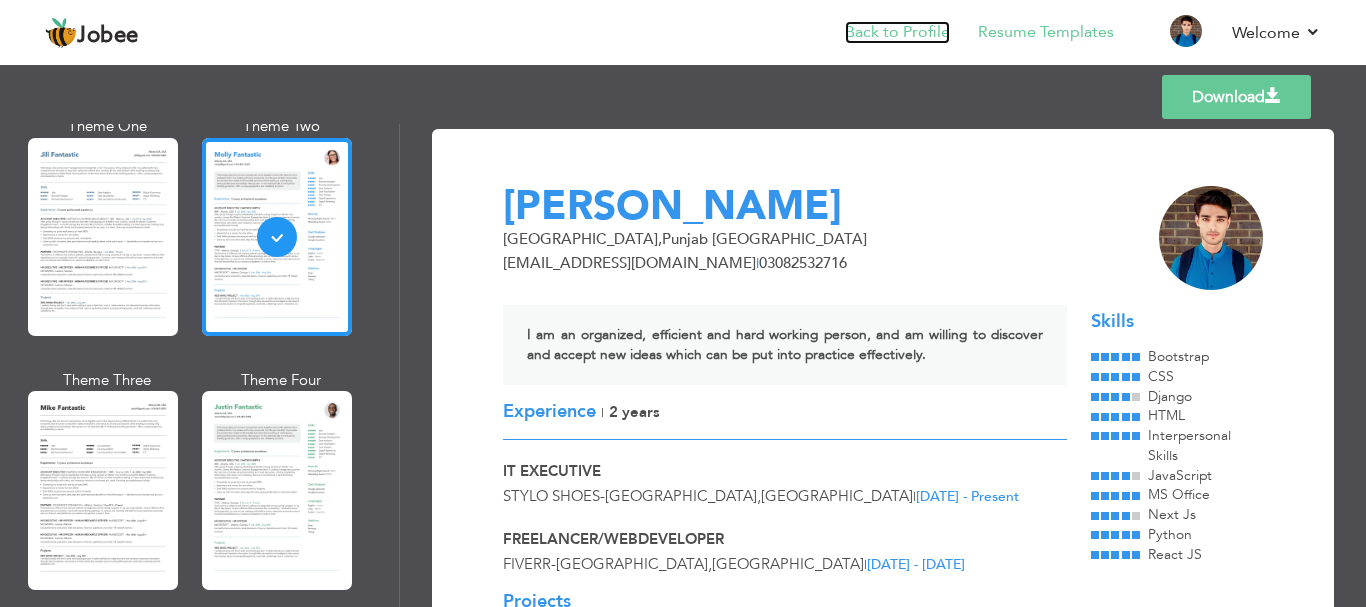 click on "Back to Profile" at bounding box center [897, 32] 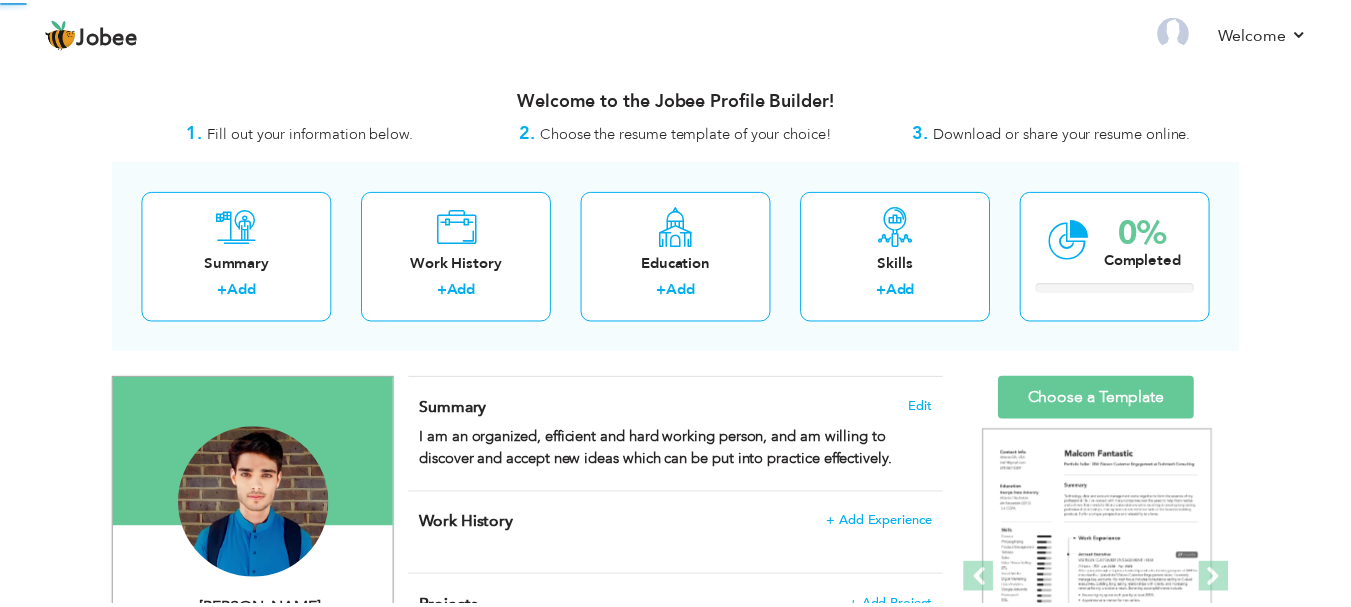 scroll, scrollTop: 0, scrollLeft: 0, axis: both 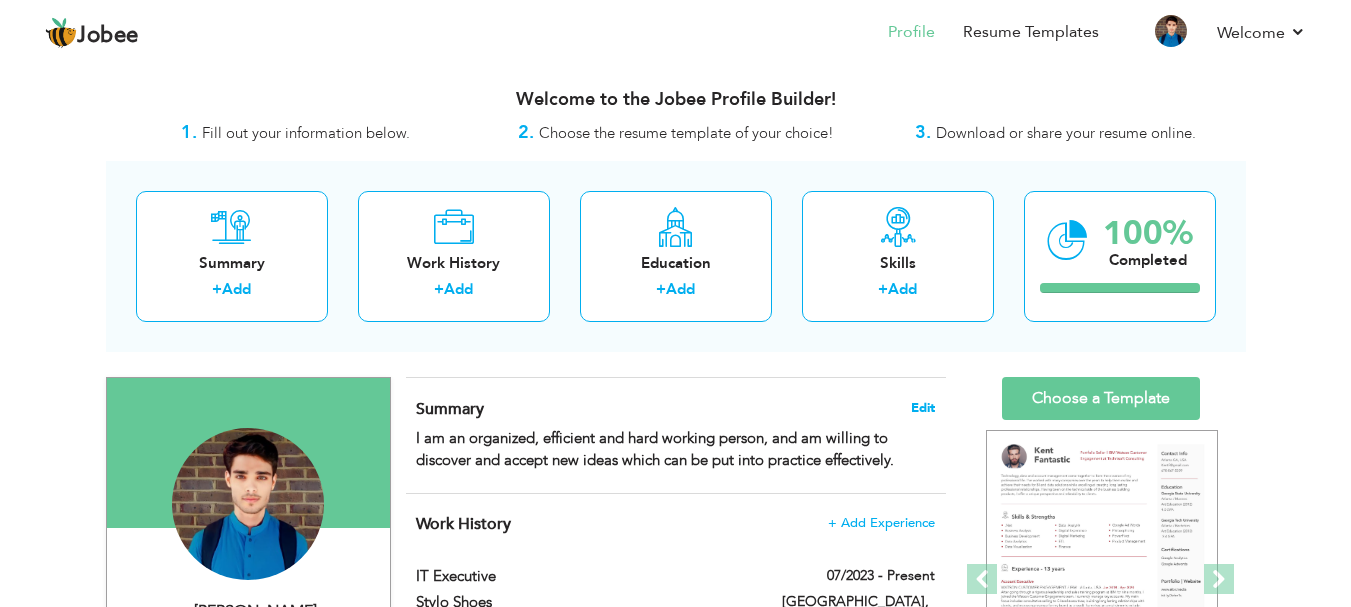 click on "Edit" at bounding box center (923, 408) 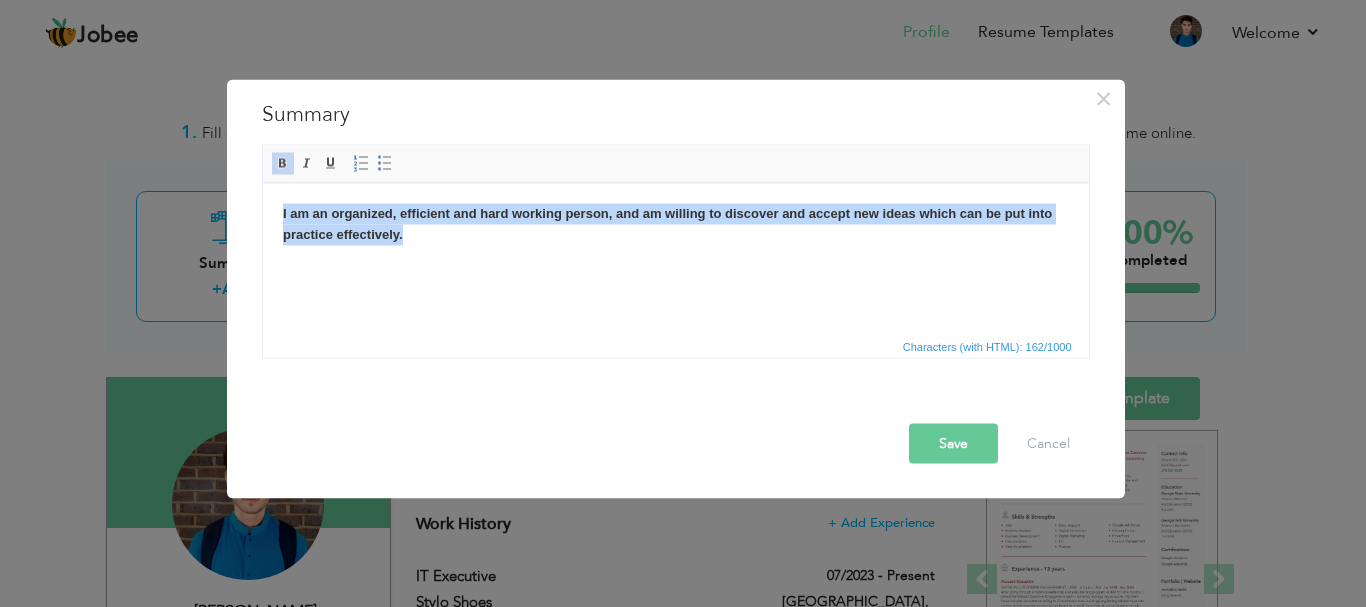 drag, startPoint x: 459, startPoint y: 252, endPoint x: 187, endPoint y: 215, distance: 274.505 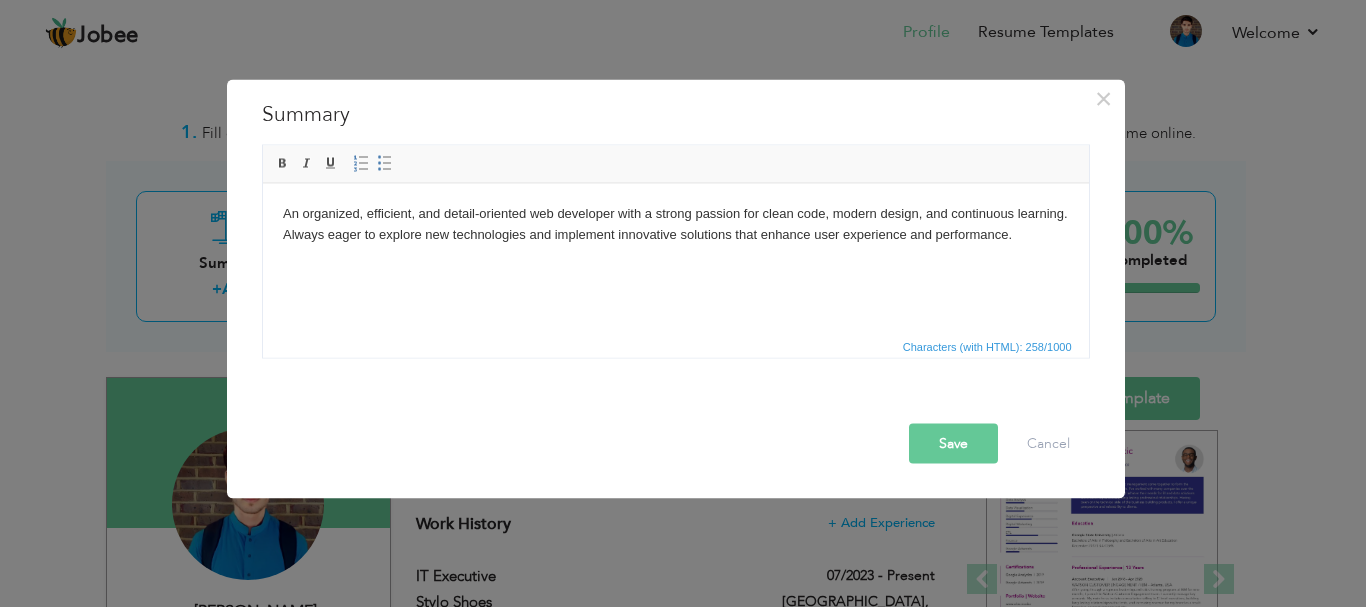 click on "Save" at bounding box center (953, 443) 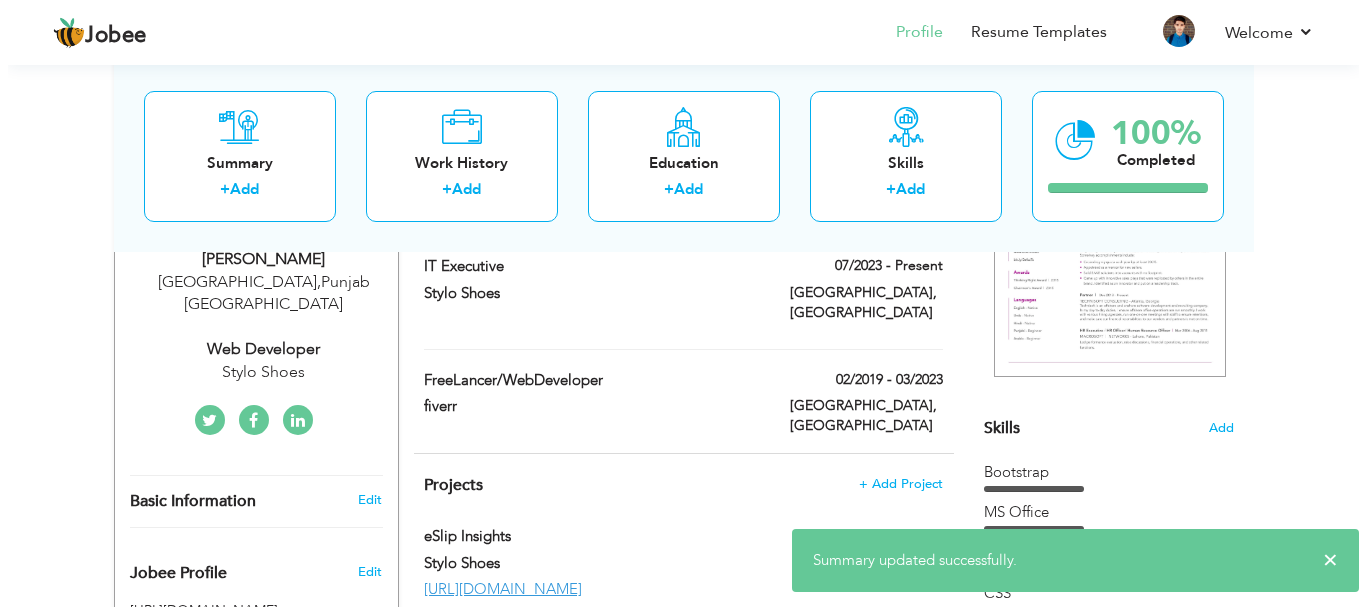 scroll, scrollTop: 400, scrollLeft: 0, axis: vertical 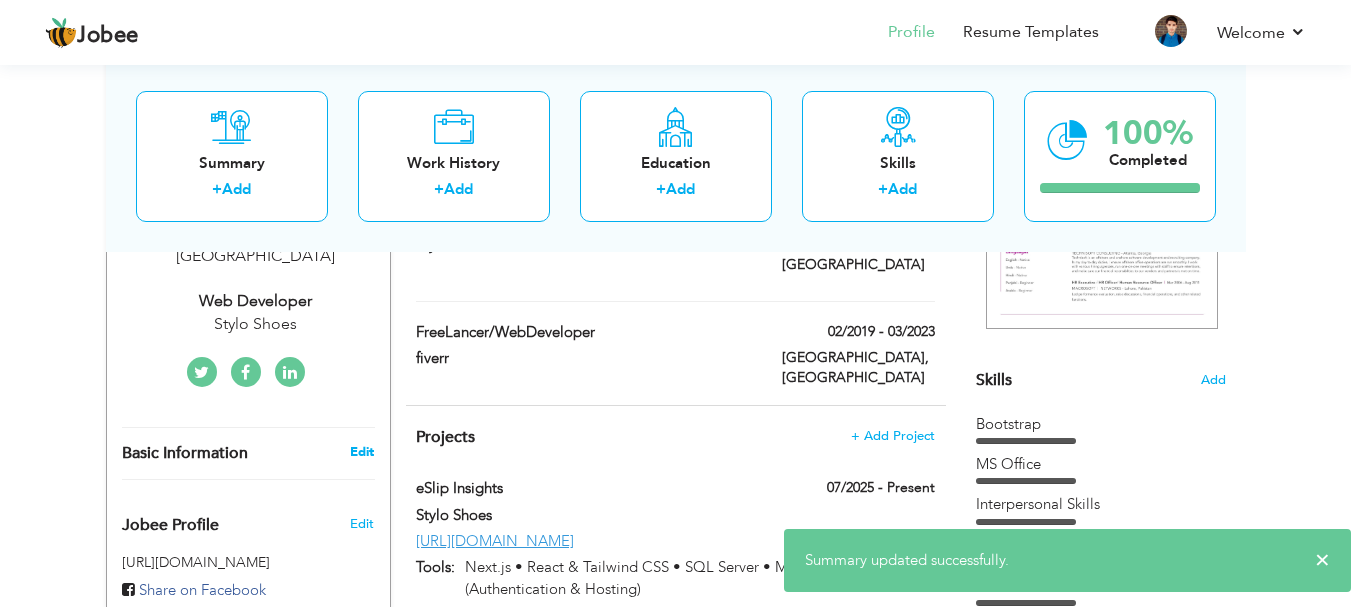 click on "Edit" at bounding box center [362, 452] 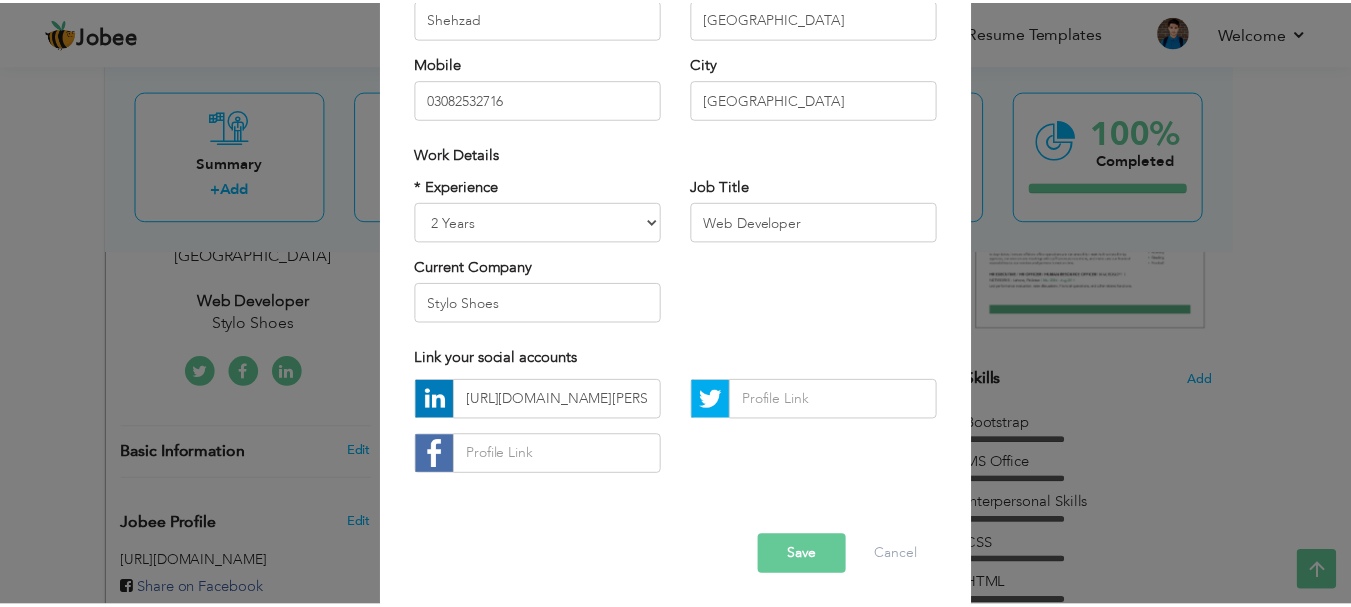 scroll, scrollTop: 292, scrollLeft: 0, axis: vertical 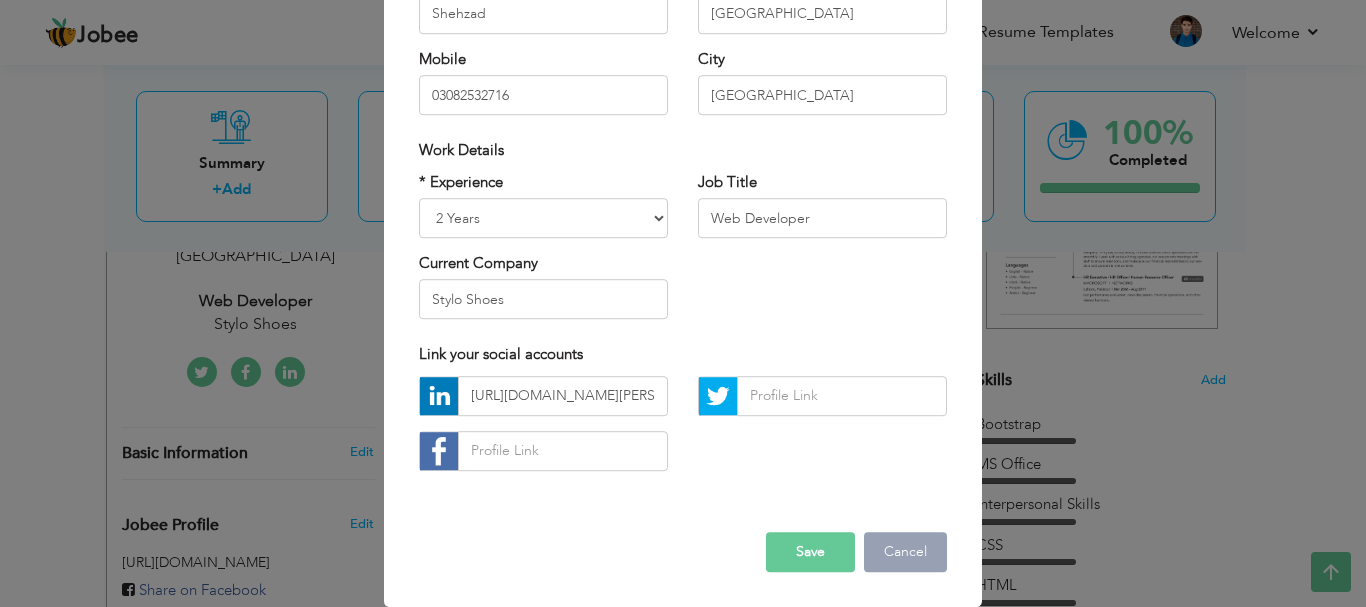 click on "Cancel" at bounding box center [905, 552] 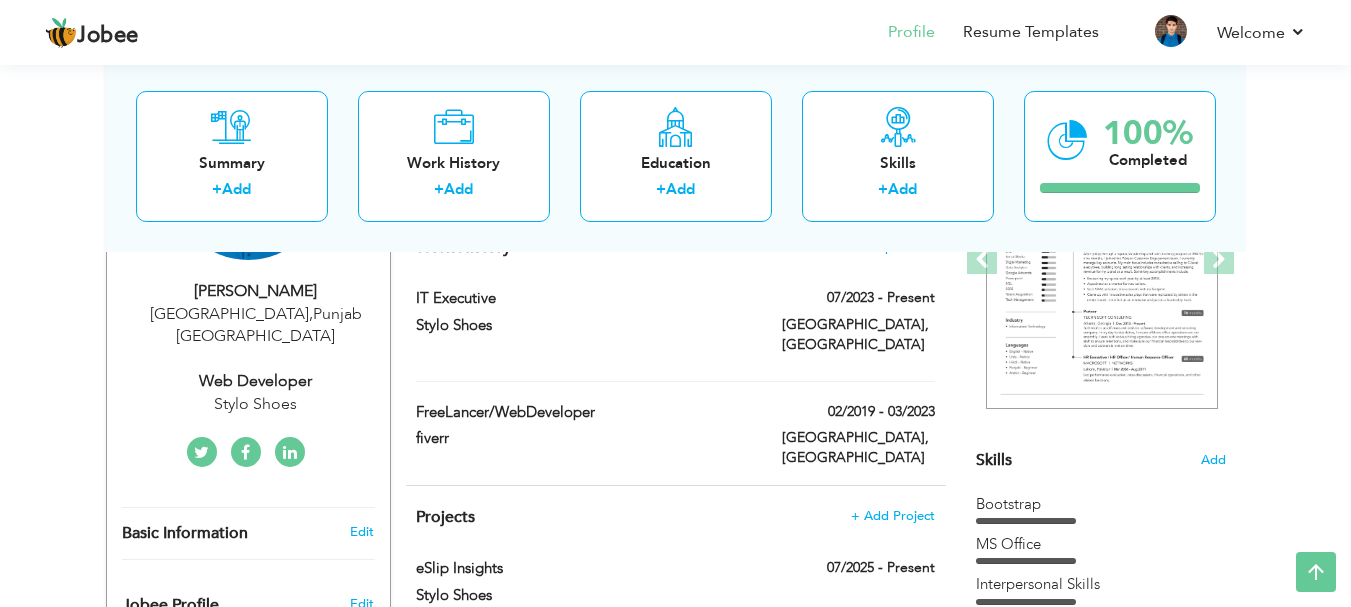 scroll, scrollTop: 0, scrollLeft: 0, axis: both 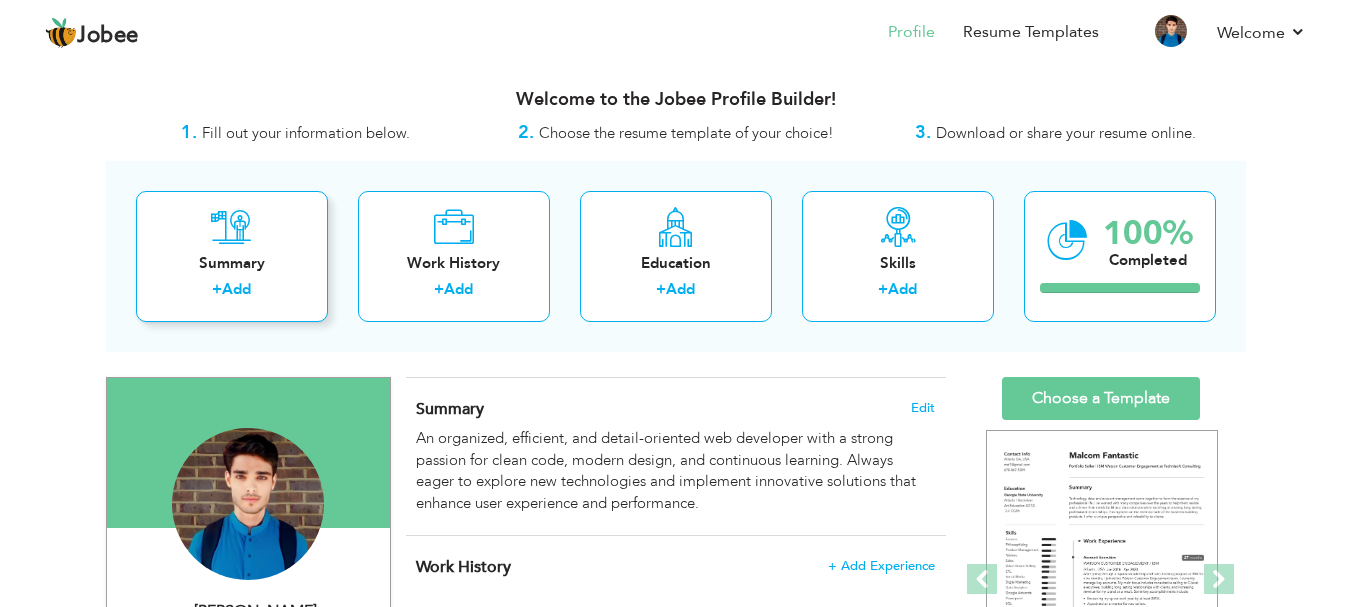 click on "Summary" at bounding box center [232, 263] 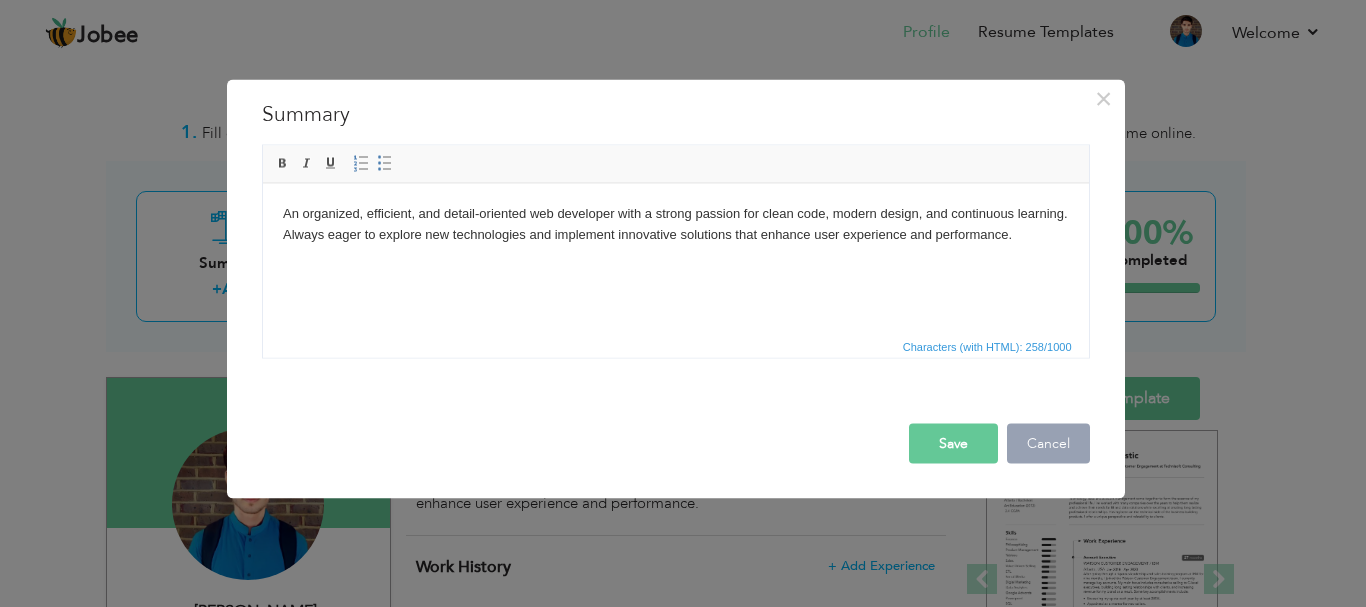 click on "Cancel" at bounding box center [1048, 443] 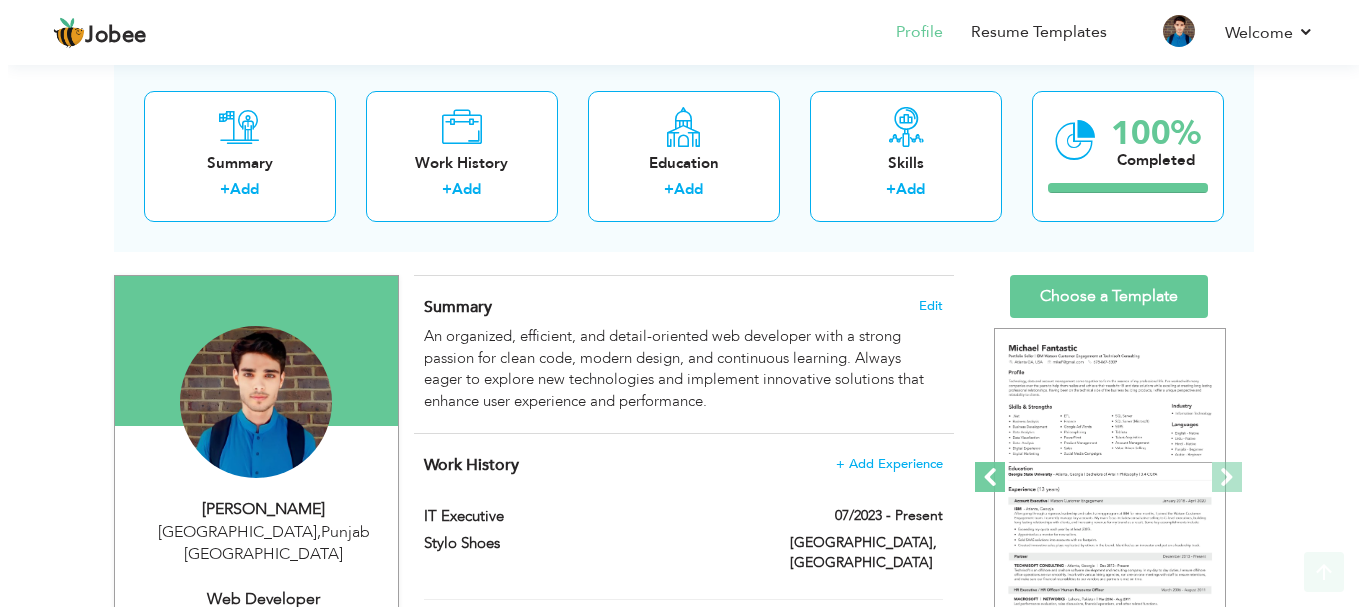 scroll, scrollTop: 200, scrollLeft: 0, axis: vertical 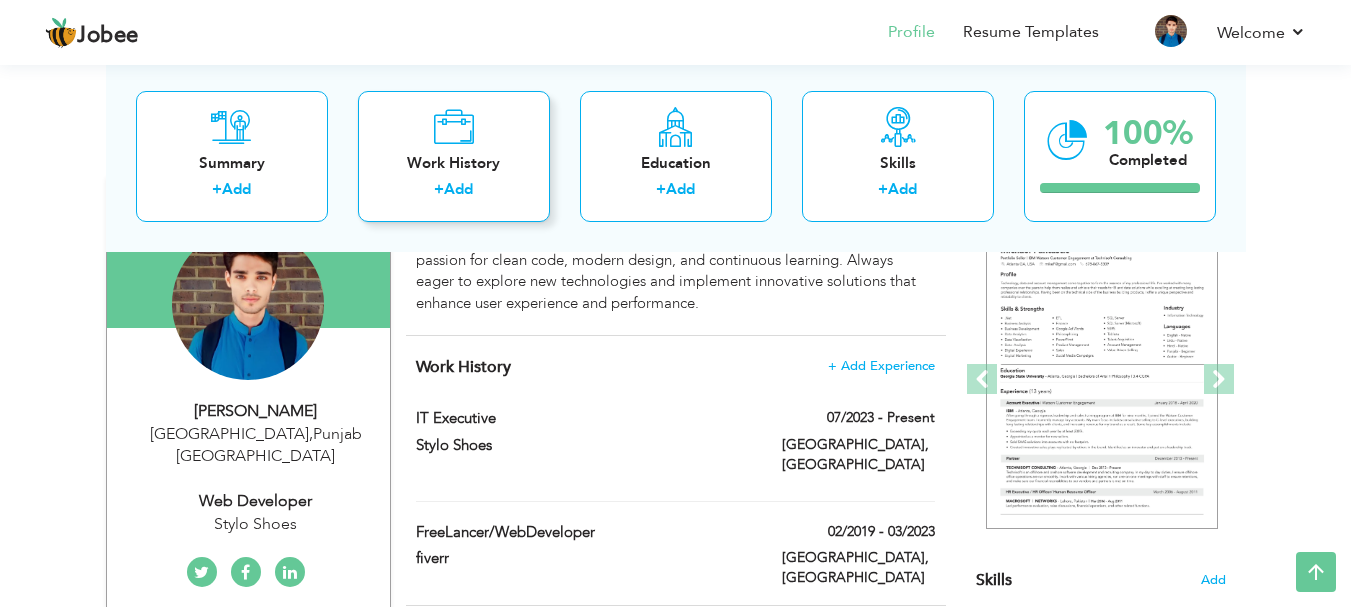 click on "Work History
+  Add" at bounding box center (454, 155) 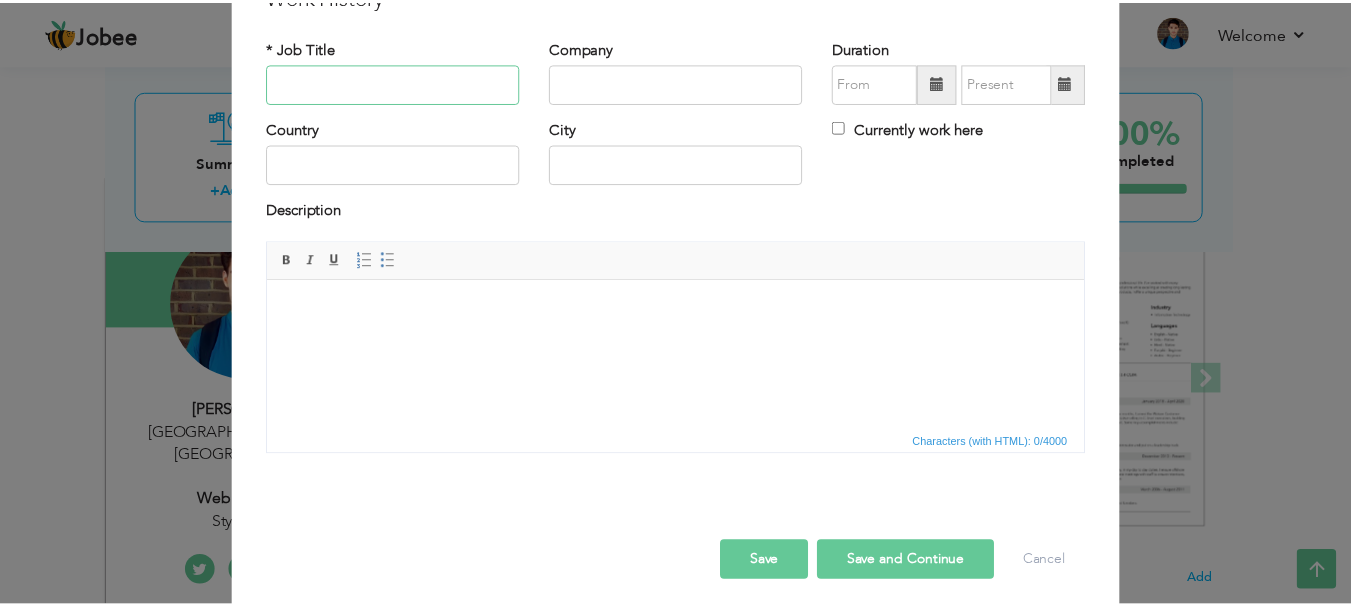 scroll, scrollTop: 0, scrollLeft: 0, axis: both 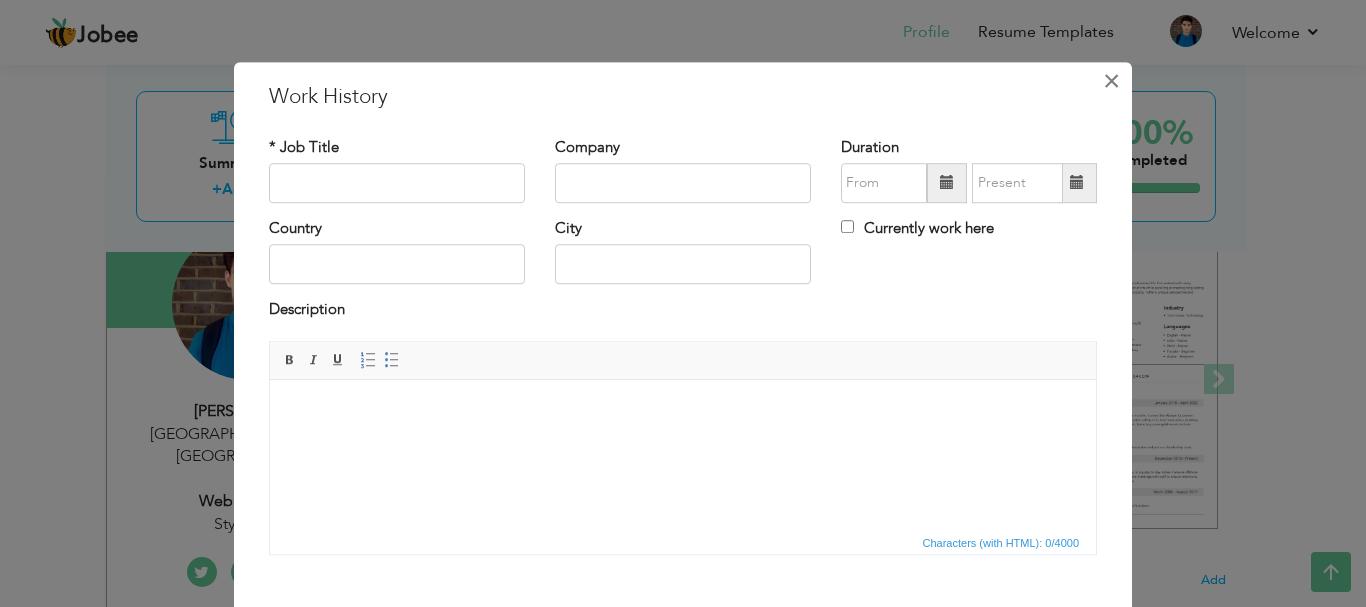 click on "×" at bounding box center (1111, 81) 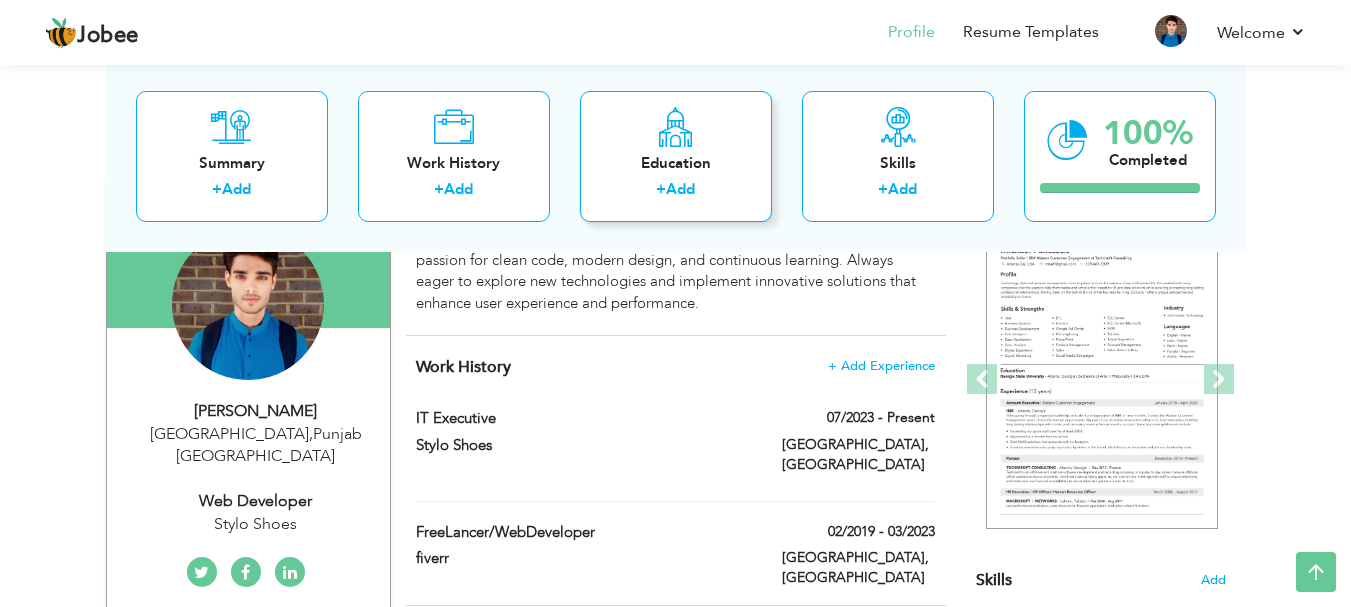 click on "Education" at bounding box center [676, 162] 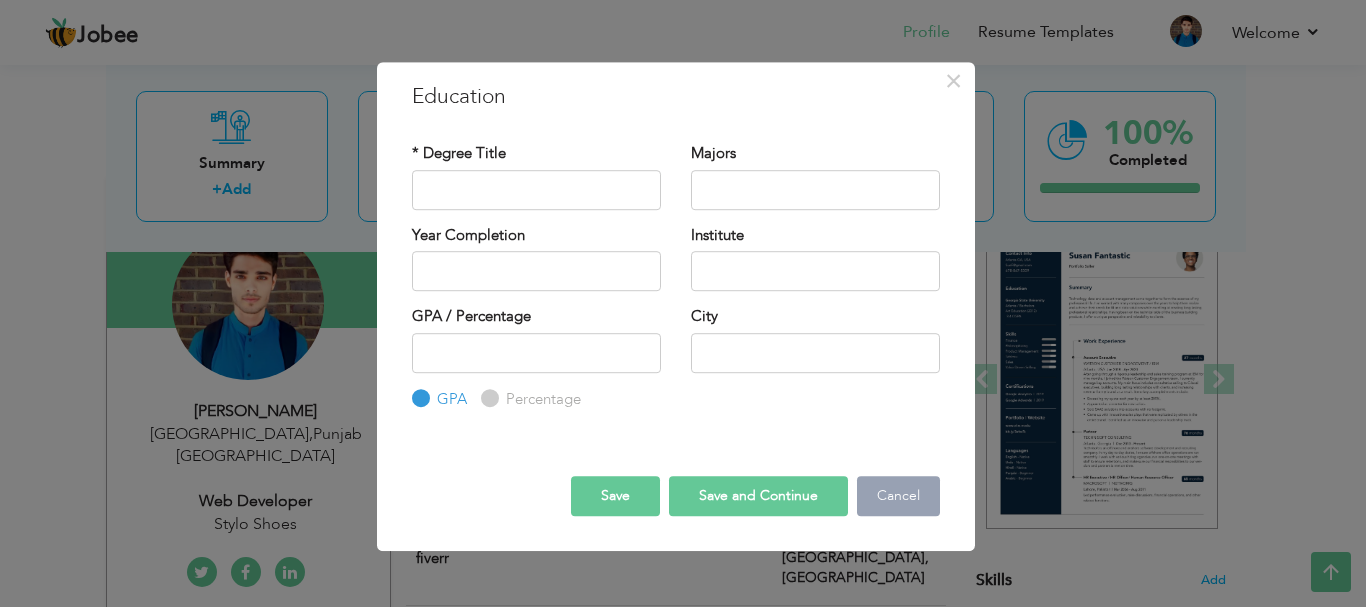 click on "Cancel" at bounding box center (898, 496) 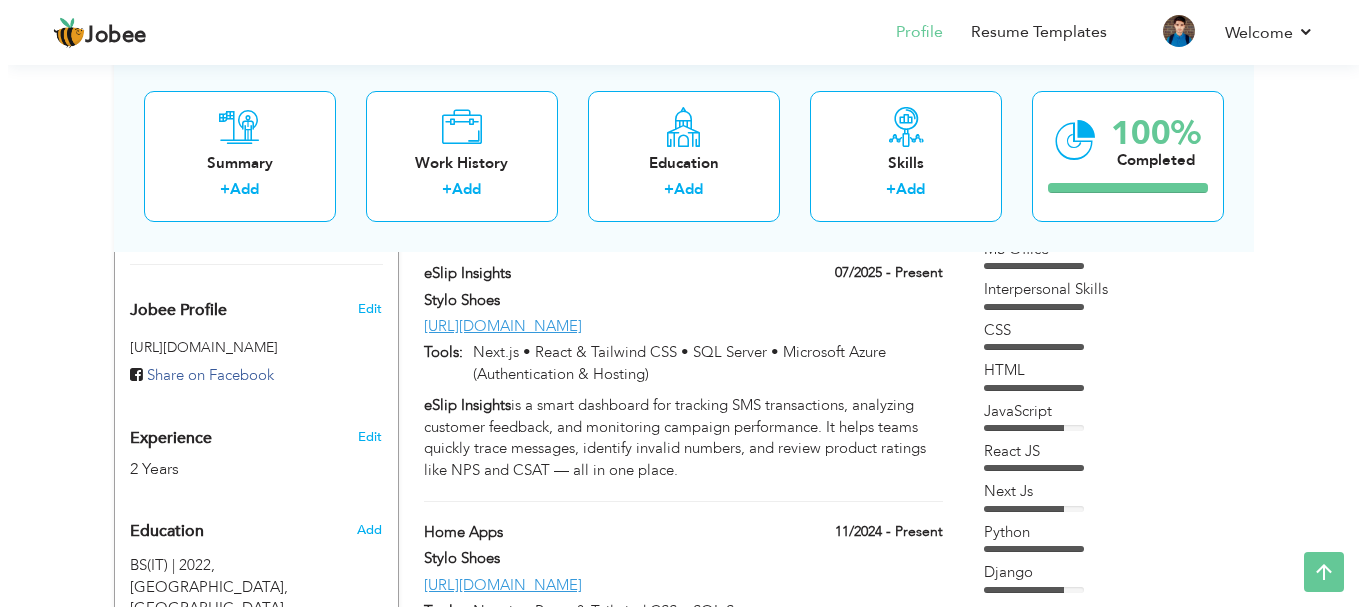 scroll, scrollTop: 651, scrollLeft: 0, axis: vertical 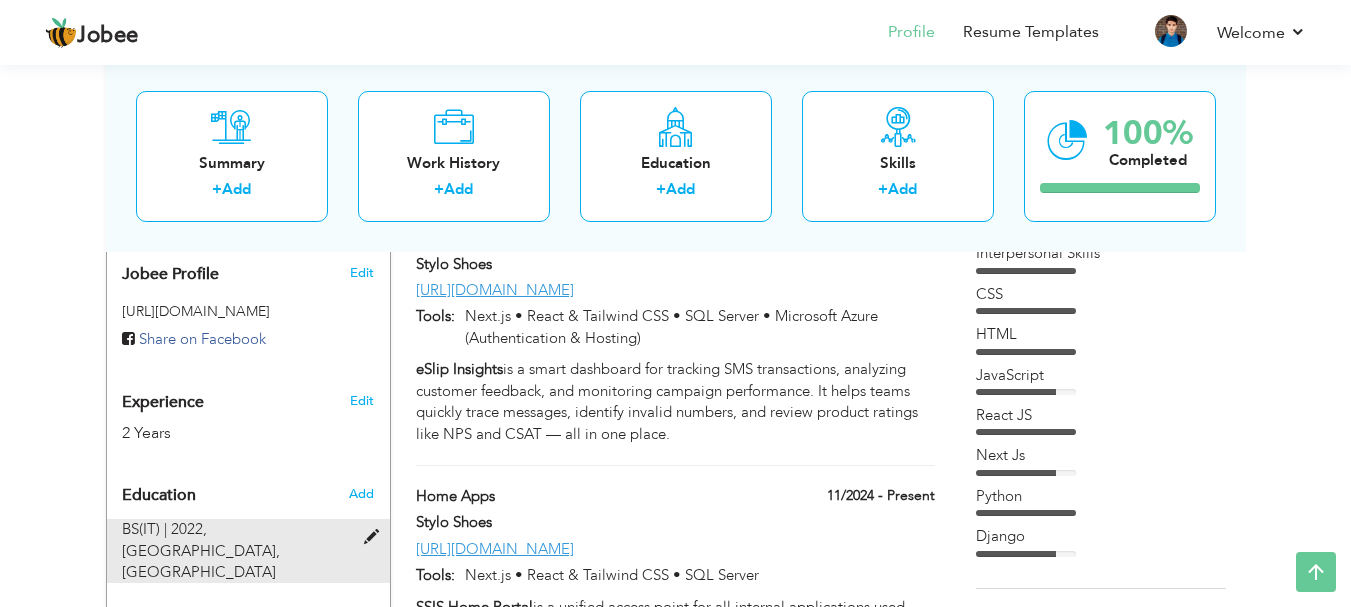 click at bounding box center [376, 537] 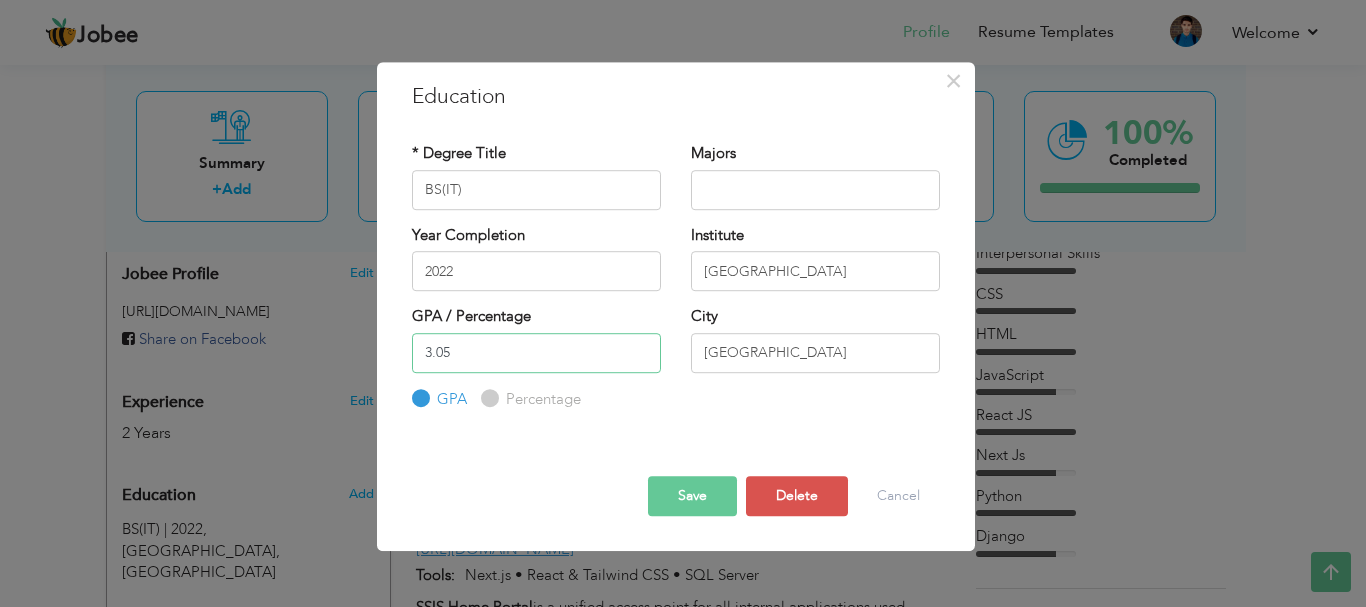 drag, startPoint x: 552, startPoint y: 340, endPoint x: 457, endPoint y: 358, distance: 96.69022 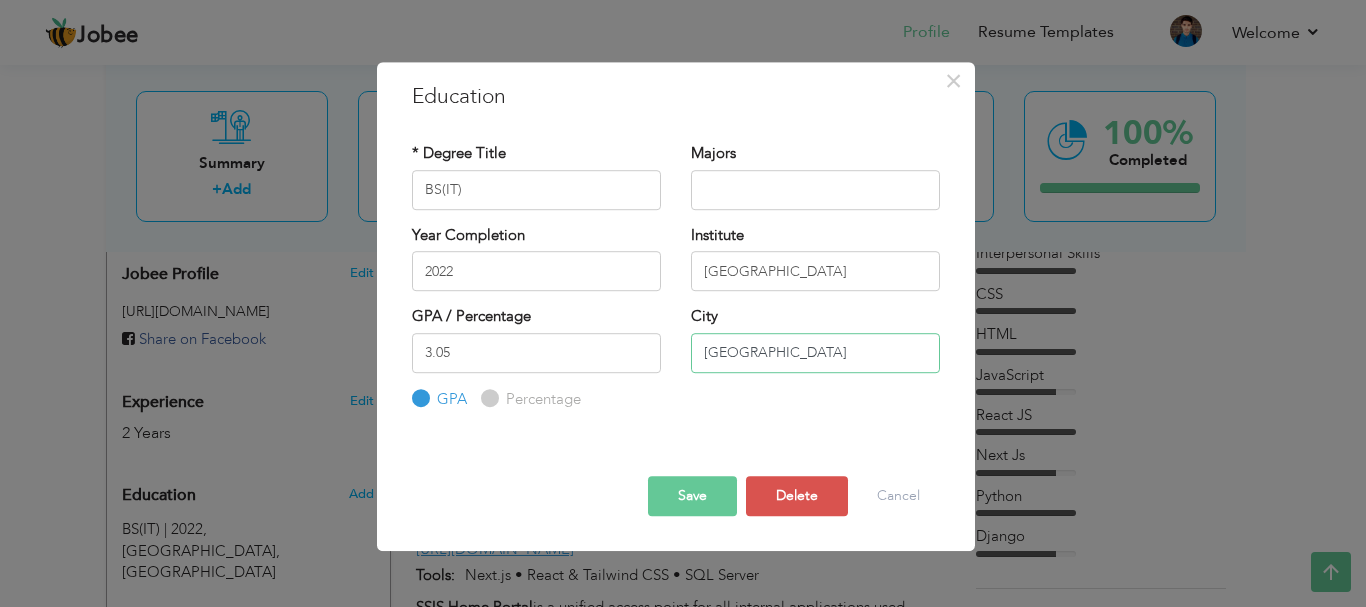 click on "[GEOGRAPHIC_DATA]" at bounding box center (815, 353) 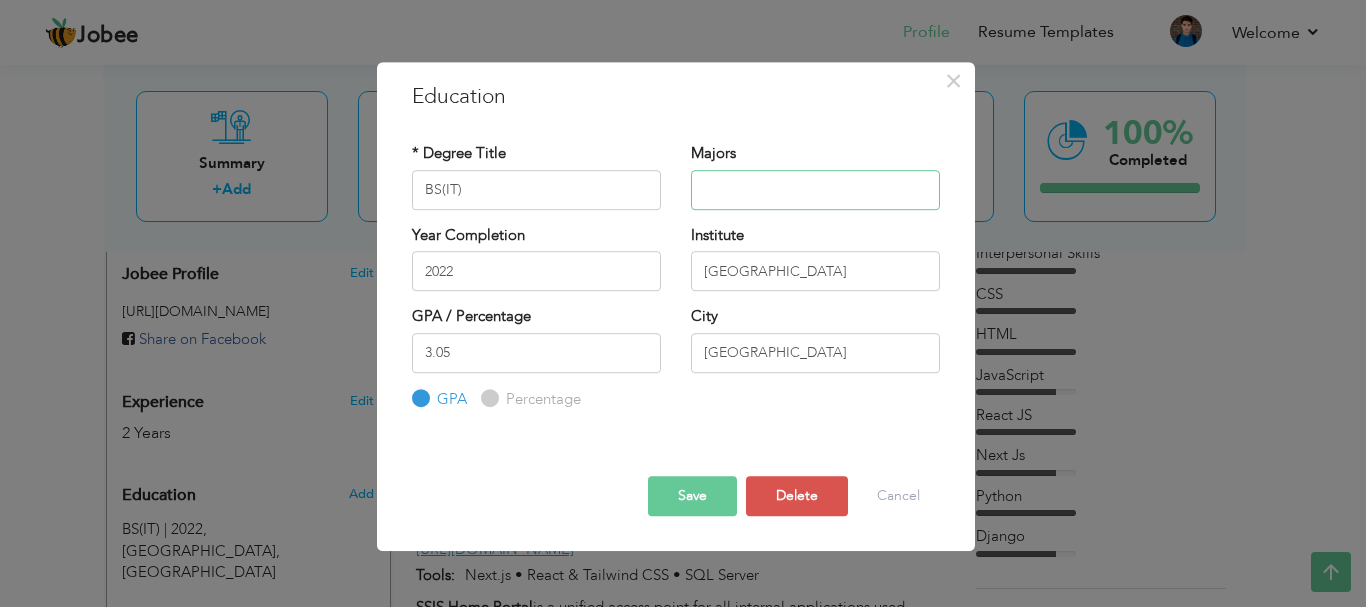 click at bounding box center [815, 190] 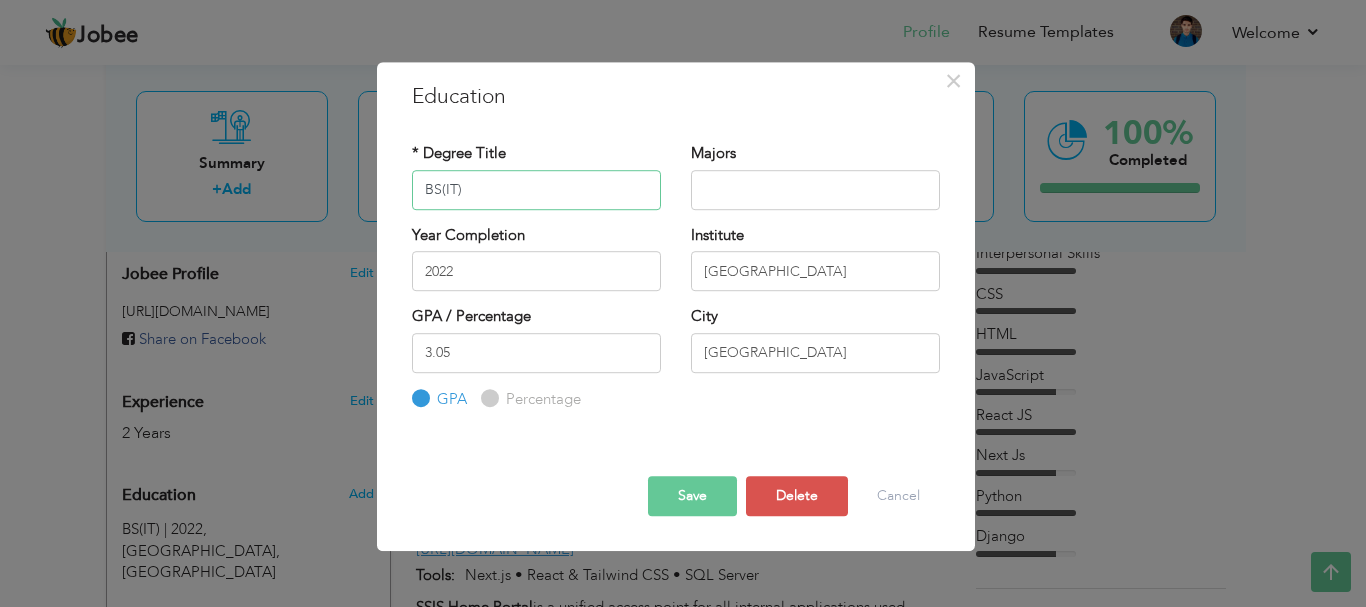 drag, startPoint x: 503, startPoint y: 191, endPoint x: 442, endPoint y: 194, distance: 61.073727 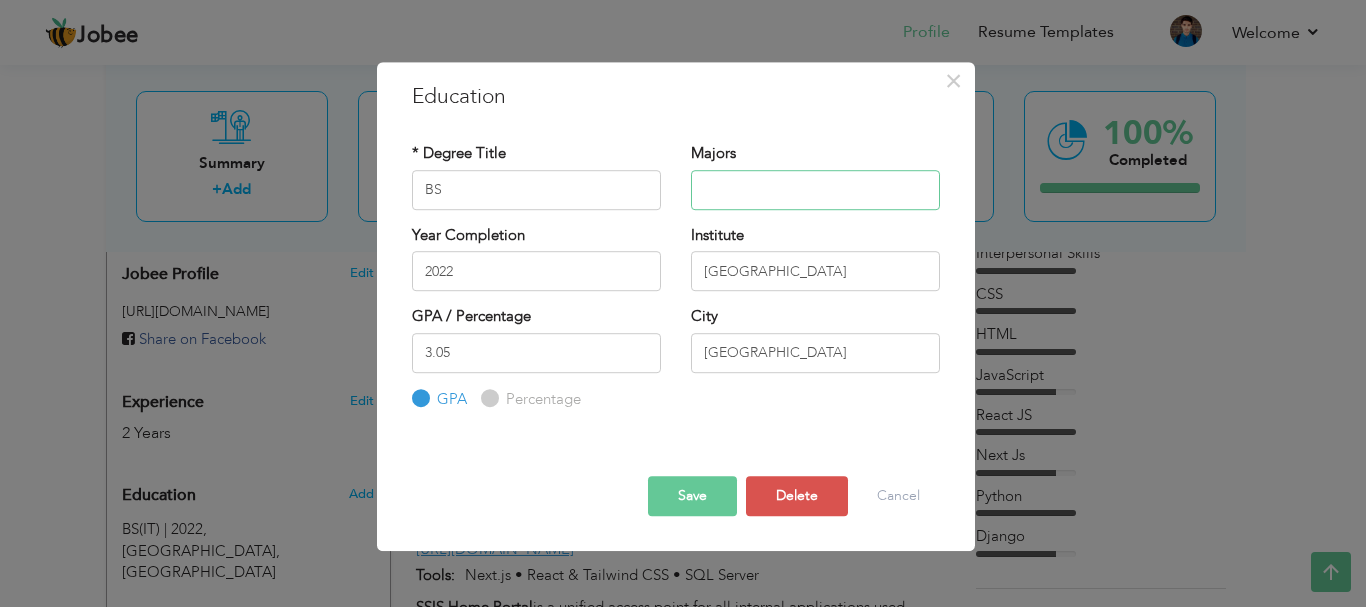 click at bounding box center [815, 190] 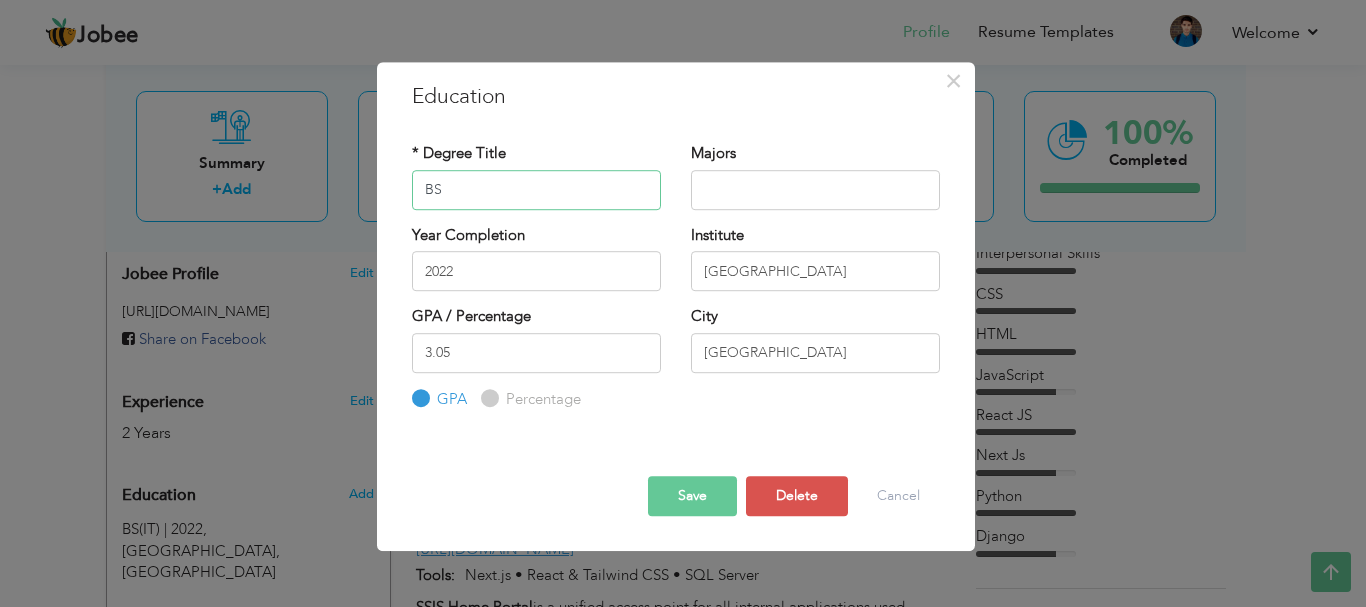 drag, startPoint x: 464, startPoint y: 193, endPoint x: 422, endPoint y: 193, distance: 42 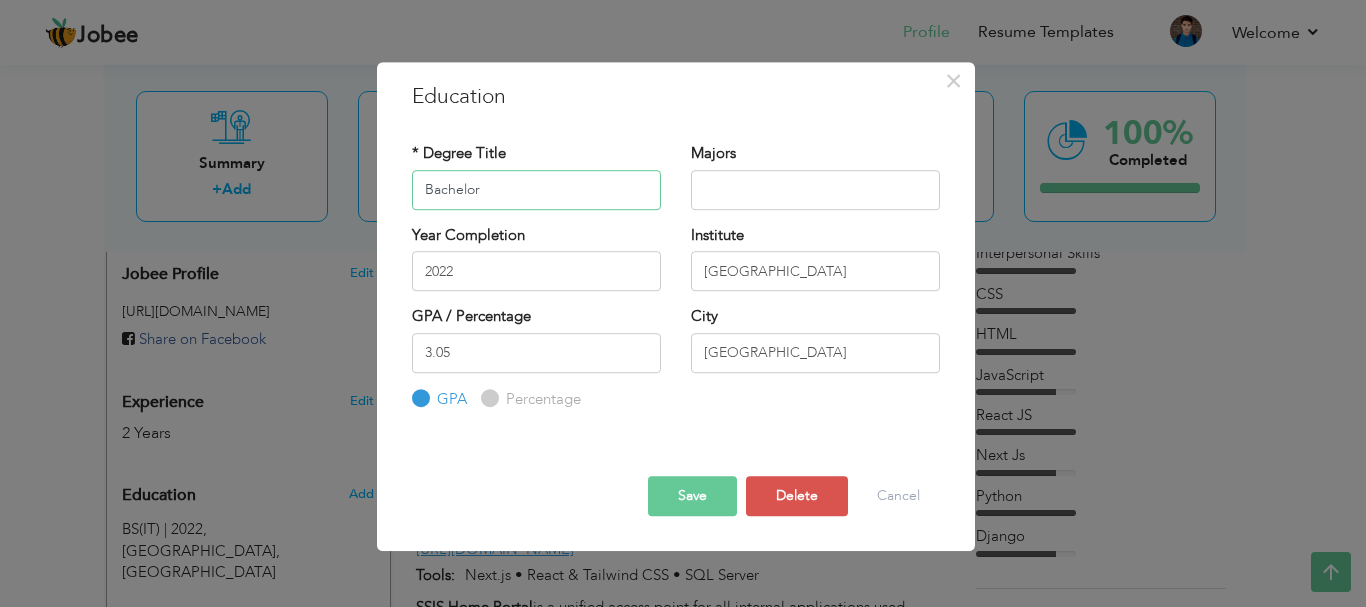 type on "Bachelor" 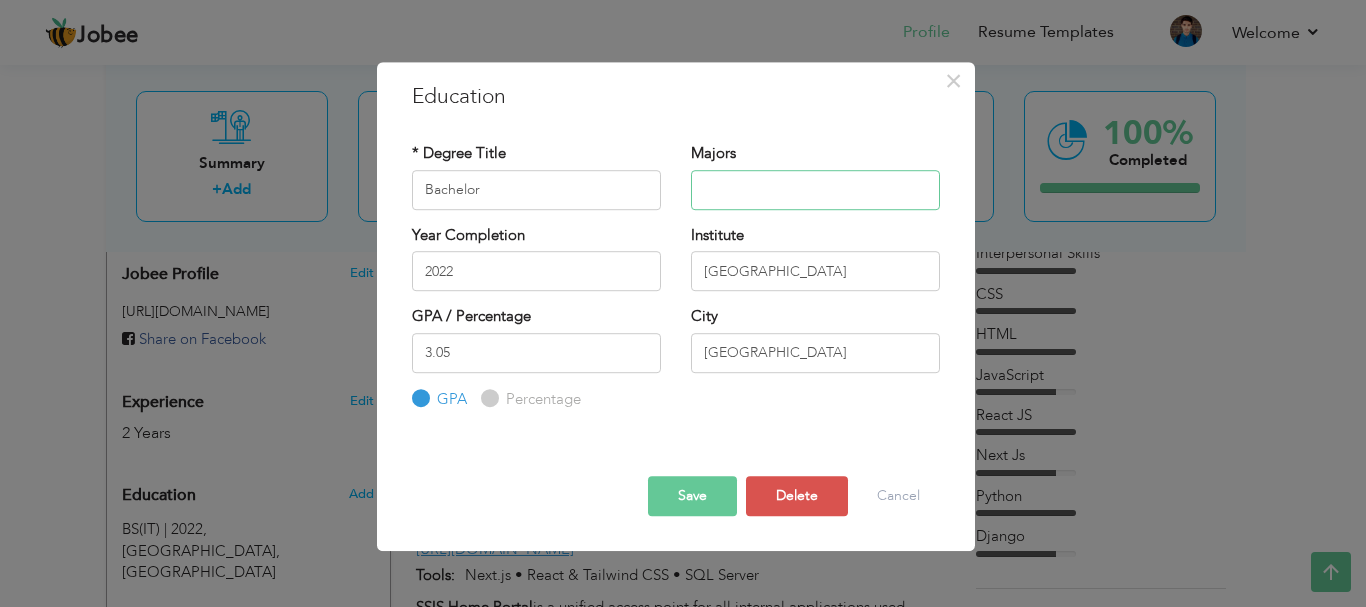 click at bounding box center (815, 190) 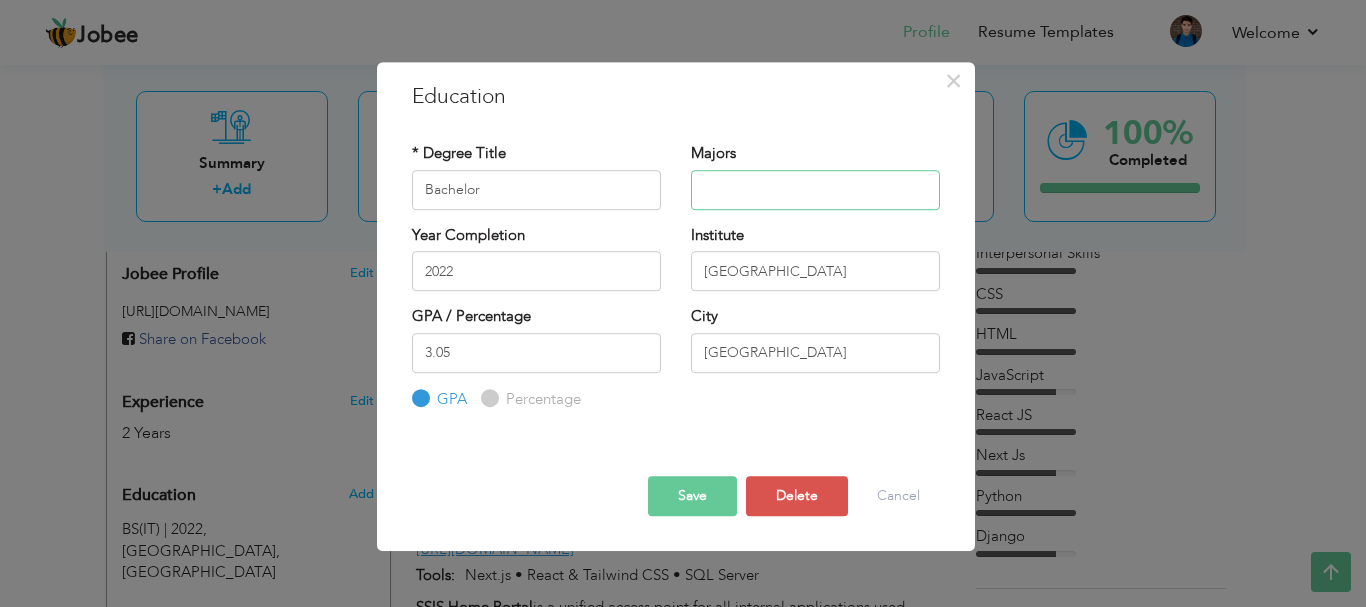click at bounding box center [815, 190] 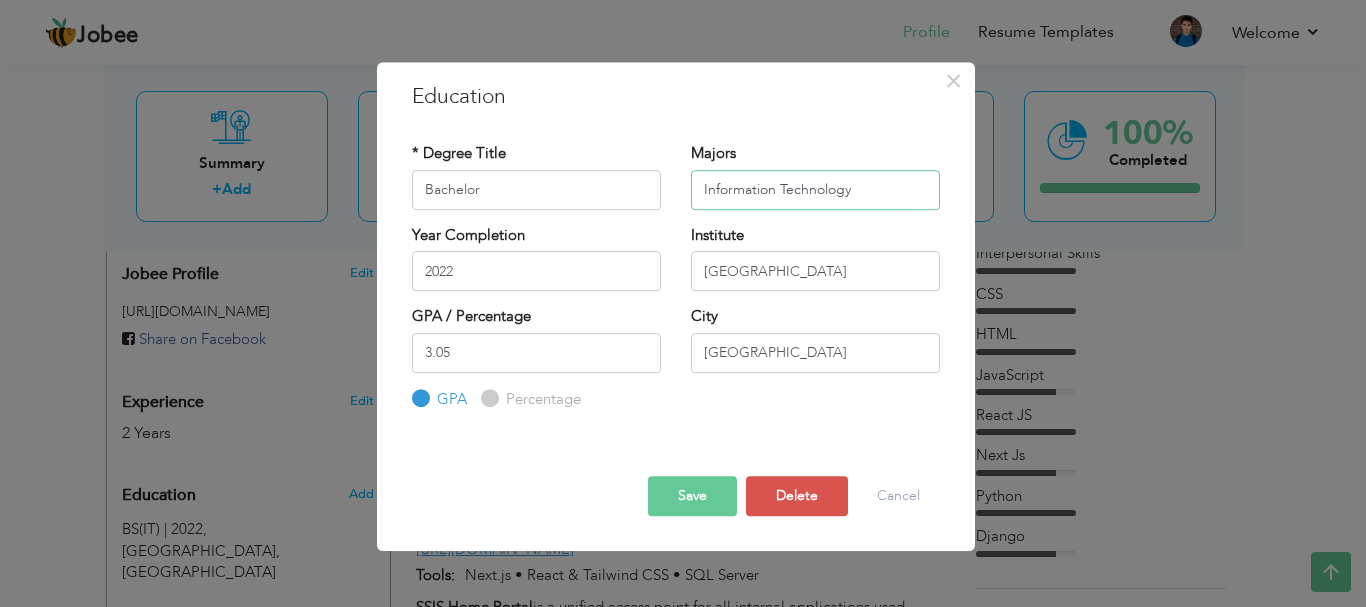 type on "Information Technology" 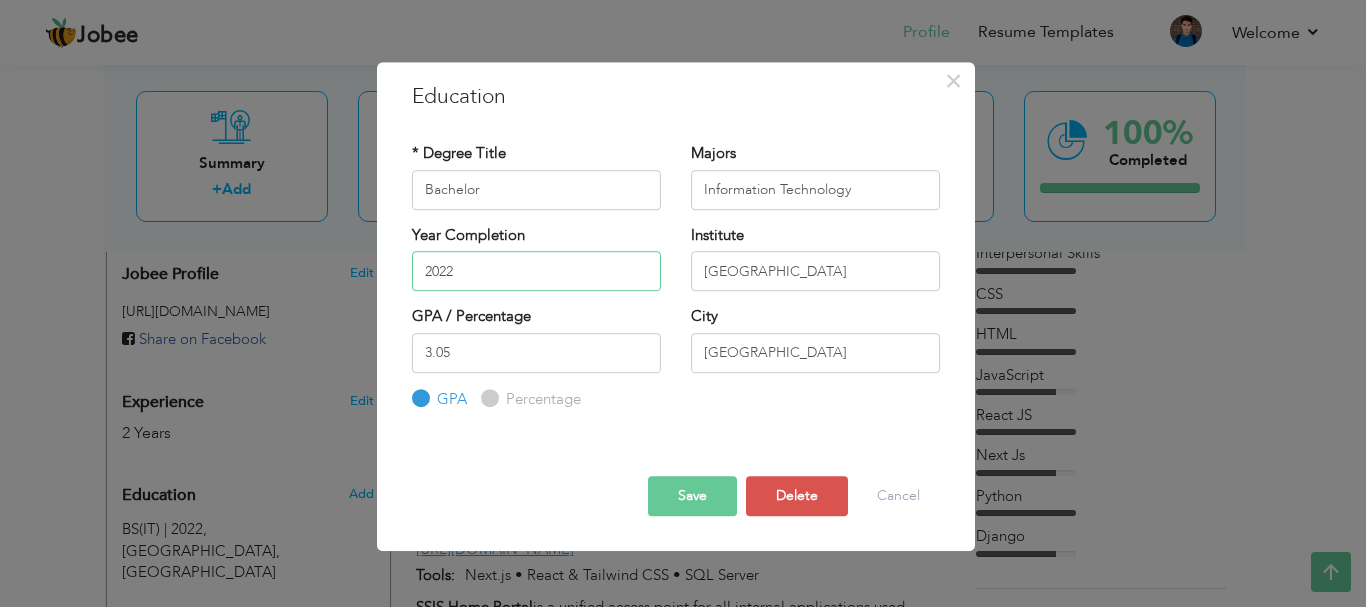click on "2022" at bounding box center (536, 271) 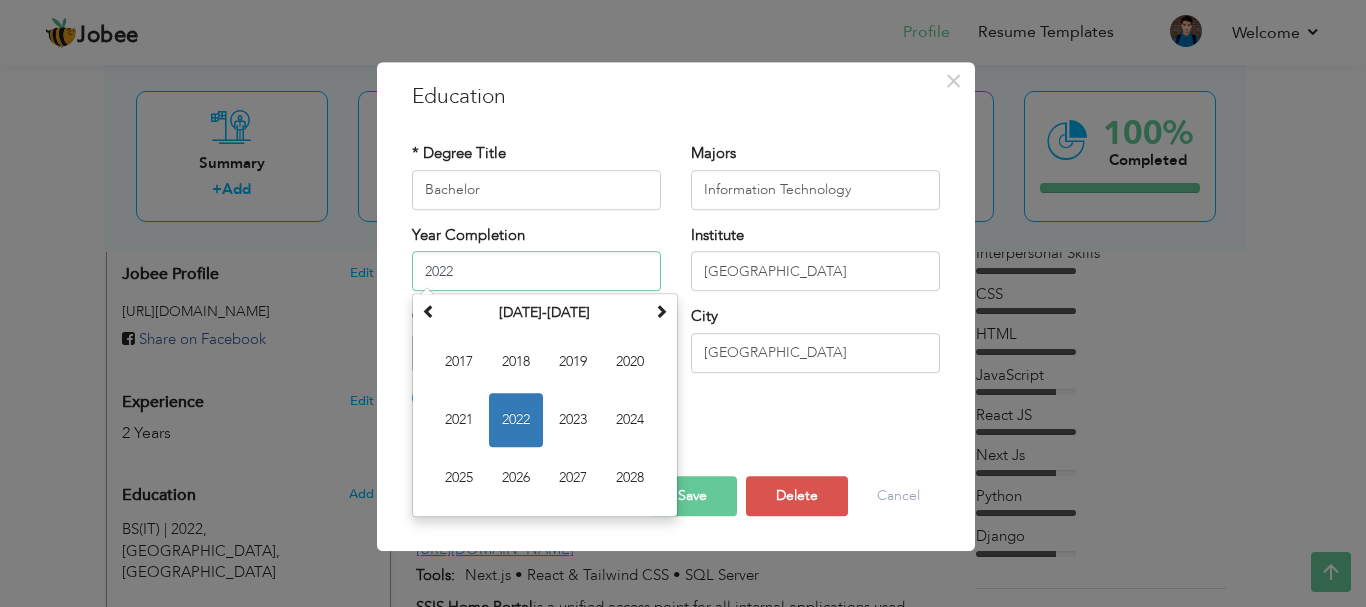 click on "2022" at bounding box center (536, 271) 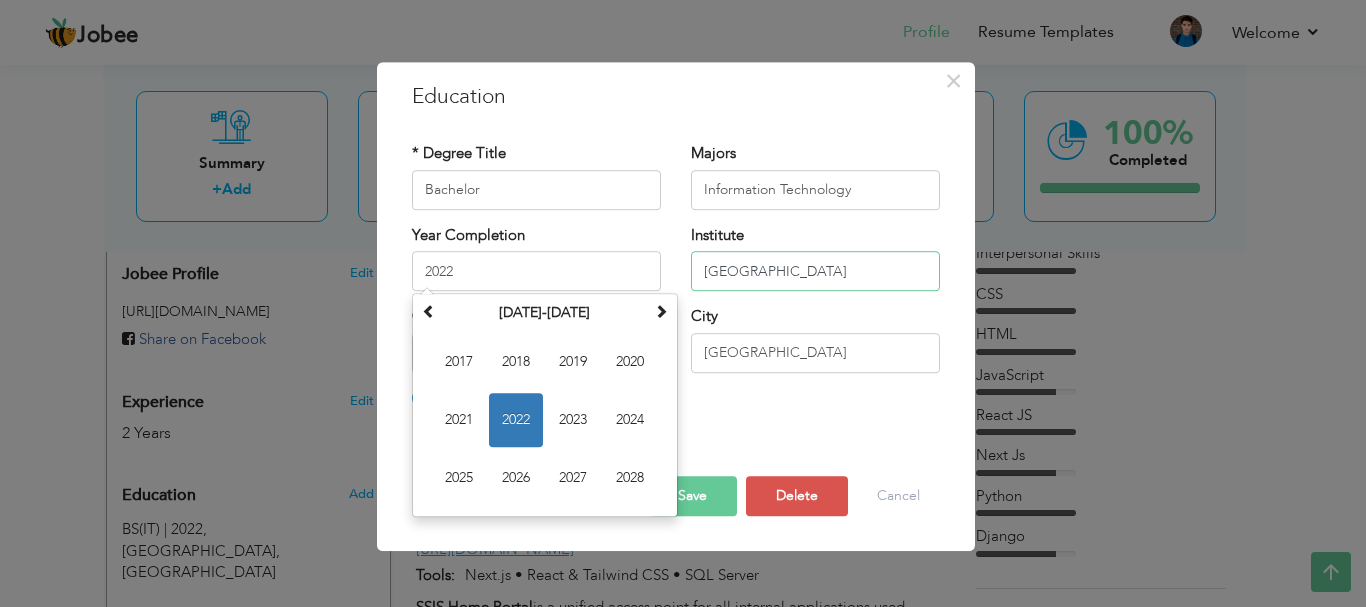 click on "University of the Punjab" at bounding box center (815, 271) 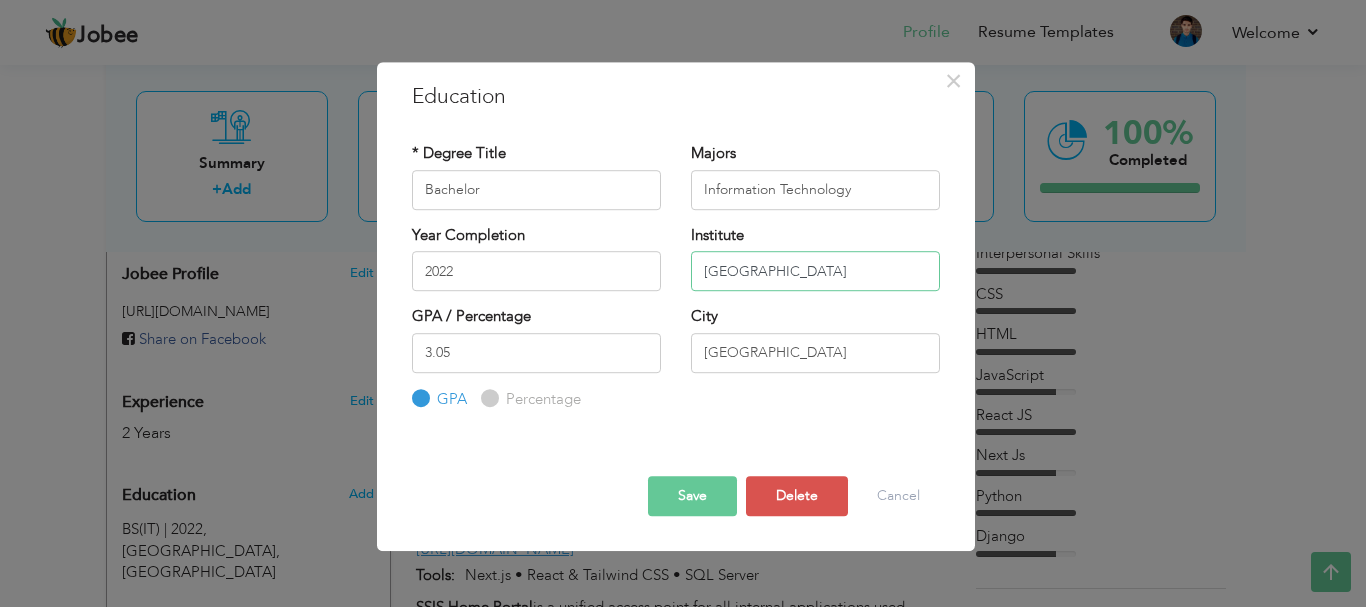 drag, startPoint x: 896, startPoint y: 273, endPoint x: 514, endPoint y: 294, distance: 382.57678 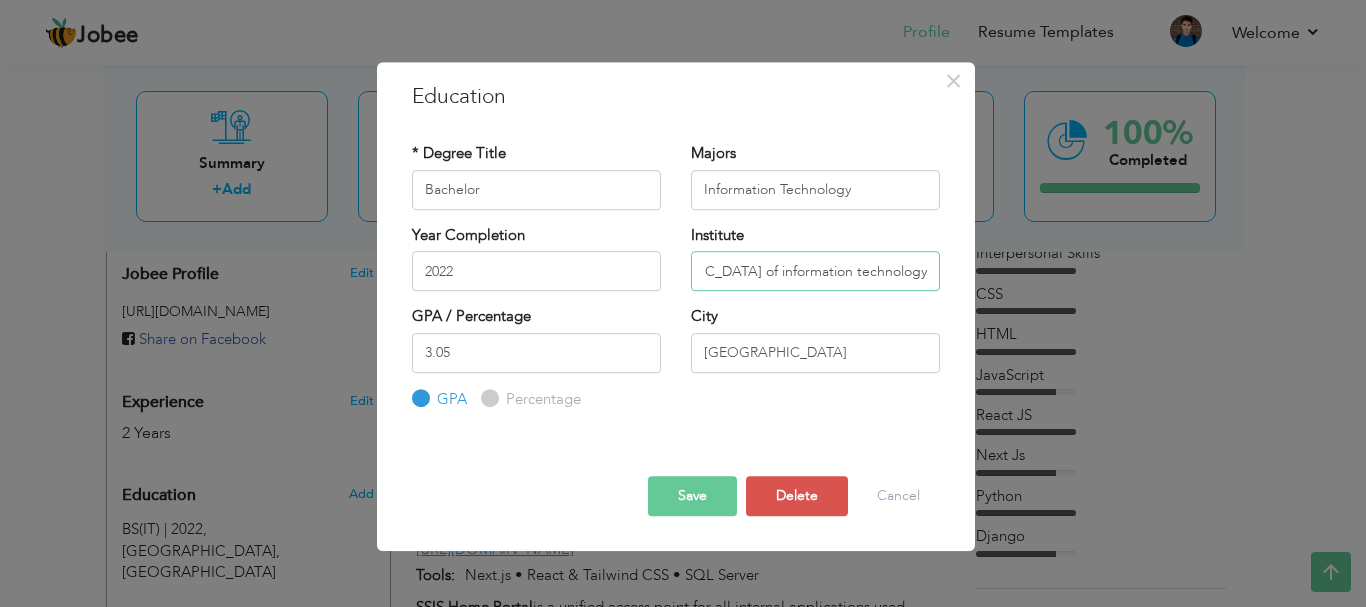 scroll, scrollTop: 0, scrollLeft: 114, axis: horizontal 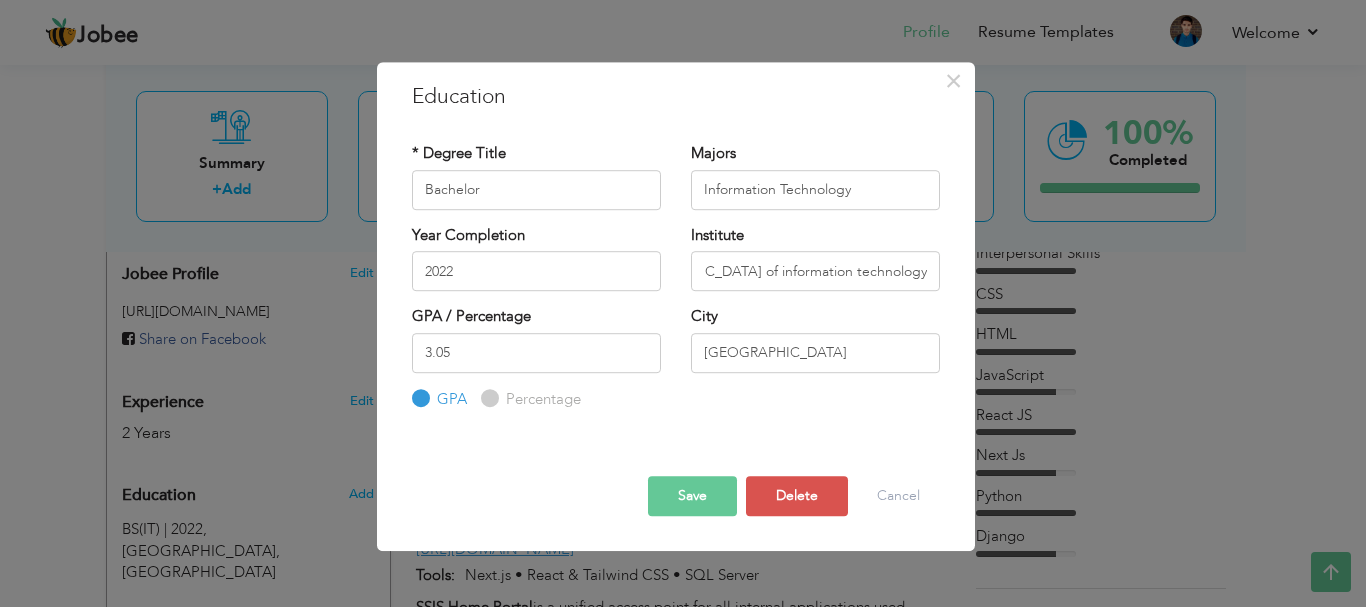 click on "Save" at bounding box center [692, 496] 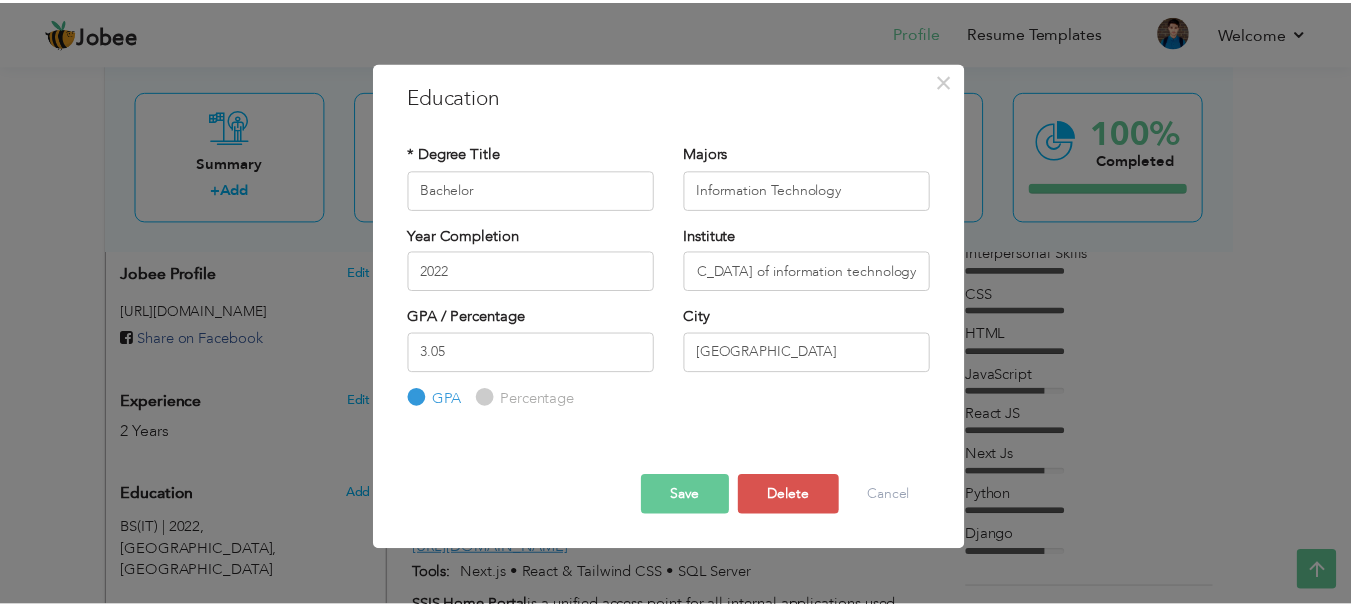 scroll, scrollTop: 0, scrollLeft: 0, axis: both 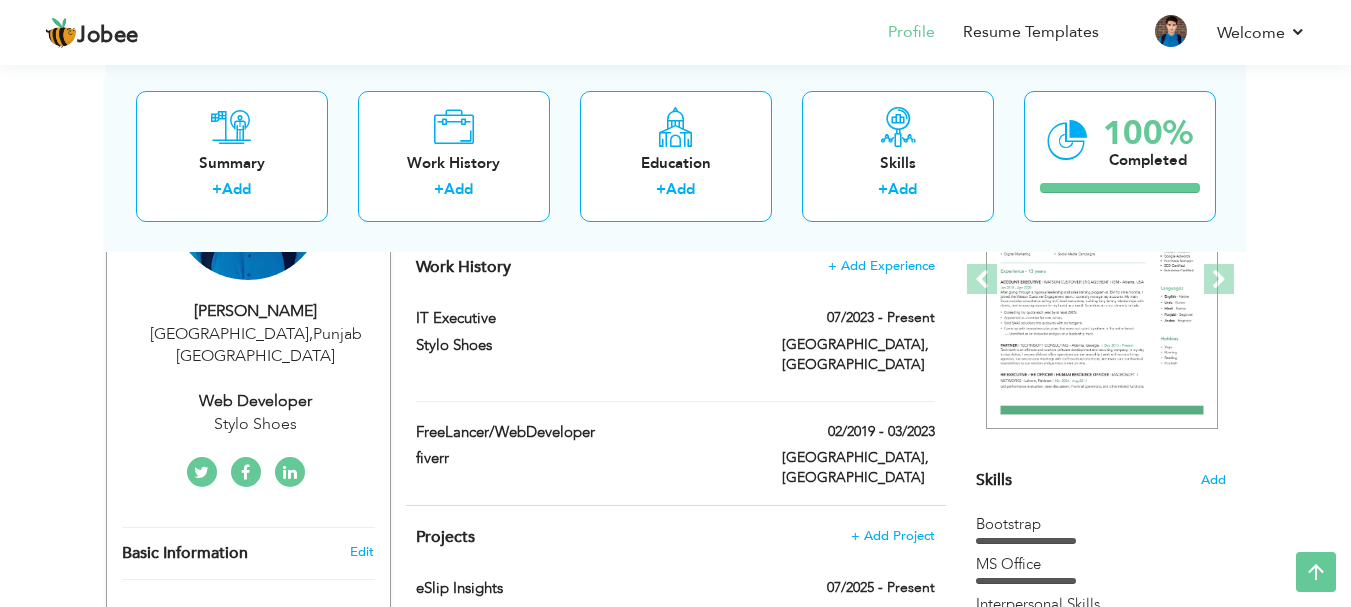 drag, startPoint x: 1207, startPoint y: 483, endPoint x: 1137, endPoint y: 516, distance: 77.388626 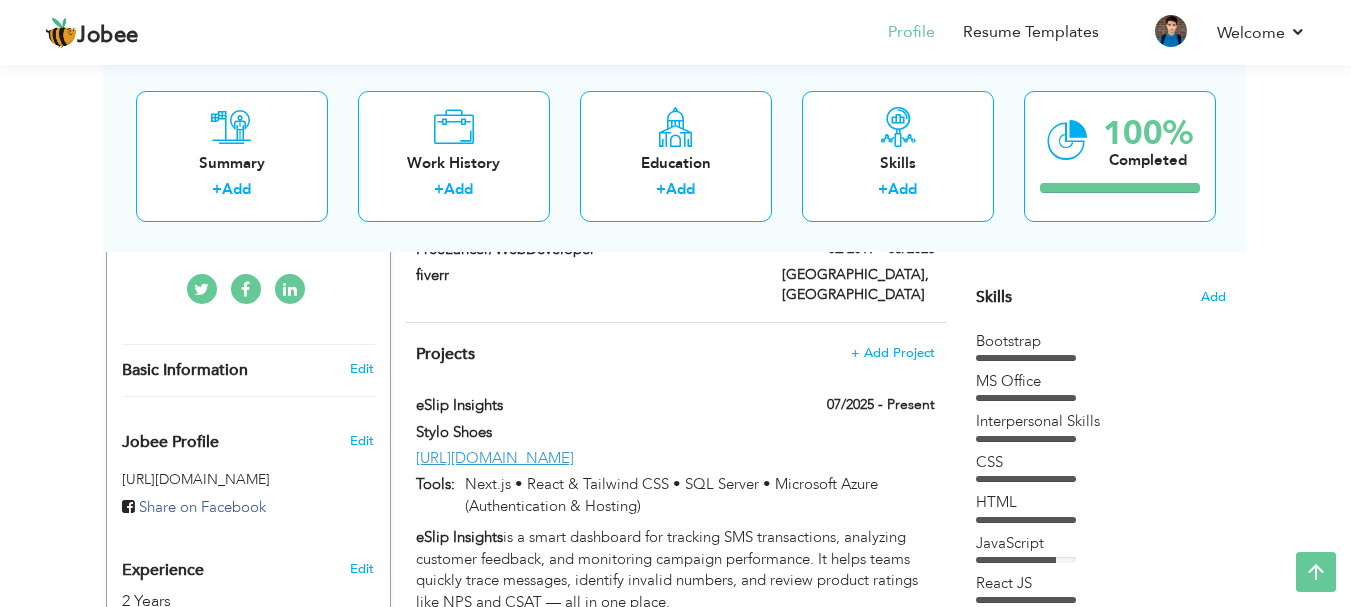 scroll, scrollTop: 500, scrollLeft: 0, axis: vertical 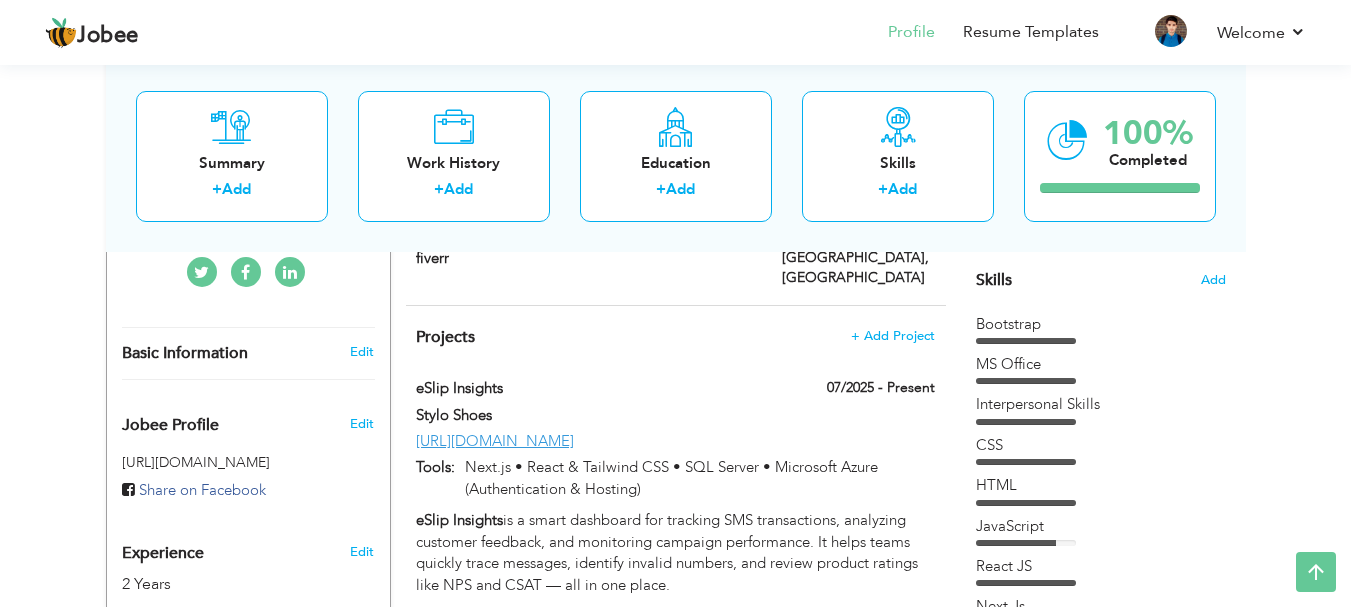 click on "MS Office" at bounding box center [1101, 364] 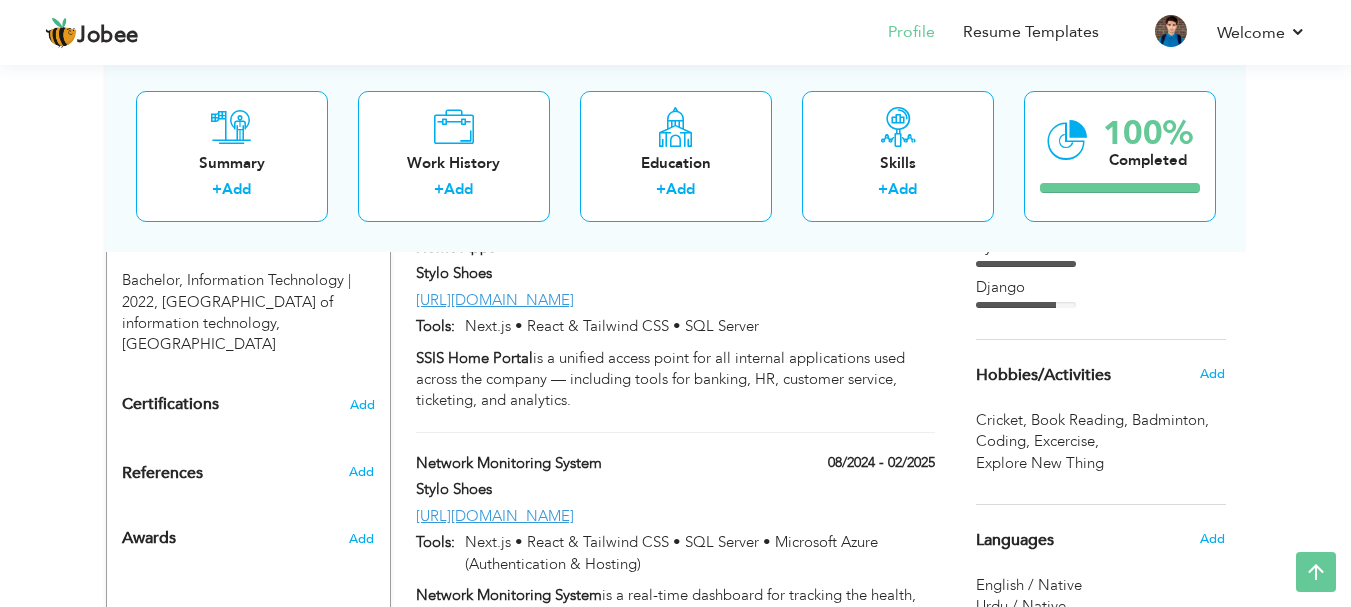 click on "Choose a Template
‹" at bounding box center [1103, 190] 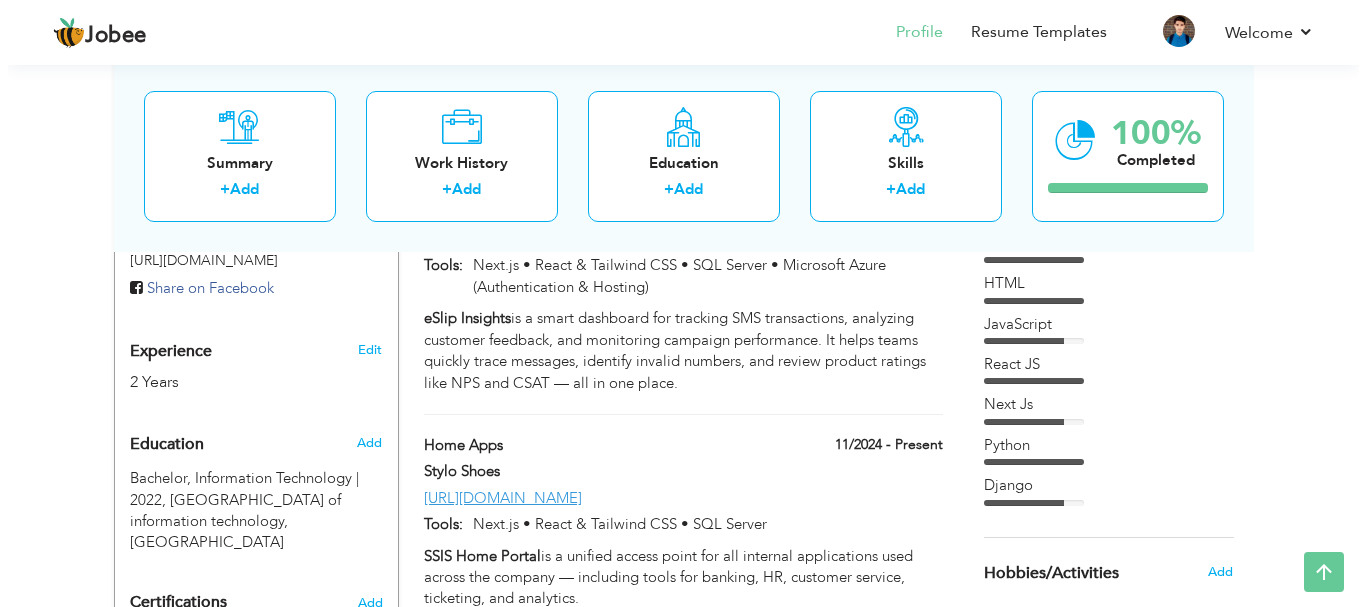scroll, scrollTop: 700, scrollLeft: 0, axis: vertical 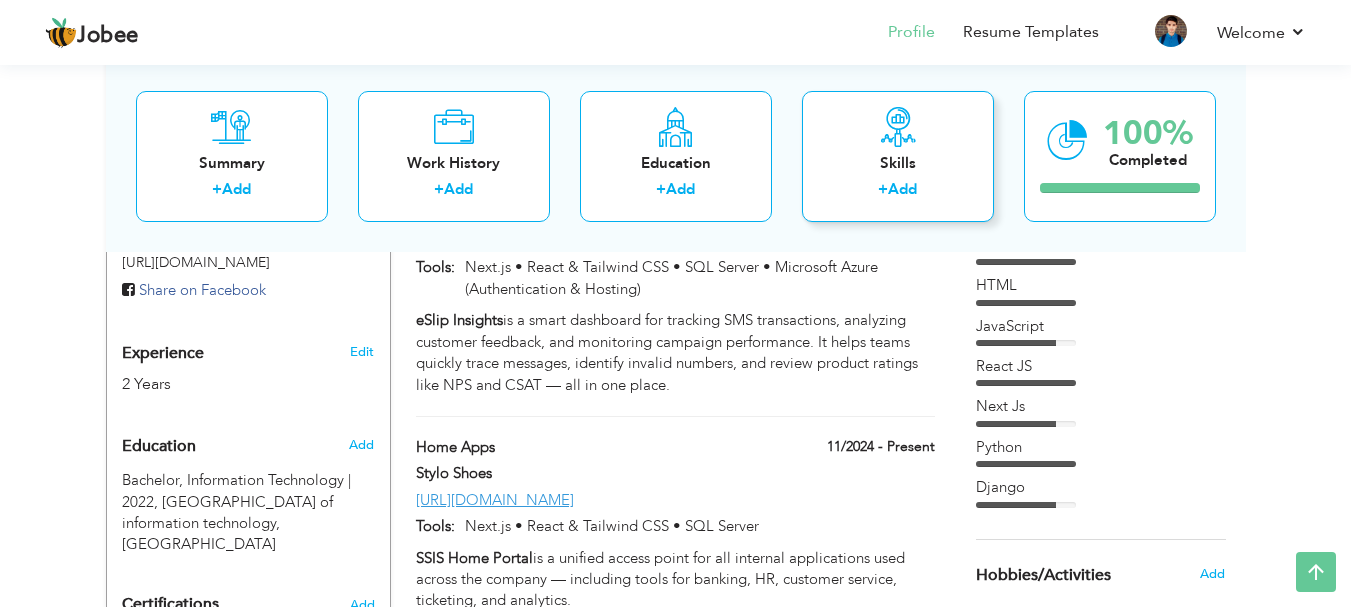click on "Skills" at bounding box center [898, 162] 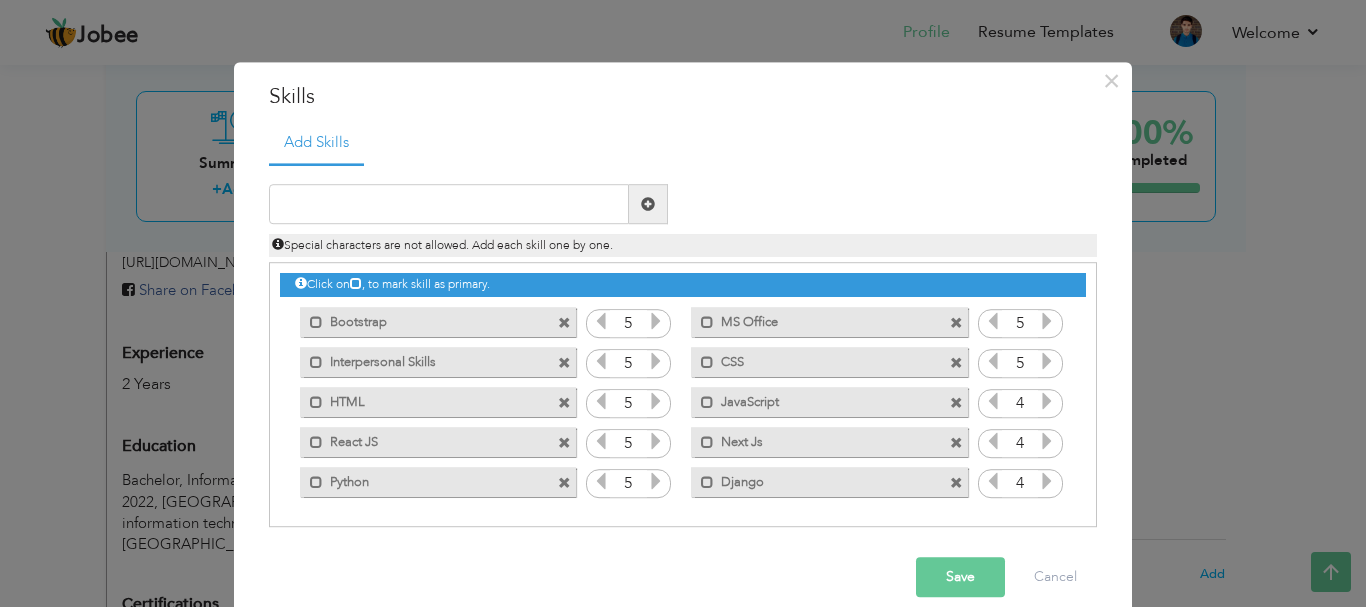 click at bounding box center (1047, 402) 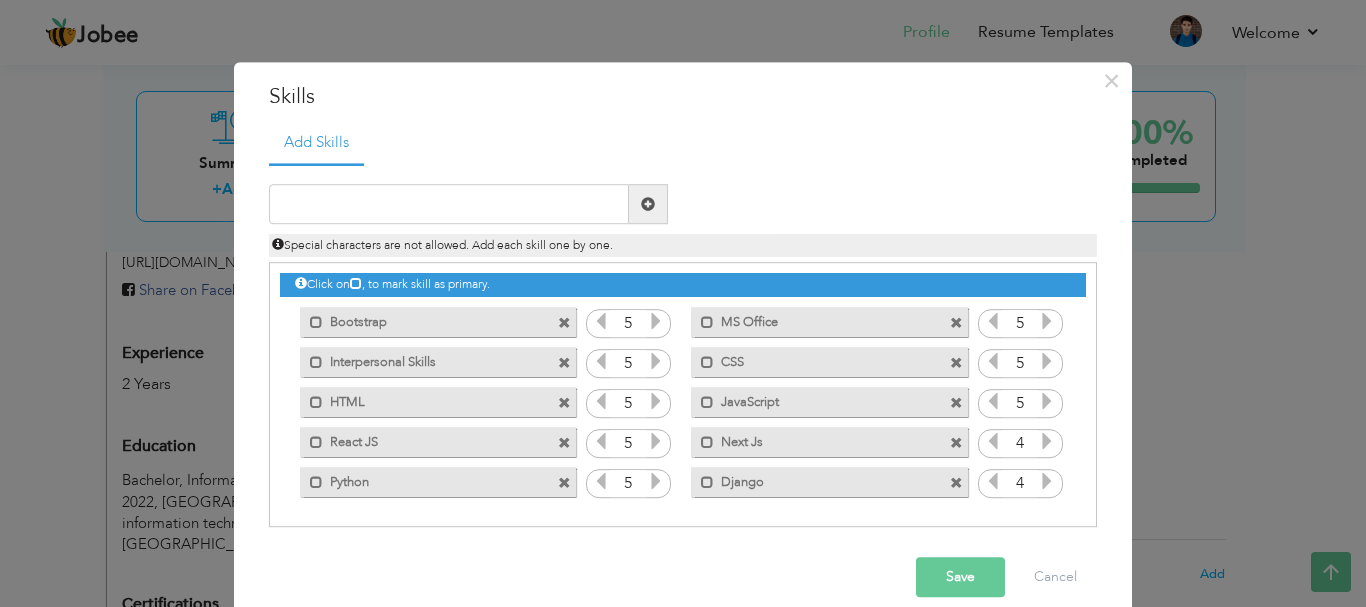 click at bounding box center (1047, 442) 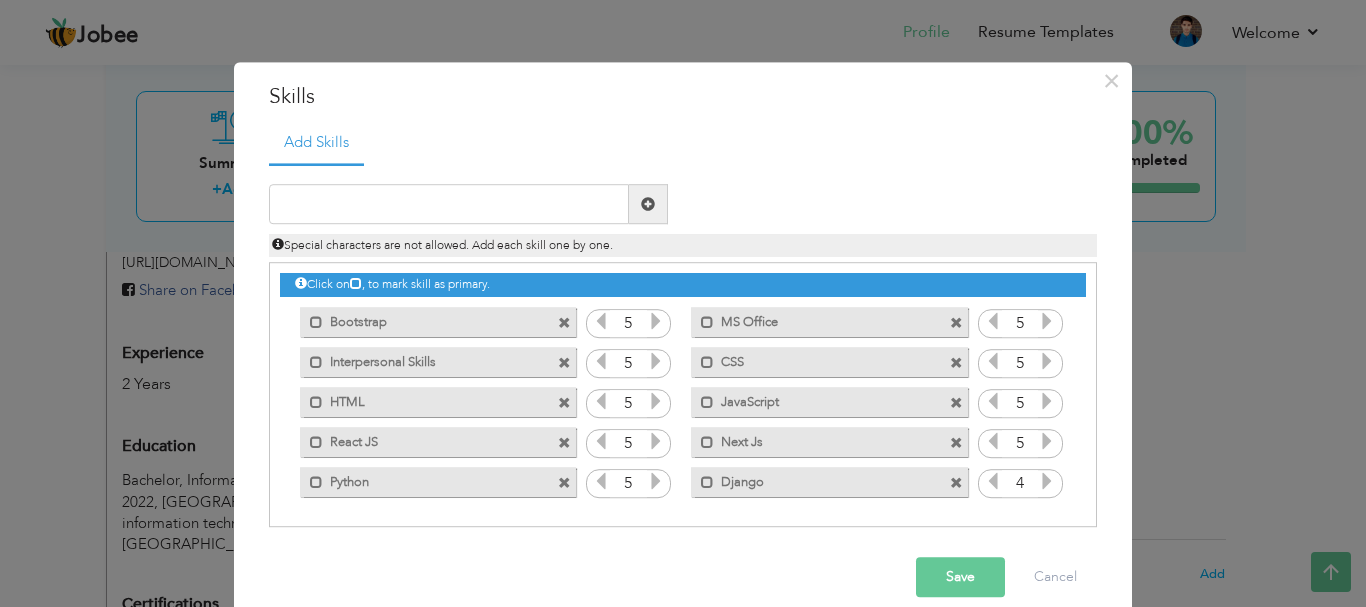 click at bounding box center (1047, 482) 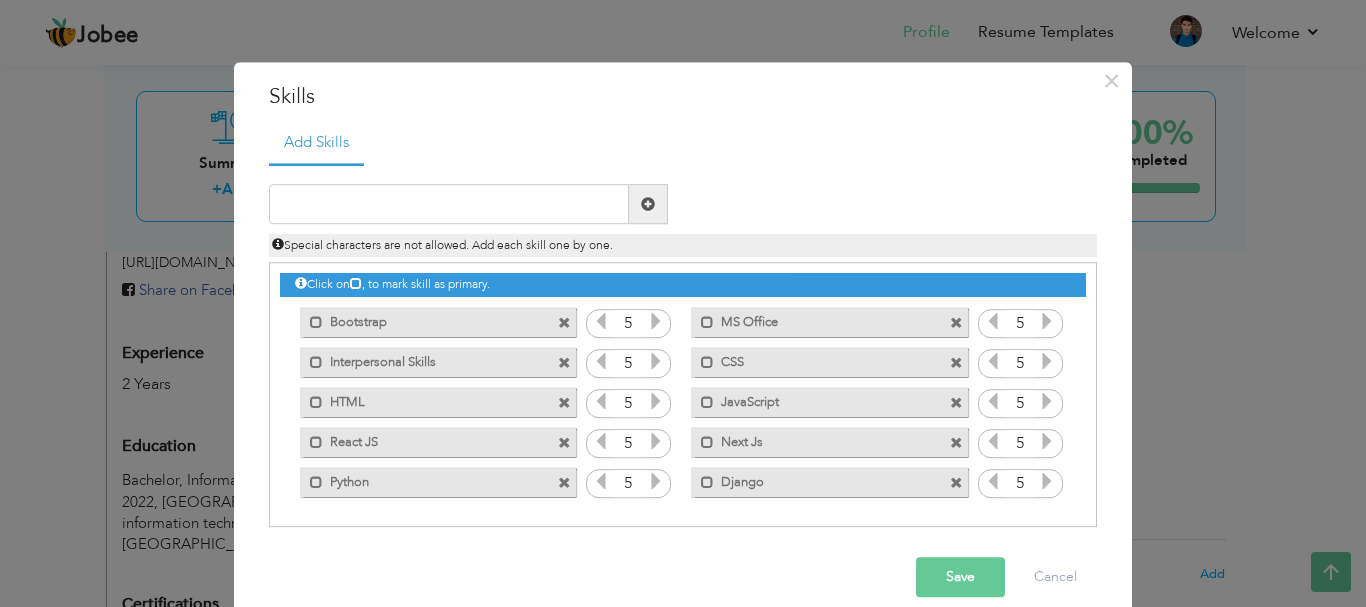 click on "4" at bounding box center (1020, 484) 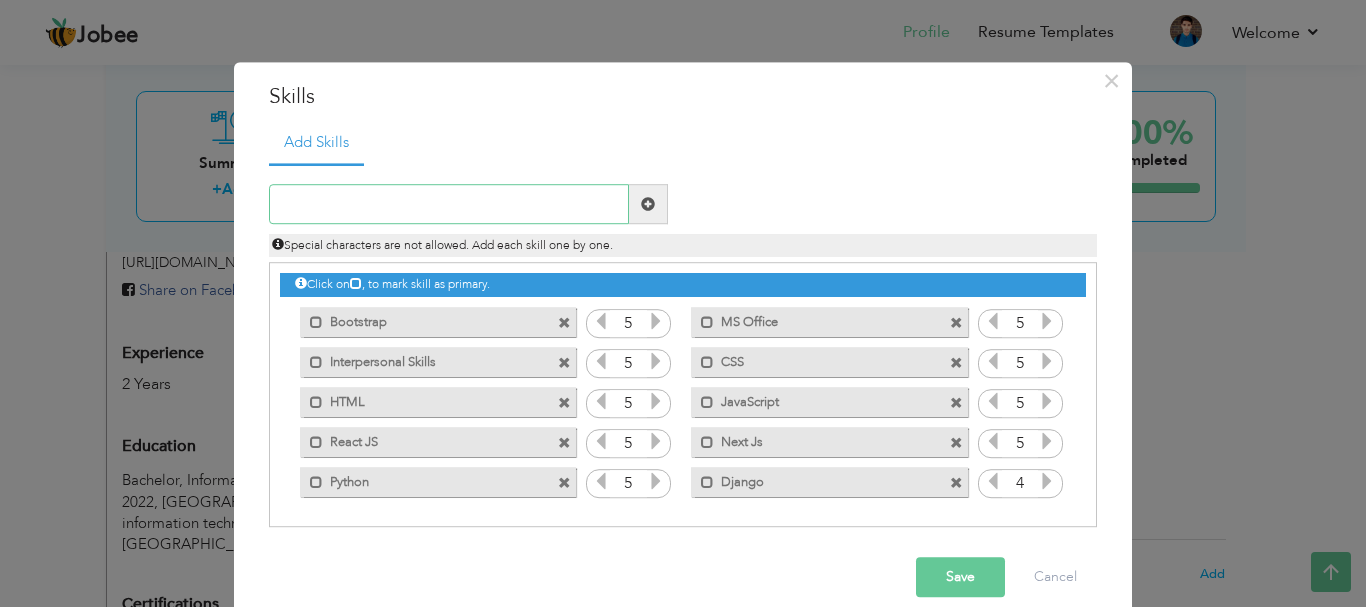 click at bounding box center [449, 205] 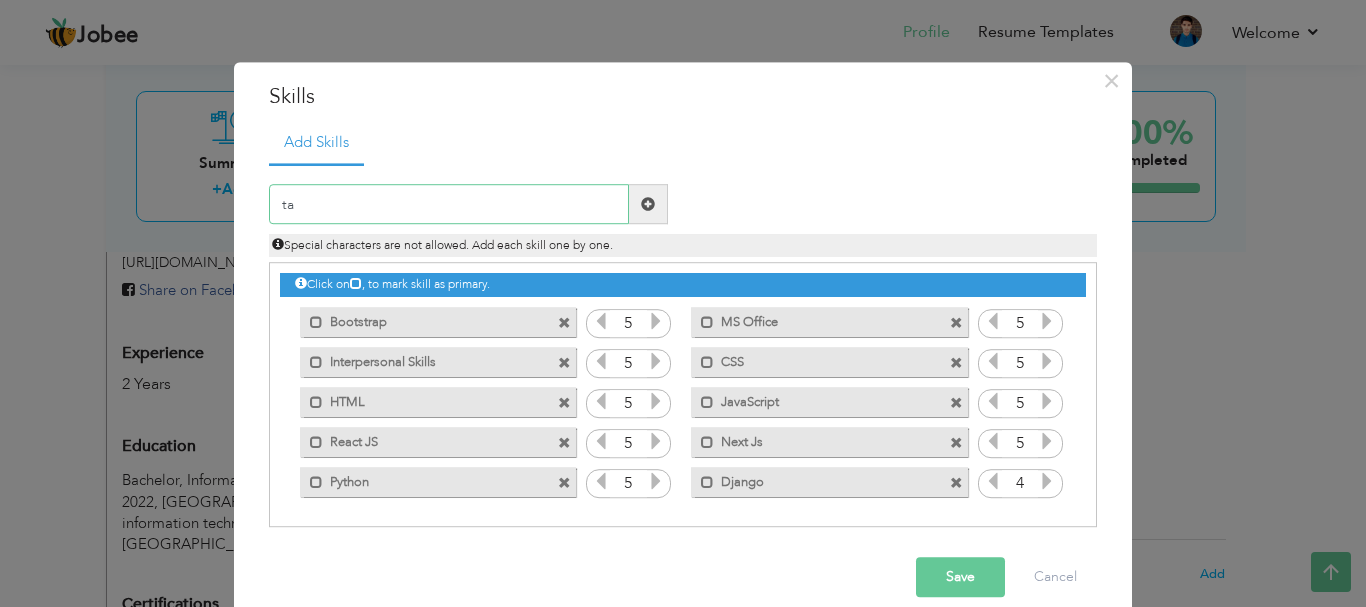 type on "t" 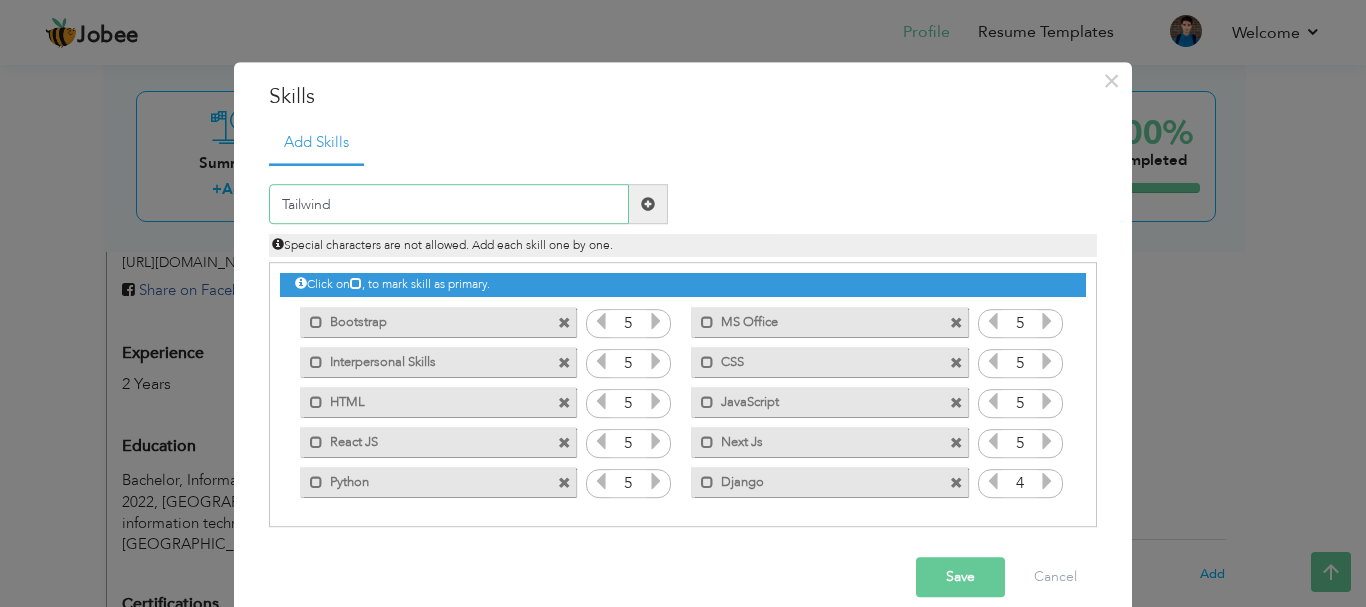 type on "Tailwind" 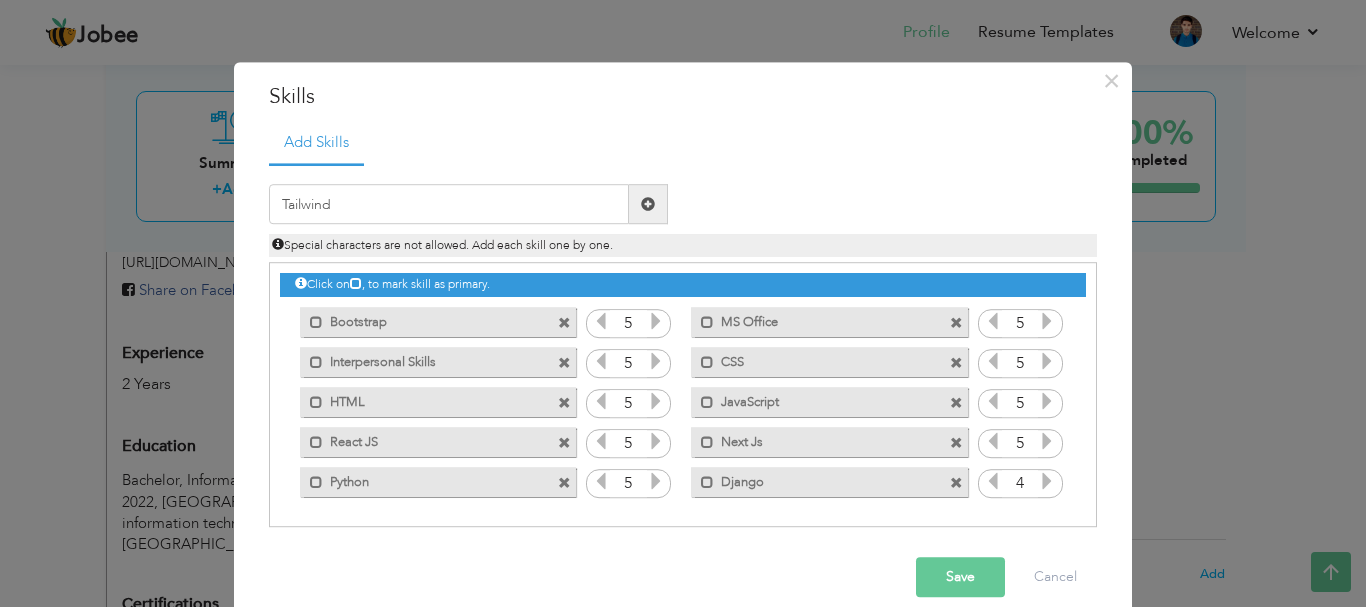 click at bounding box center (648, 205) 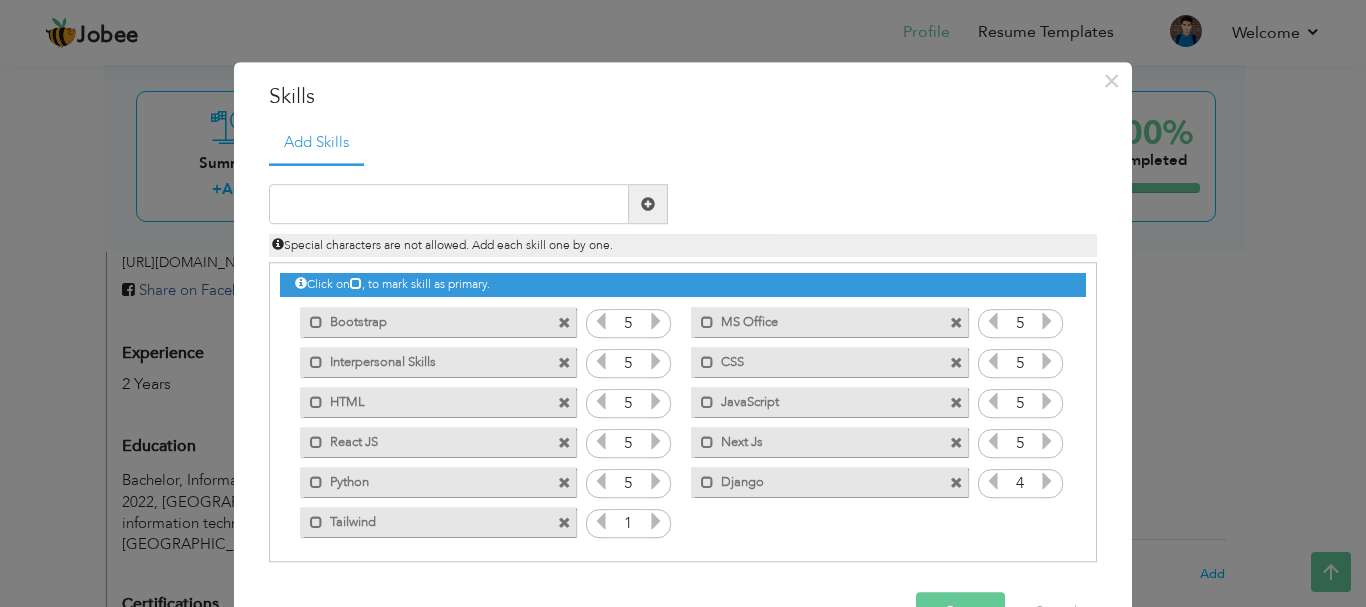 click at bounding box center (656, 522) 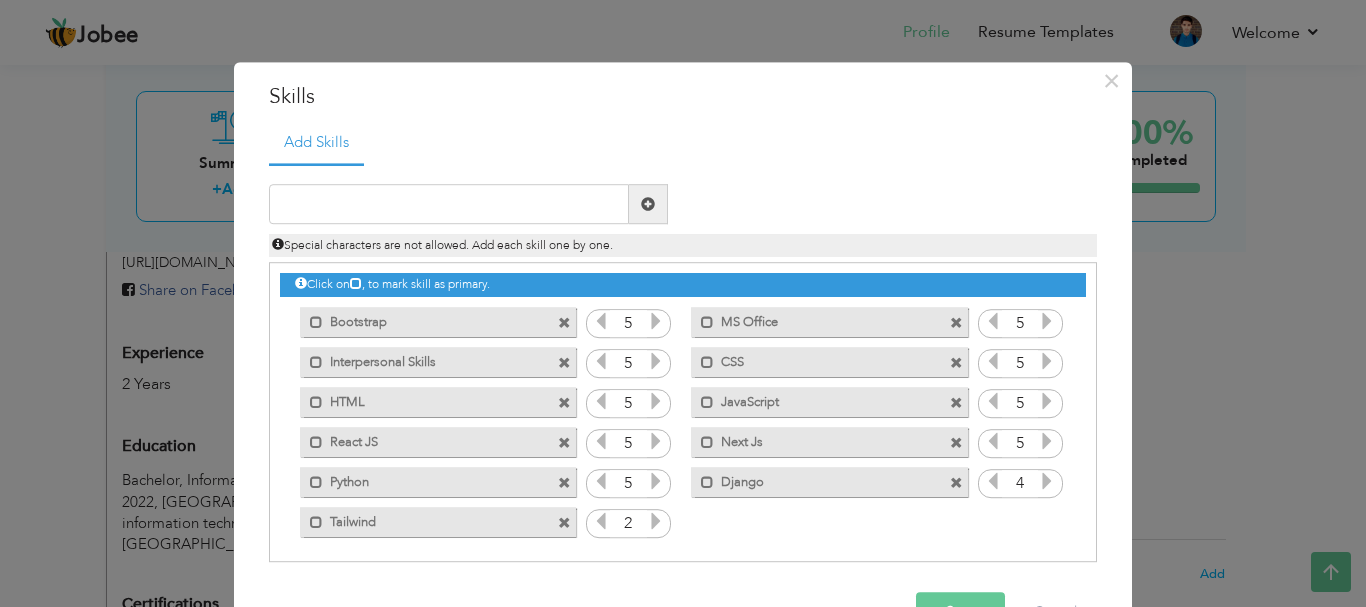 click at bounding box center [656, 522] 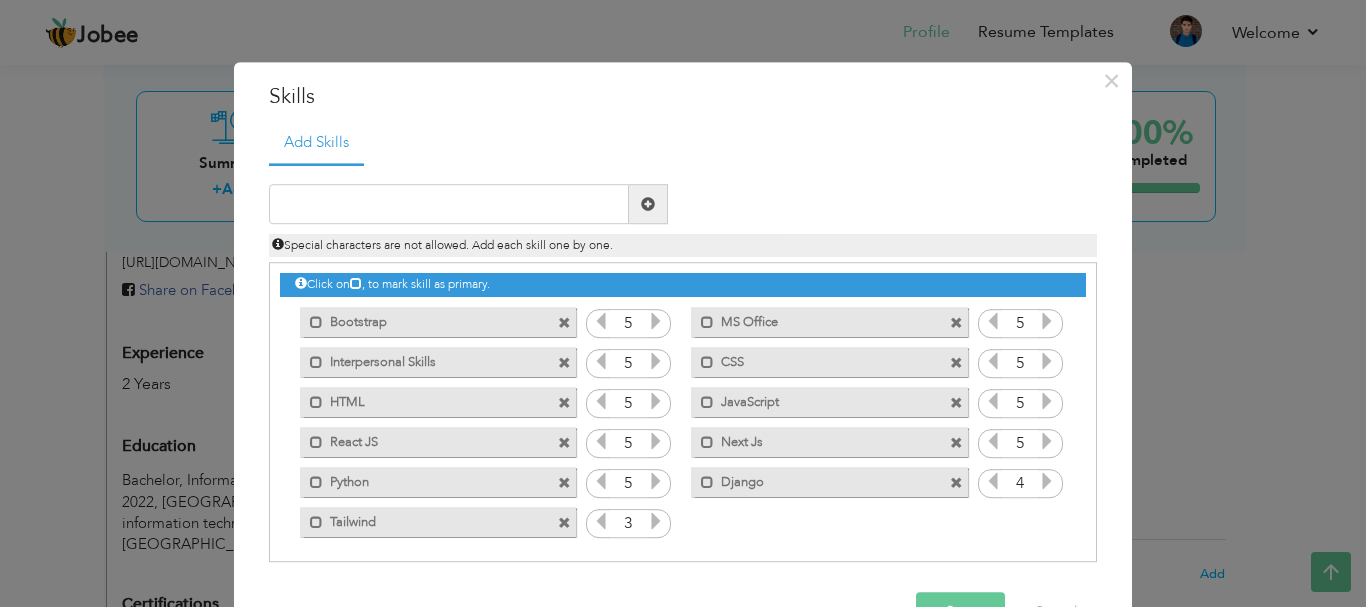 click at bounding box center (656, 522) 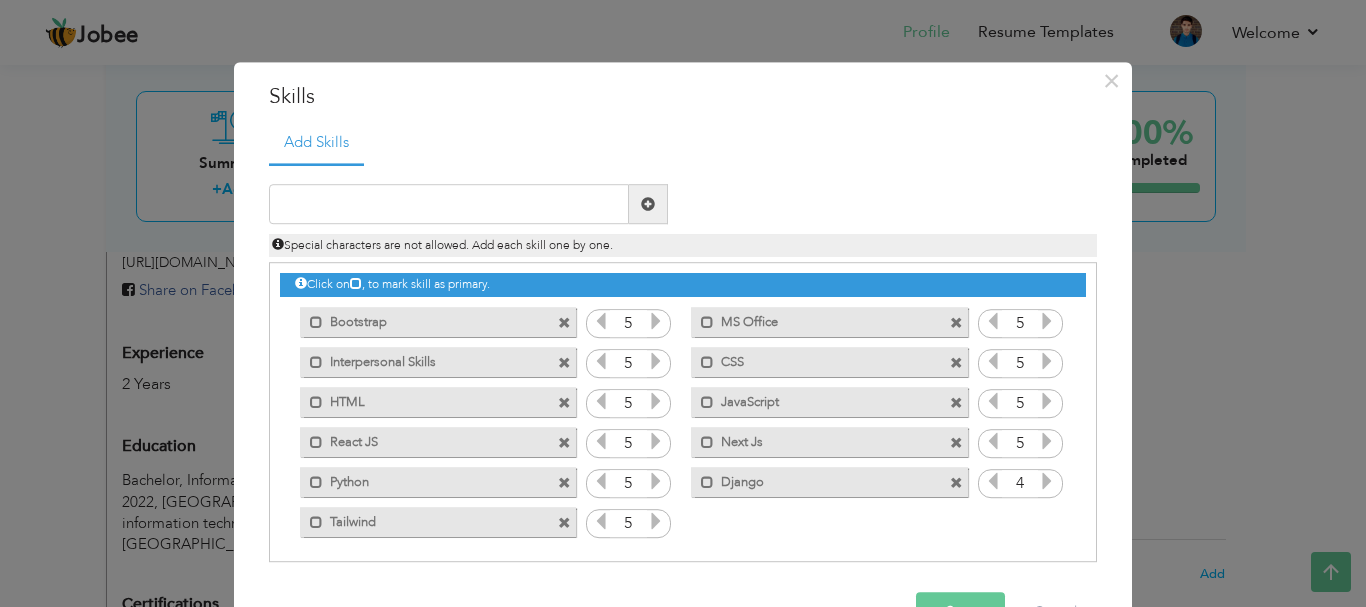 click on "Click on  , to mark skill as primary.
Mark as primary skill. Bootstrap 5 MS Office 5 5 5" at bounding box center [683, 403] 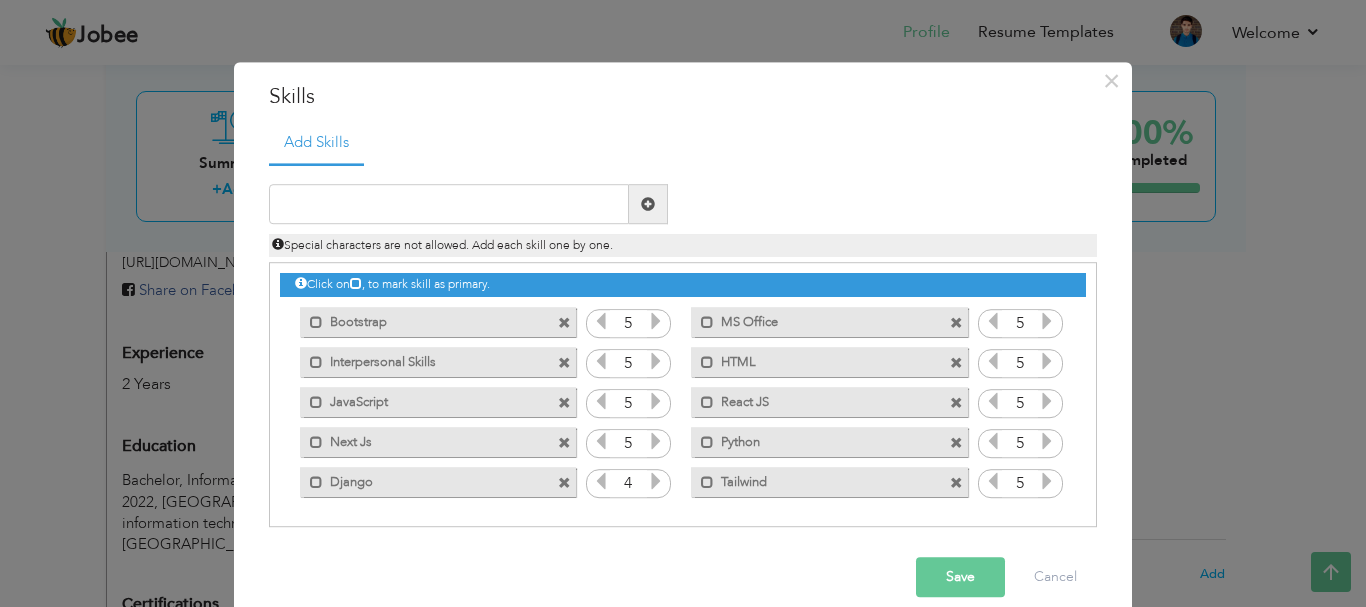 click on "Save
Cancel" at bounding box center (683, 578) 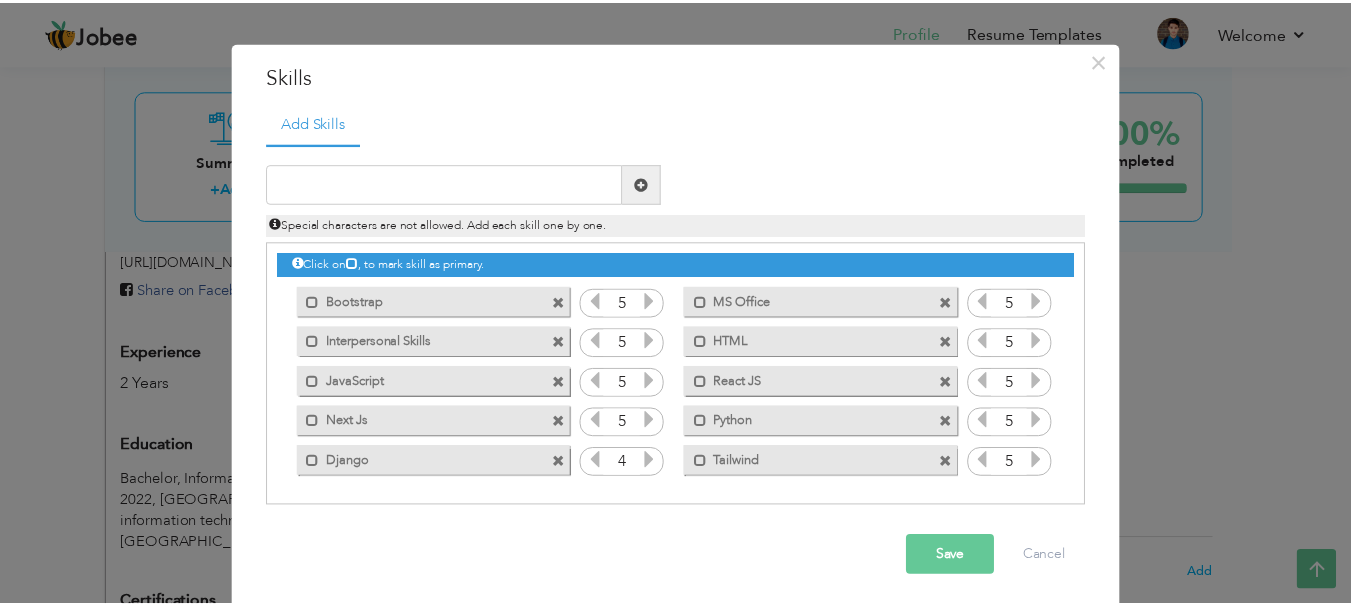 scroll, scrollTop: 26, scrollLeft: 0, axis: vertical 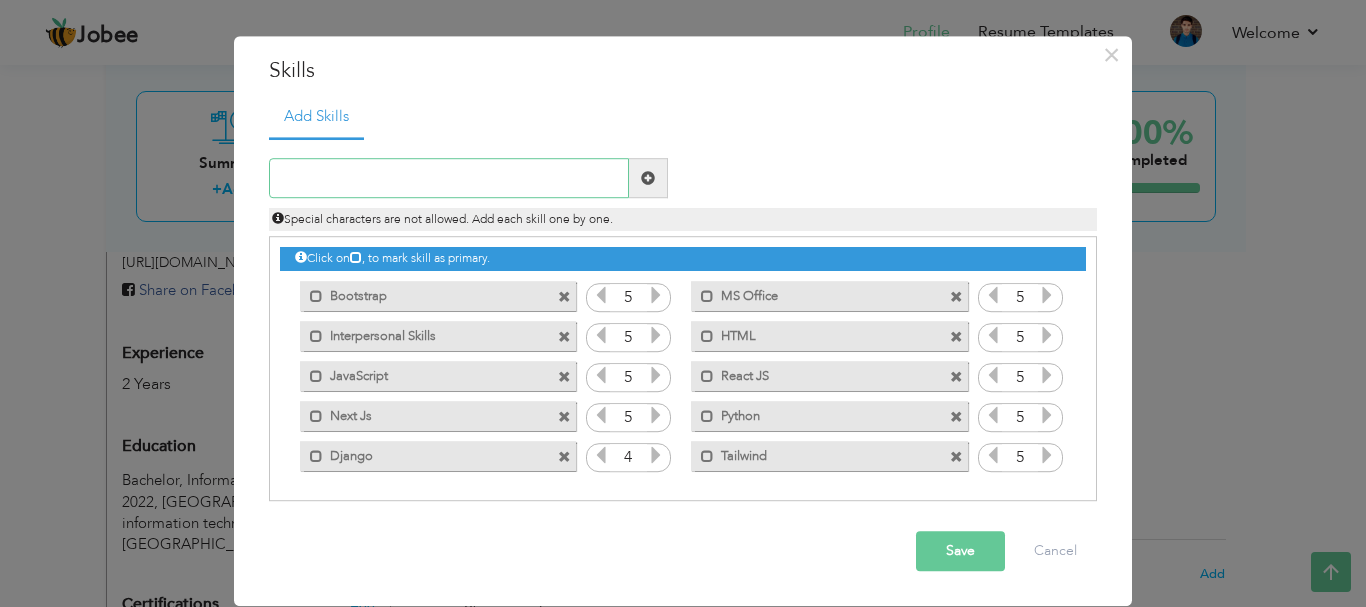 click at bounding box center [449, 179] 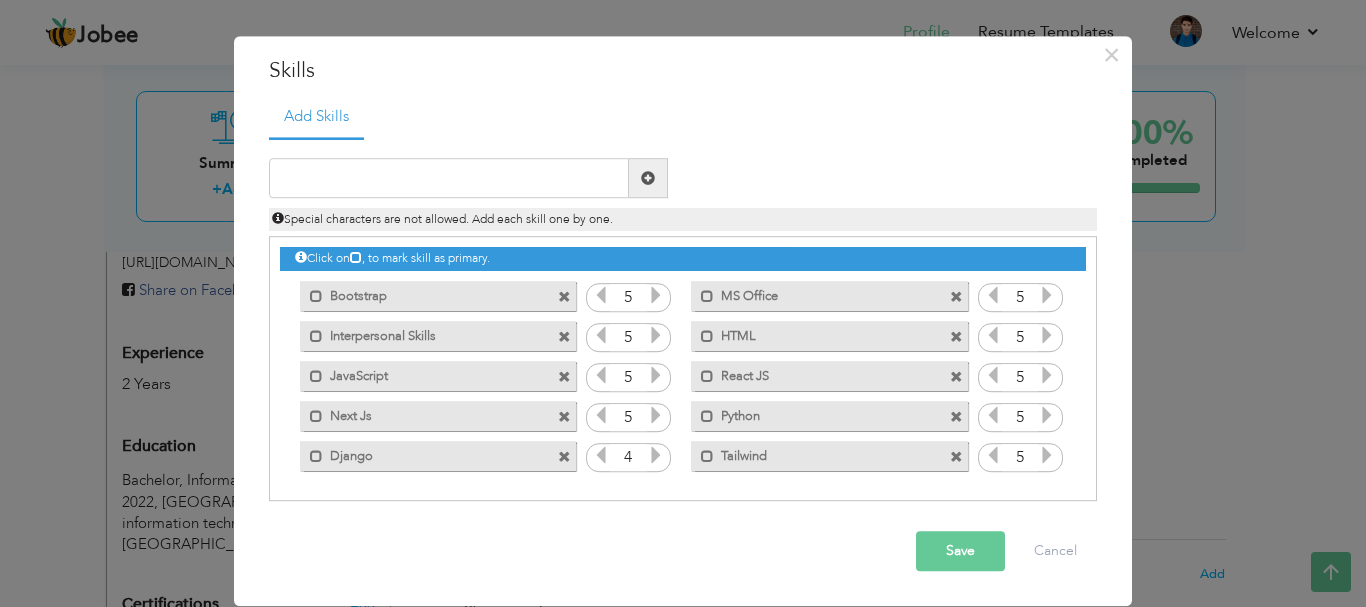 click on "Save" at bounding box center (960, 552) 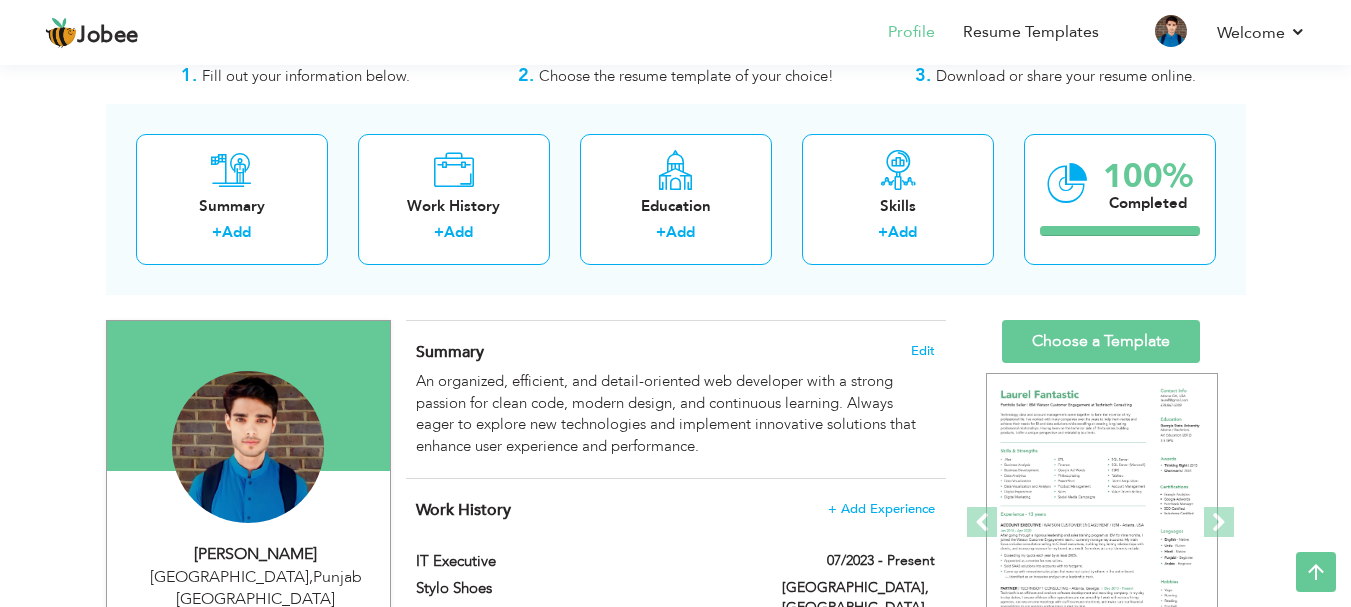 scroll, scrollTop: 0, scrollLeft: 0, axis: both 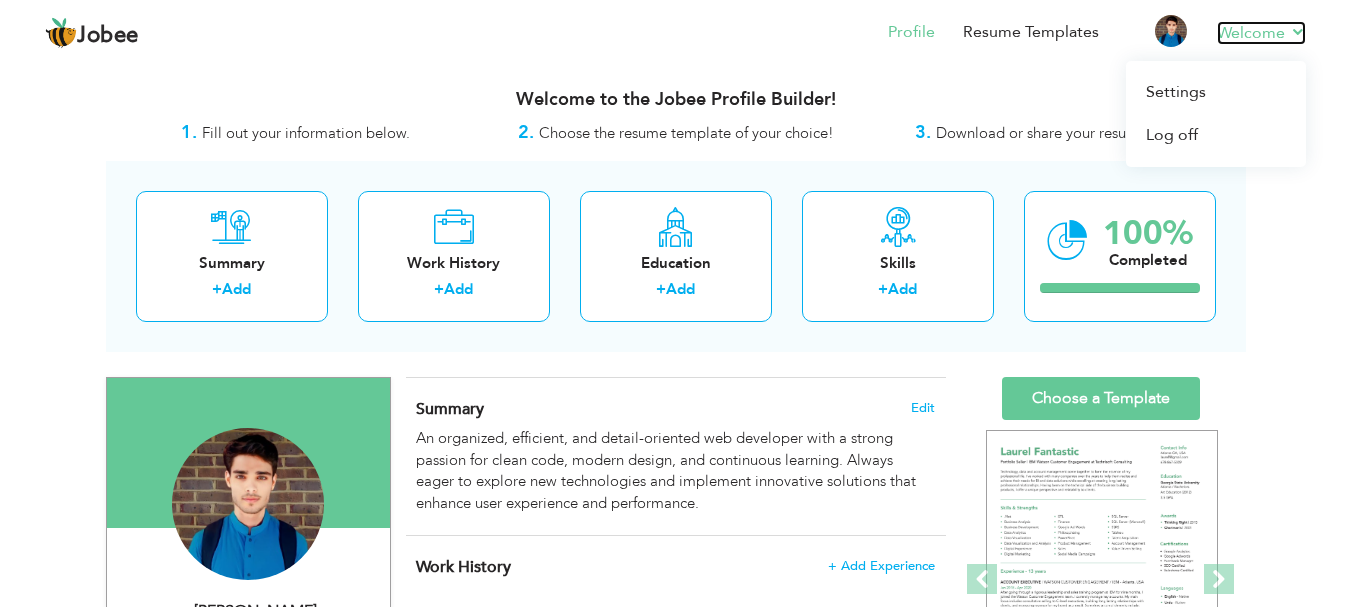 click on "Welcome" at bounding box center (1261, 33) 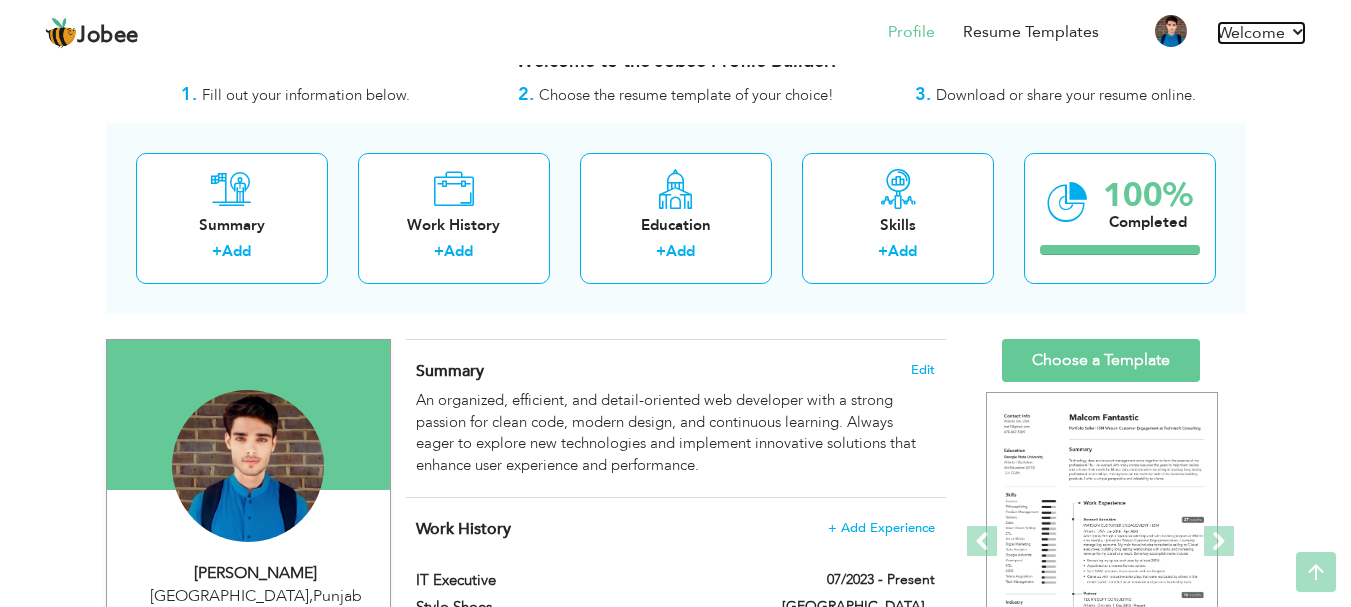 scroll, scrollTop: 0, scrollLeft: 0, axis: both 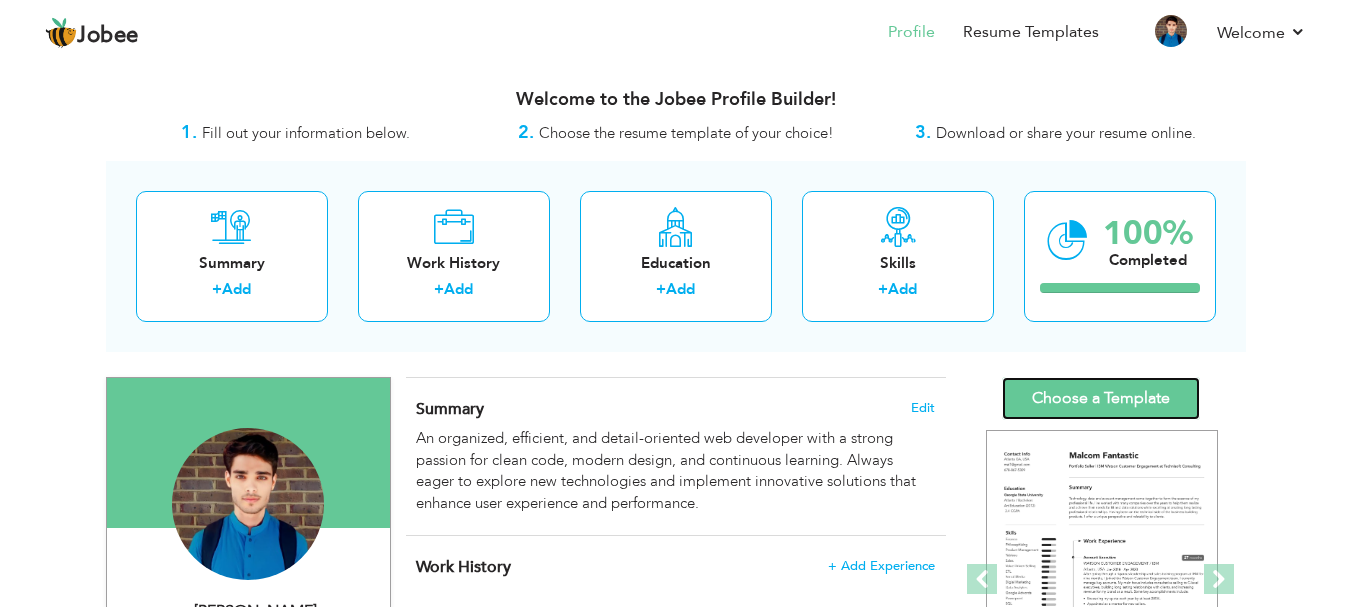 click on "Choose a Template" at bounding box center [1101, 398] 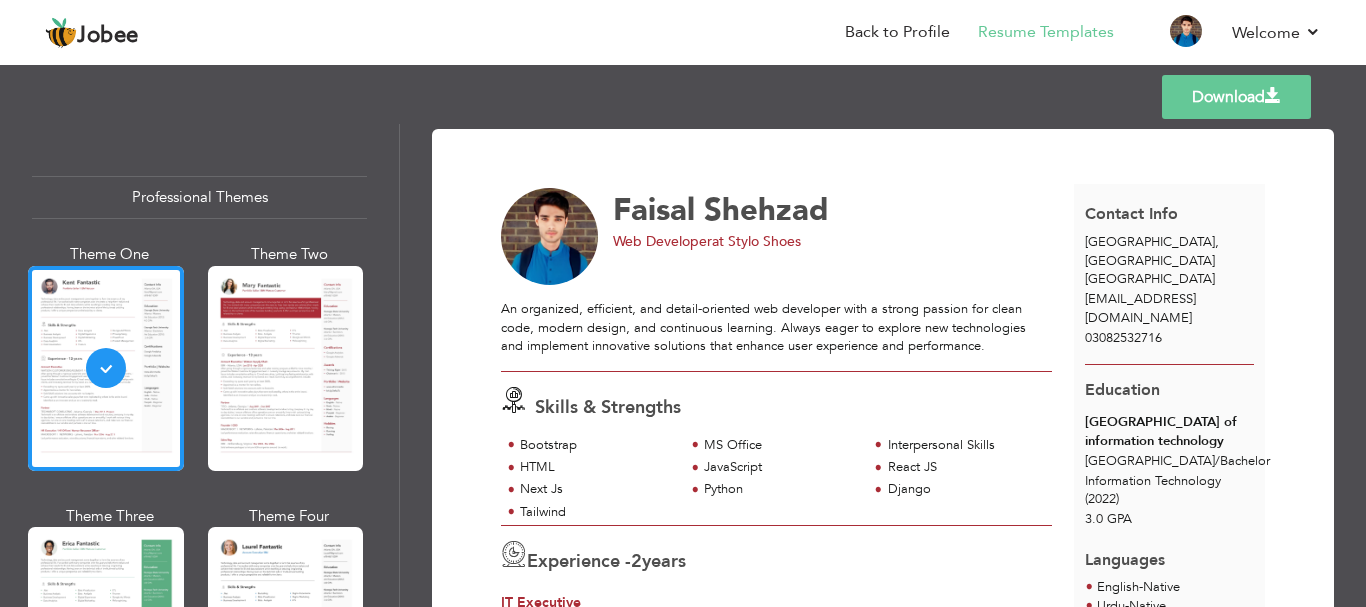 scroll, scrollTop: 0, scrollLeft: 0, axis: both 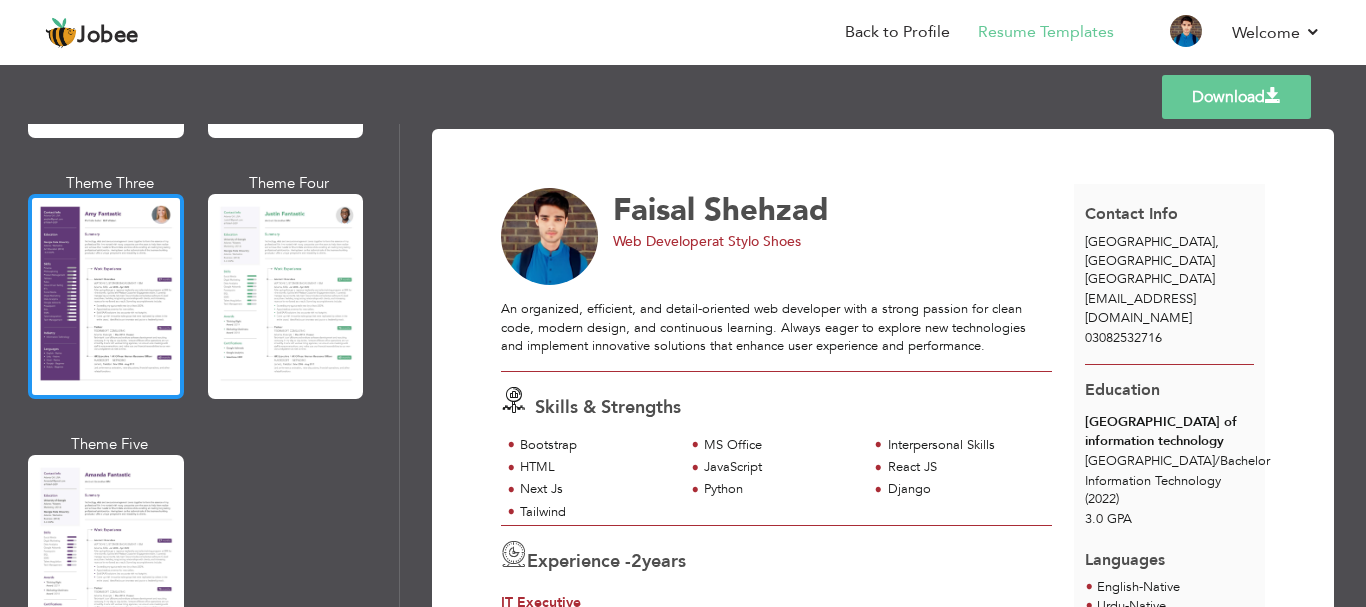 click at bounding box center (106, 296) 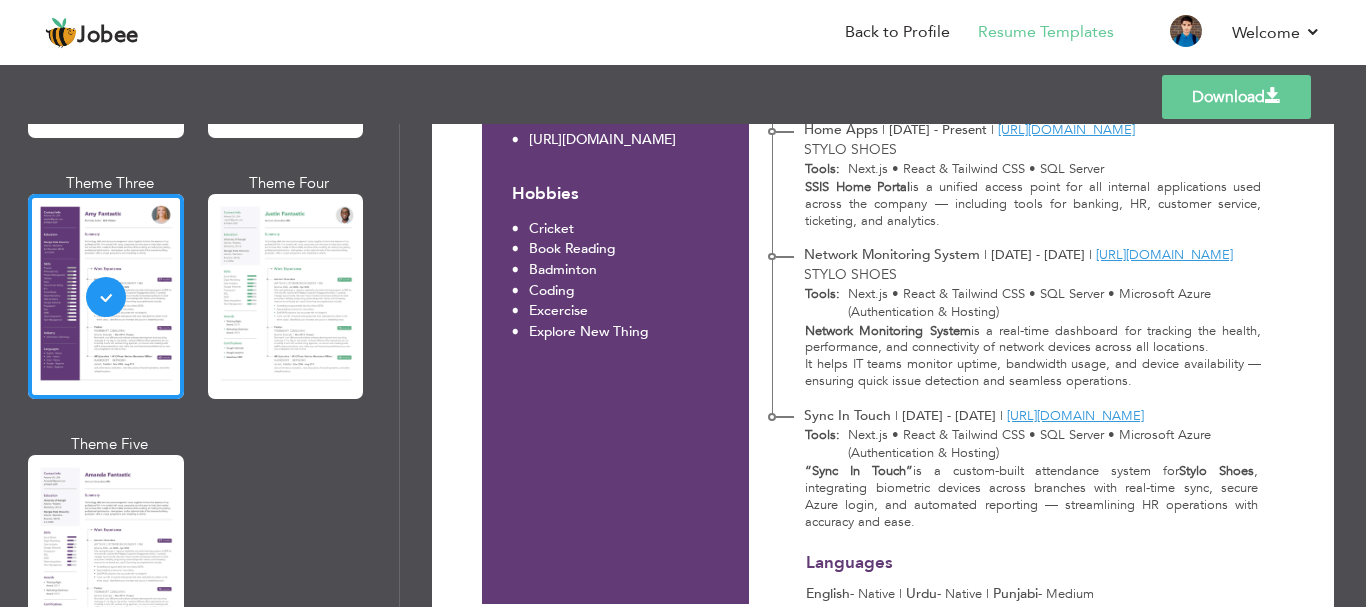 scroll, scrollTop: 850, scrollLeft: 0, axis: vertical 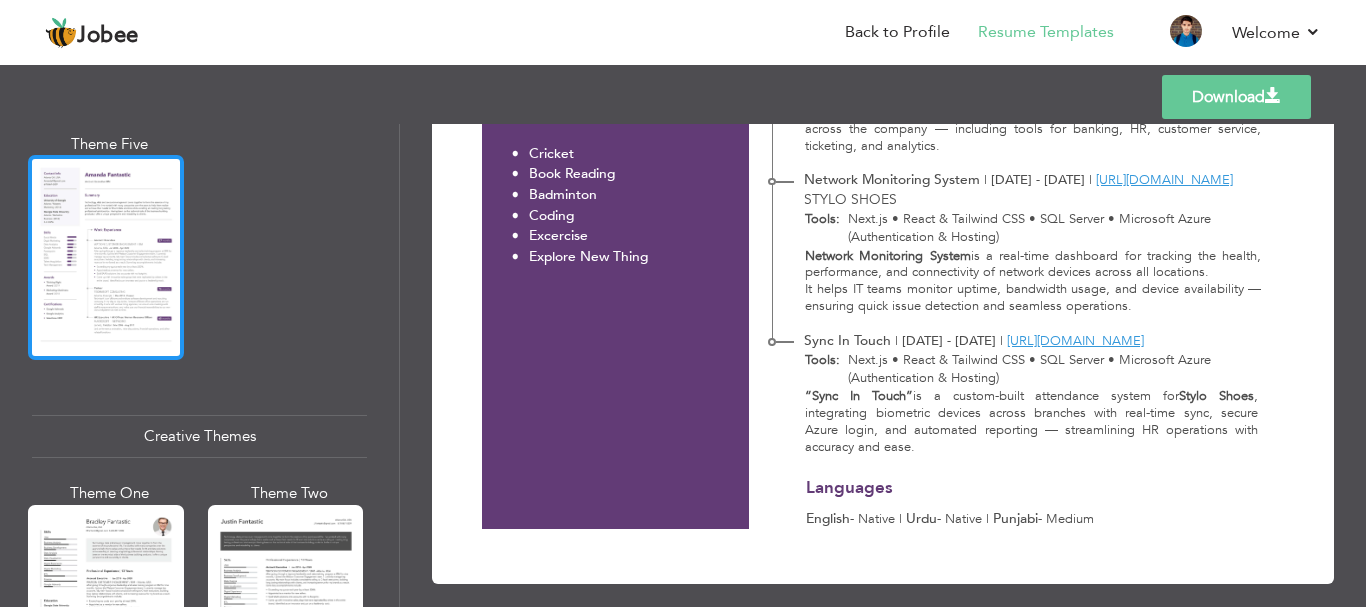 click at bounding box center (106, 257) 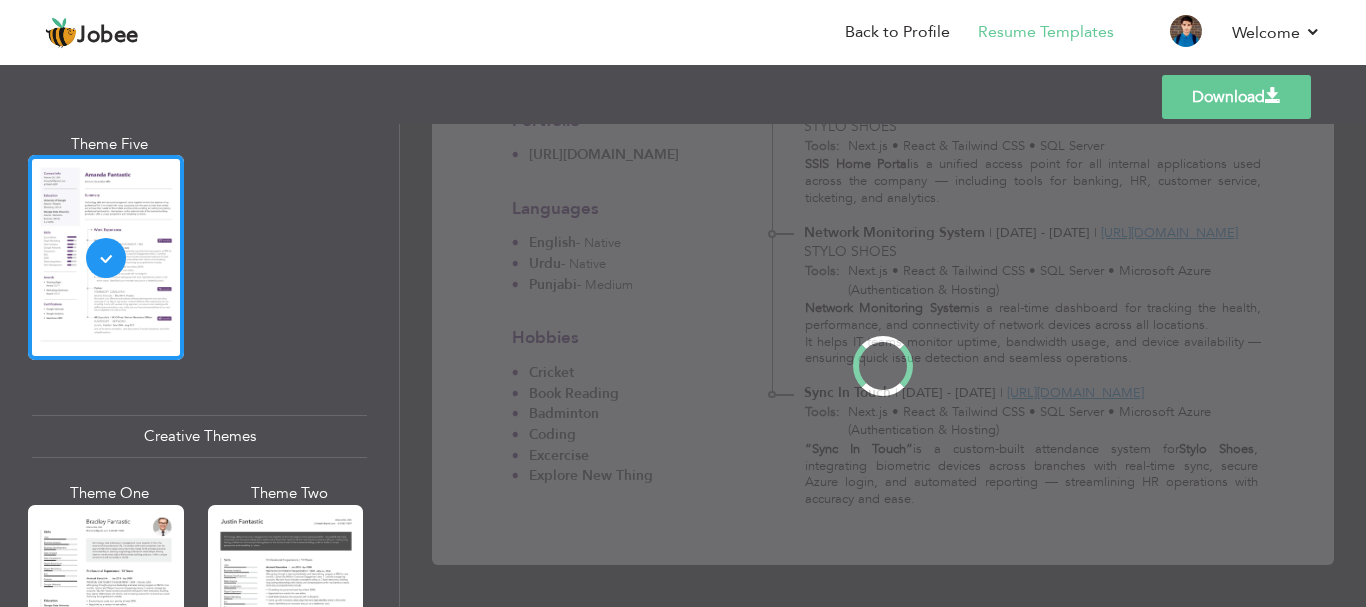 scroll, scrollTop: 0, scrollLeft: 0, axis: both 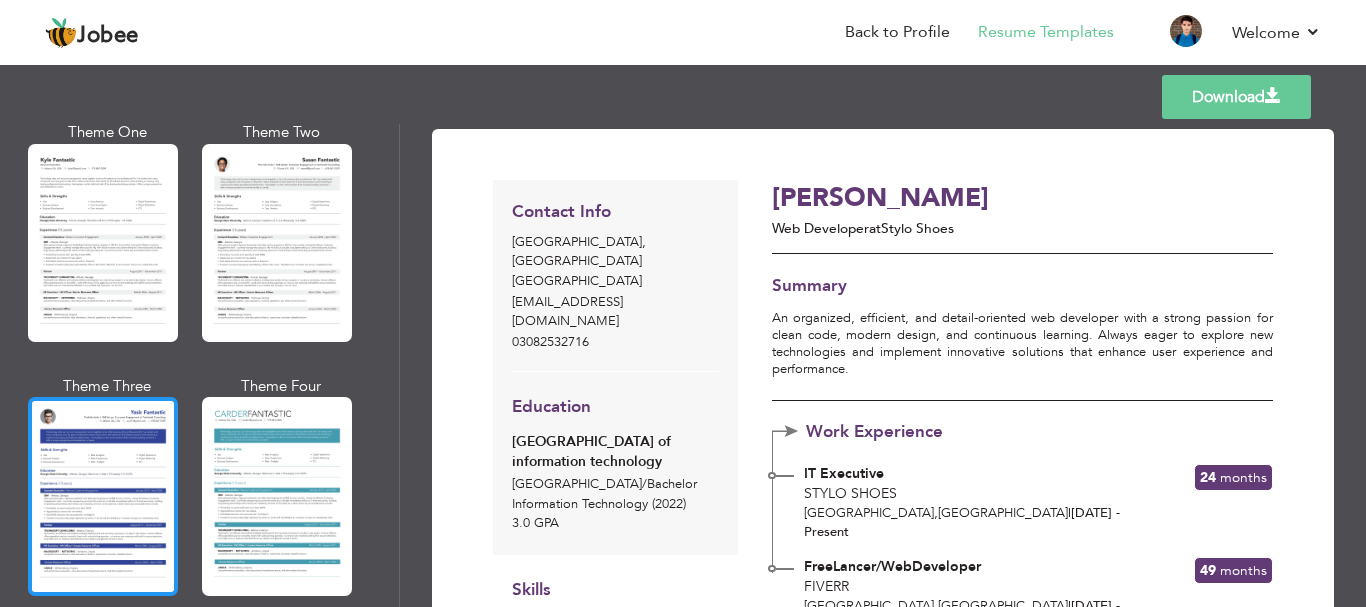 click at bounding box center (103, 496) 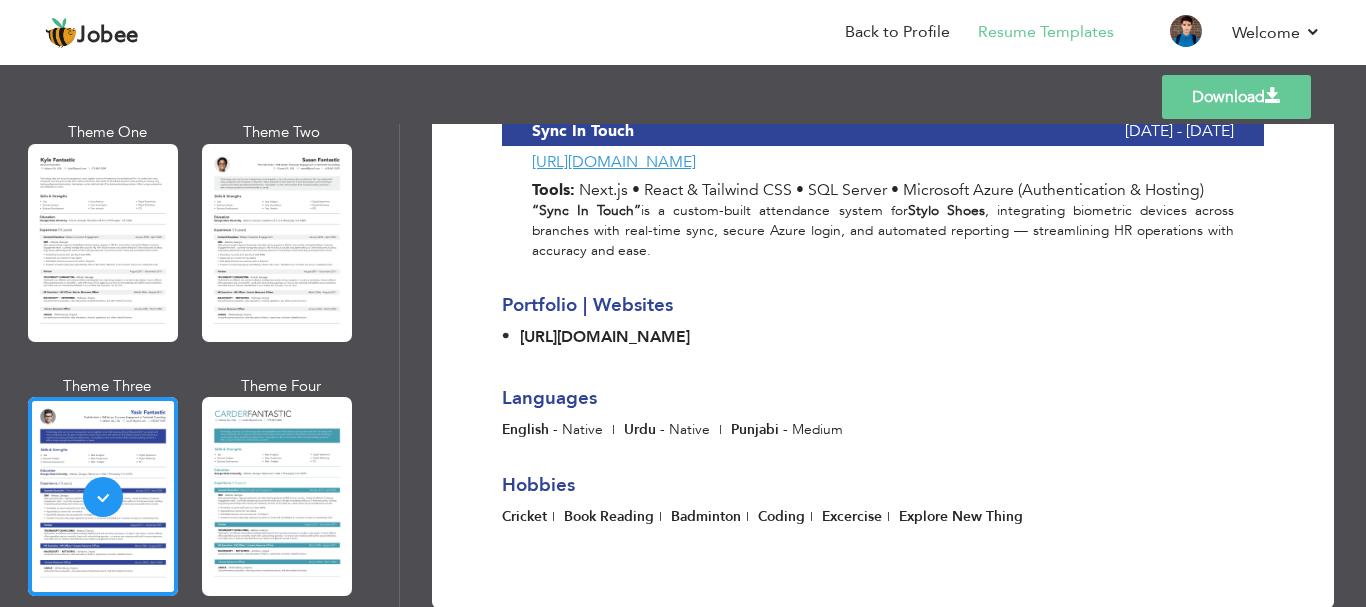 scroll, scrollTop: 1364, scrollLeft: 0, axis: vertical 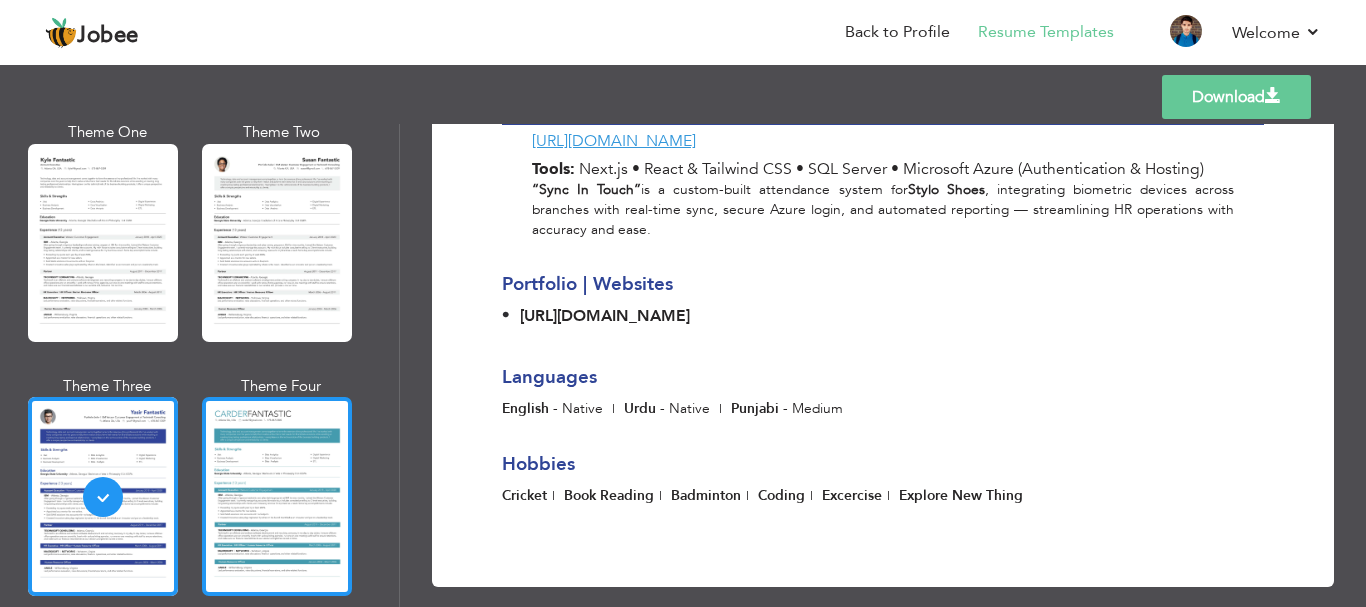 click at bounding box center [277, 496] 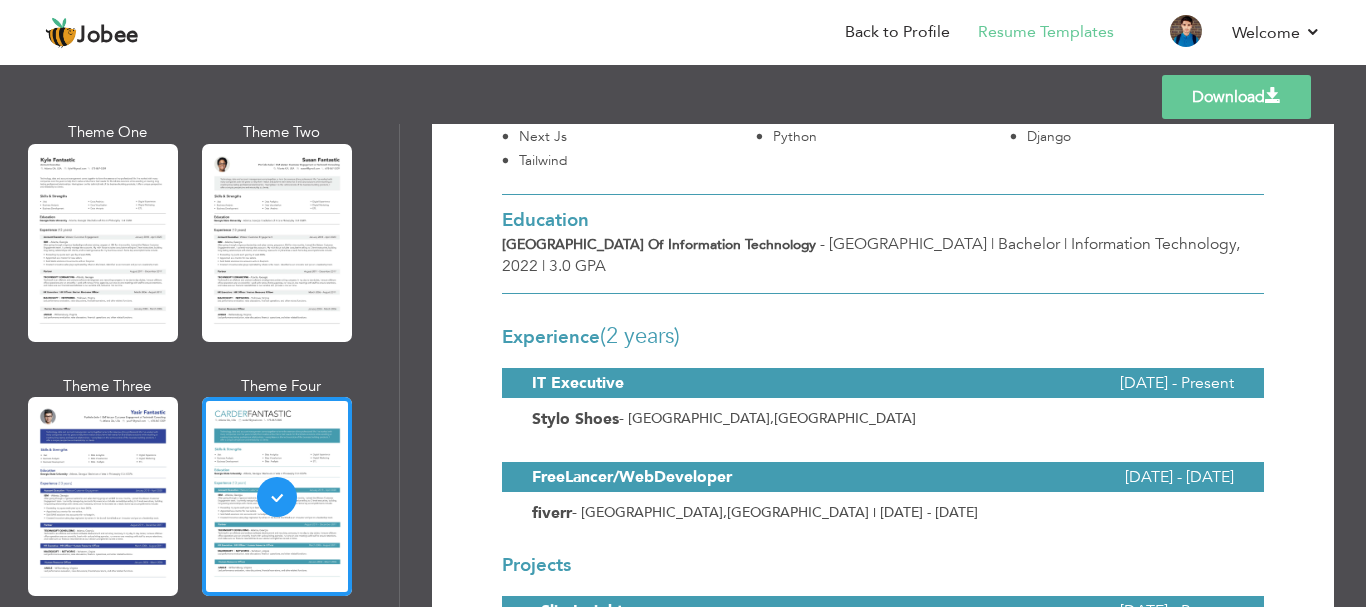 scroll, scrollTop: 0, scrollLeft: 0, axis: both 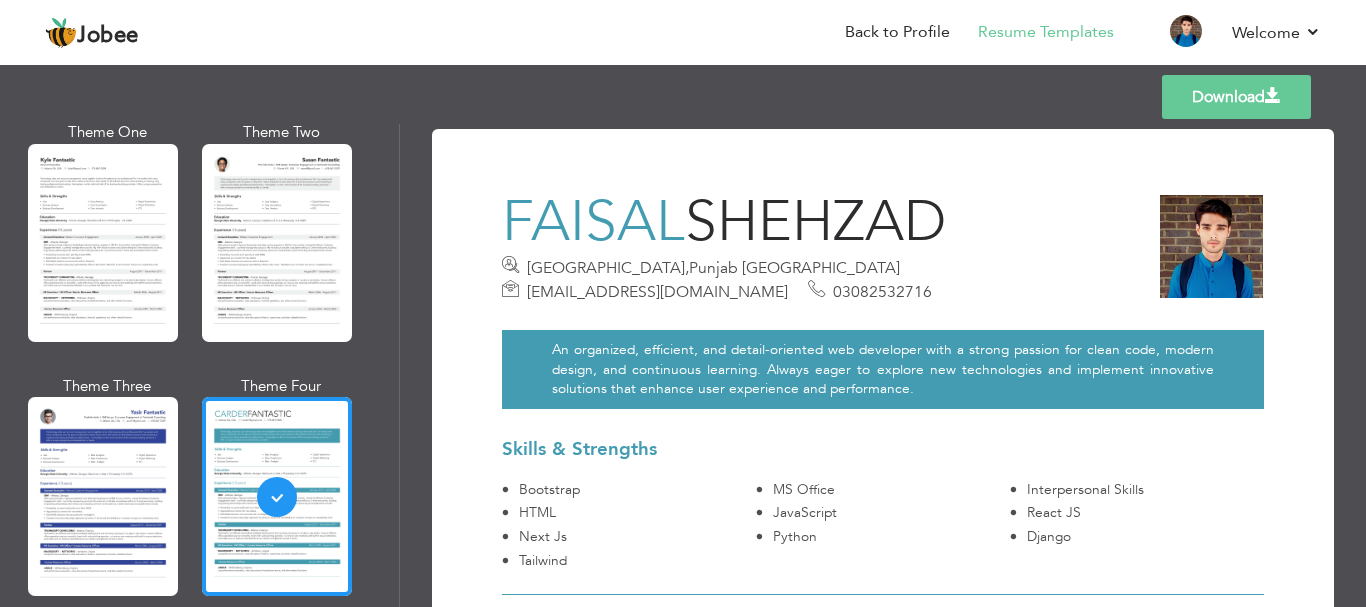 click on "[EMAIL_ADDRESS][DOMAIN_NAME]" at bounding box center (657, 292) 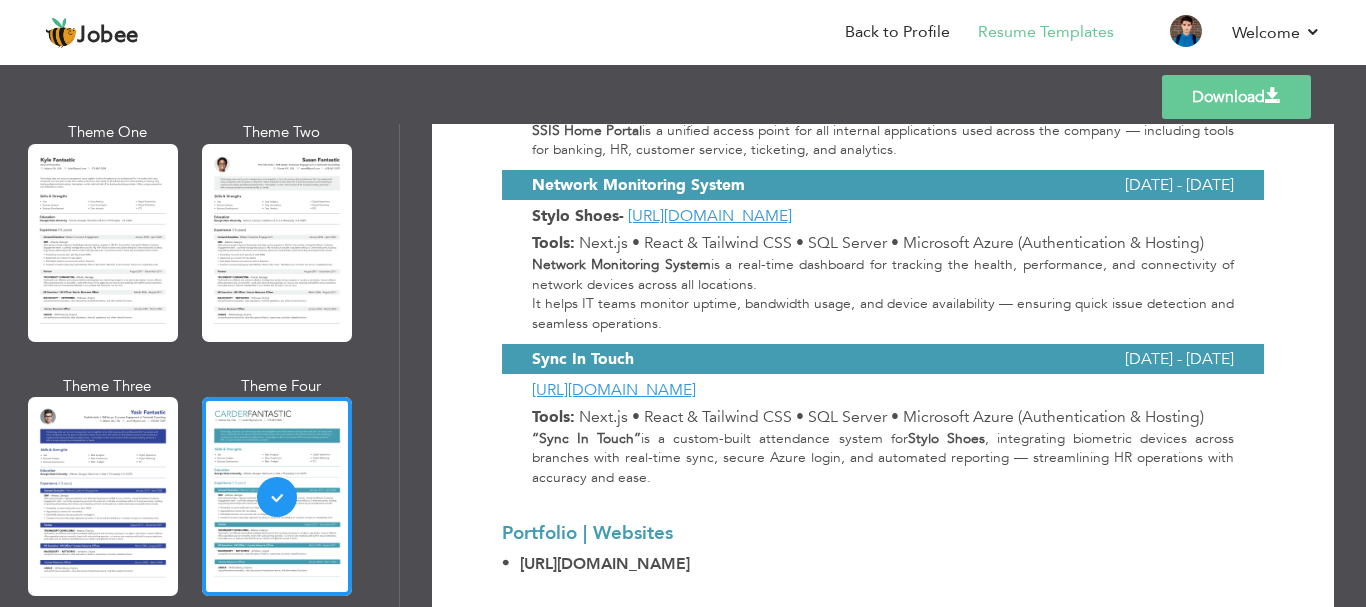 scroll, scrollTop: 1381, scrollLeft: 0, axis: vertical 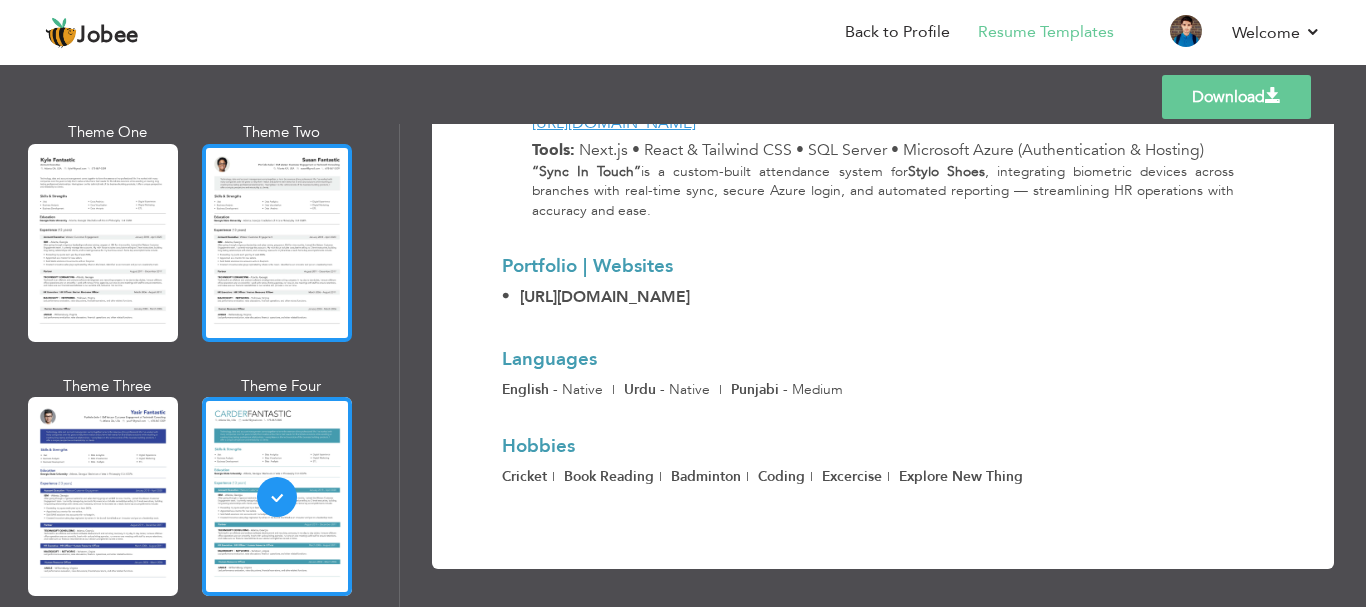 click at bounding box center (277, 243) 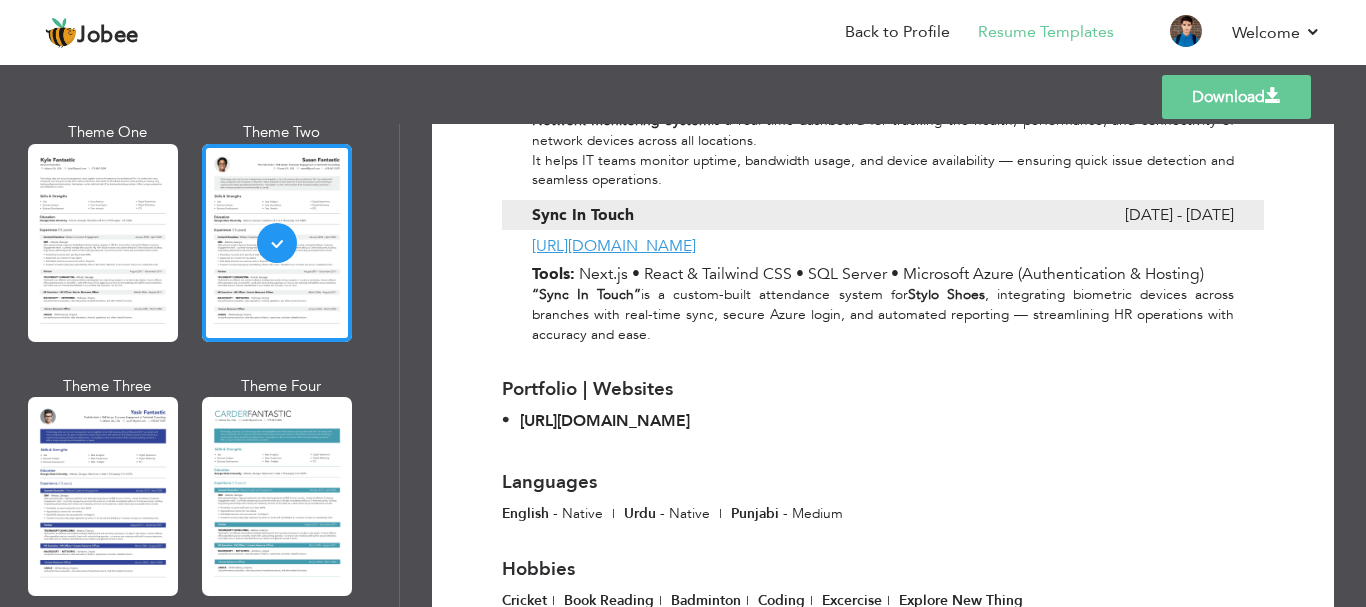 scroll, scrollTop: 1374, scrollLeft: 0, axis: vertical 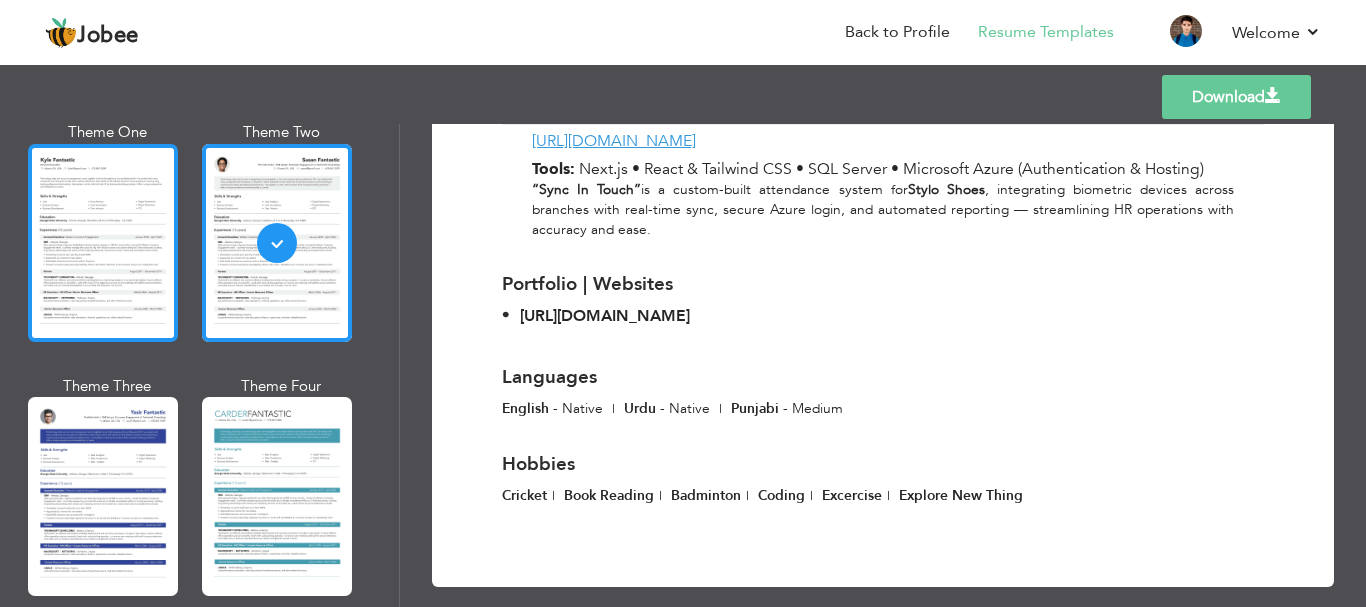 click at bounding box center (103, 243) 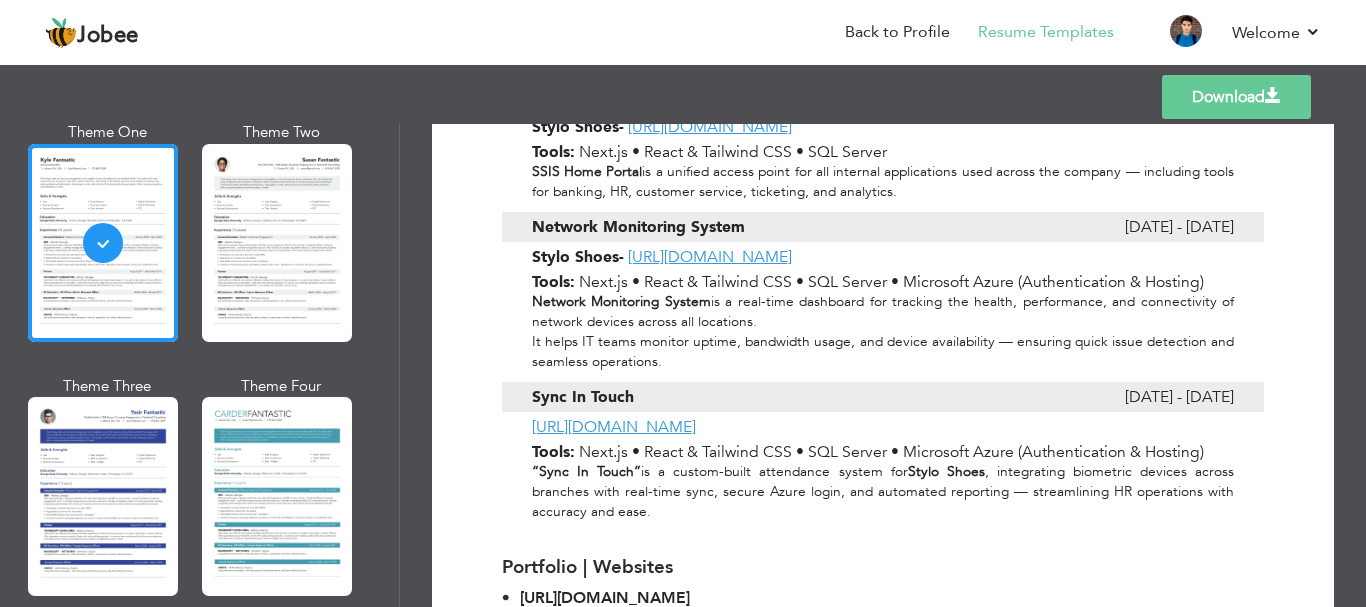 scroll, scrollTop: 1337, scrollLeft: 0, axis: vertical 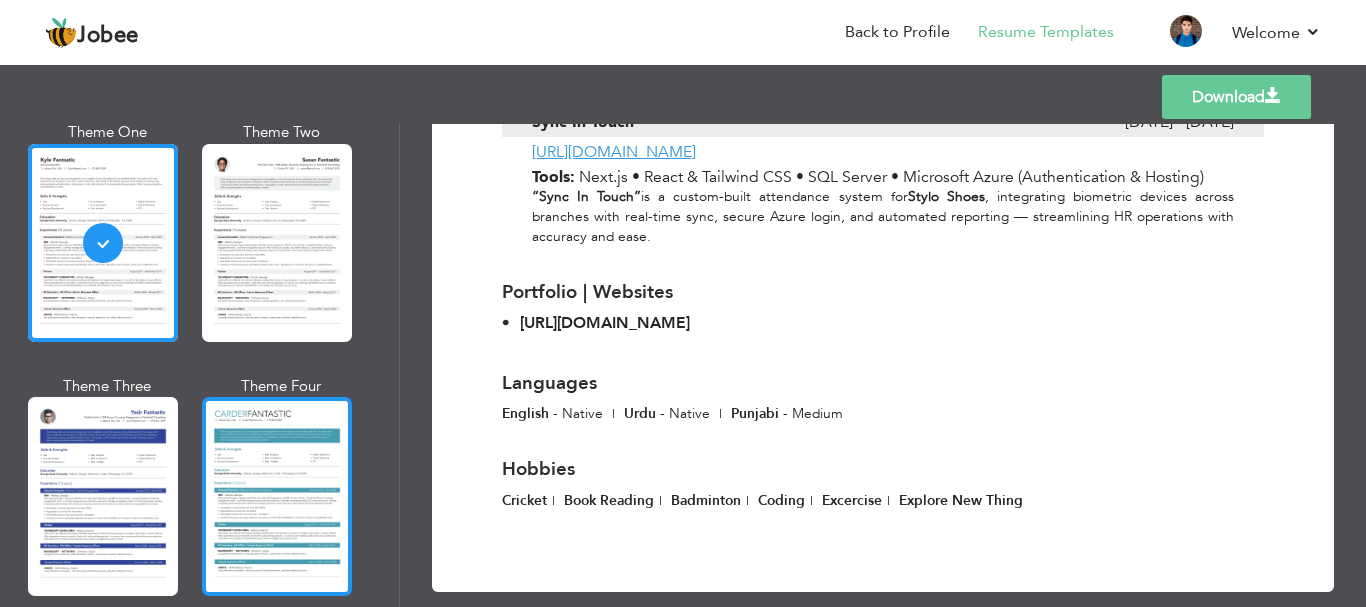 click at bounding box center (277, 496) 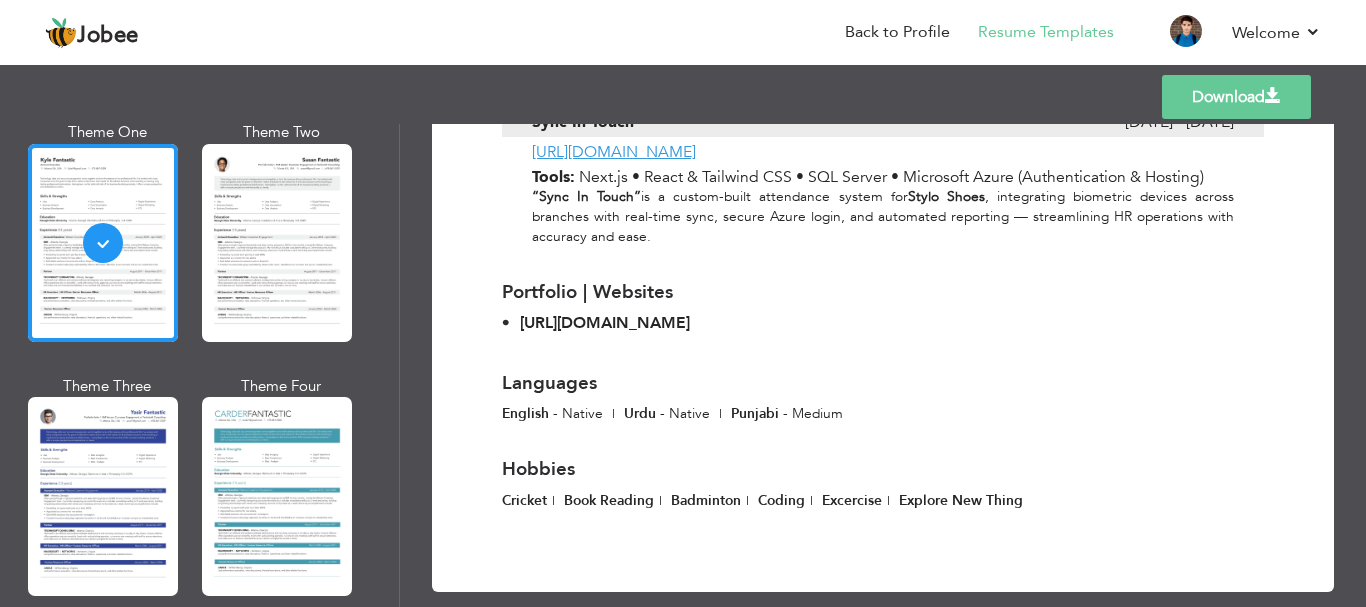 scroll, scrollTop: 0, scrollLeft: 0, axis: both 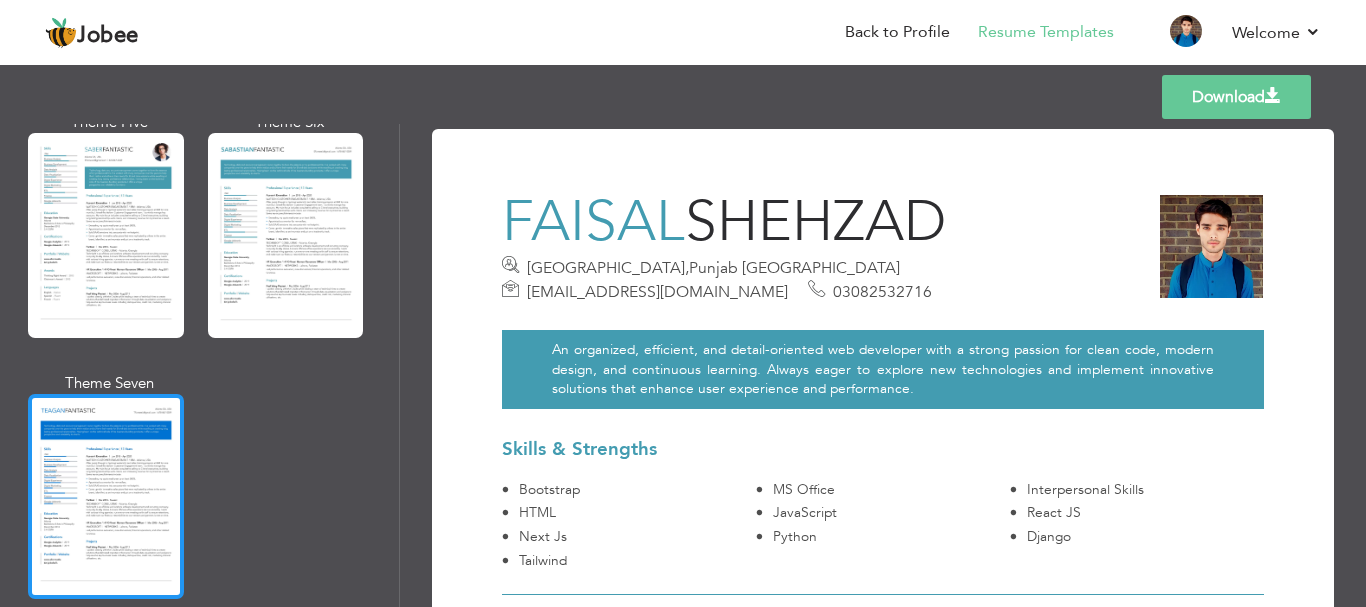click at bounding box center [106, 496] 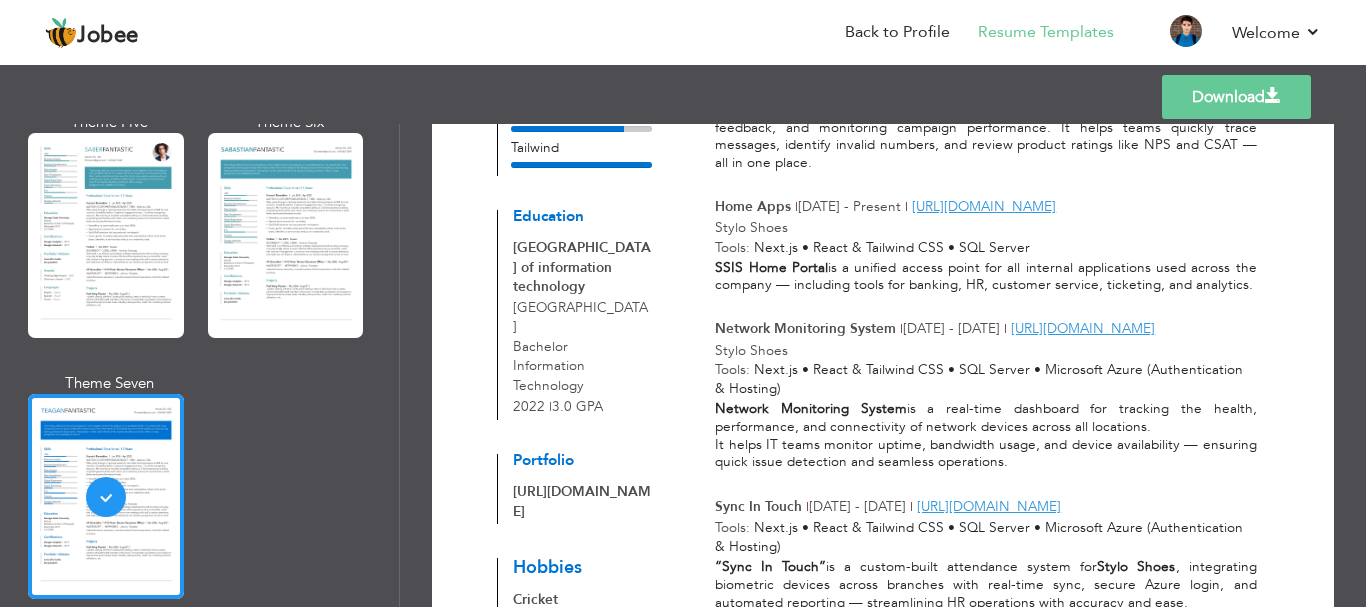 scroll, scrollTop: 112, scrollLeft: 0, axis: vertical 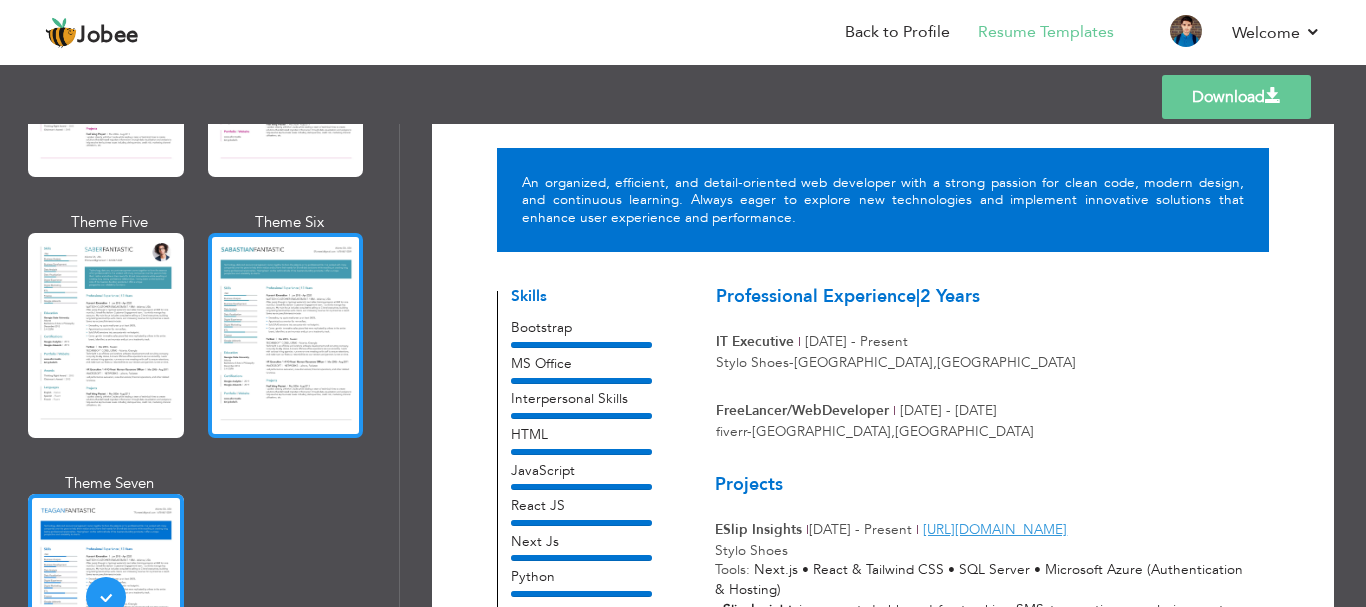click at bounding box center [286, 335] 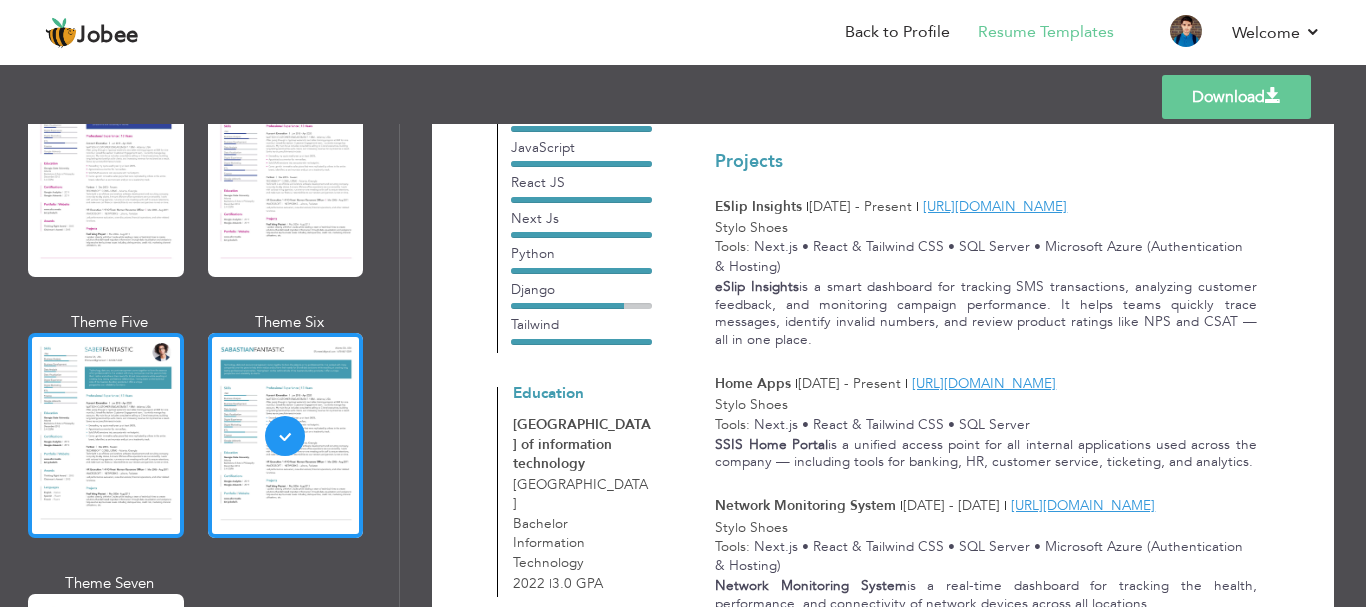 click at bounding box center [106, 435] 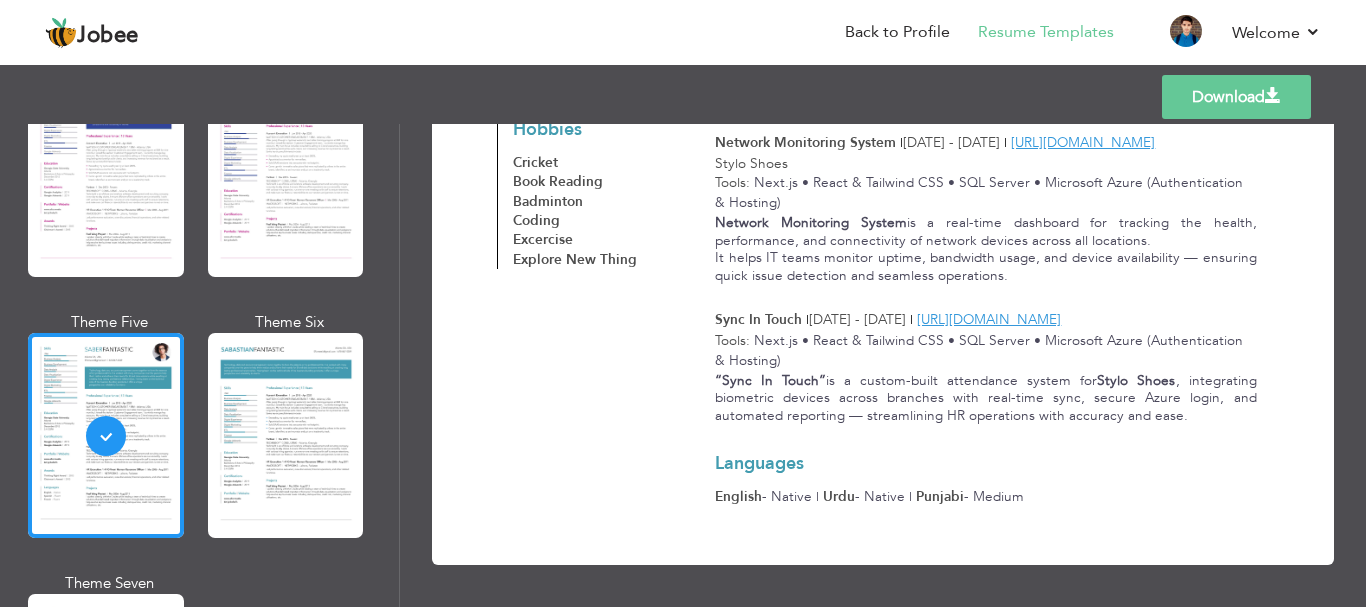 click on "Download" at bounding box center [1236, 97] 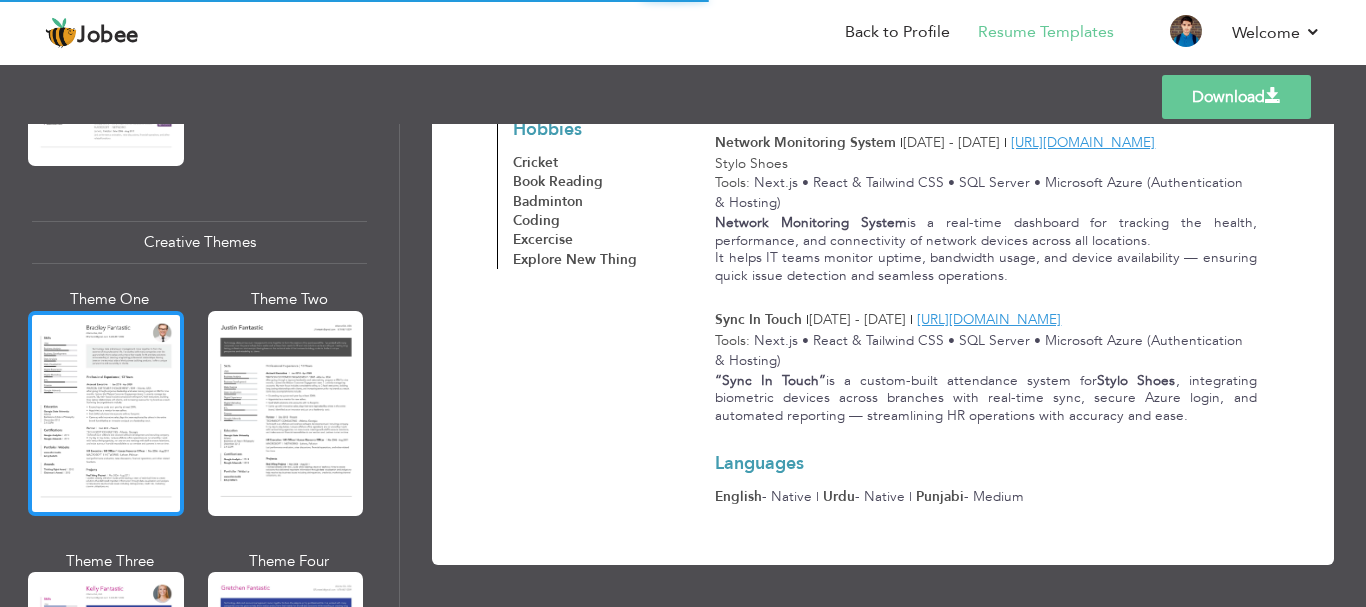 click at bounding box center [106, 413] 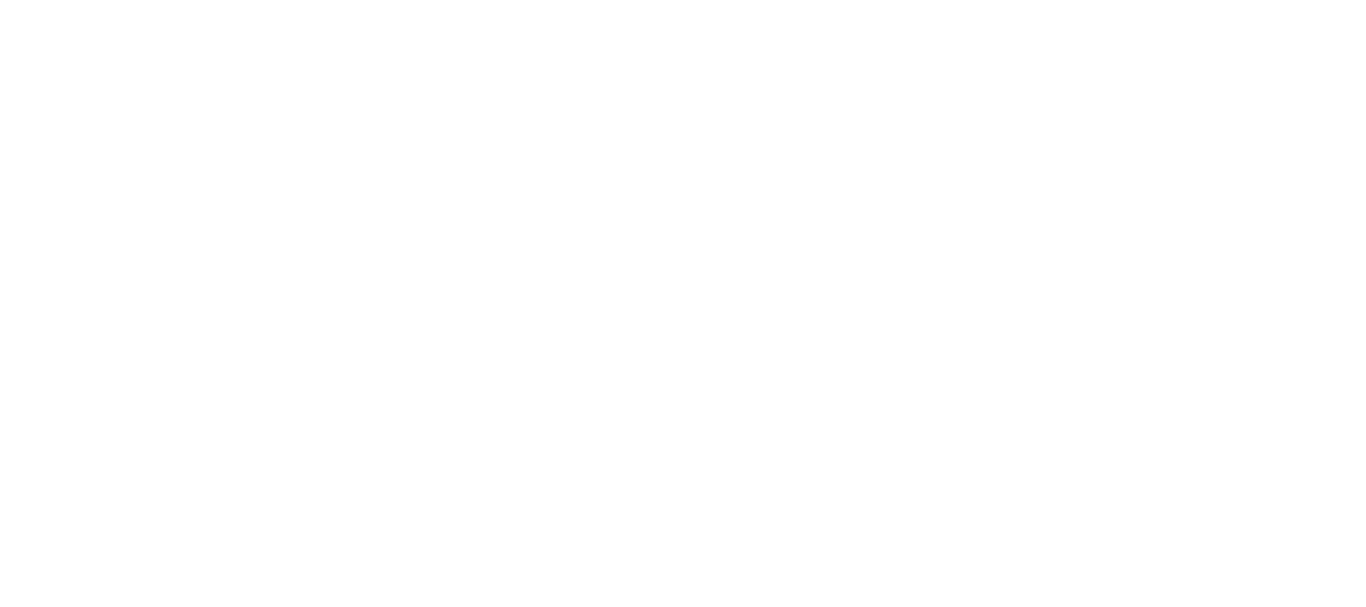 scroll, scrollTop: 0, scrollLeft: 0, axis: both 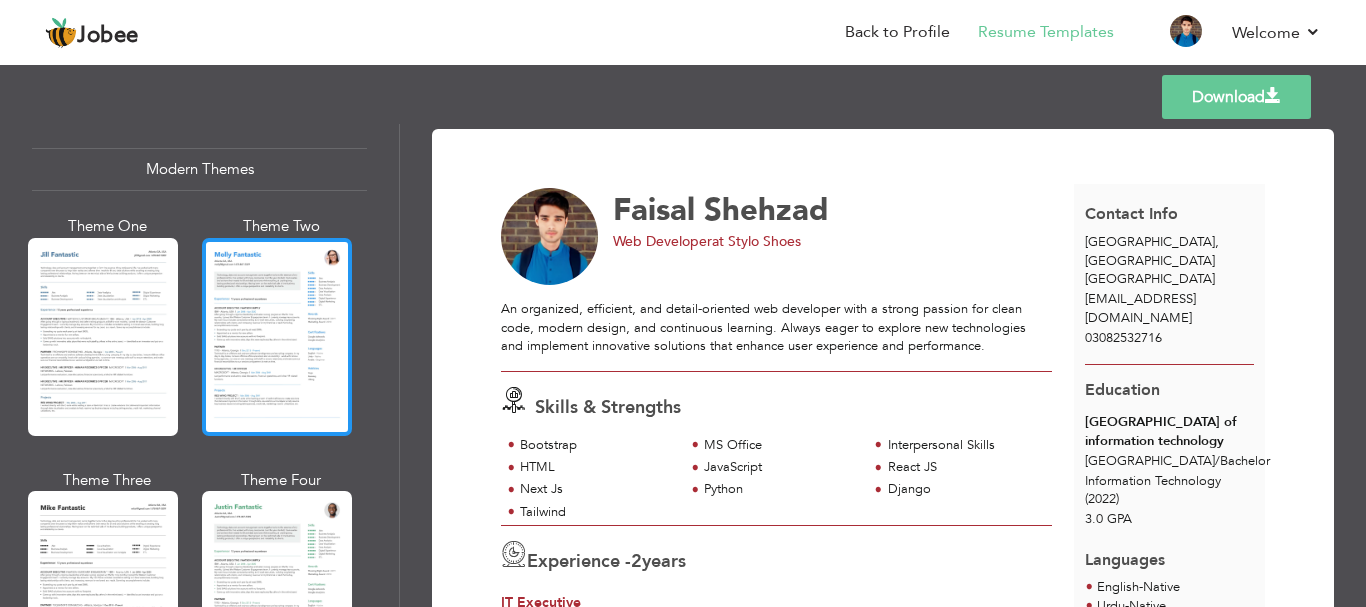 click at bounding box center (277, 337) 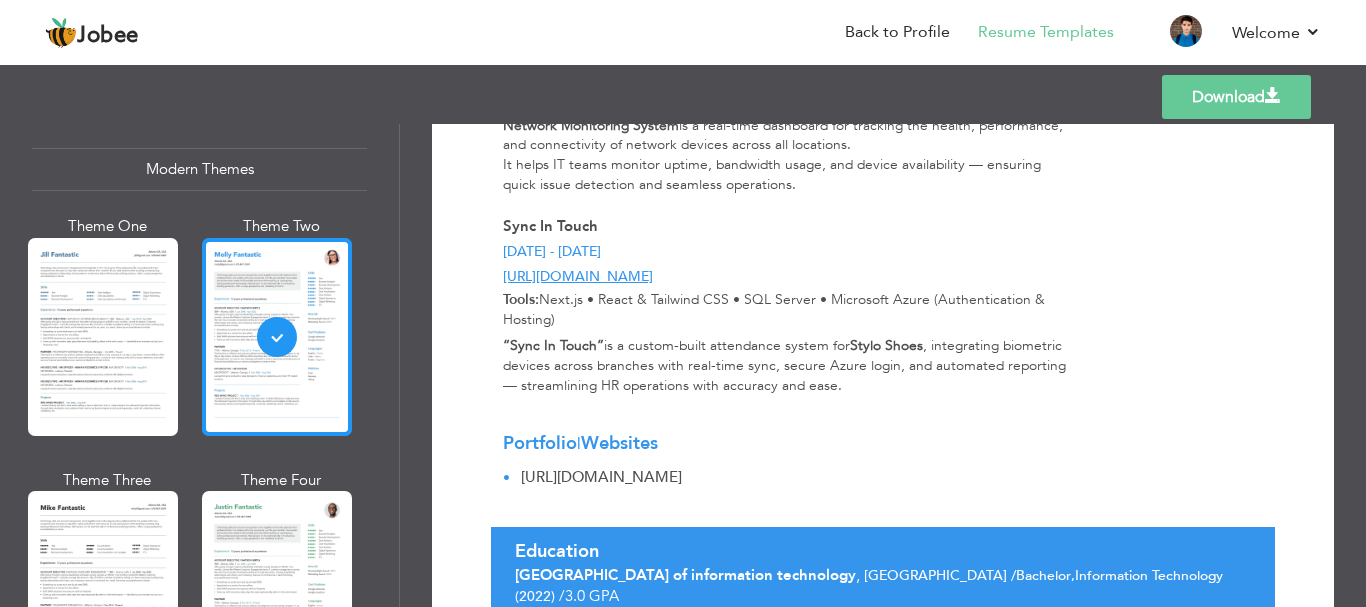 scroll, scrollTop: 1100, scrollLeft: 0, axis: vertical 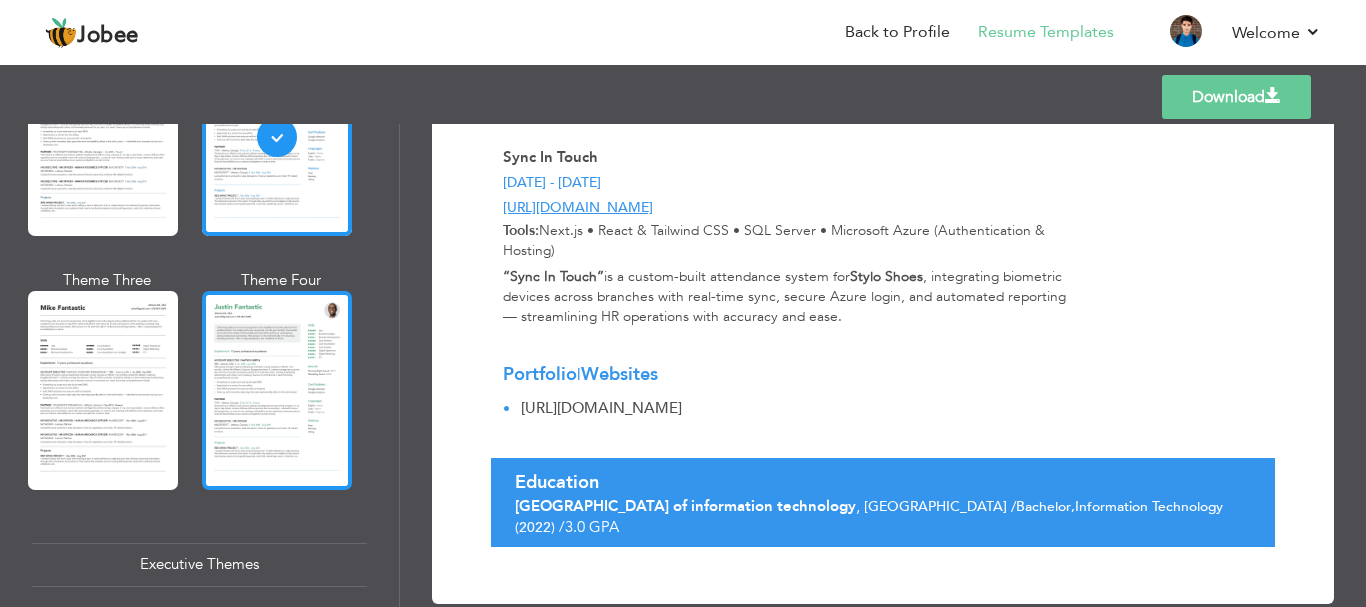 click at bounding box center (277, 390) 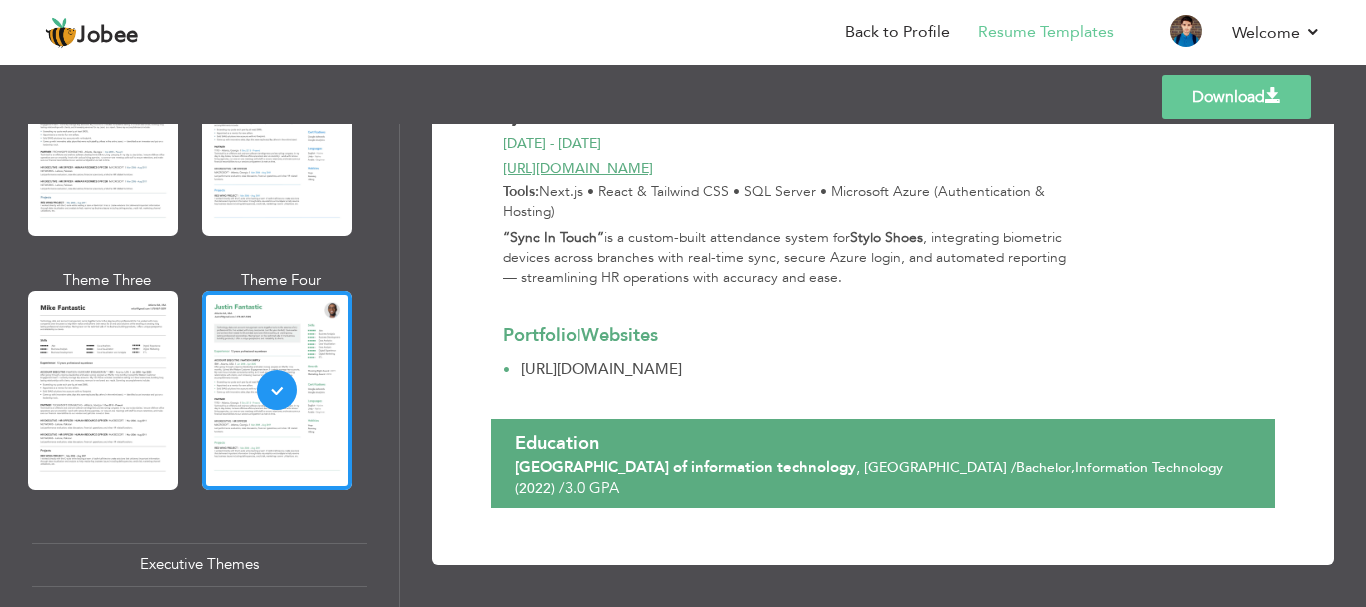 scroll, scrollTop: 1156, scrollLeft: 0, axis: vertical 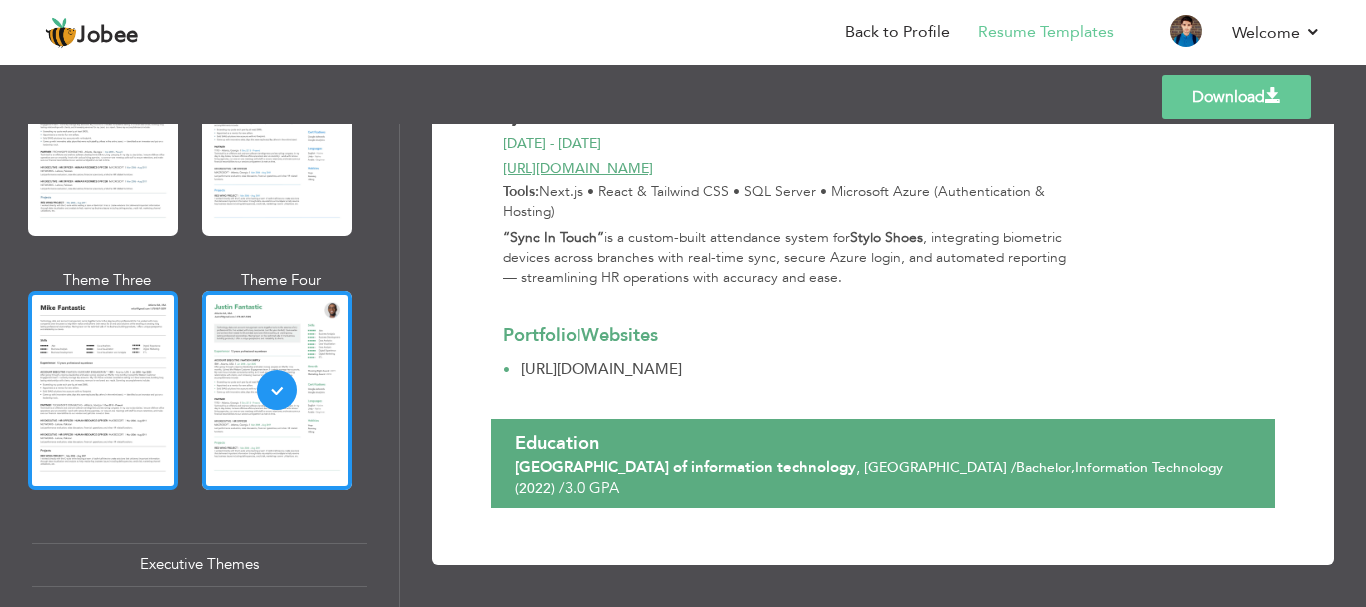 click at bounding box center [103, 390] 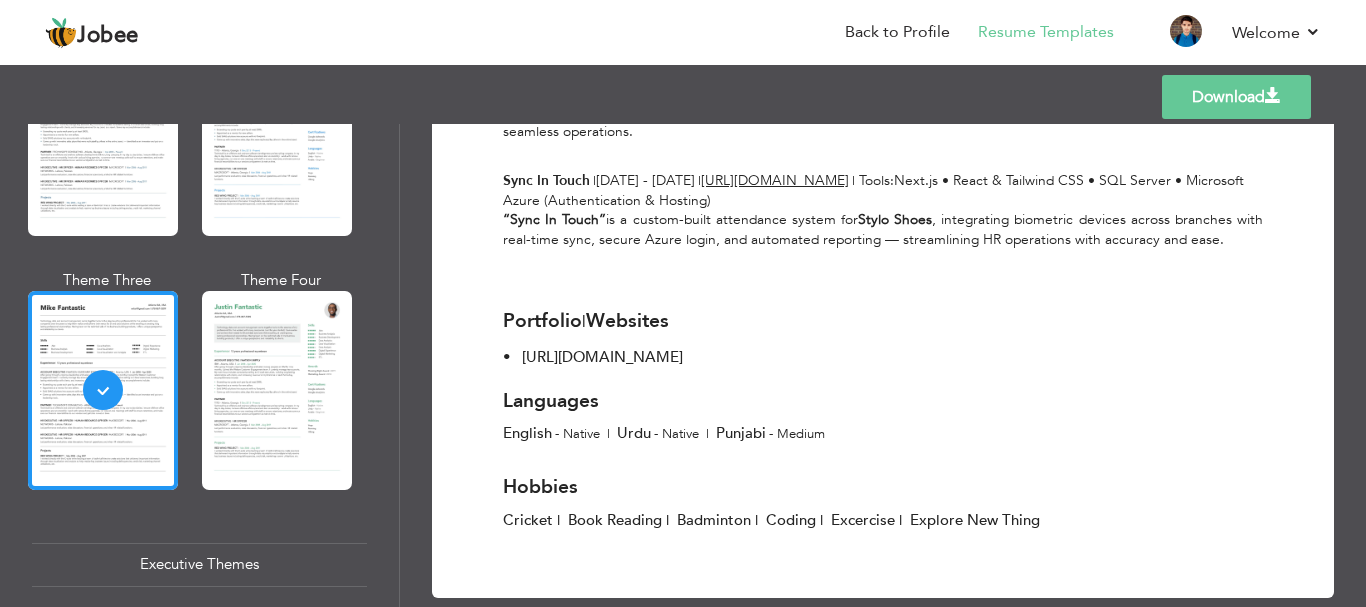 scroll, scrollTop: 1140, scrollLeft: 0, axis: vertical 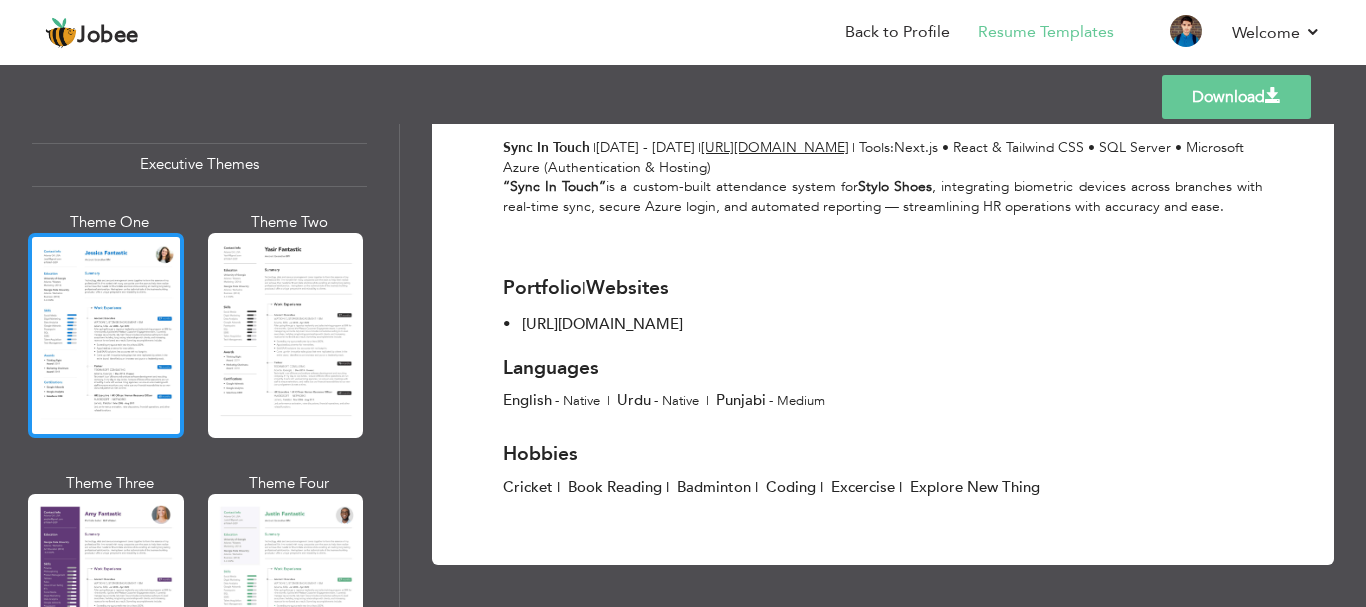 click at bounding box center [106, 335] 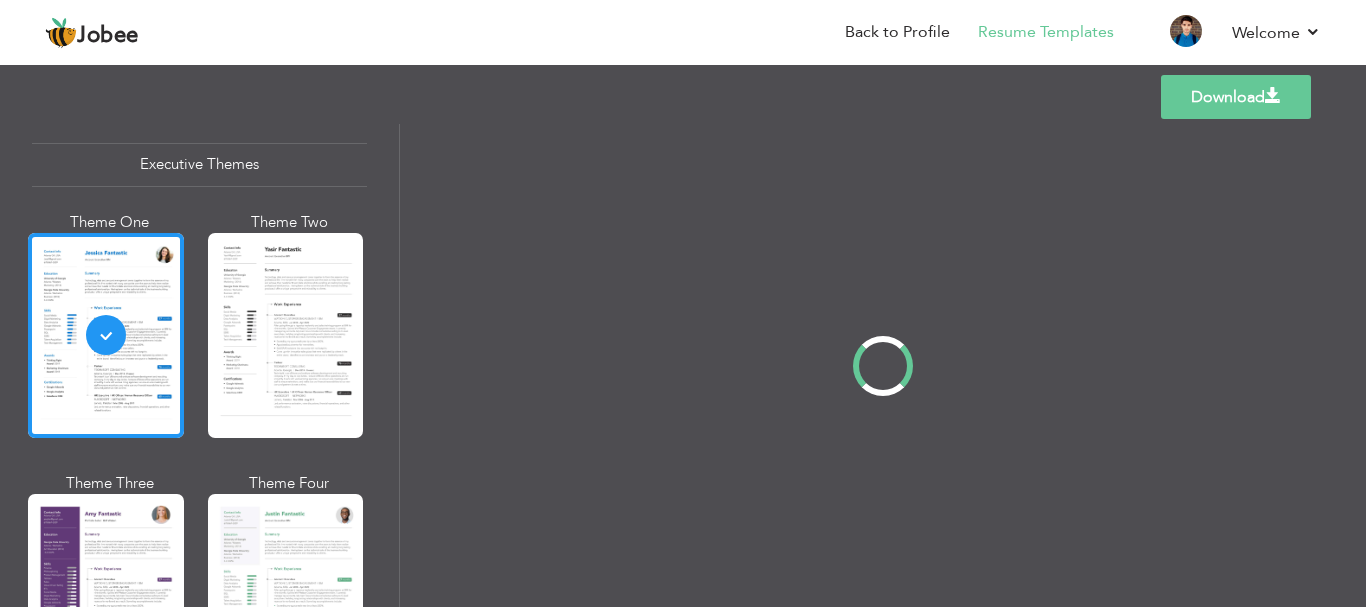 scroll, scrollTop: 0, scrollLeft: 0, axis: both 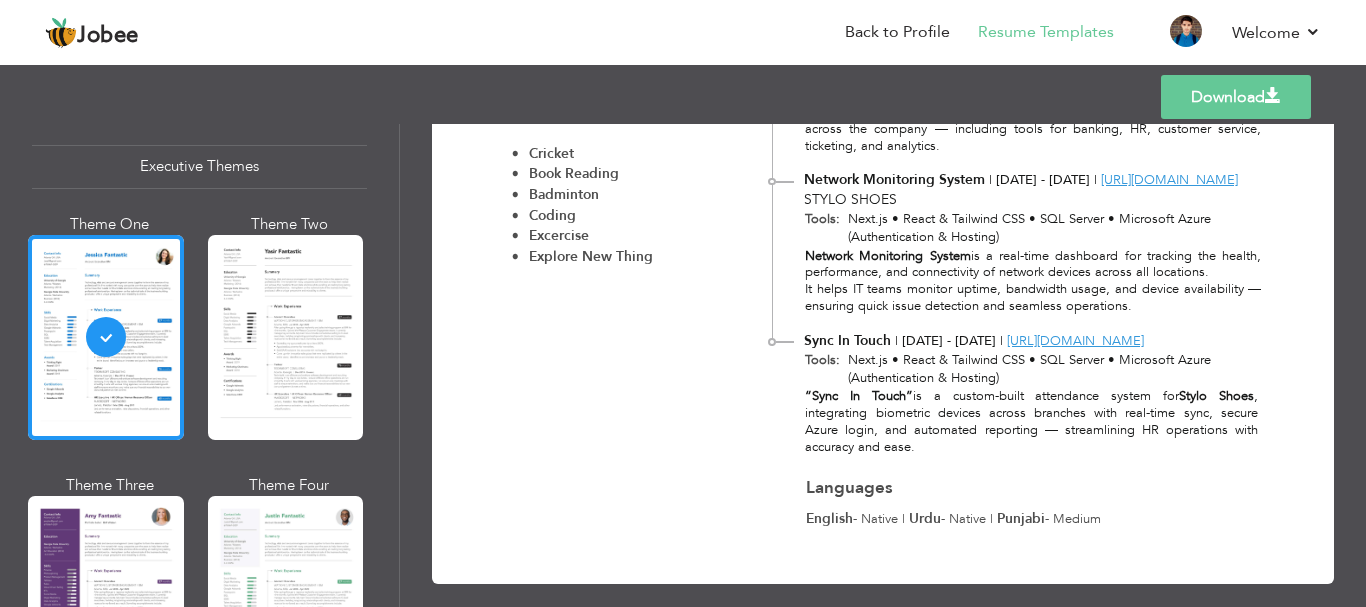 click on "Download" at bounding box center [1236, 97] 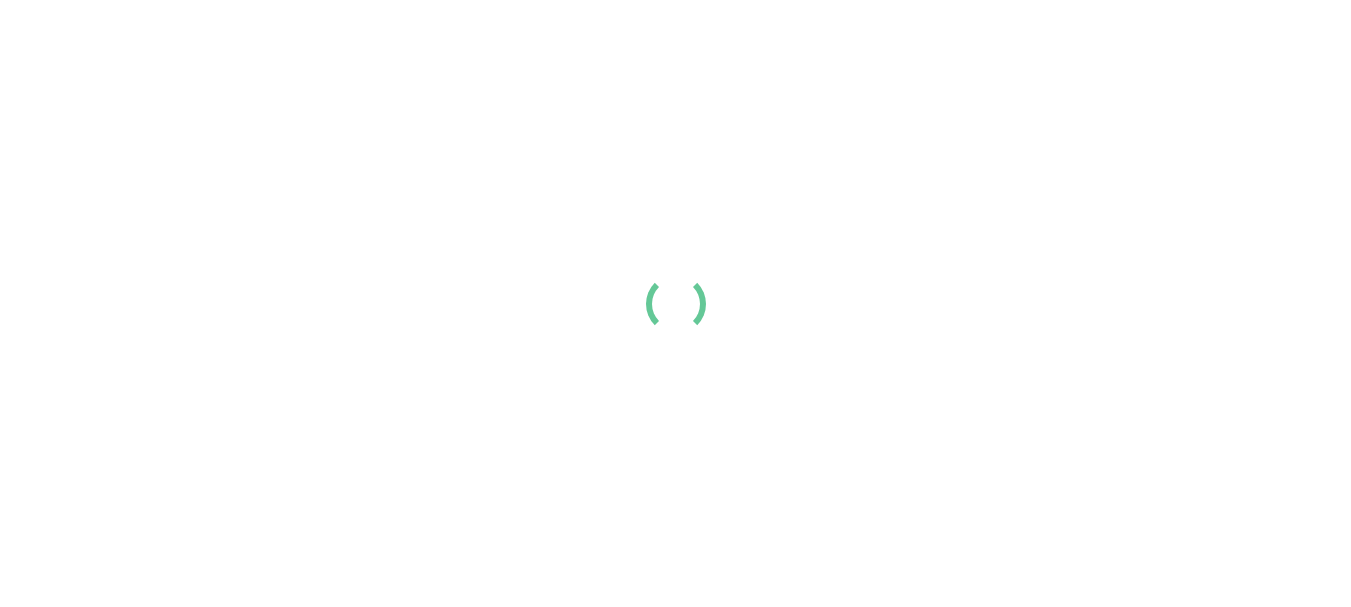 scroll, scrollTop: 0, scrollLeft: 0, axis: both 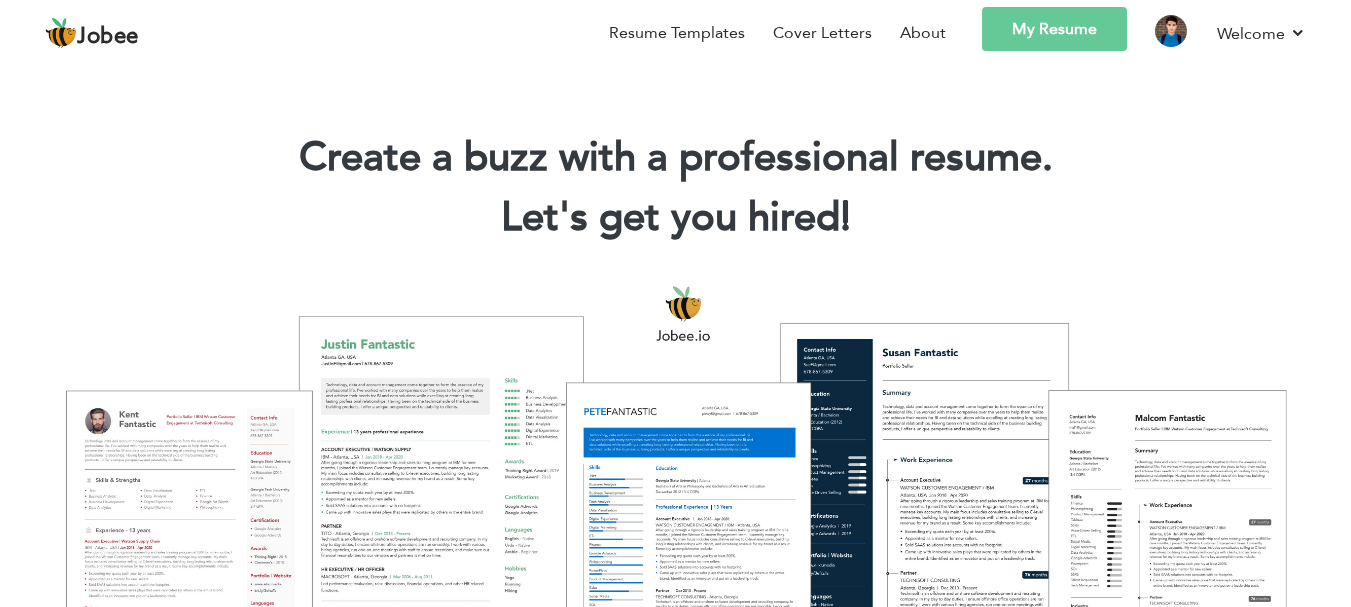 click on "My Resume" at bounding box center (1054, 29) 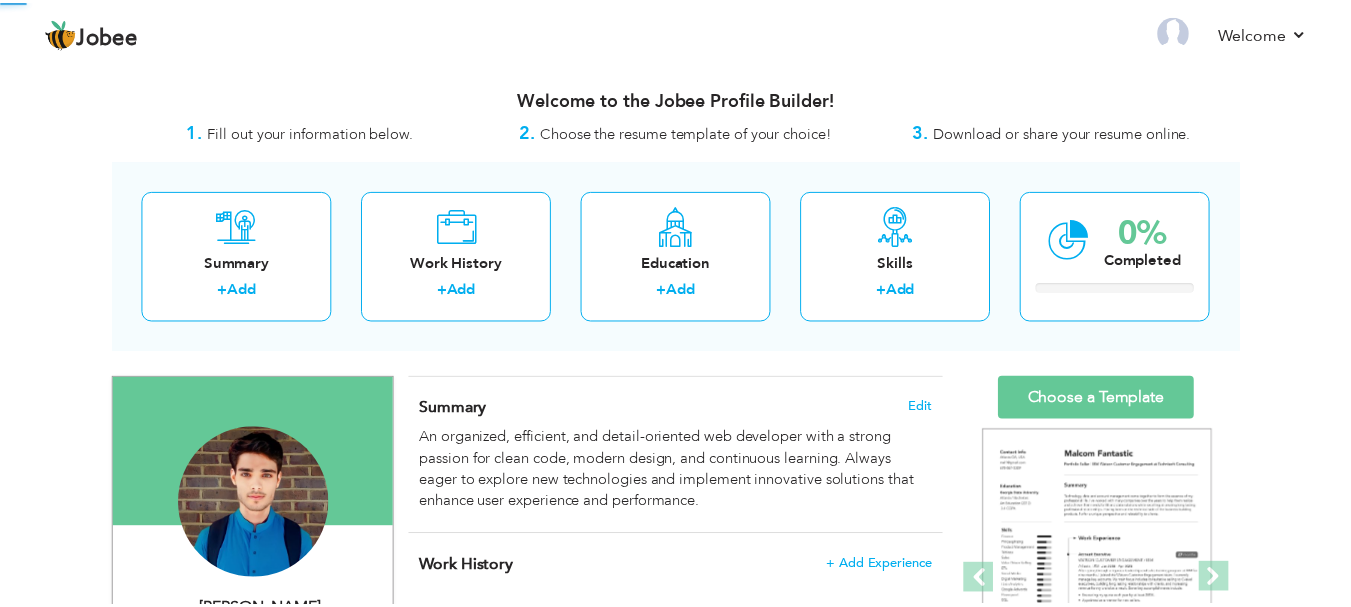 scroll, scrollTop: 0, scrollLeft: 0, axis: both 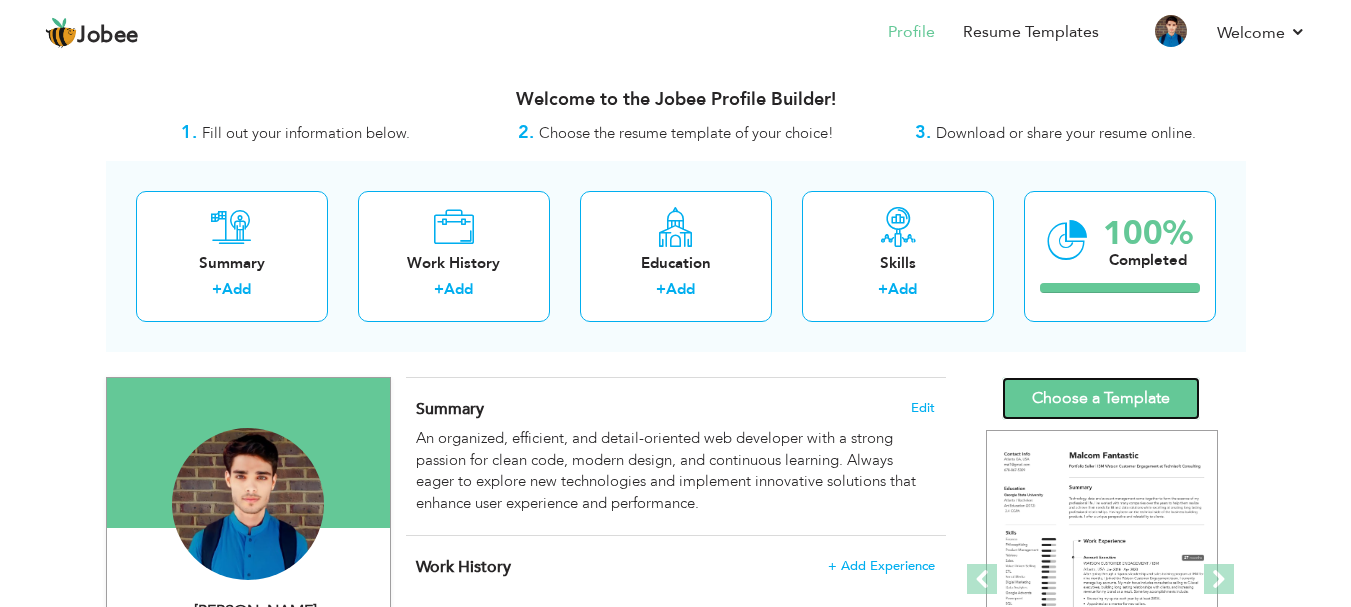 click on "Choose a Template" at bounding box center (1101, 398) 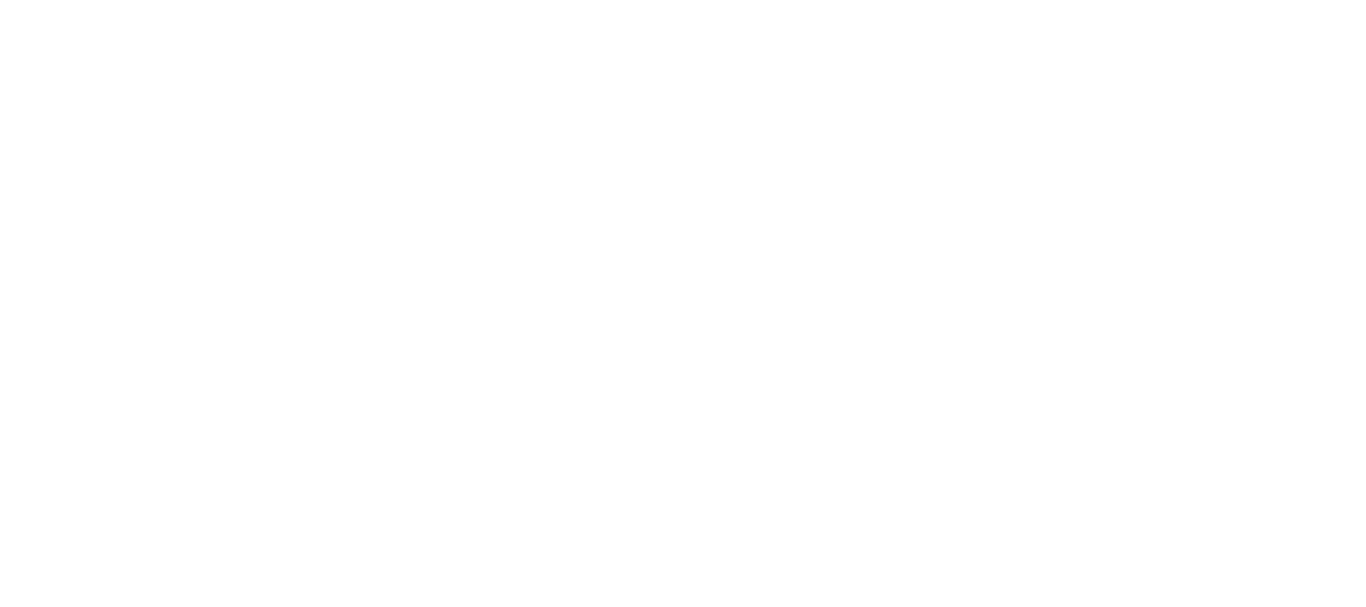 scroll, scrollTop: 0, scrollLeft: 0, axis: both 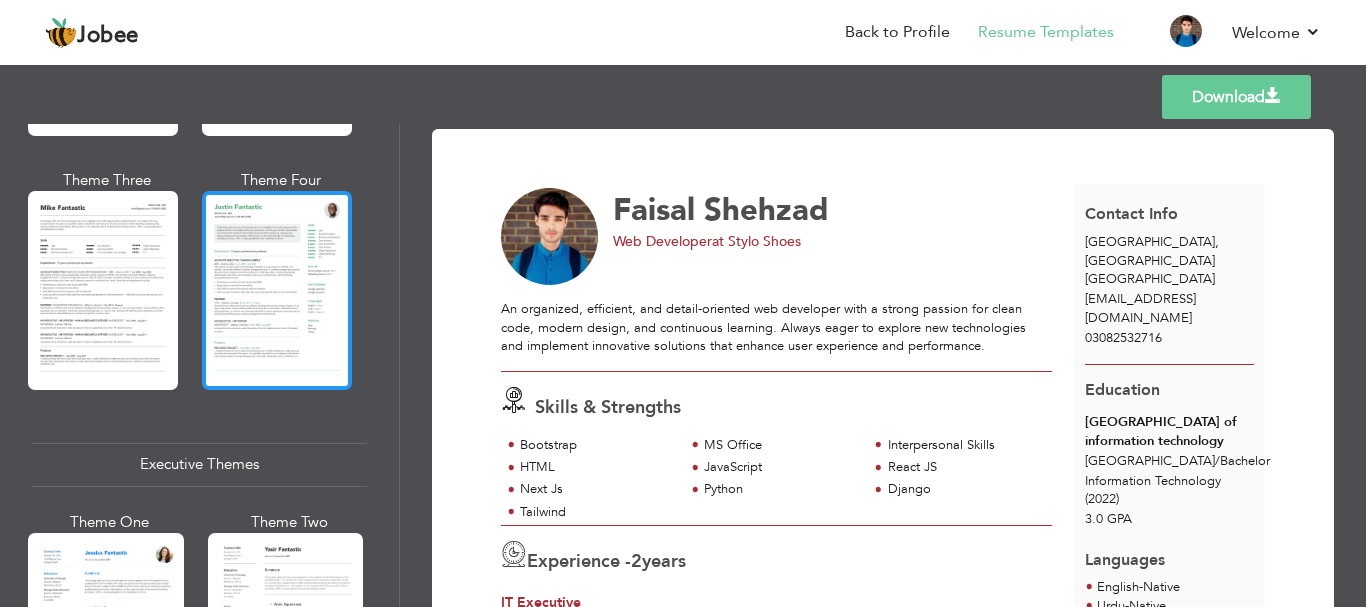 click 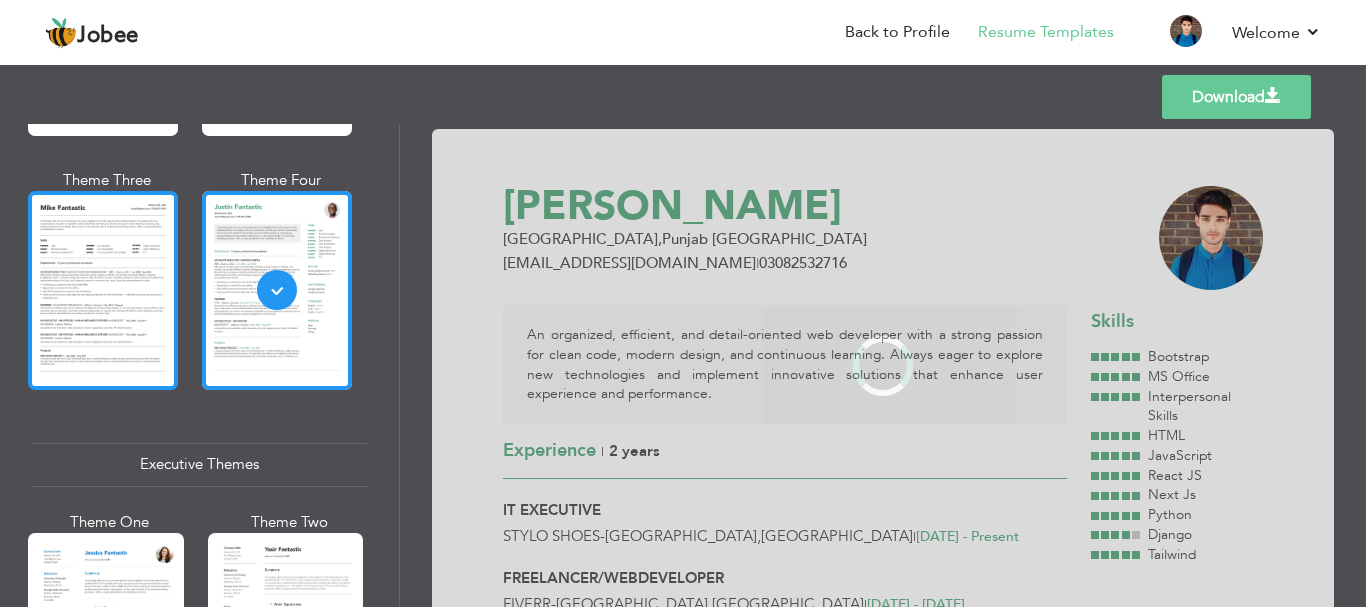 click 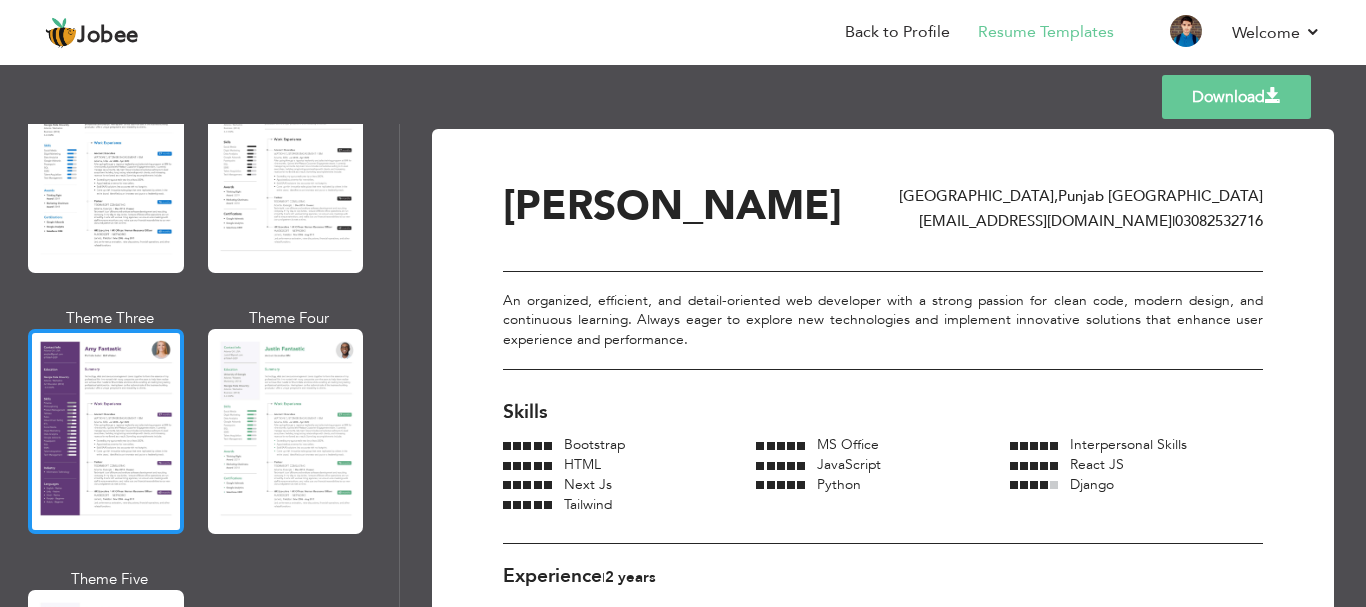 scroll, scrollTop: 1700, scrollLeft: 0, axis: vertical 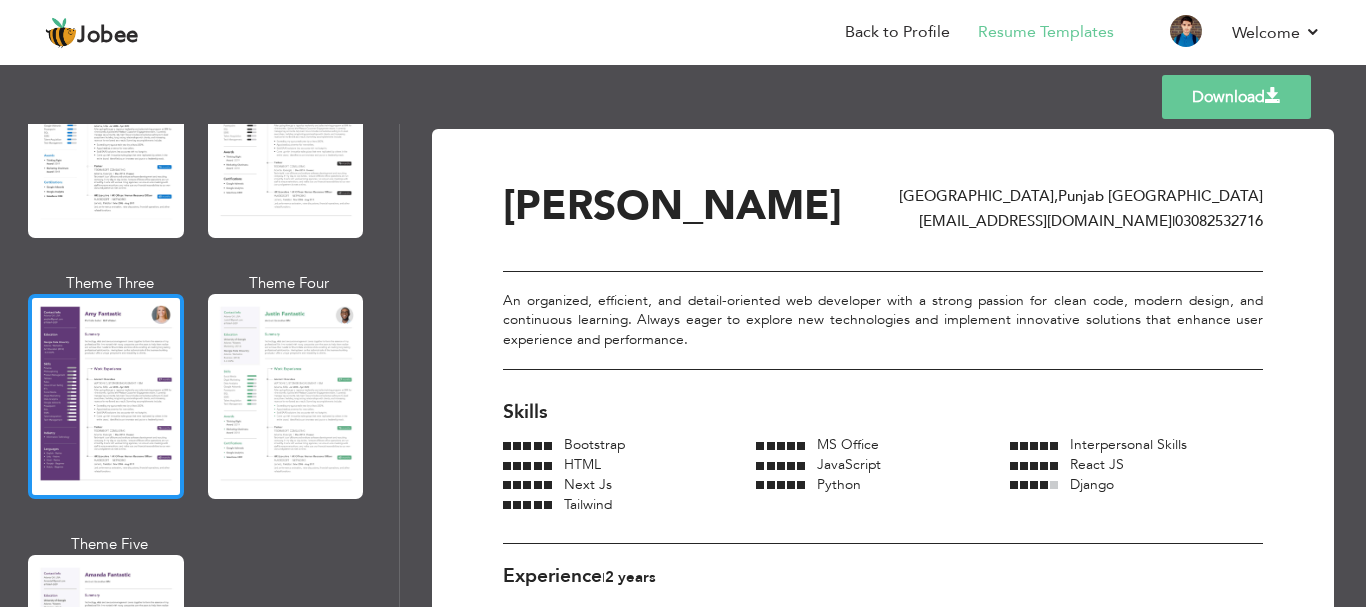 click 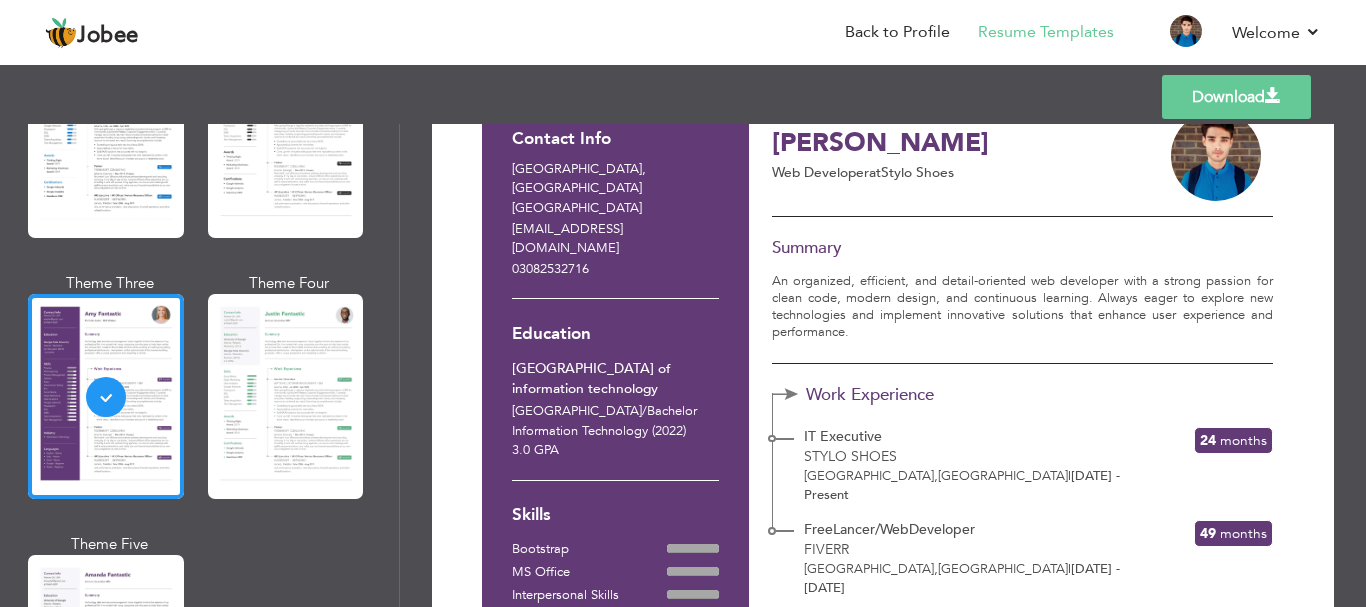 scroll, scrollTop: 0, scrollLeft: 0, axis: both 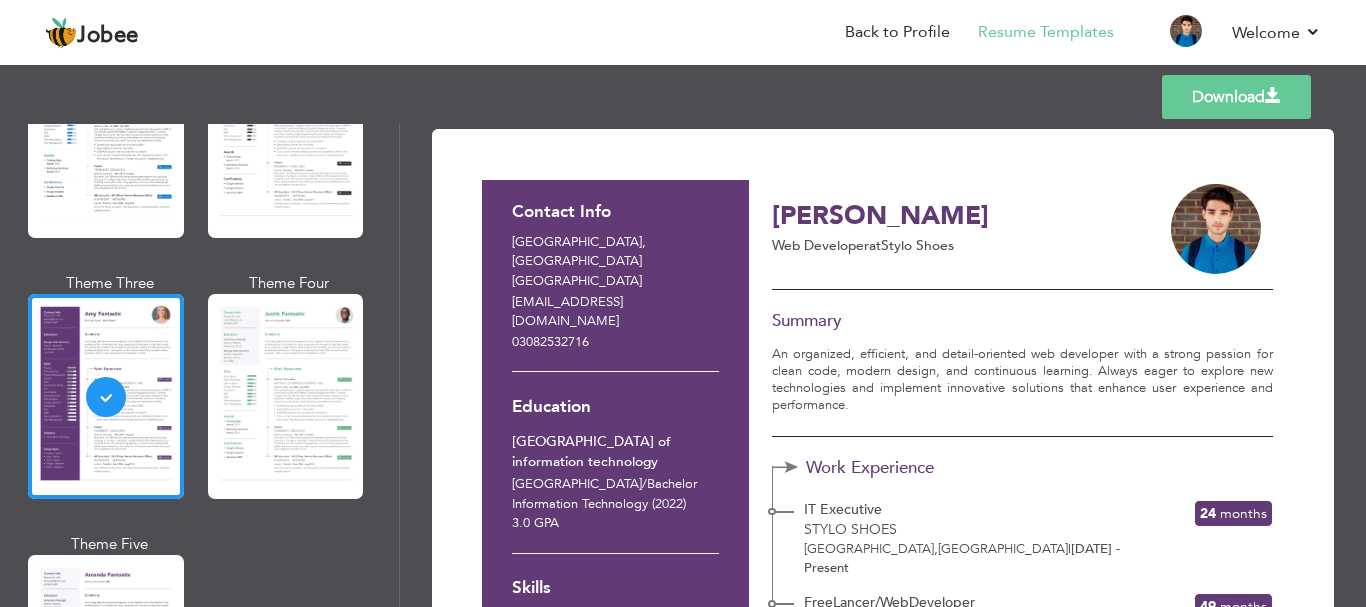 drag, startPoint x: 1246, startPoint y: 85, endPoint x: 1257, endPoint y: 171, distance: 86.70064 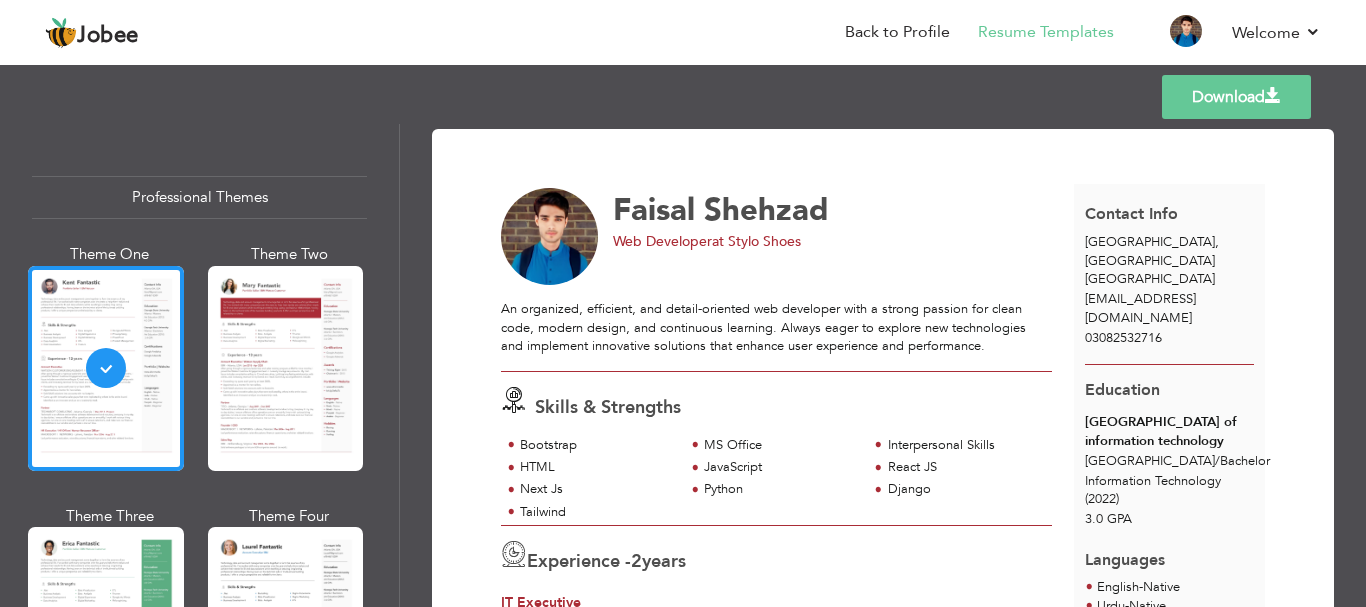 scroll, scrollTop: 0, scrollLeft: 0, axis: both 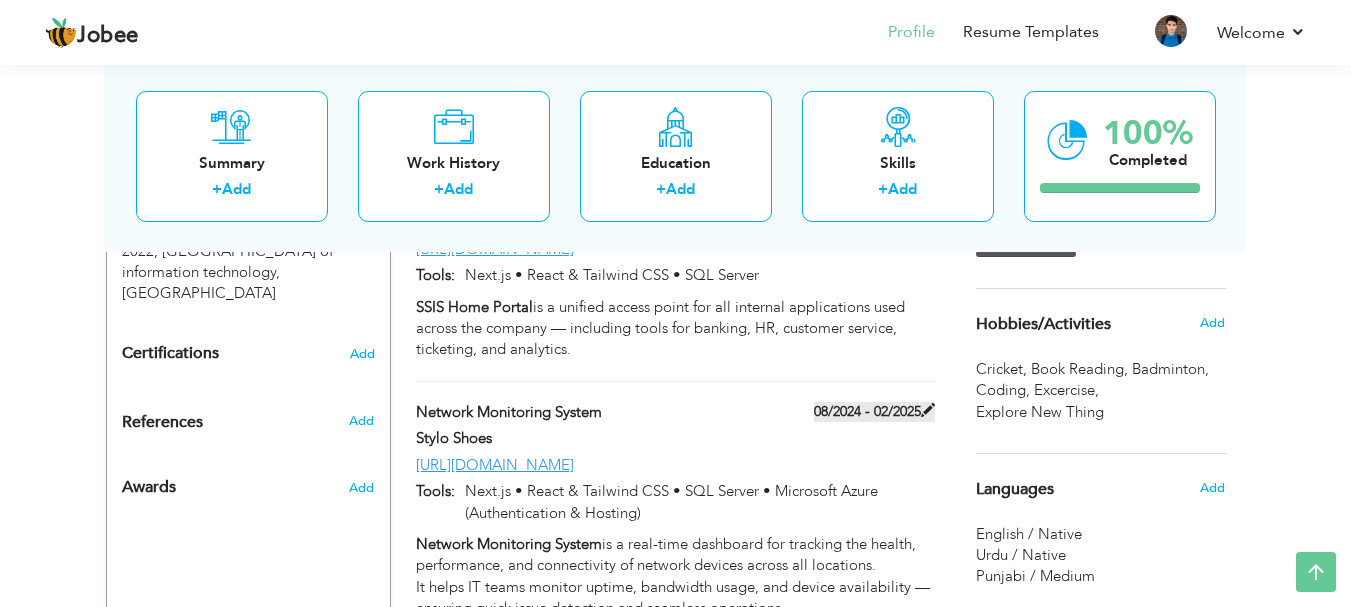 click at bounding box center (928, 410) 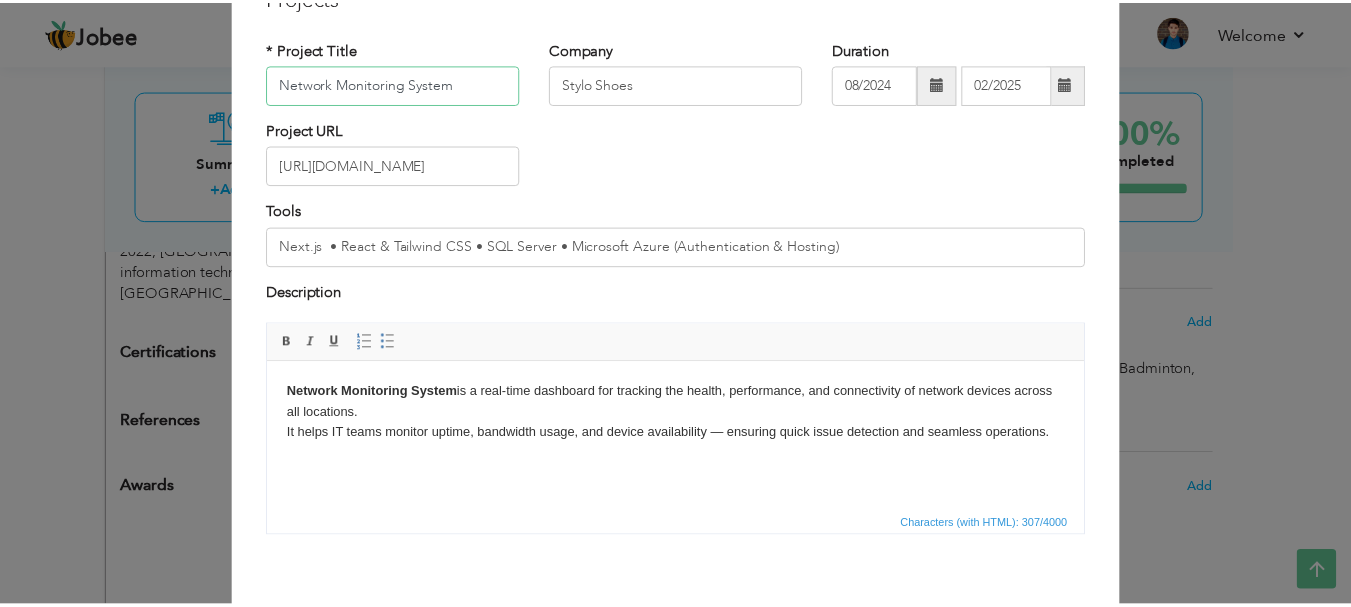 scroll, scrollTop: 191, scrollLeft: 0, axis: vertical 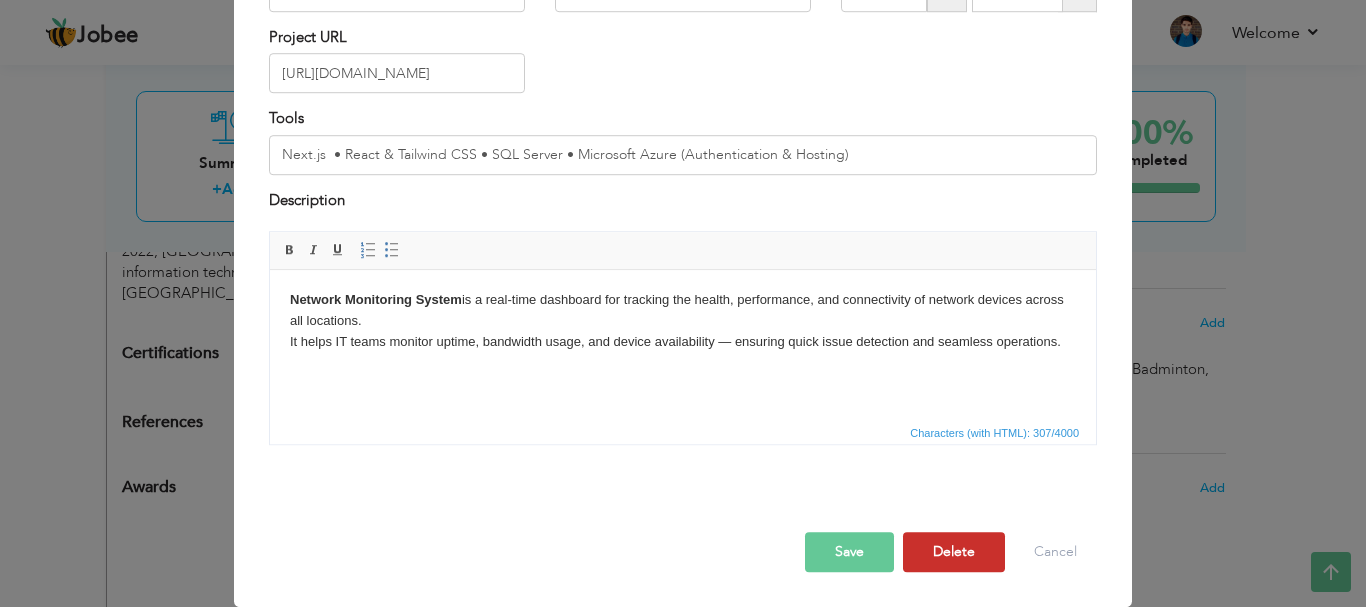 click on "Delete" at bounding box center [954, 552] 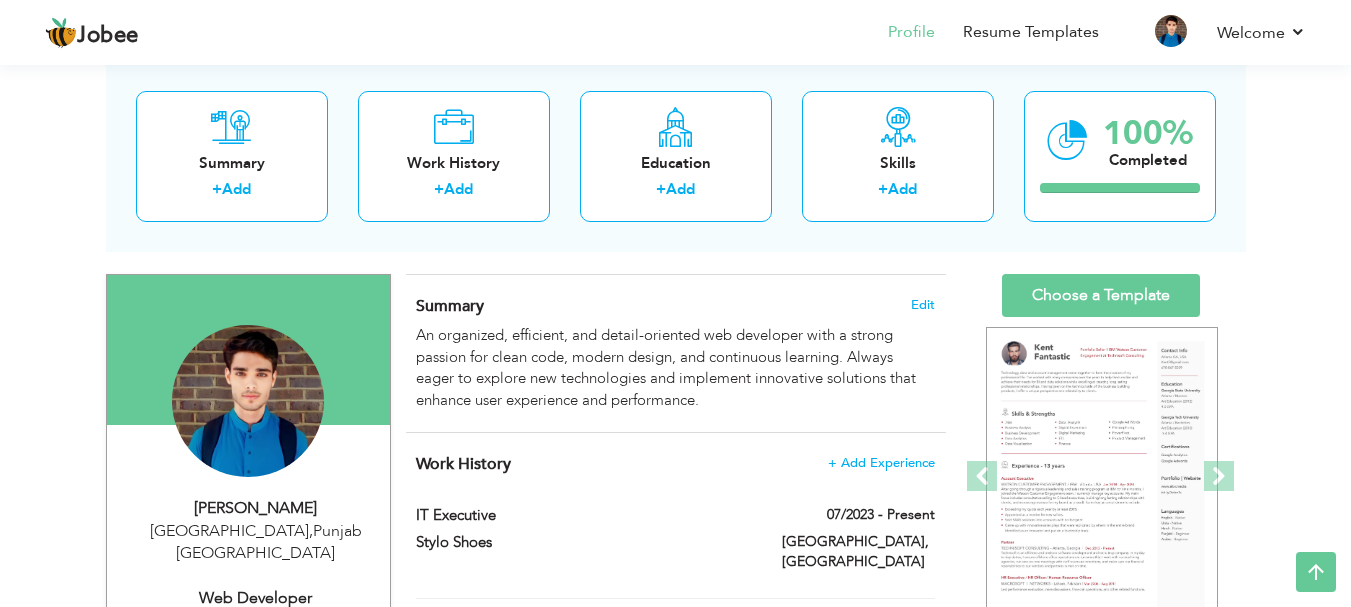scroll, scrollTop: 0, scrollLeft: 0, axis: both 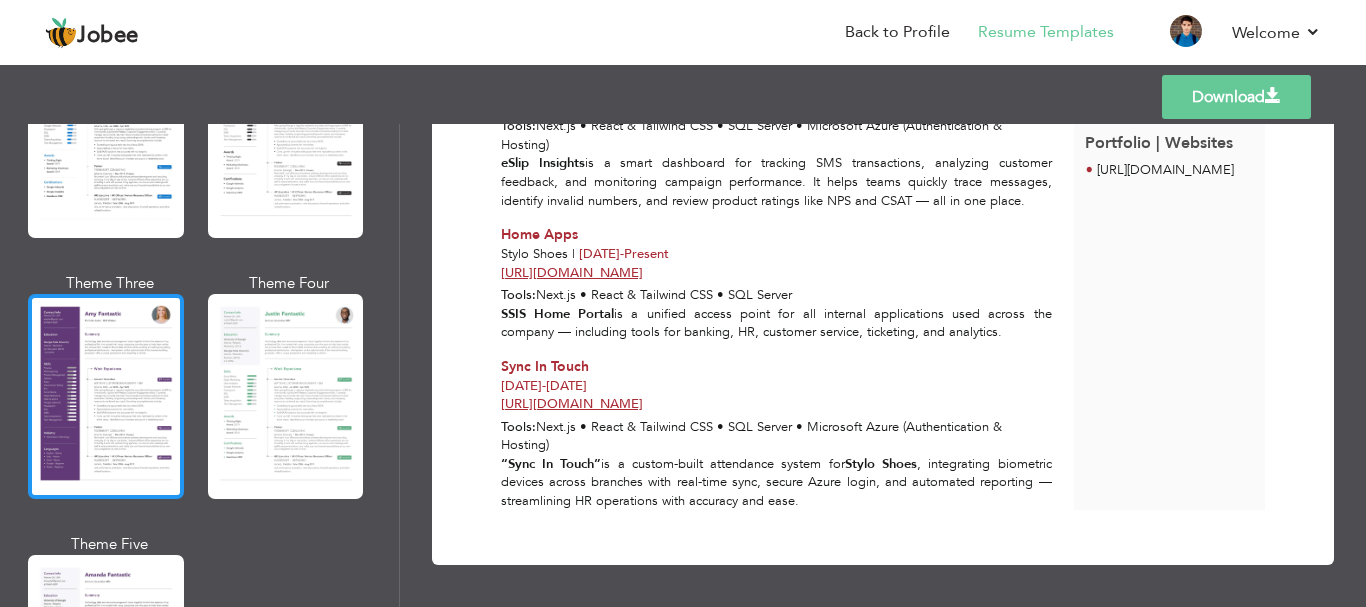 click at bounding box center (106, 396) 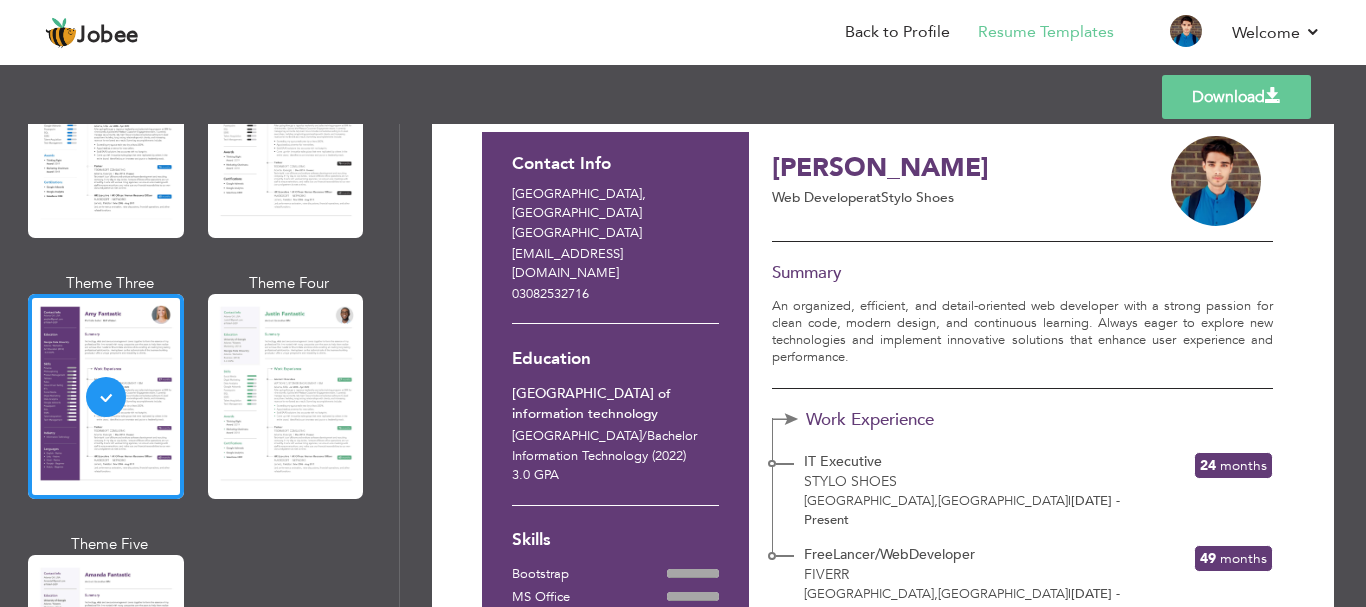 scroll, scrollTop: 0, scrollLeft: 0, axis: both 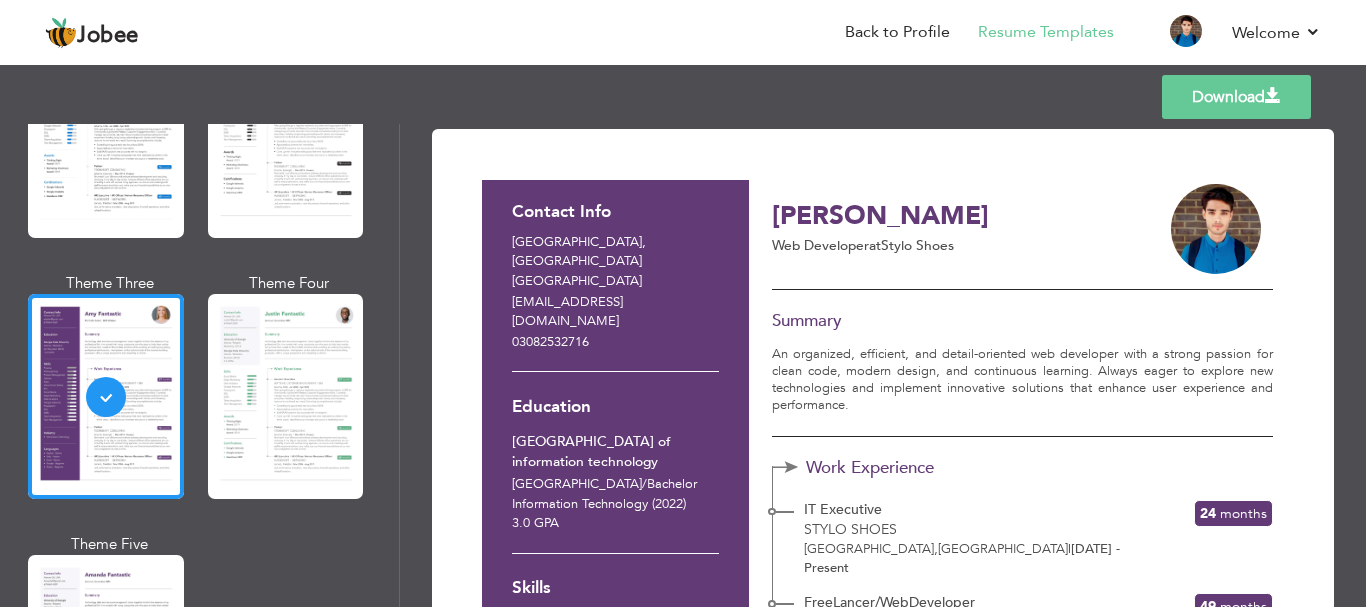 click on "Download" at bounding box center (1236, 97) 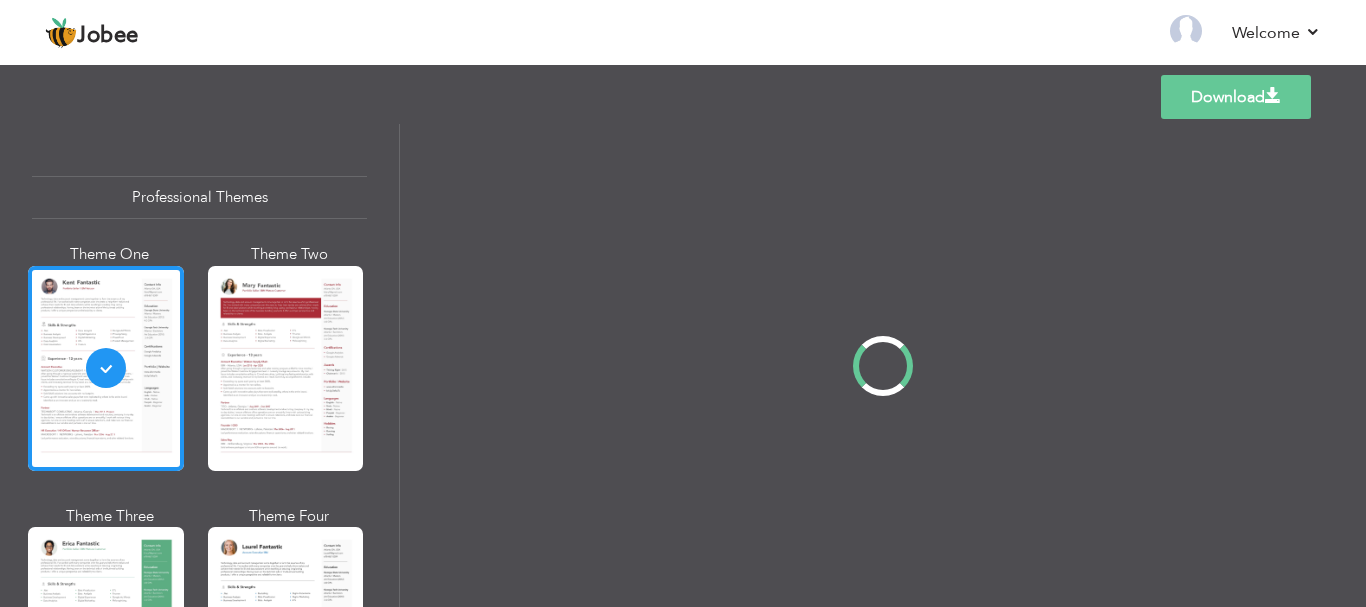 scroll, scrollTop: 0, scrollLeft: 0, axis: both 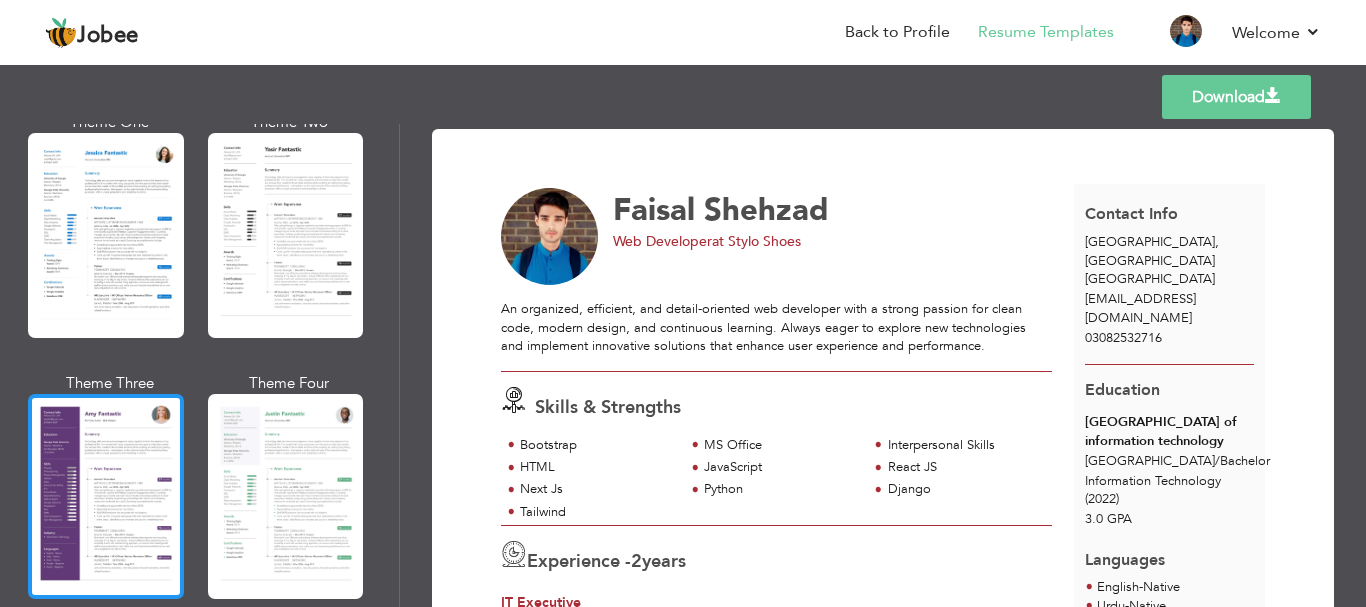 click at bounding box center (106, 496) 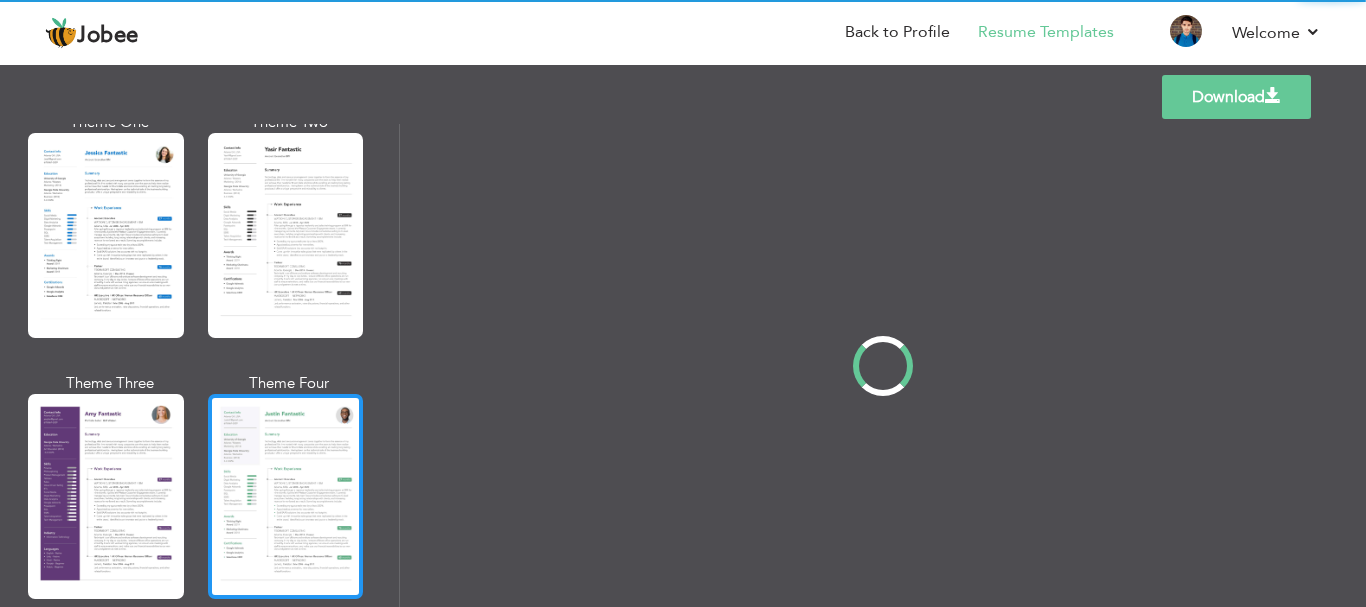click on "Professional Themes
Theme One
Theme Two
Theme Three
Theme Four" at bounding box center (683, 365) 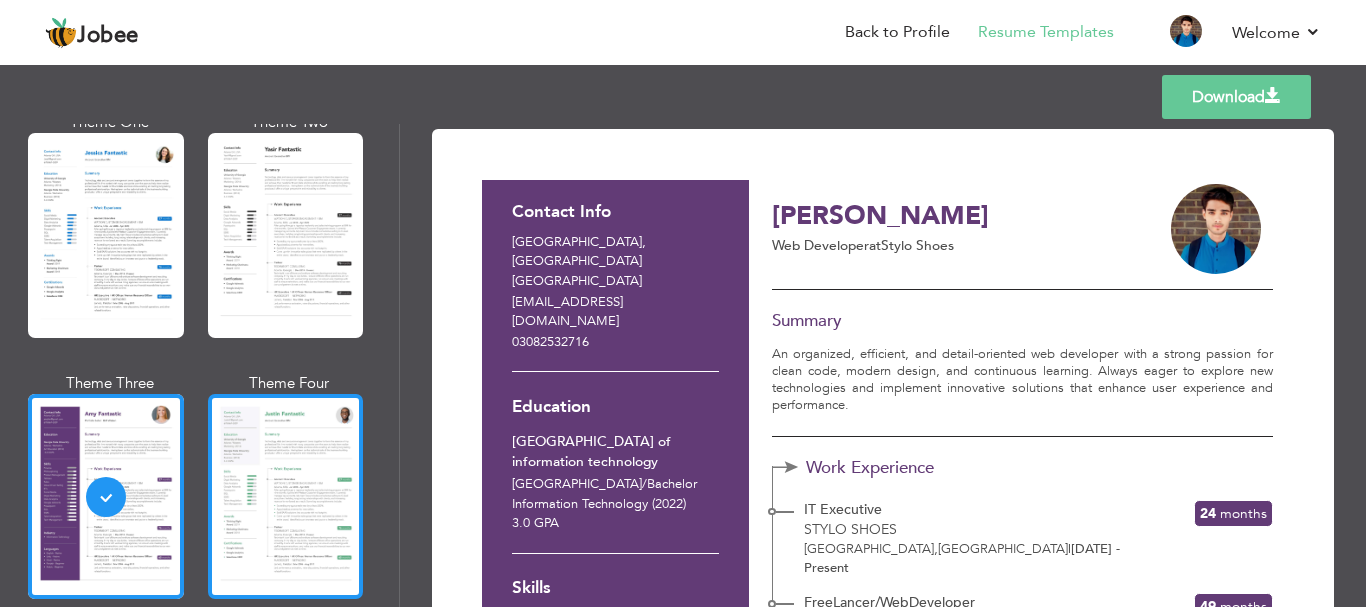 click at bounding box center (286, 496) 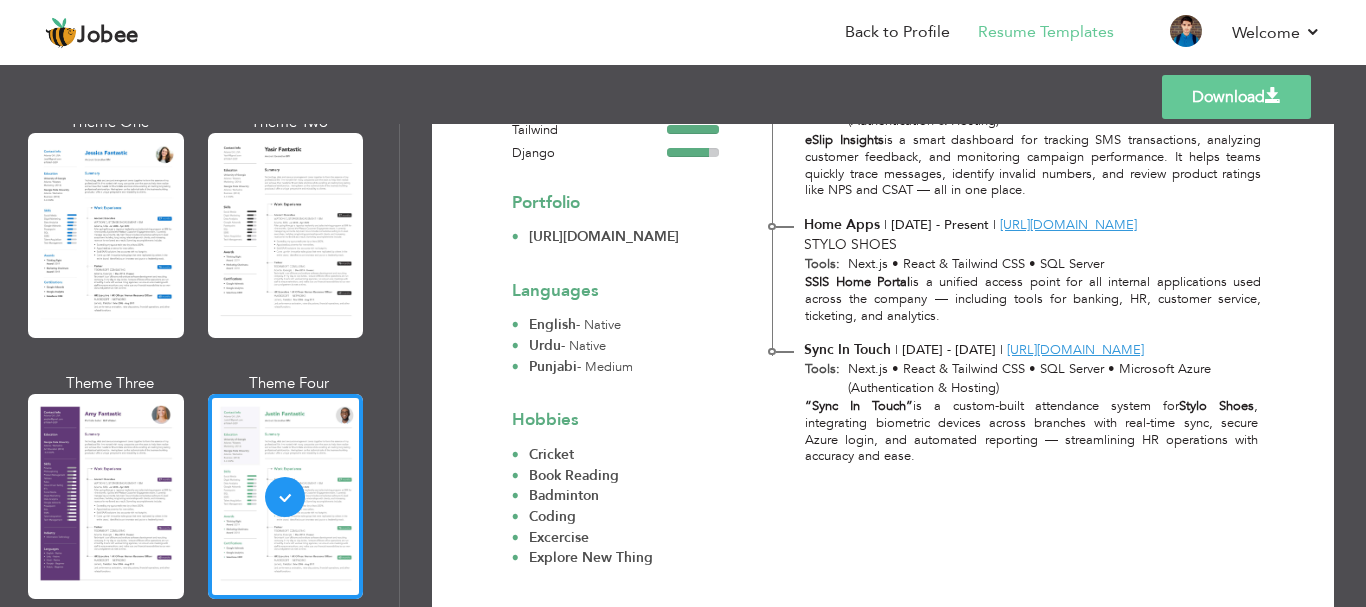 scroll, scrollTop: 721, scrollLeft: 0, axis: vertical 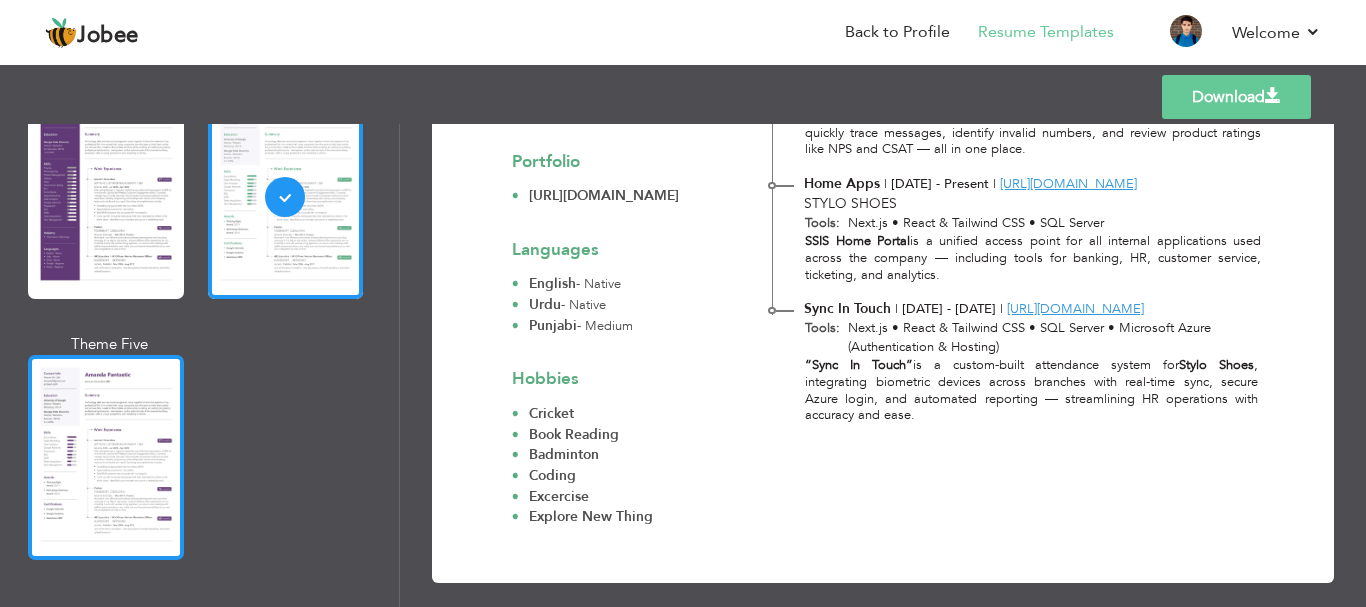 click at bounding box center [106, 457] 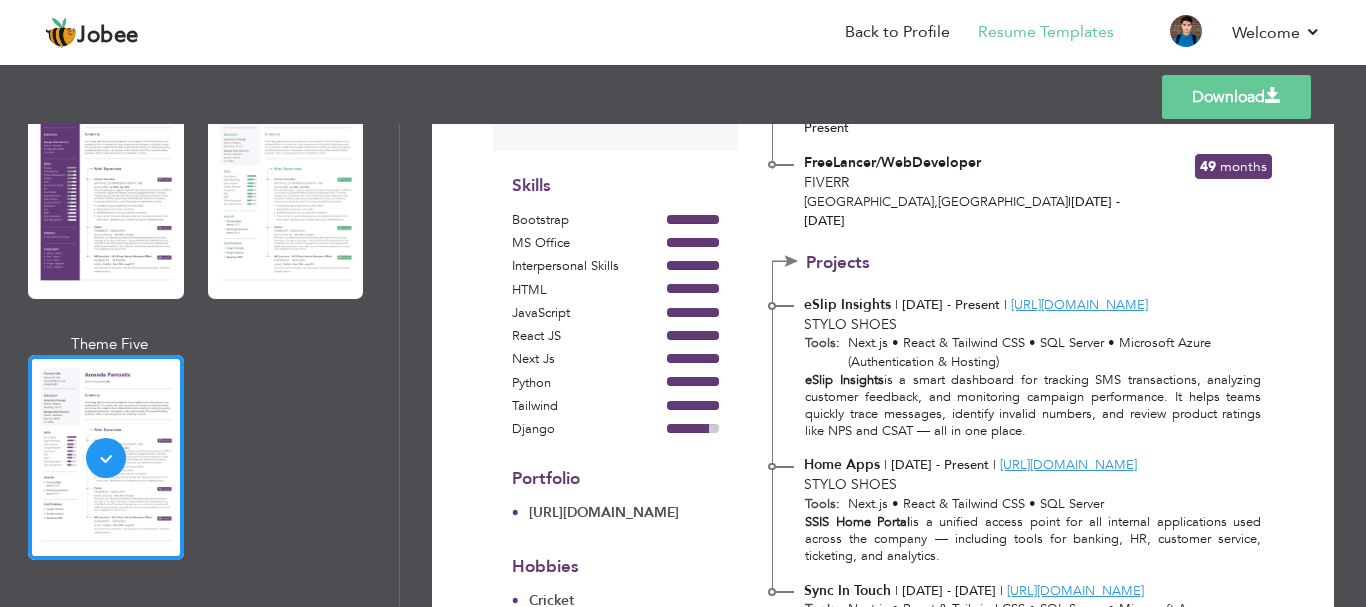 scroll, scrollTop: 600, scrollLeft: 0, axis: vertical 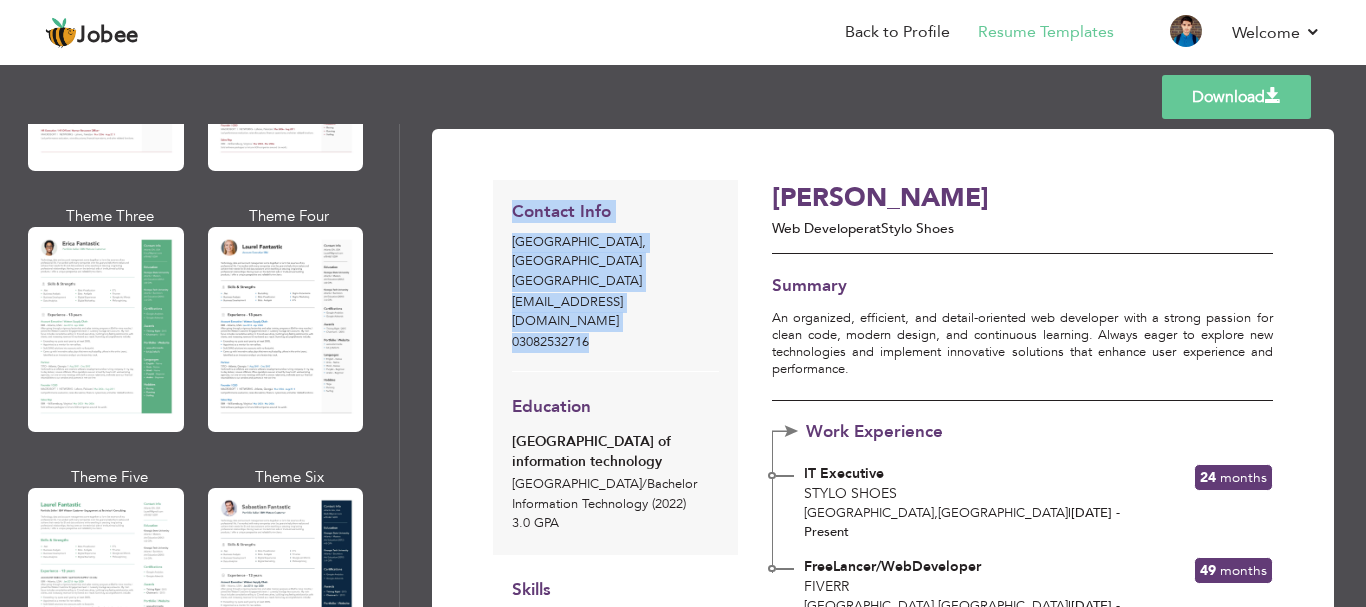 drag, startPoint x: 612, startPoint y: 300, endPoint x: 563, endPoint y: 305, distance: 49.25444 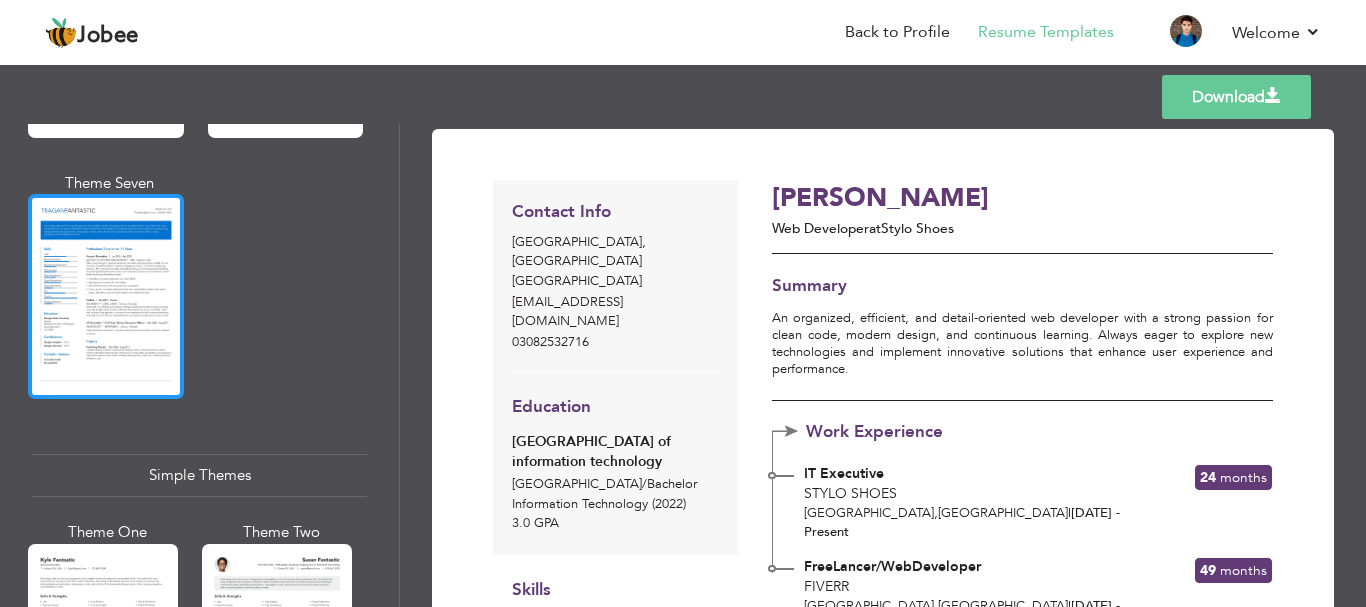 scroll, scrollTop: 2994, scrollLeft: 0, axis: vertical 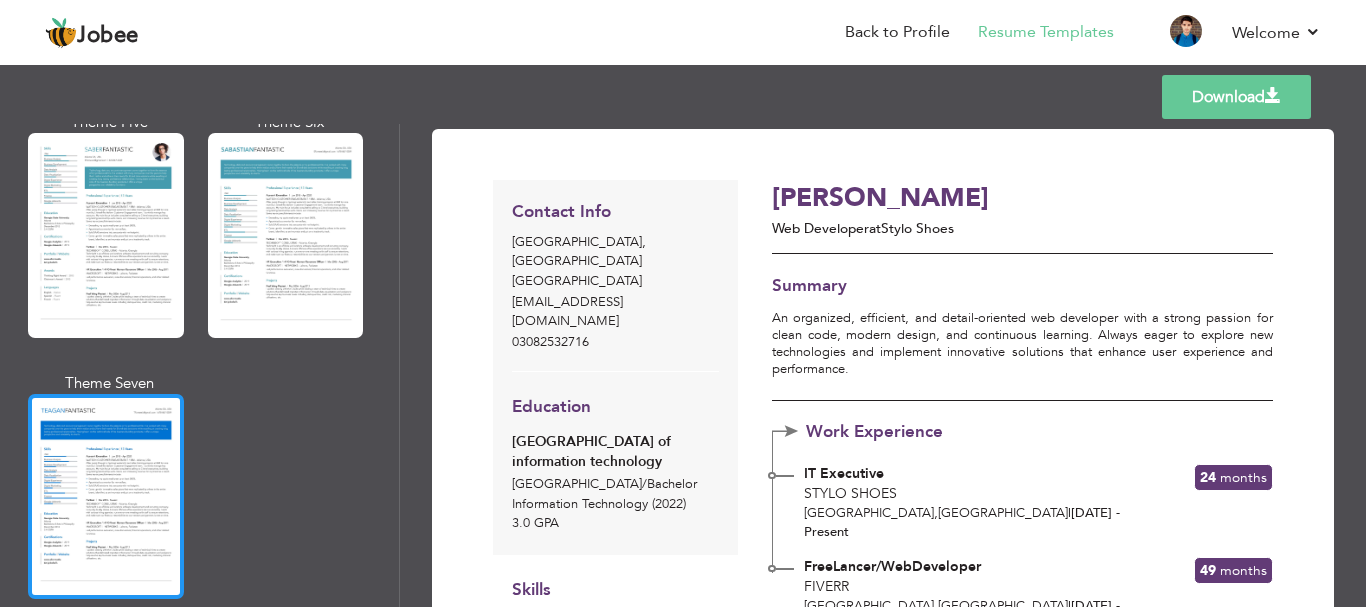 click at bounding box center [106, 496] 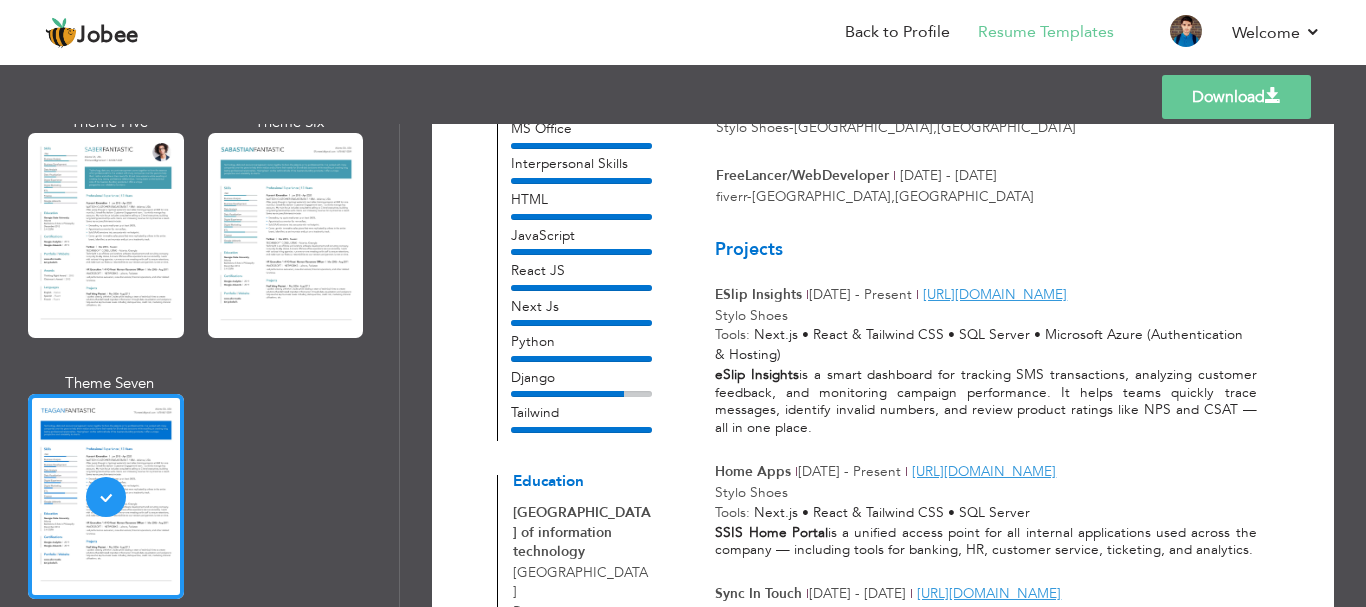 scroll, scrollTop: 300, scrollLeft: 0, axis: vertical 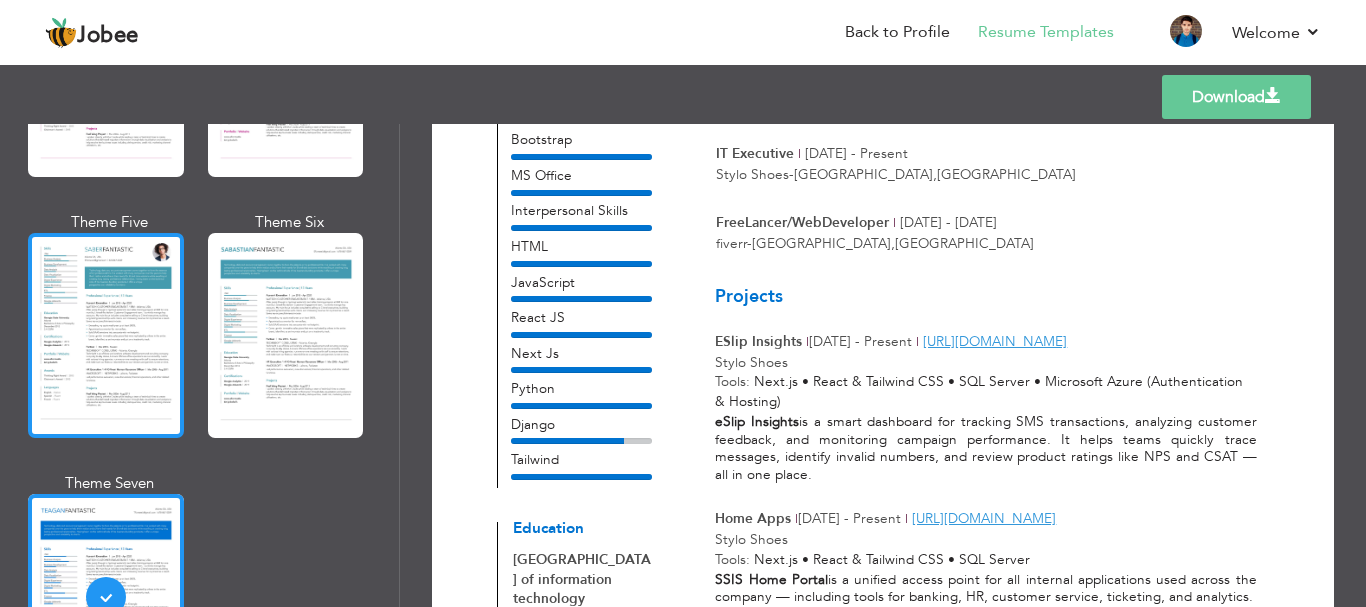 click at bounding box center [106, 335] 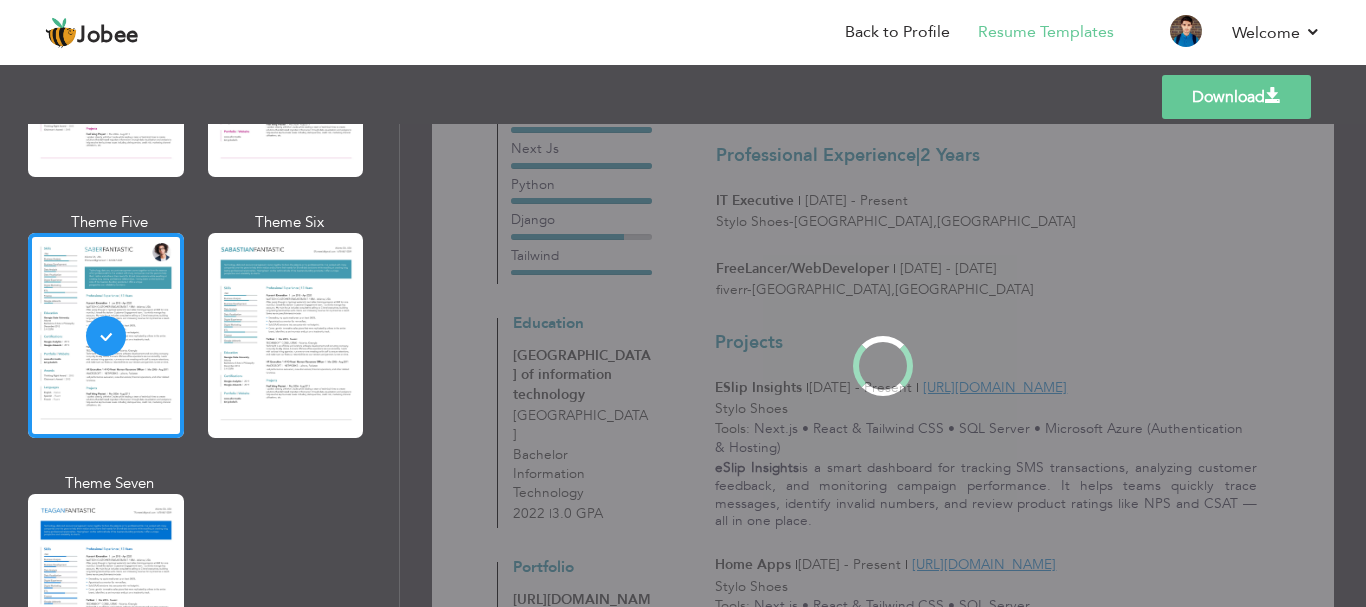 scroll, scrollTop: 0, scrollLeft: 0, axis: both 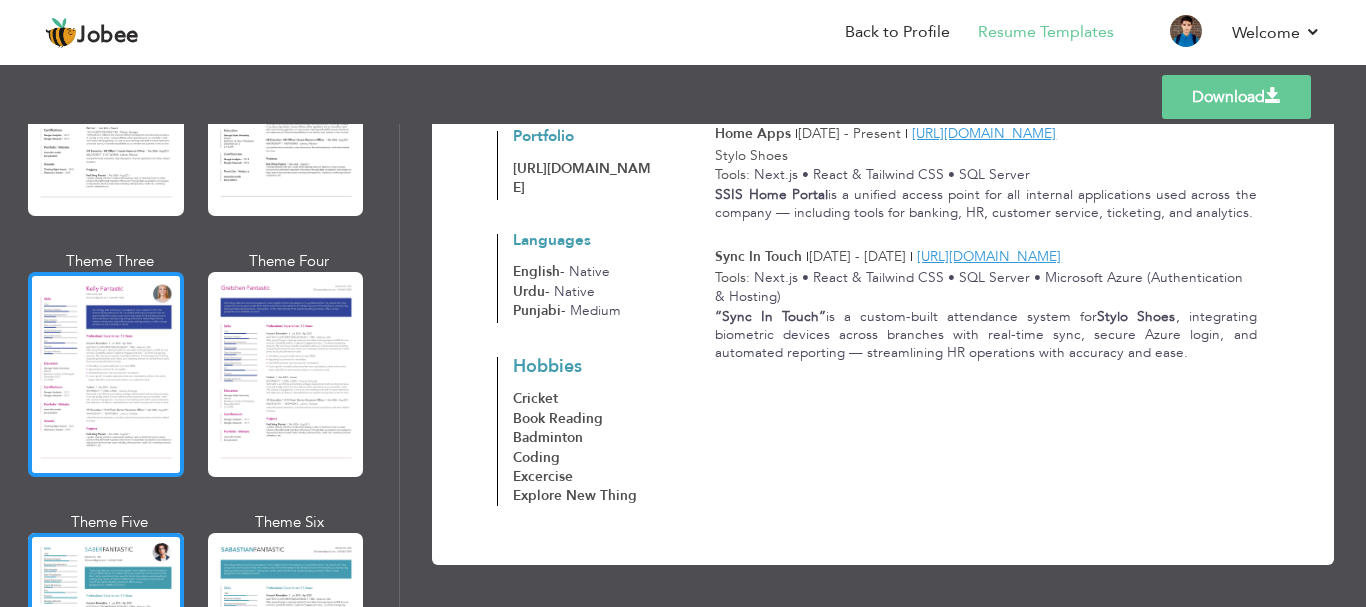 click at bounding box center (106, 374) 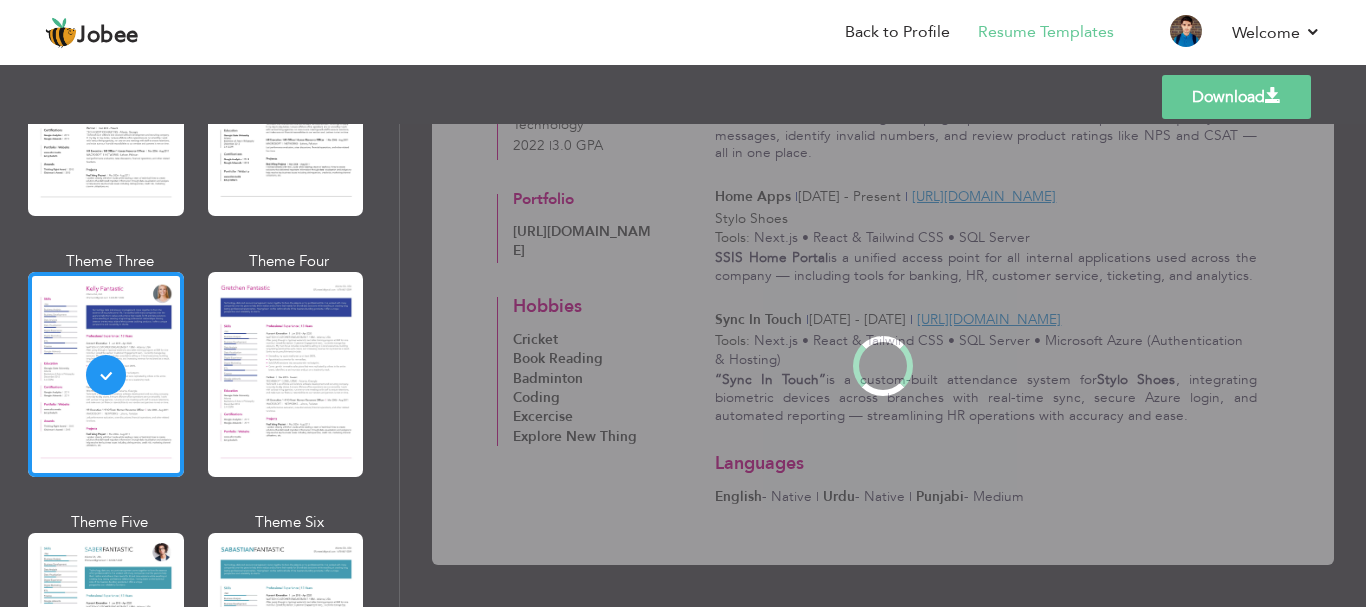 scroll, scrollTop: 0, scrollLeft: 0, axis: both 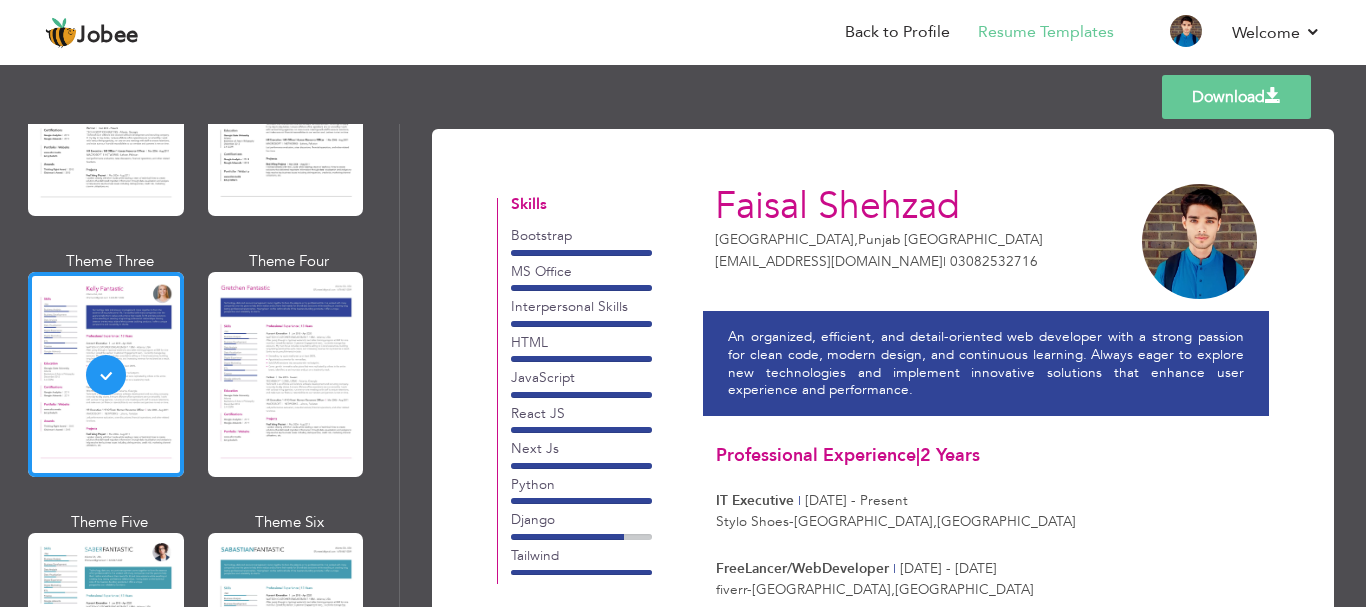 click at bounding box center [286, 374] 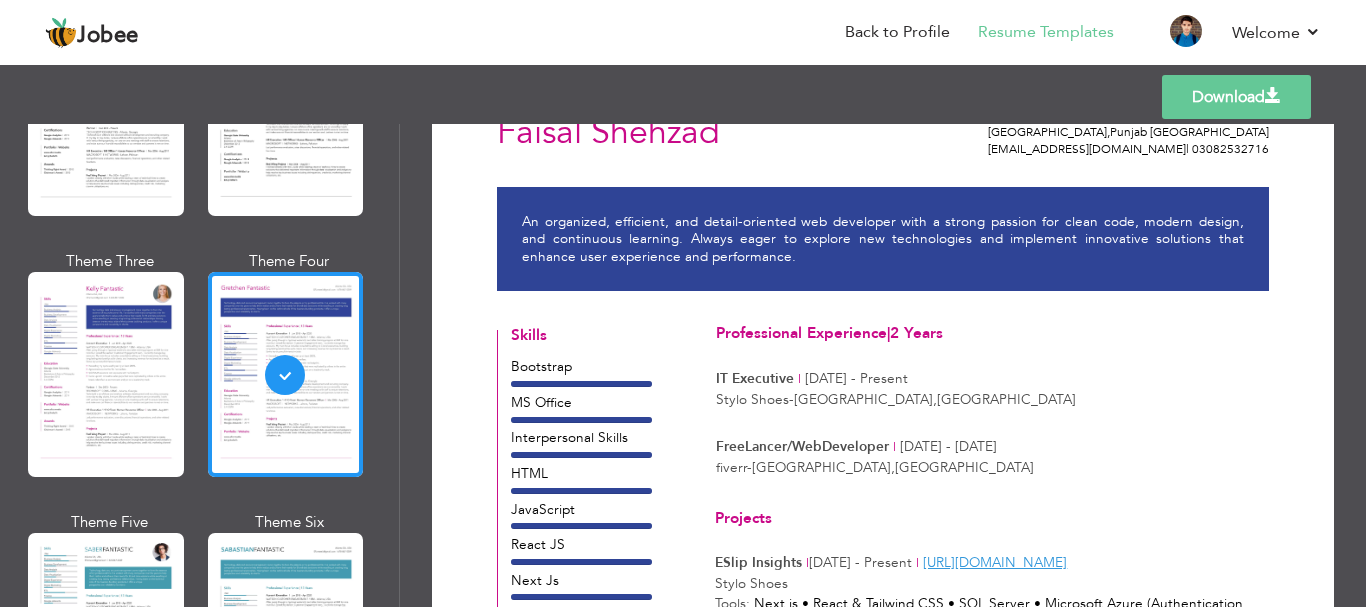 scroll, scrollTop: 0, scrollLeft: 0, axis: both 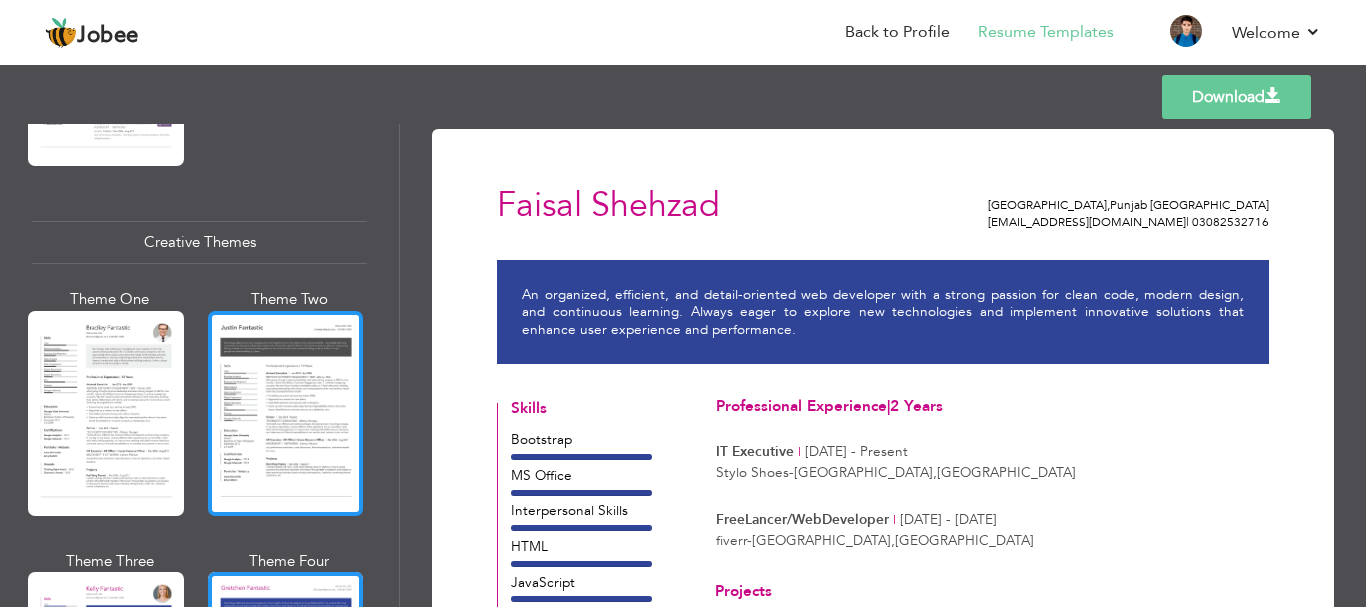 click at bounding box center [286, 413] 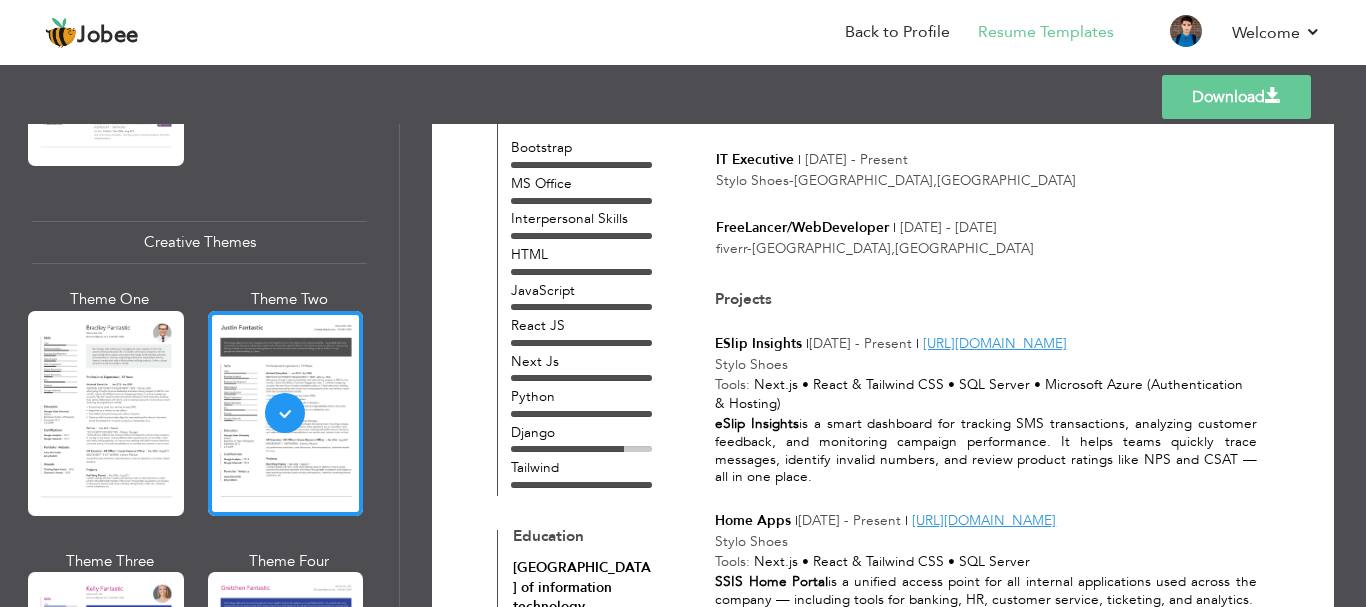 scroll, scrollTop: 144, scrollLeft: 0, axis: vertical 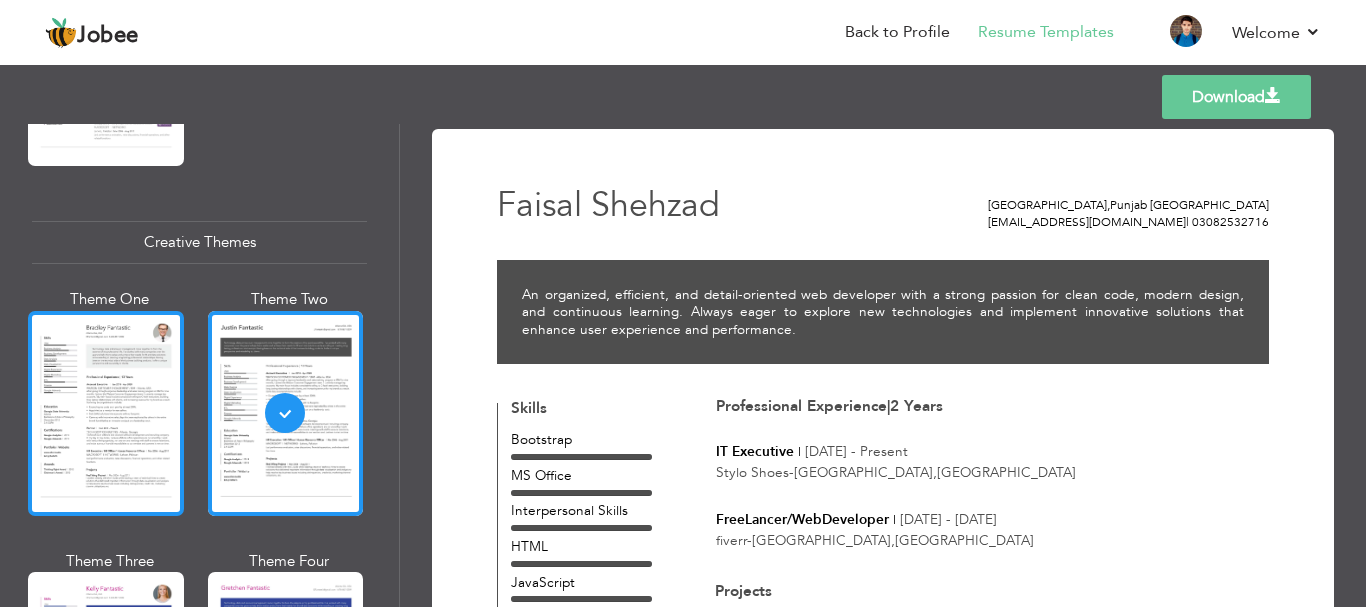 click at bounding box center [106, 413] 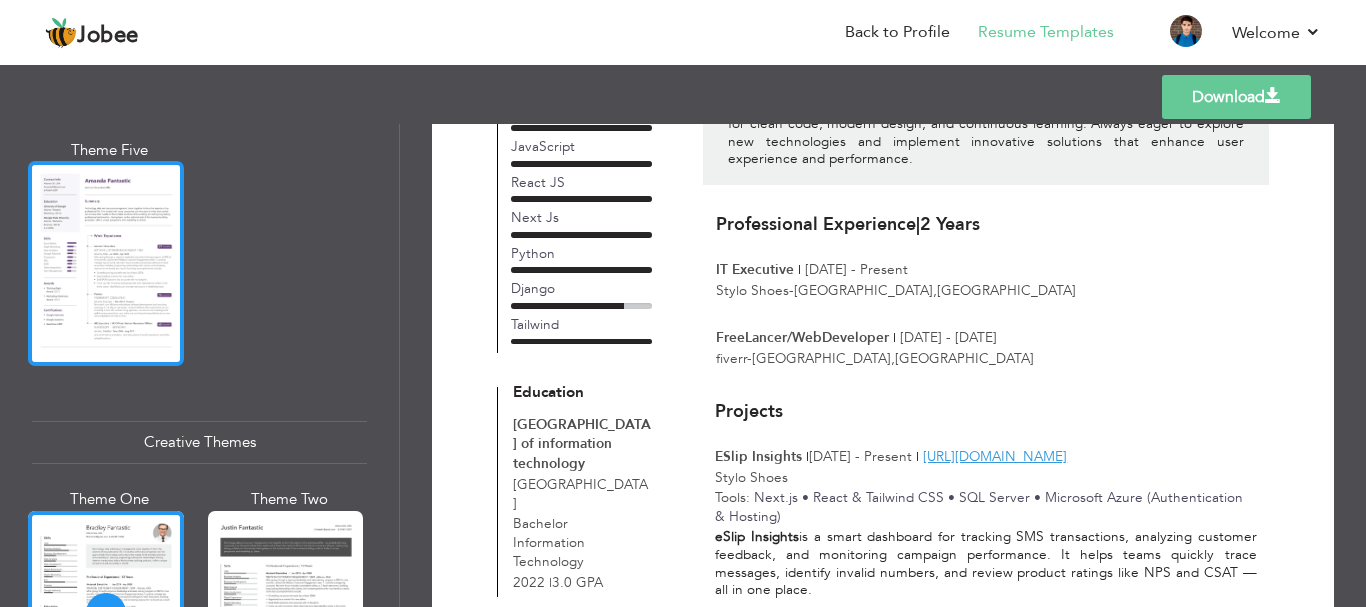 click at bounding box center [106, 263] 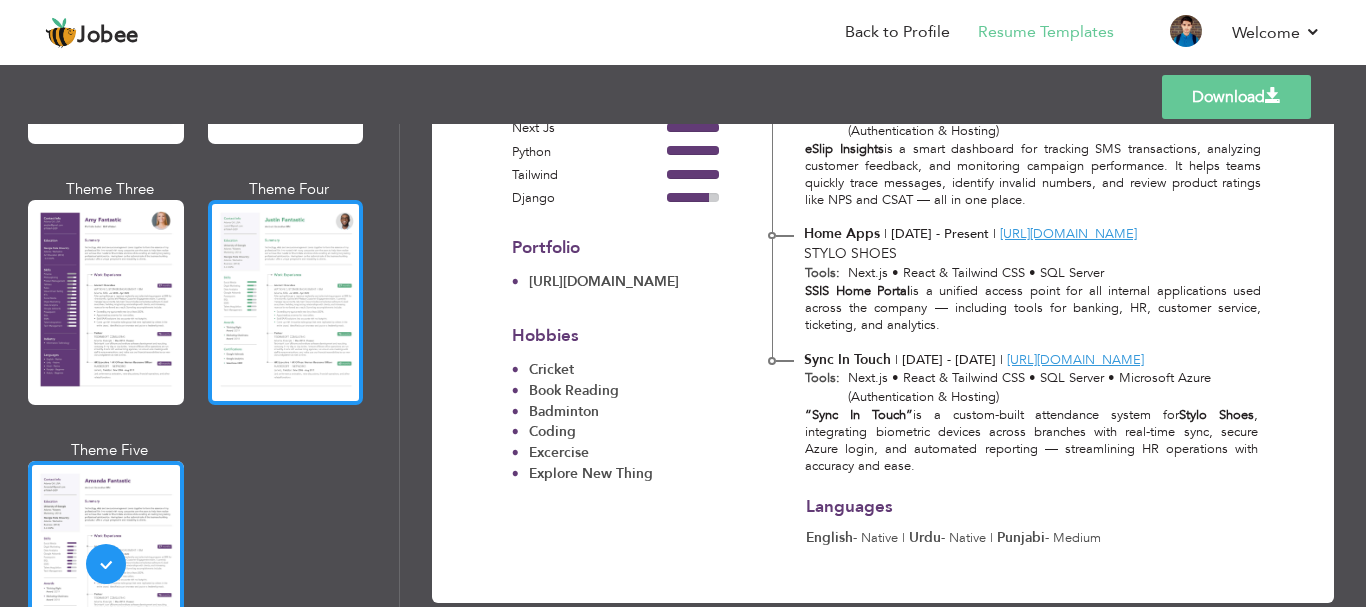 click at bounding box center (286, 302) 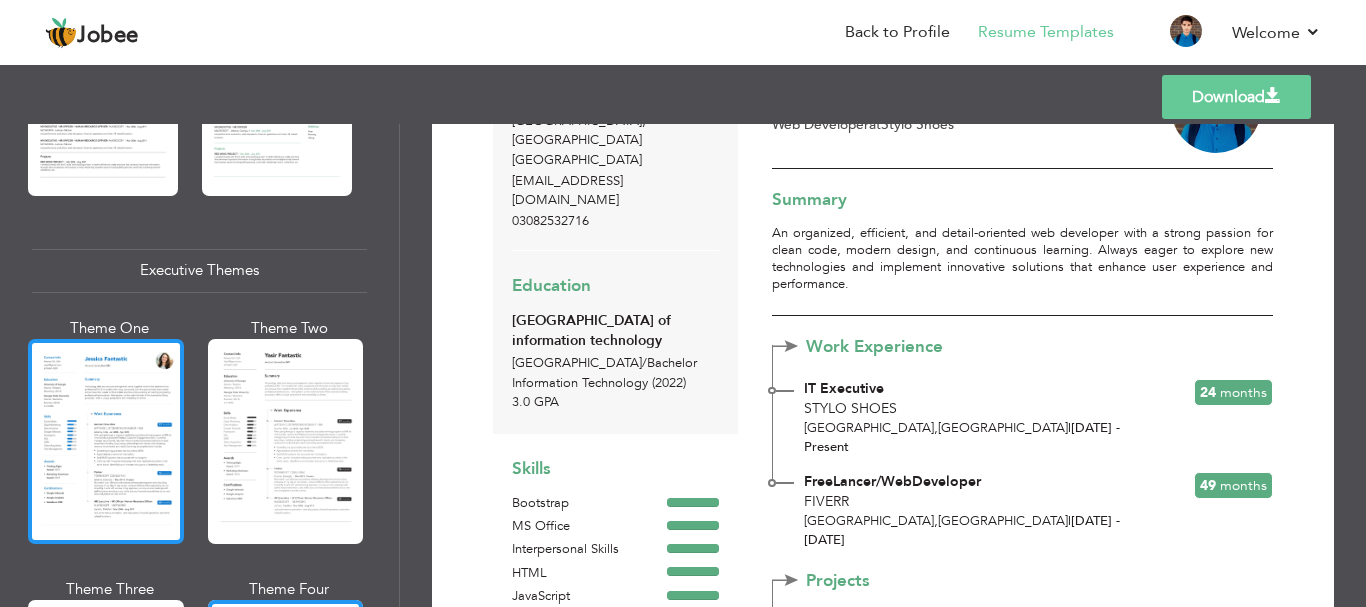 click at bounding box center (106, 441) 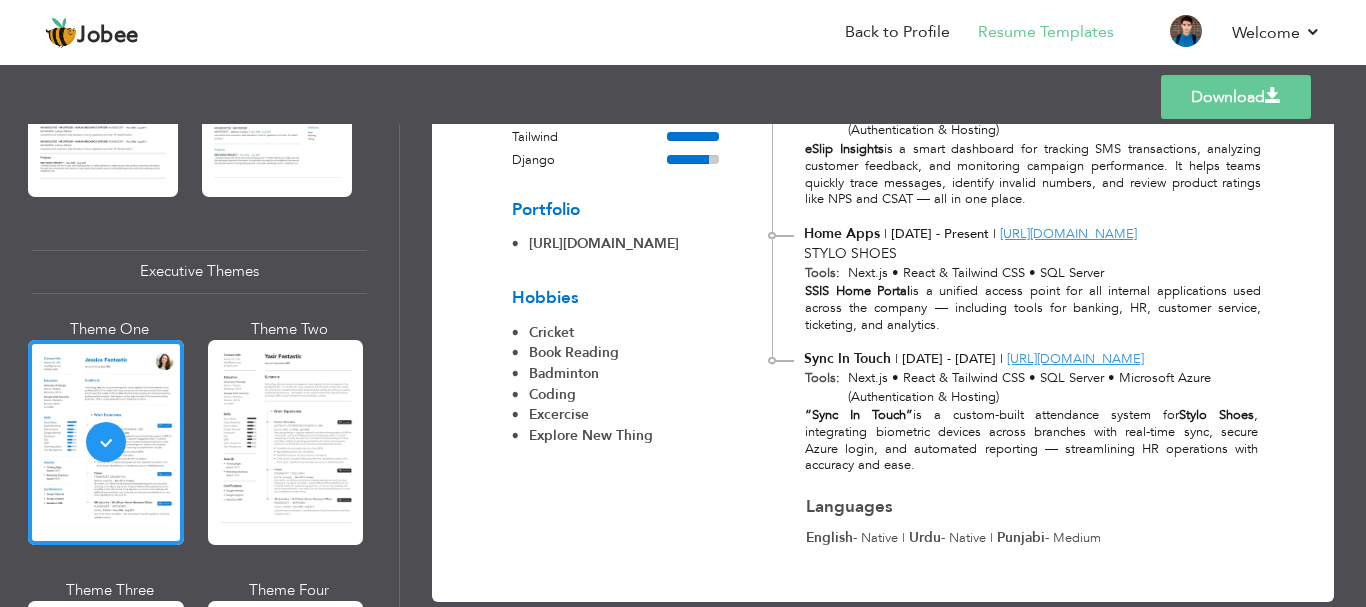 click on "Download" at bounding box center [1236, 97] 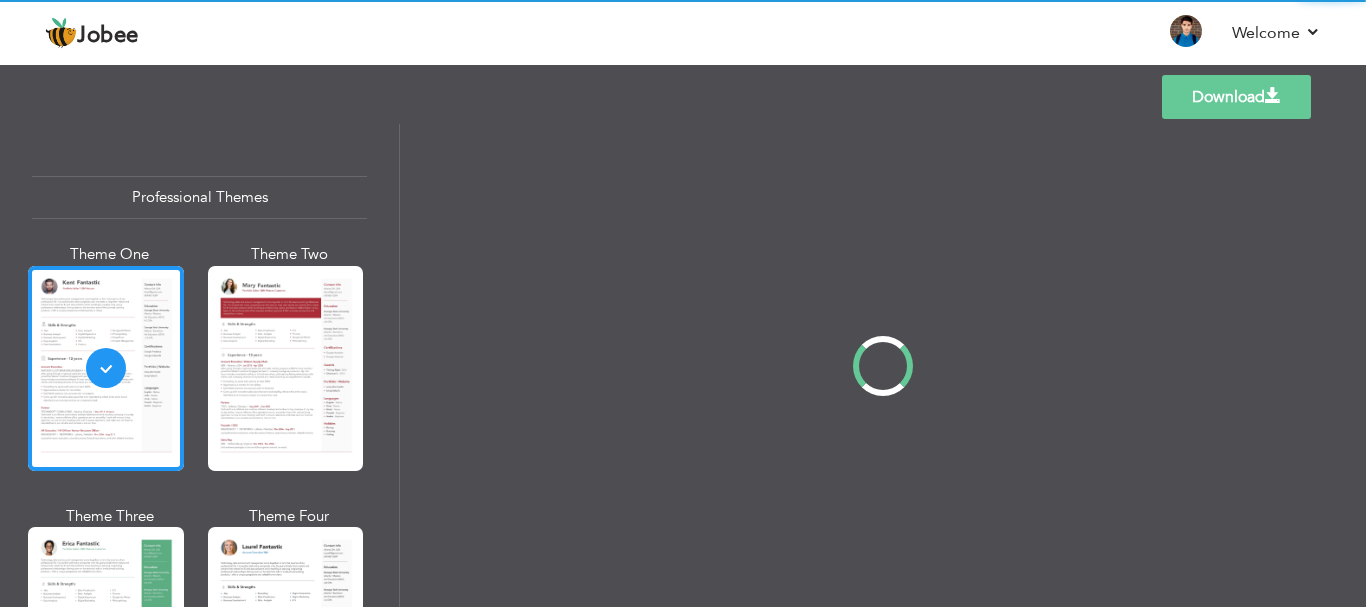 scroll, scrollTop: 0, scrollLeft: 0, axis: both 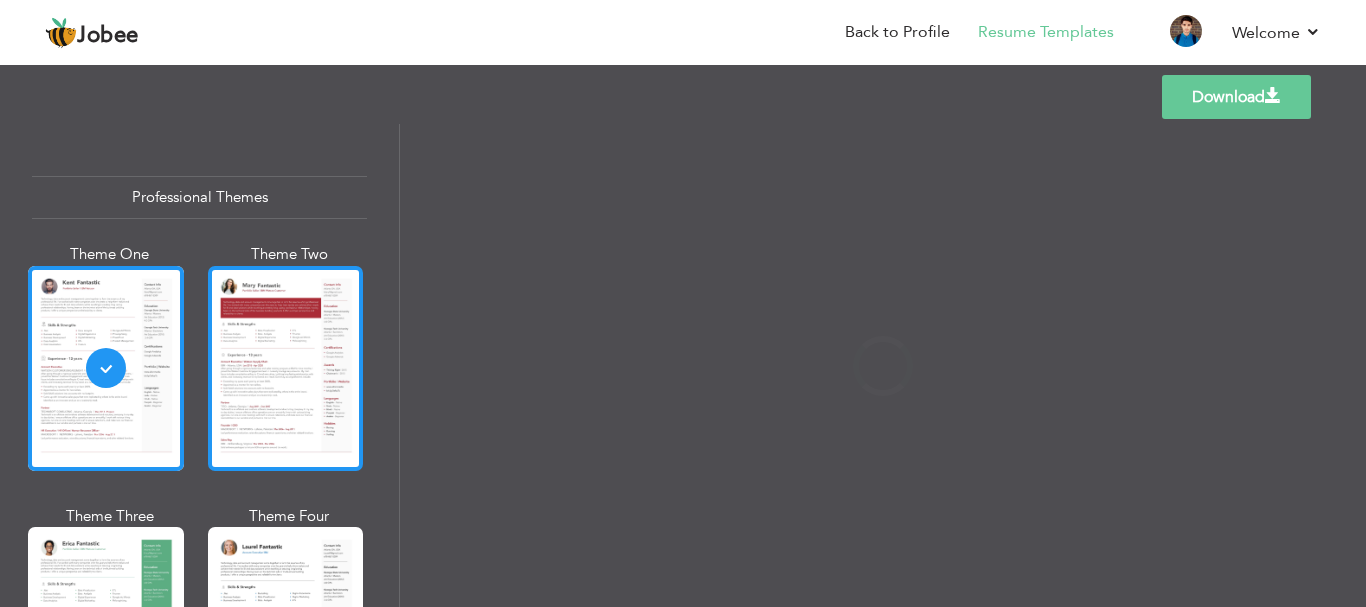 click at bounding box center [286, 368] 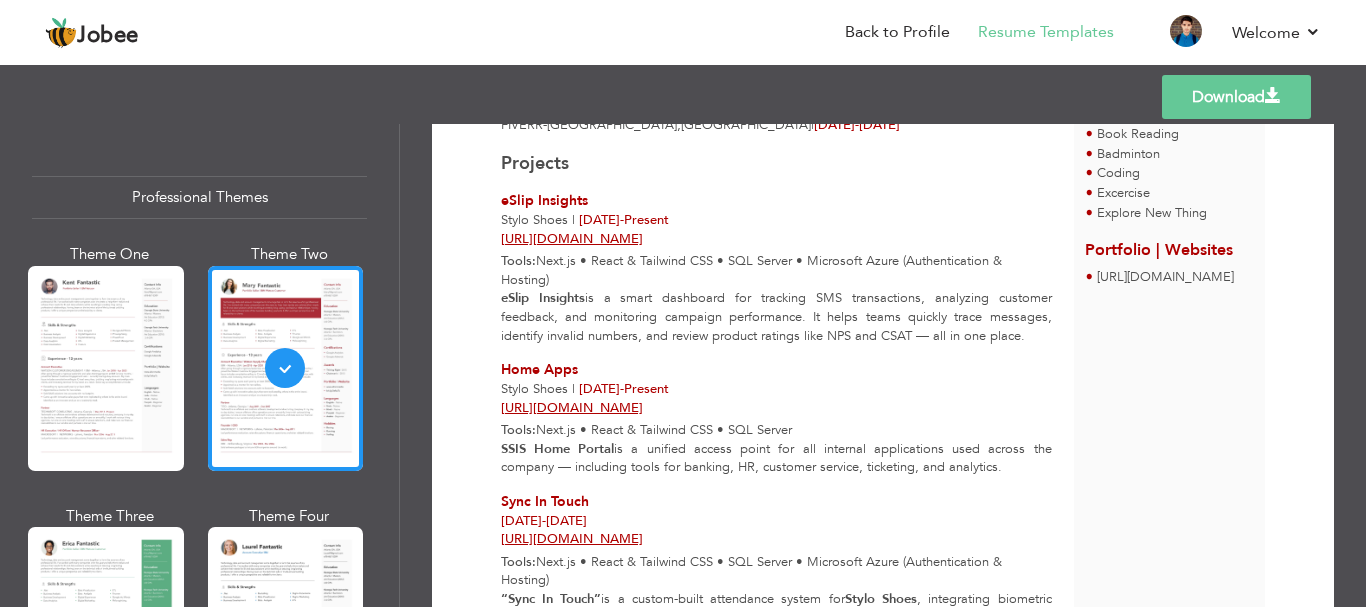 scroll, scrollTop: 700, scrollLeft: 0, axis: vertical 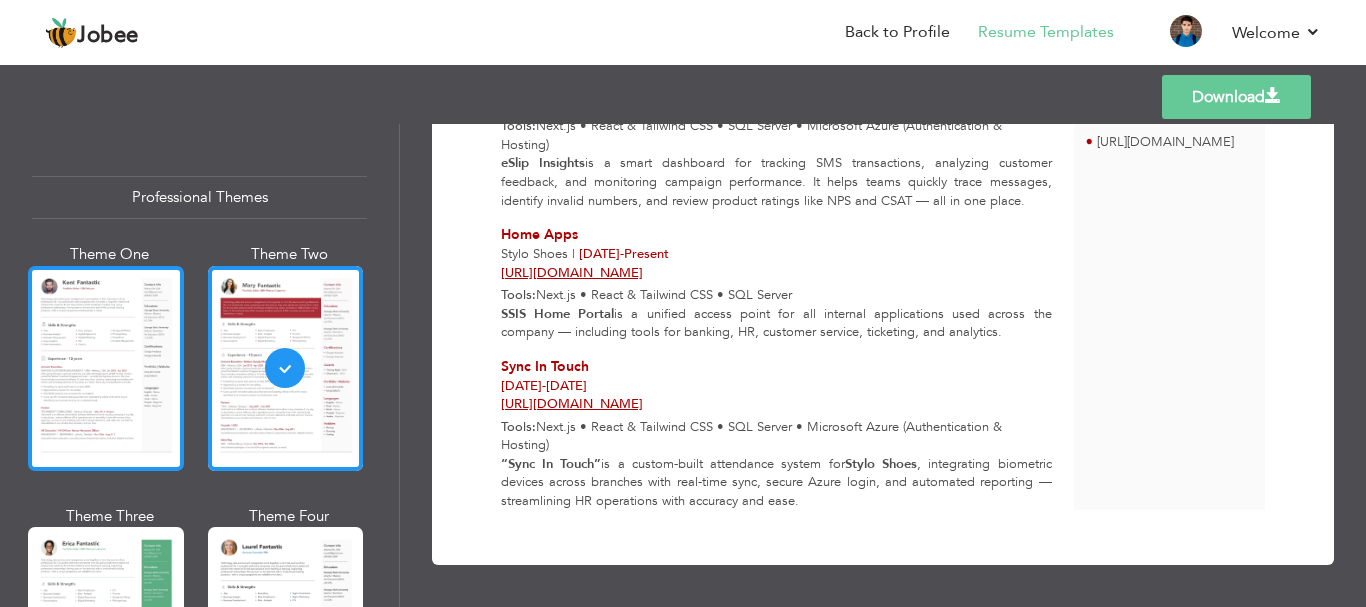 click at bounding box center [106, 368] 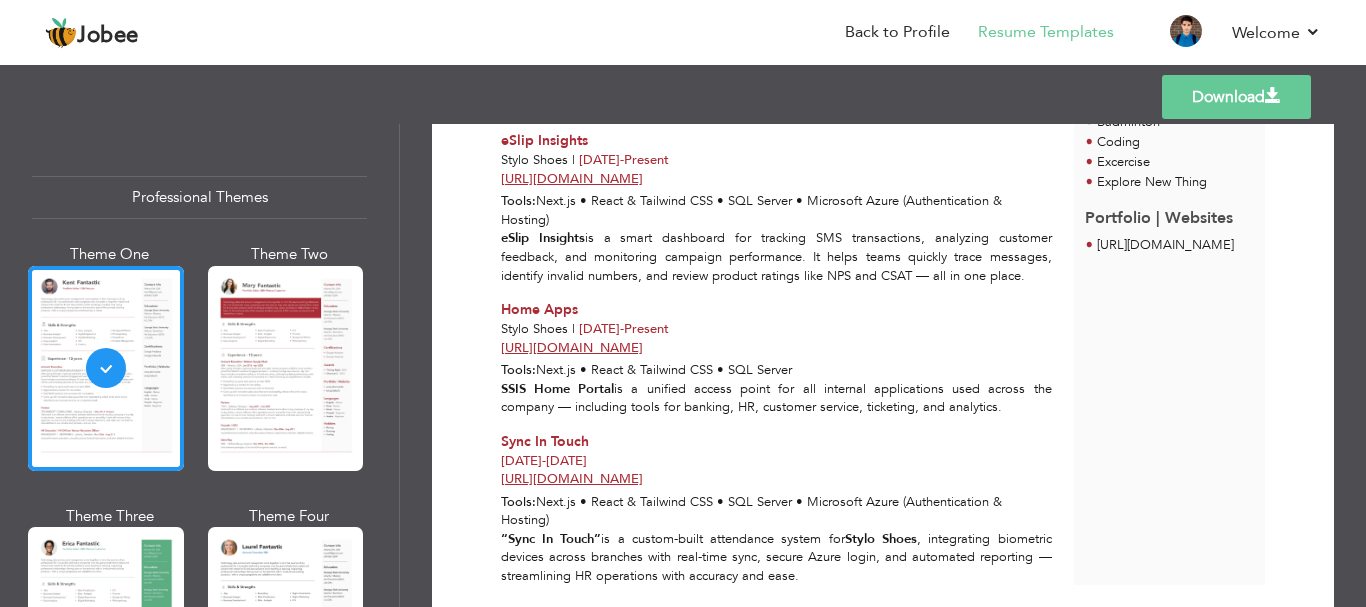 scroll, scrollTop: 686, scrollLeft: 0, axis: vertical 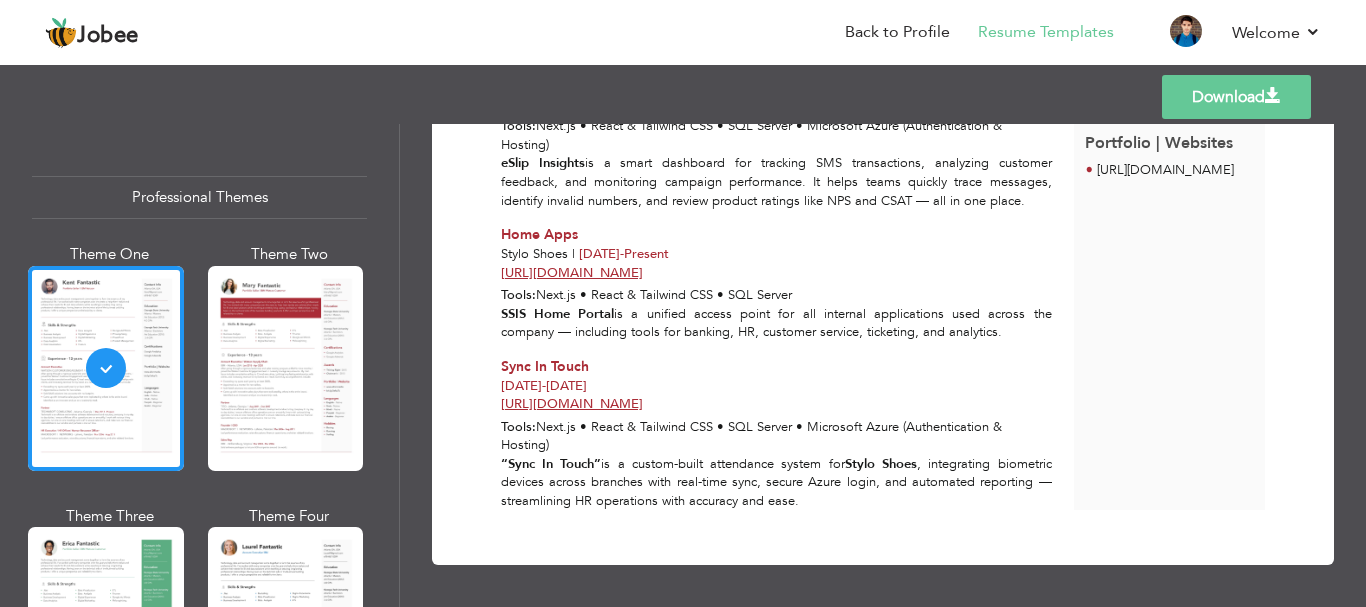drag, startPoint x: 84, startPoint y: 571, endPoint x: 341, endPoint y: 432, distance: 292.18146 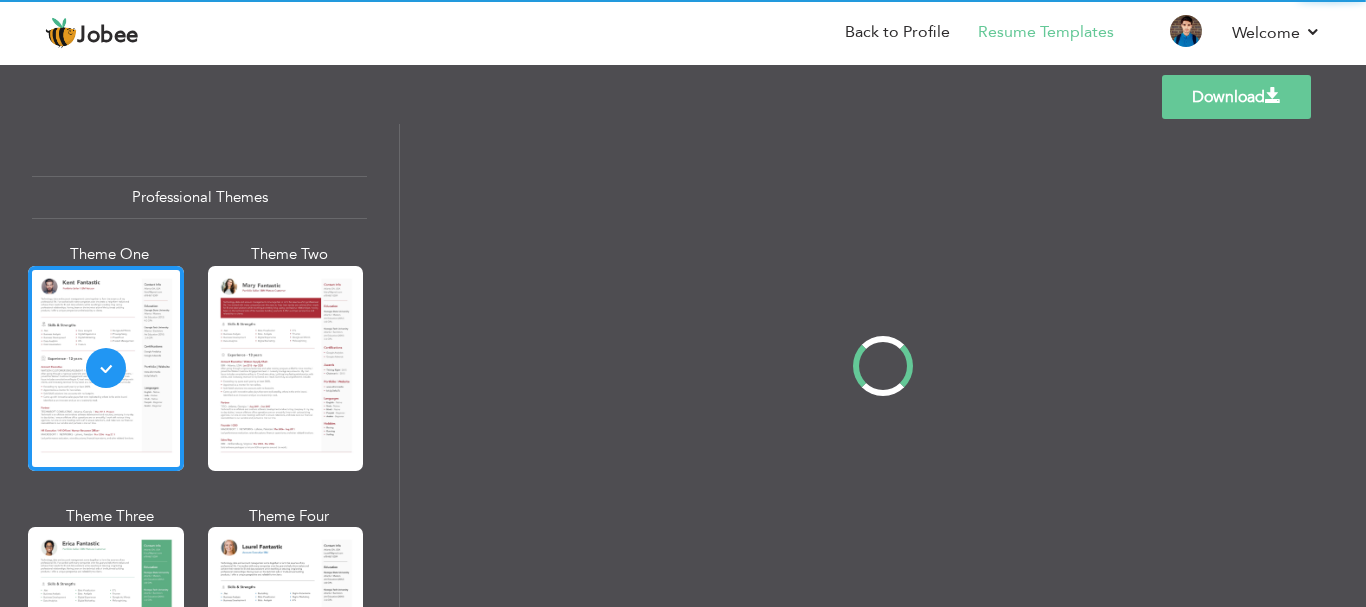 scroll, scrollTop: 0, scrollLeft: 0, axis: both 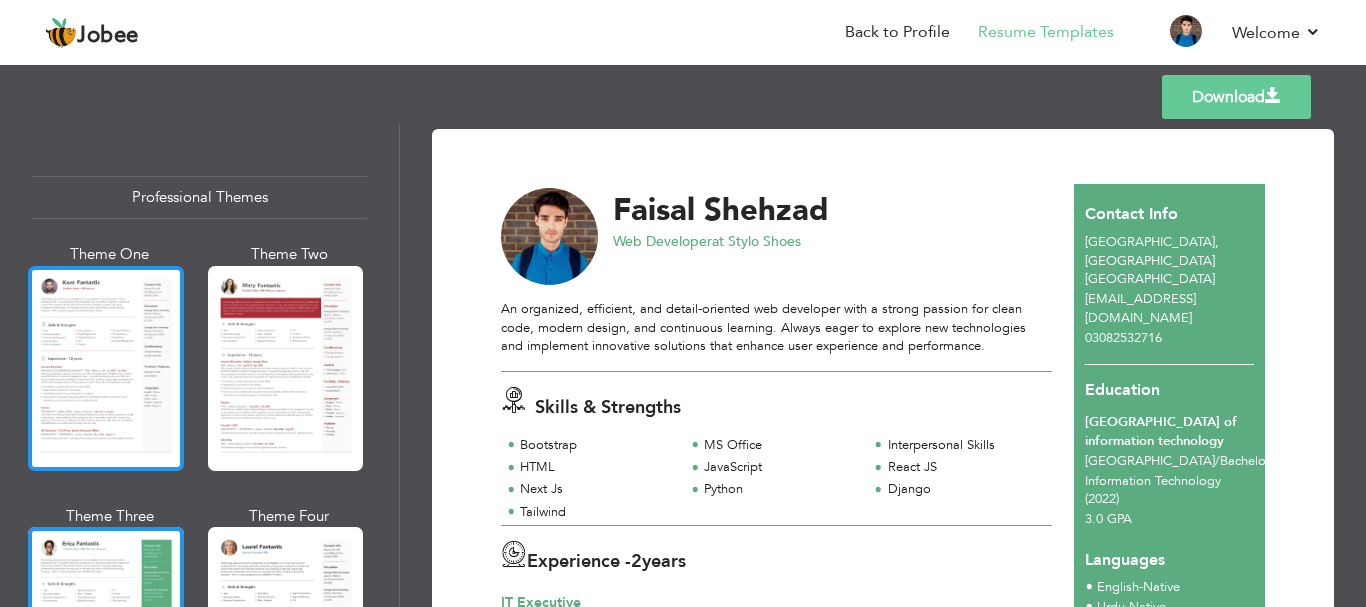 click at bounding box center (106, 368) 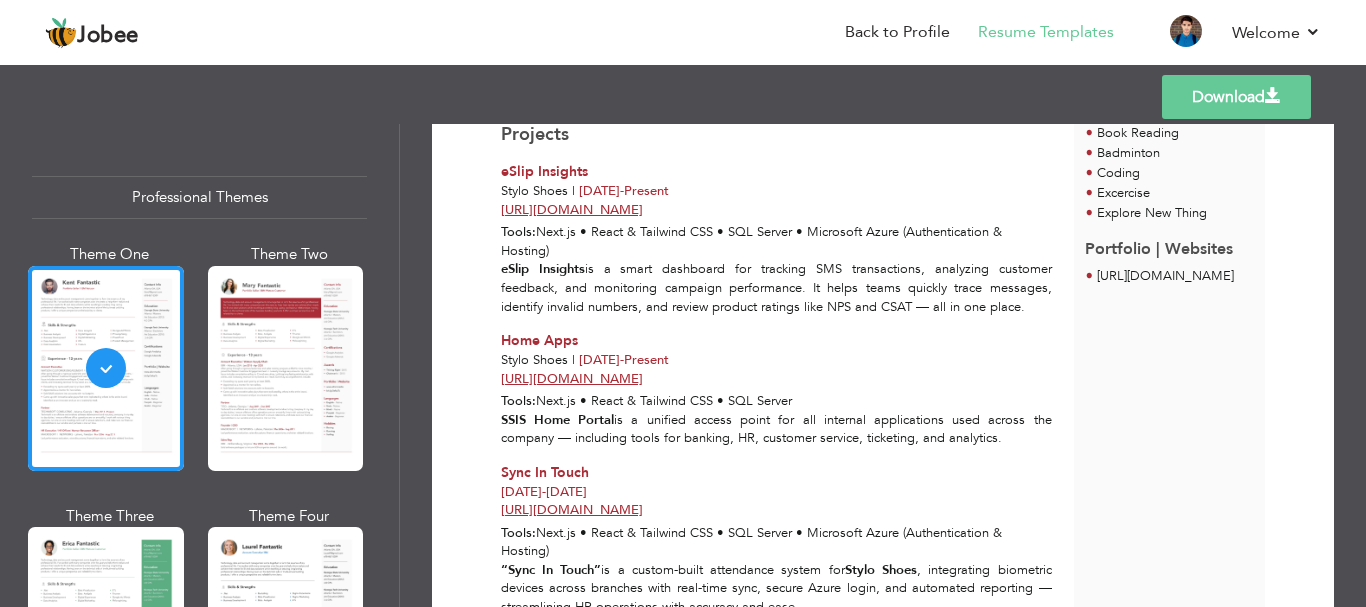 scroll, scrollTop: 686, scrollLeft: 0, axis: vertical 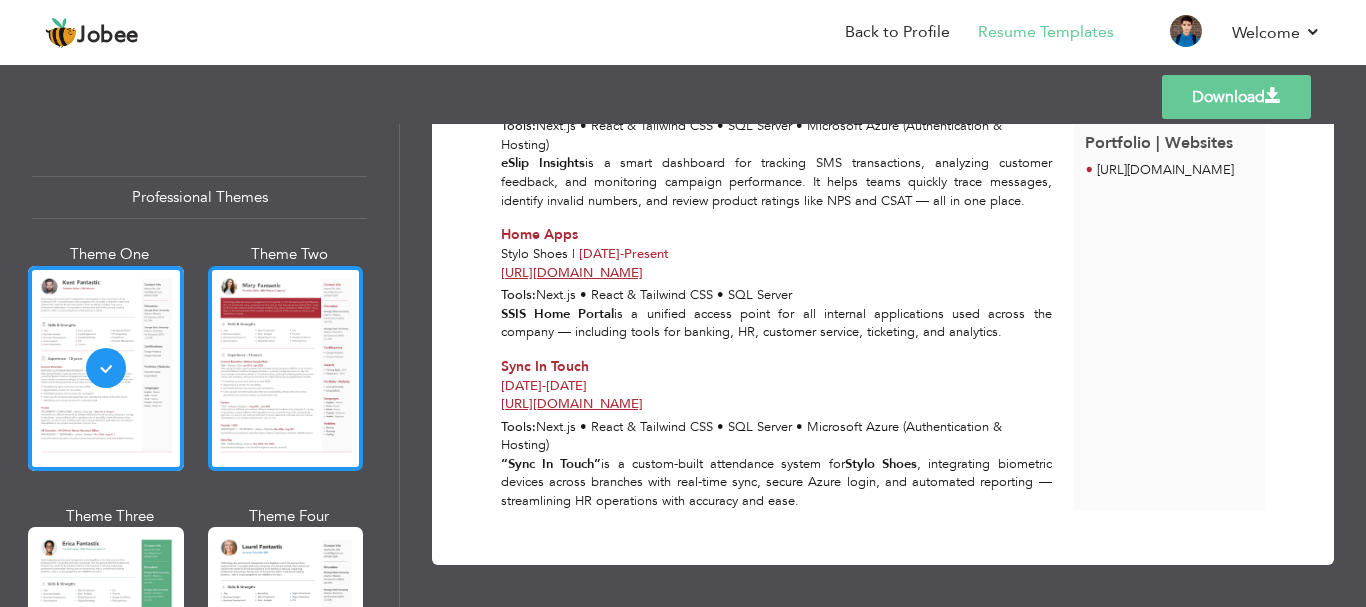 click at bounding box center [286, 368] 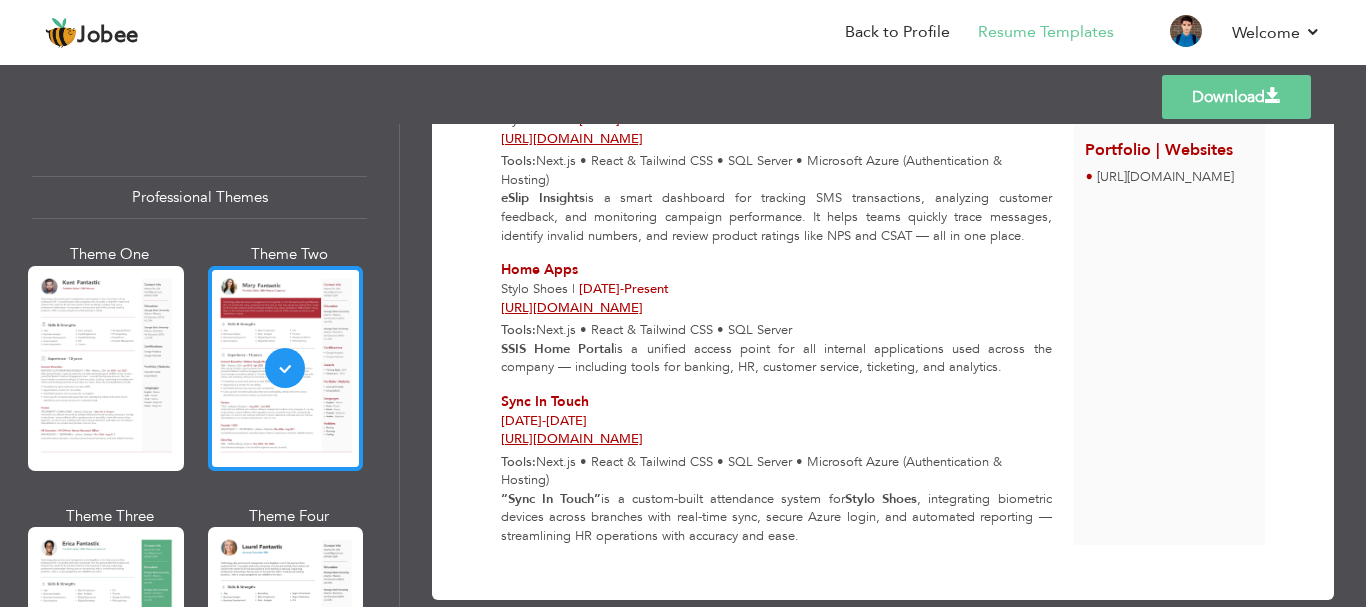 scroll, scrollTop: 700, scrollLeft: 0, axis: vertical 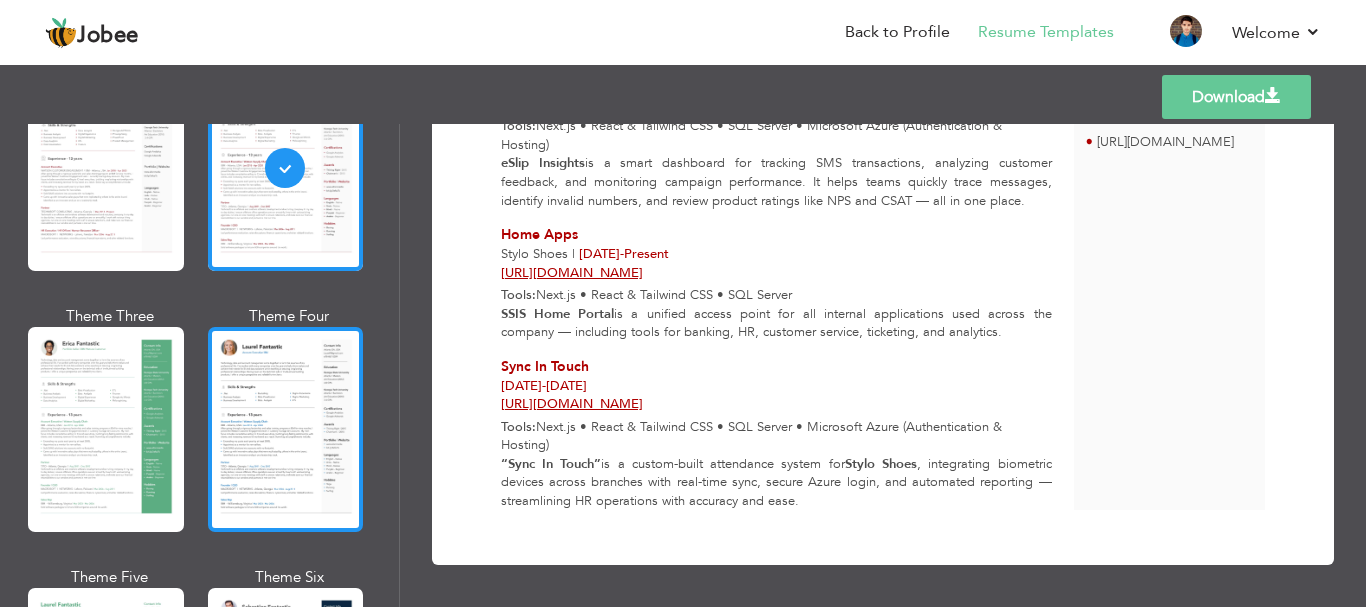 click at bounding box center (286, 429) 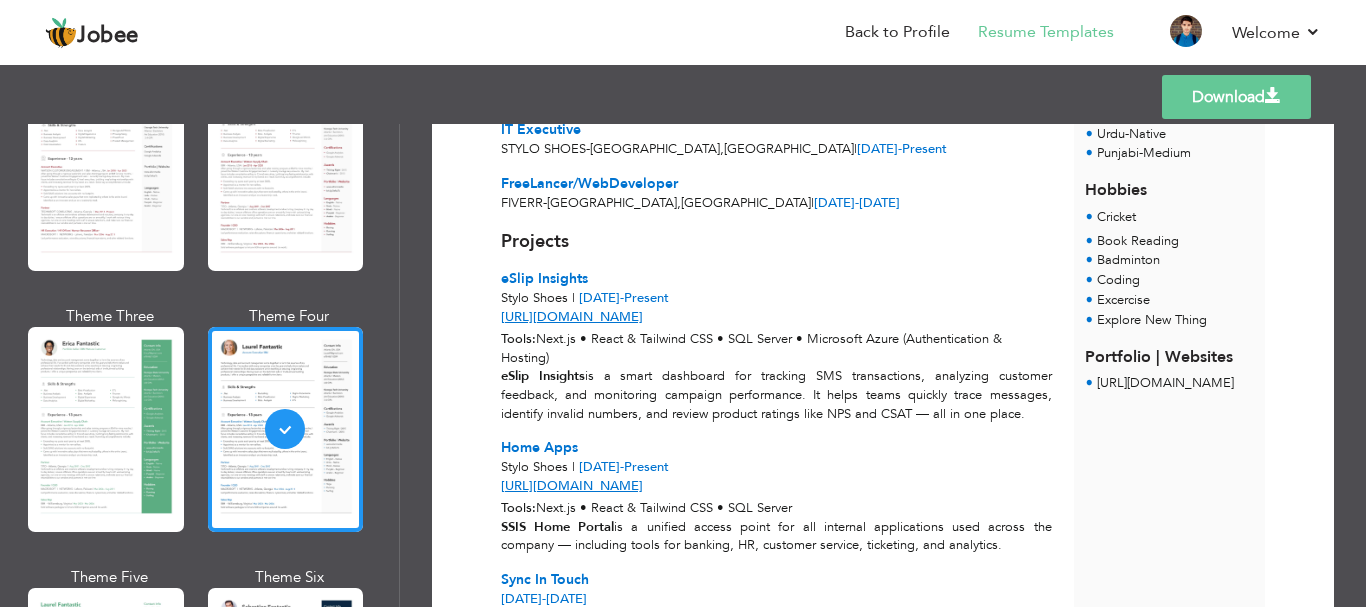 scroll, scrollTop: 686, scrollLeft: 0, axis: vertical 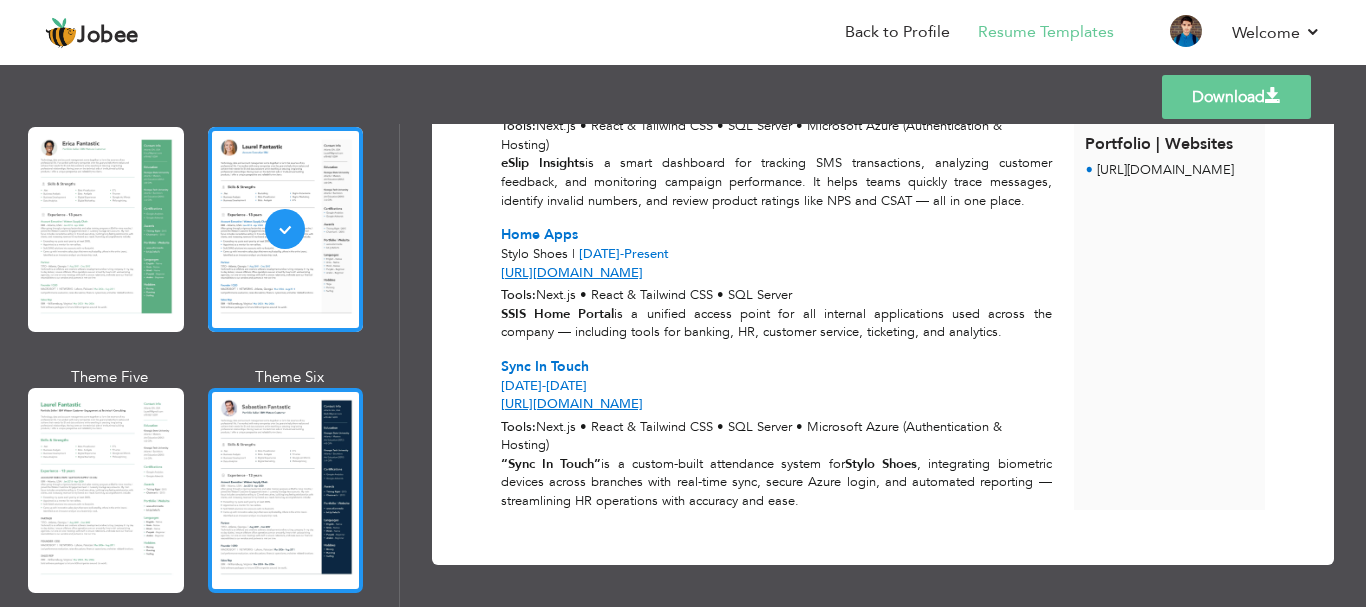 click at bounding box center (286, 490) 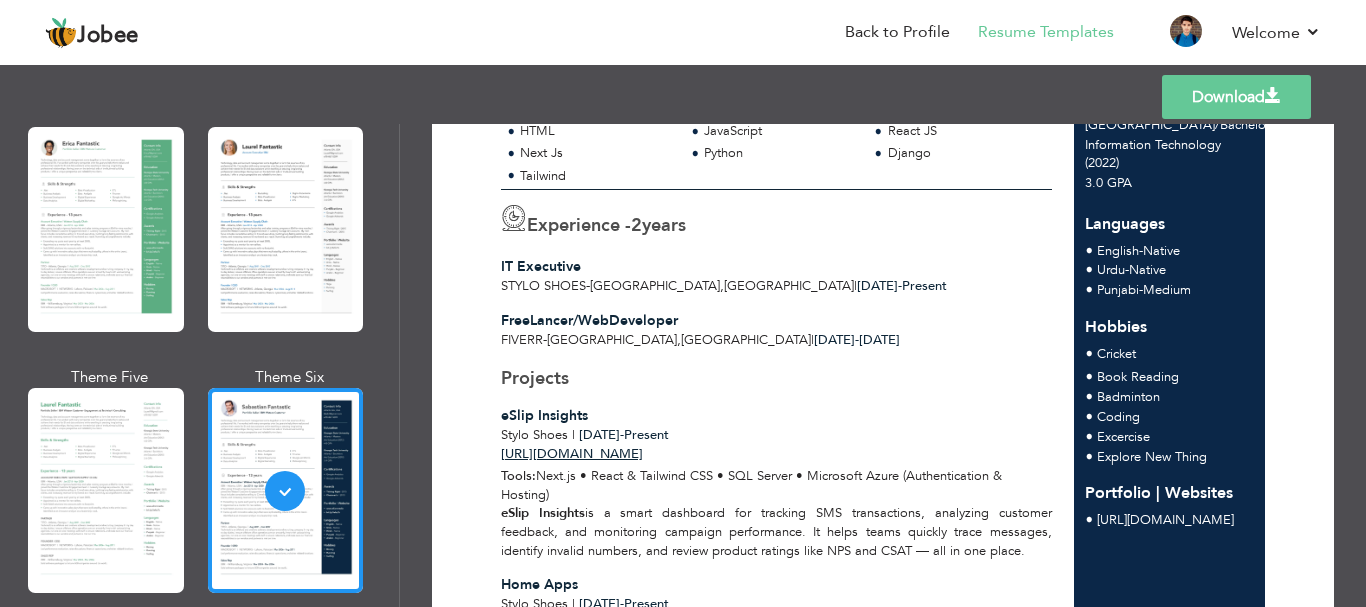 scroll, scrollTop: 686, scrollLeft: 0, axis: vertical 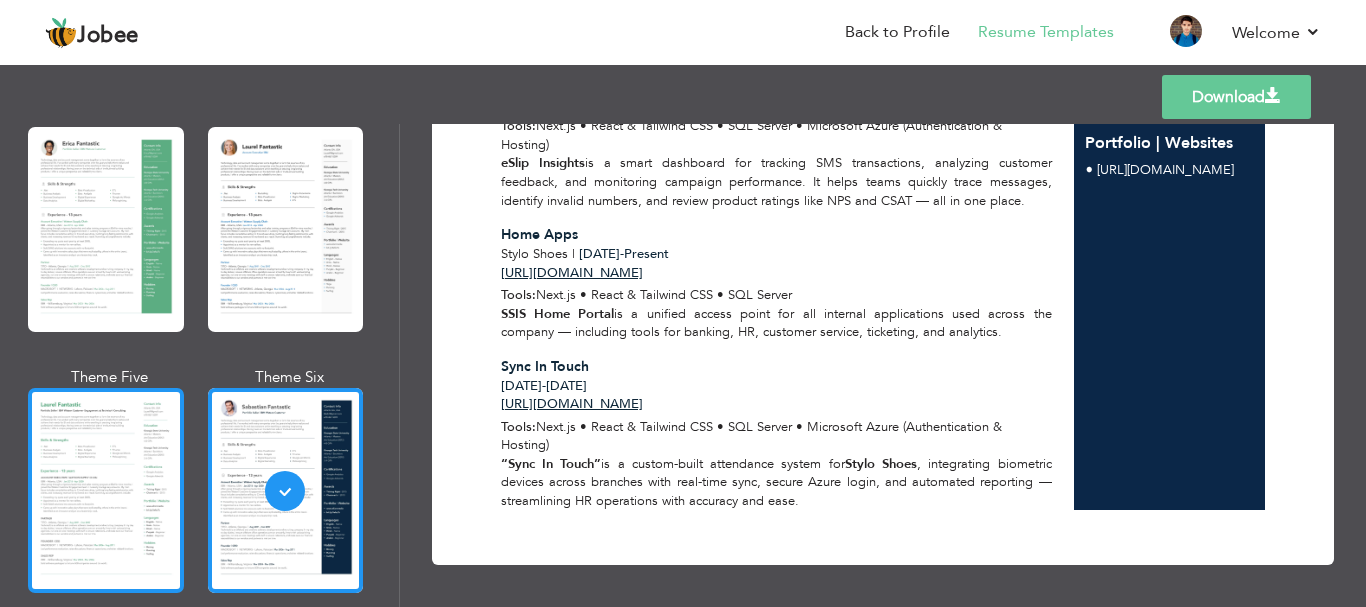click at bounding box center (106, 490) 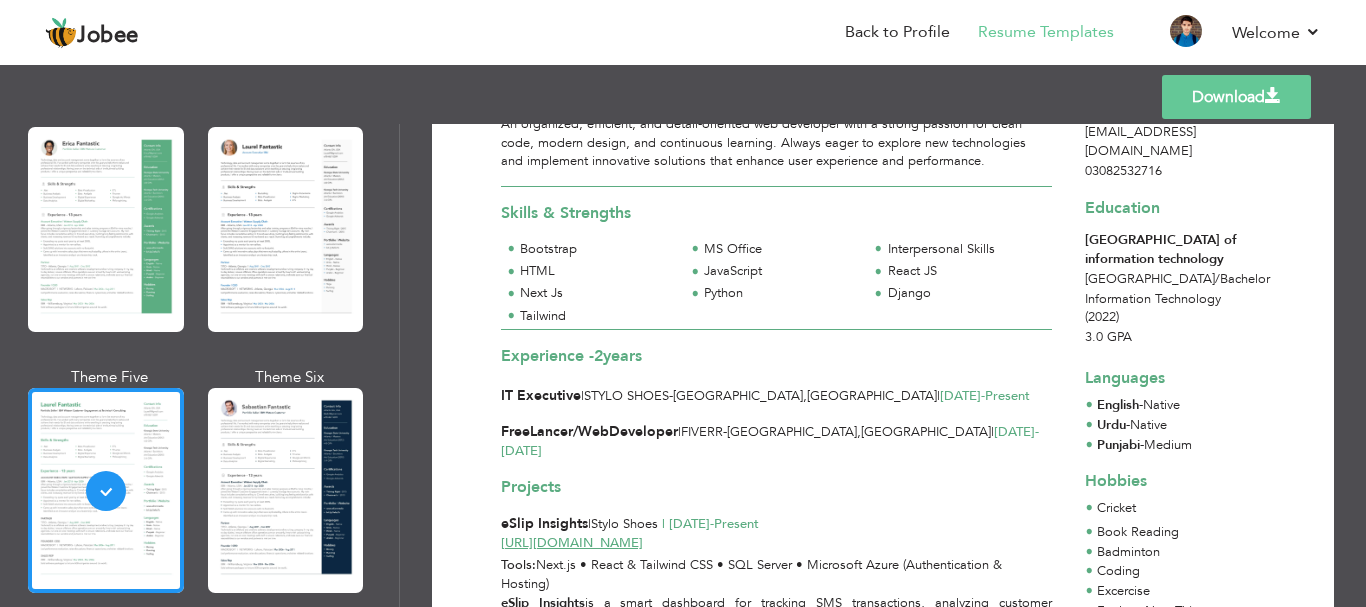 scroll, scrollTop: 536, scrollLeft: 0, axis: vertical 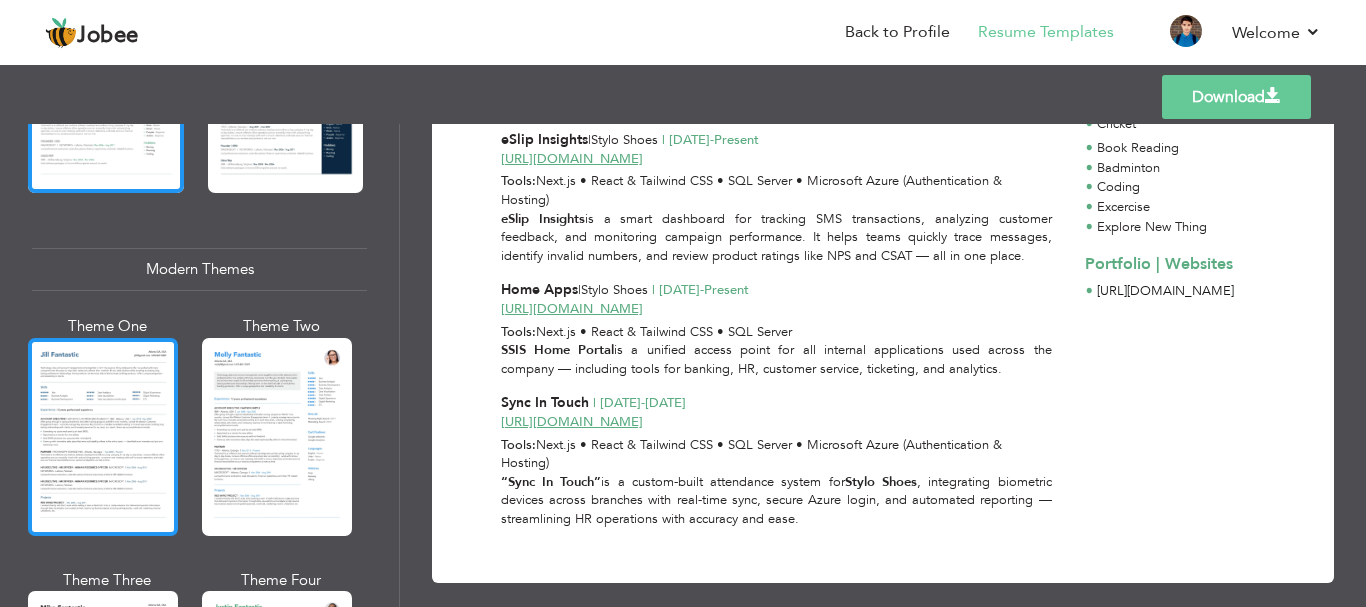 click at bounding box center (103, 437) 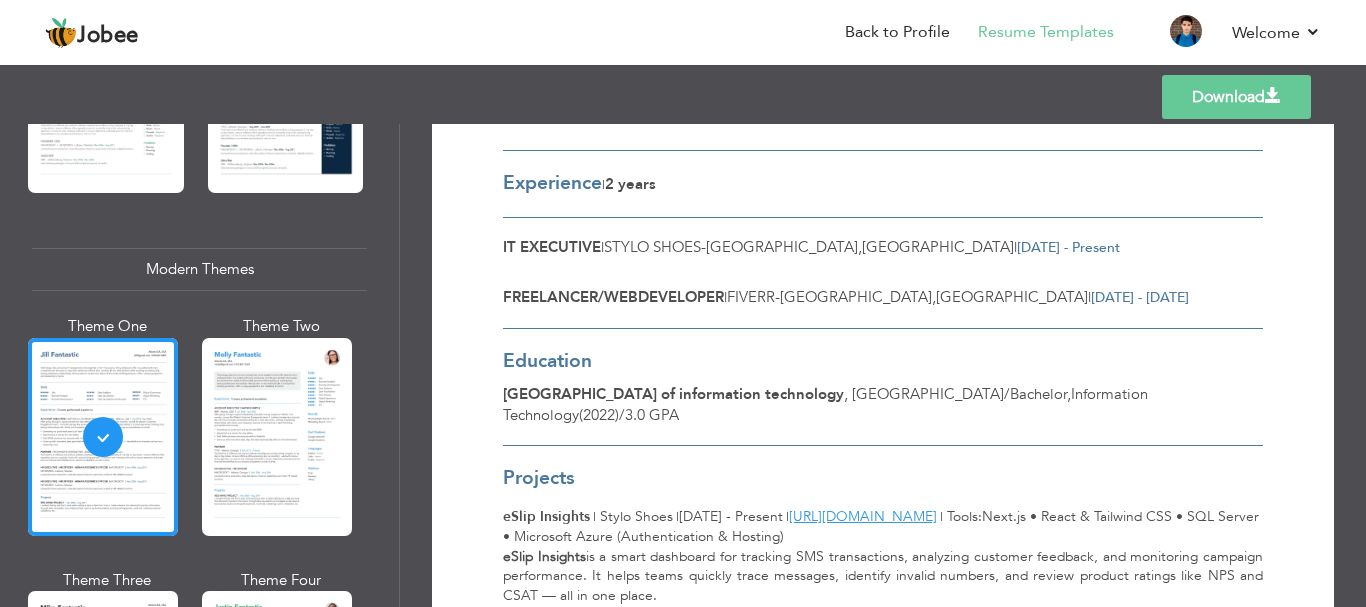 scroll, scrollTop: 0, scrollLeft: 0, axis: both 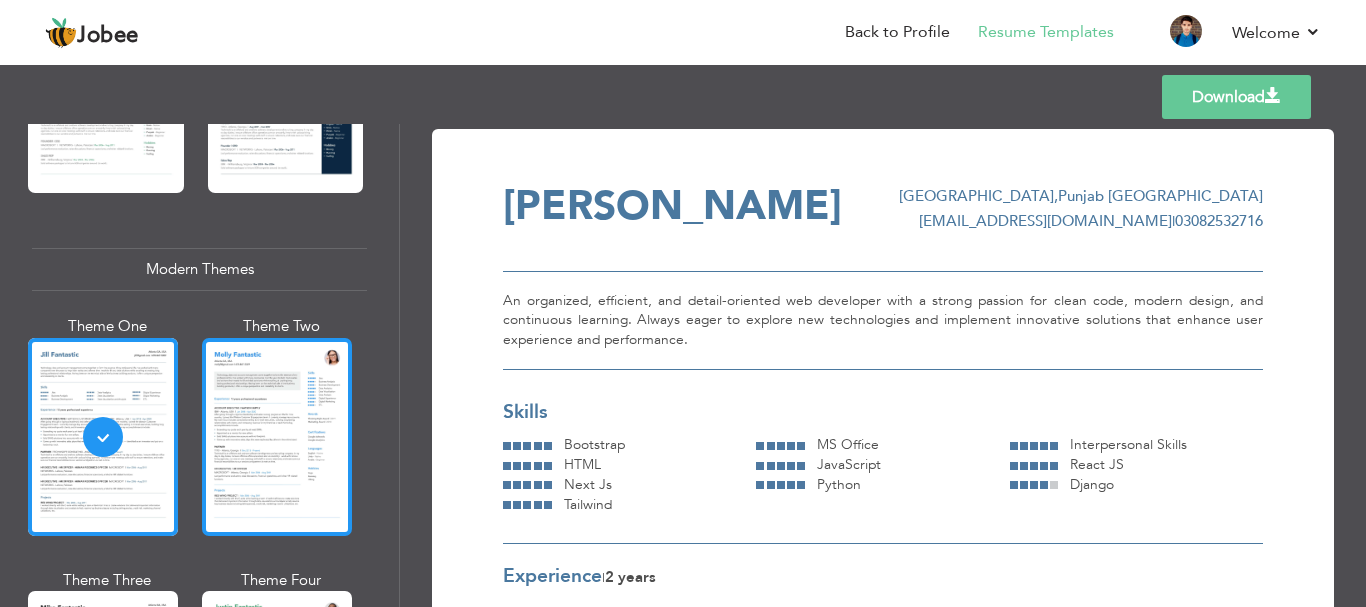 click at bounding box center [277, 437] 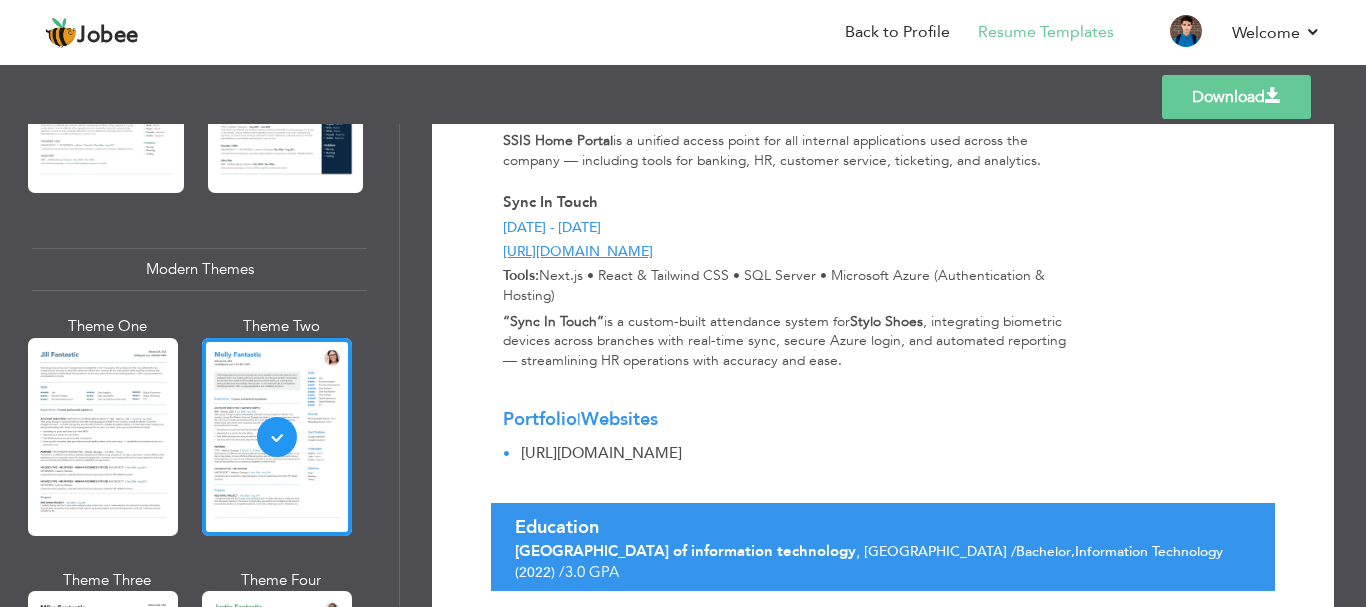 scroll, scrollTop: 936, scrollLeft: 0, axis: vertical 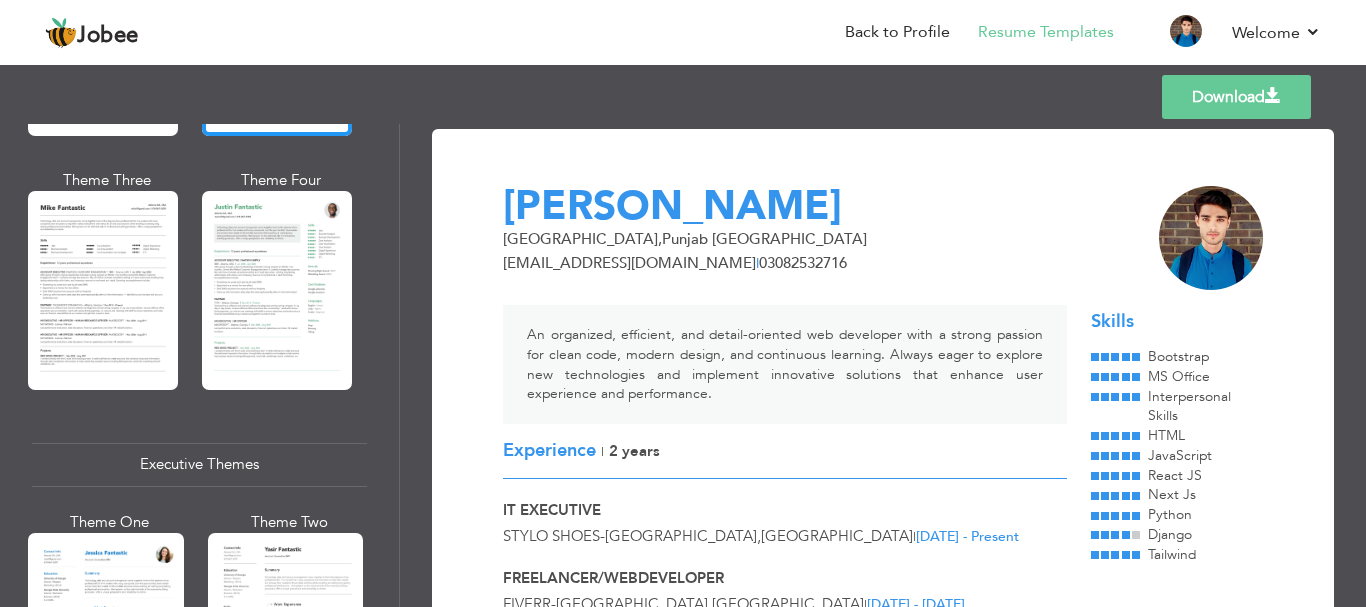 click on "Download" at bounding box center [1236, 97] 